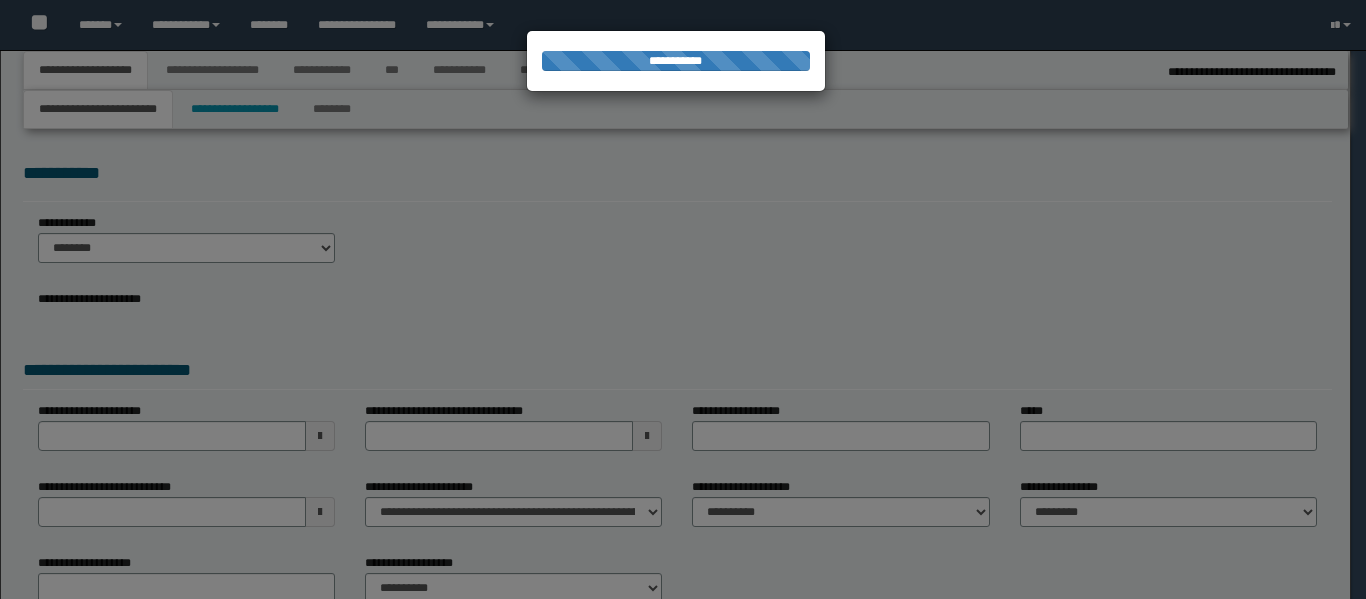 select on "*" 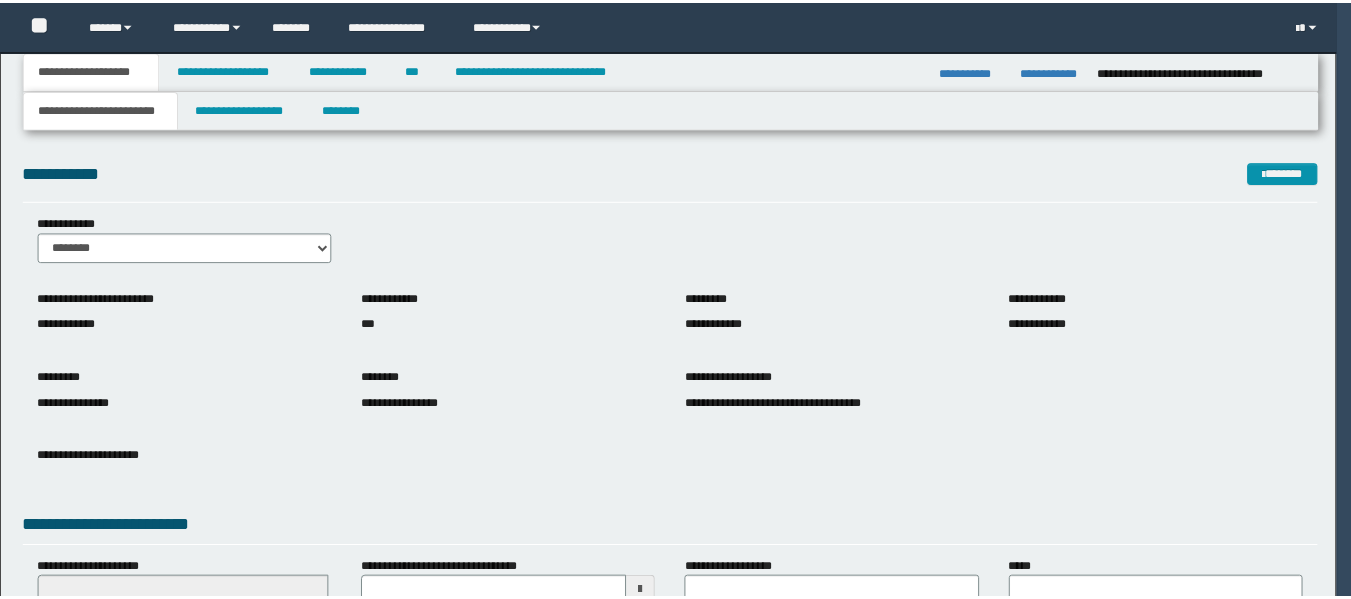 scroll, scrollTop: 0, scrollLeft: 0, axis: both 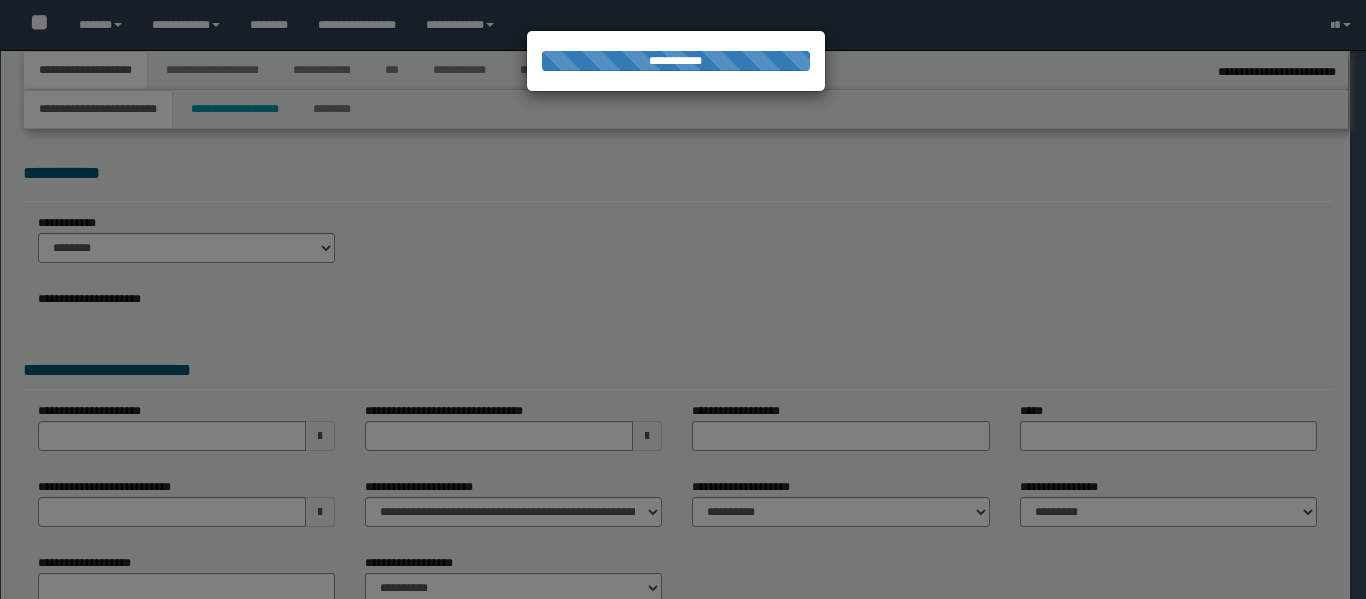 select on "*" 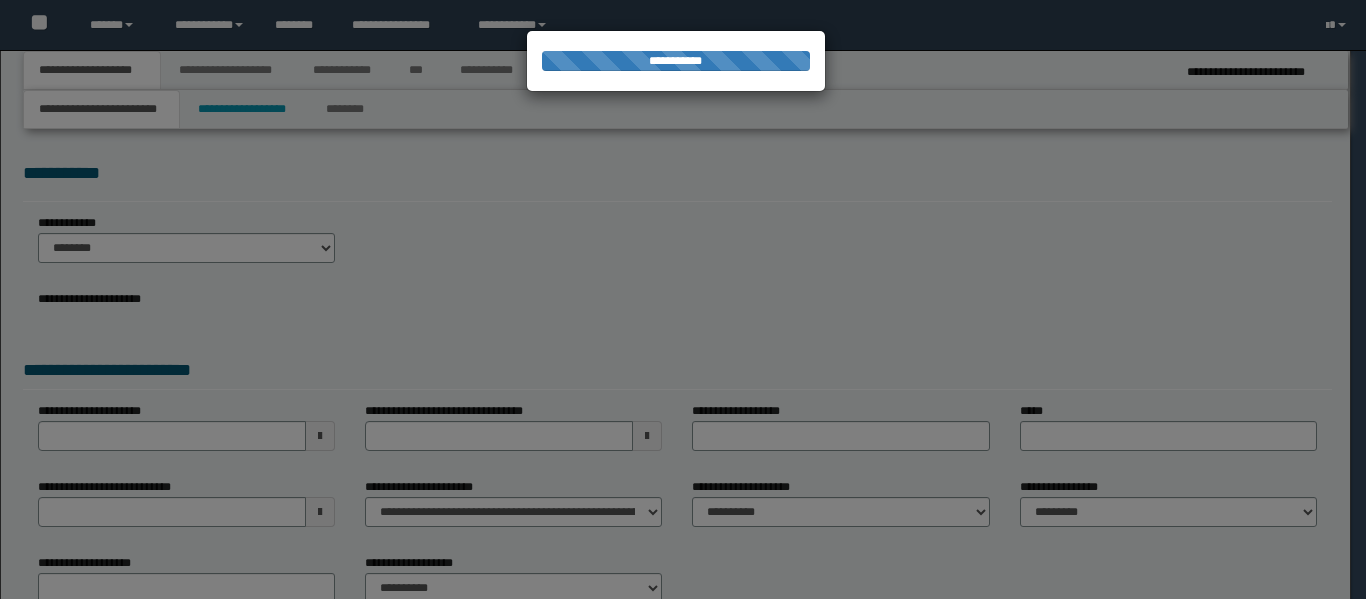scroll, scrollTop: 0, scrollLeft: 0, axis: both 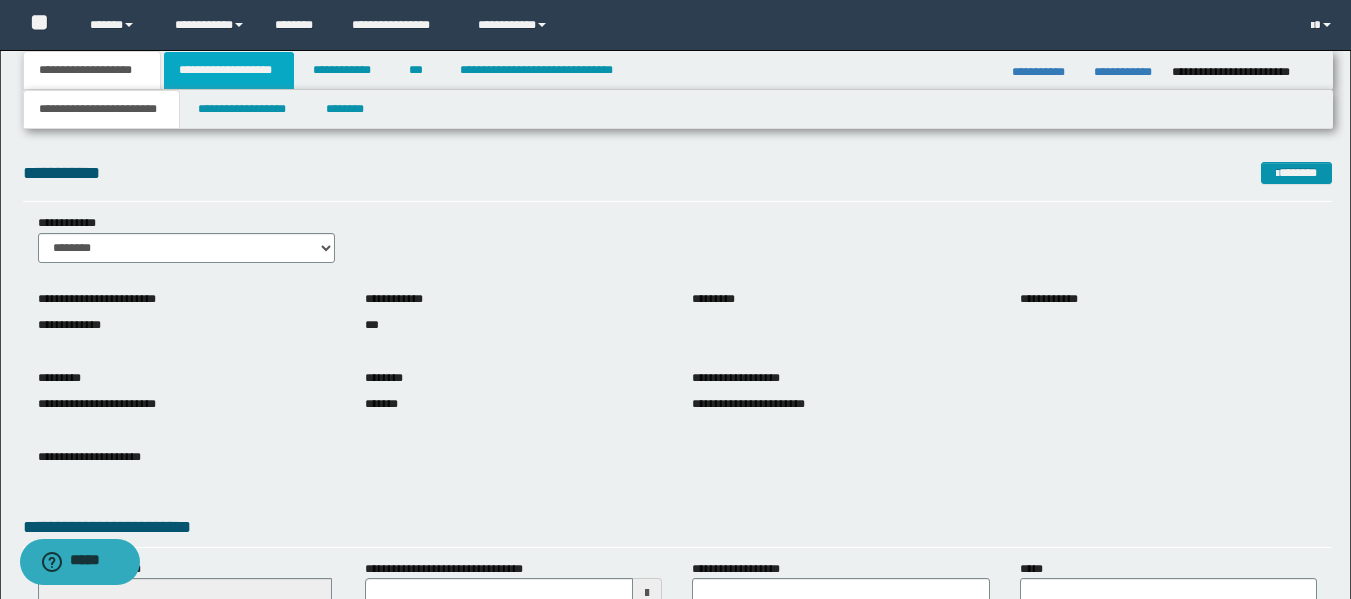 click on "**********" at bounding box center (229, 70) 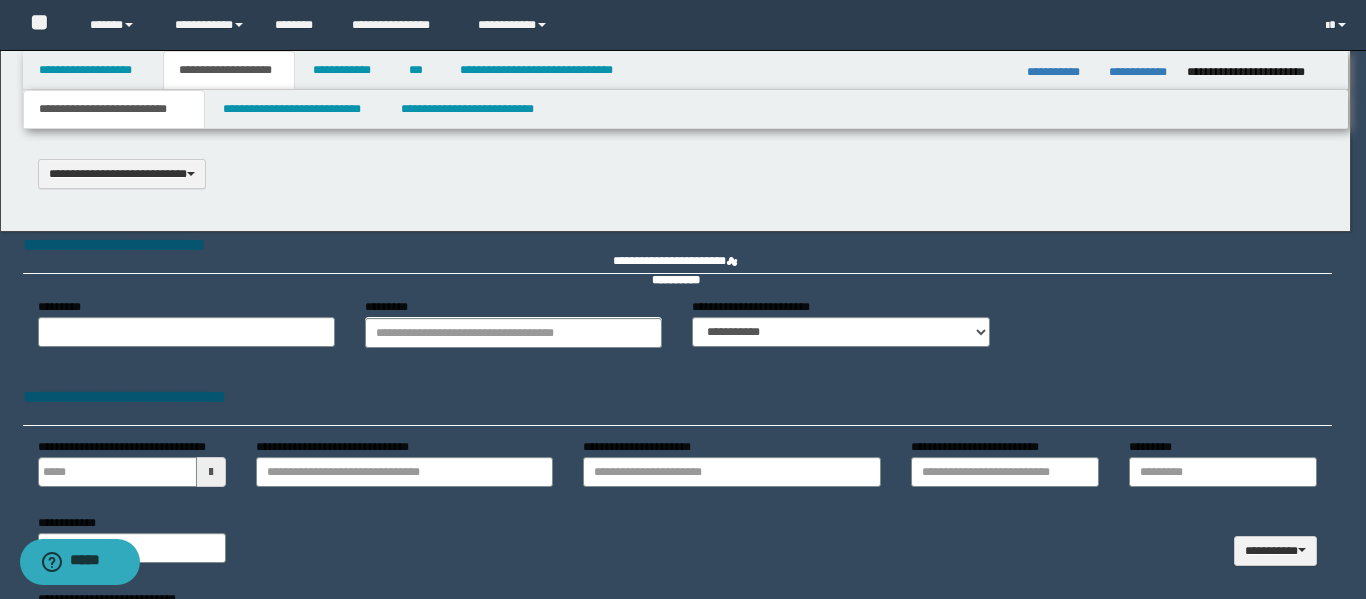 type 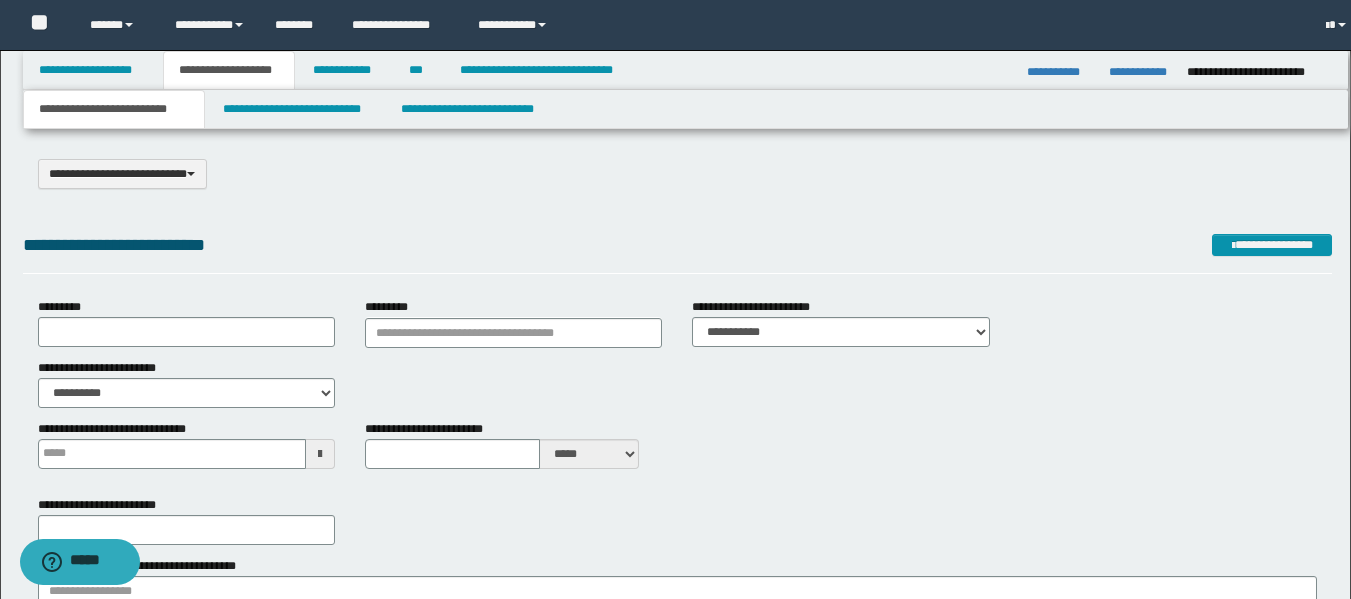 type on "**********" 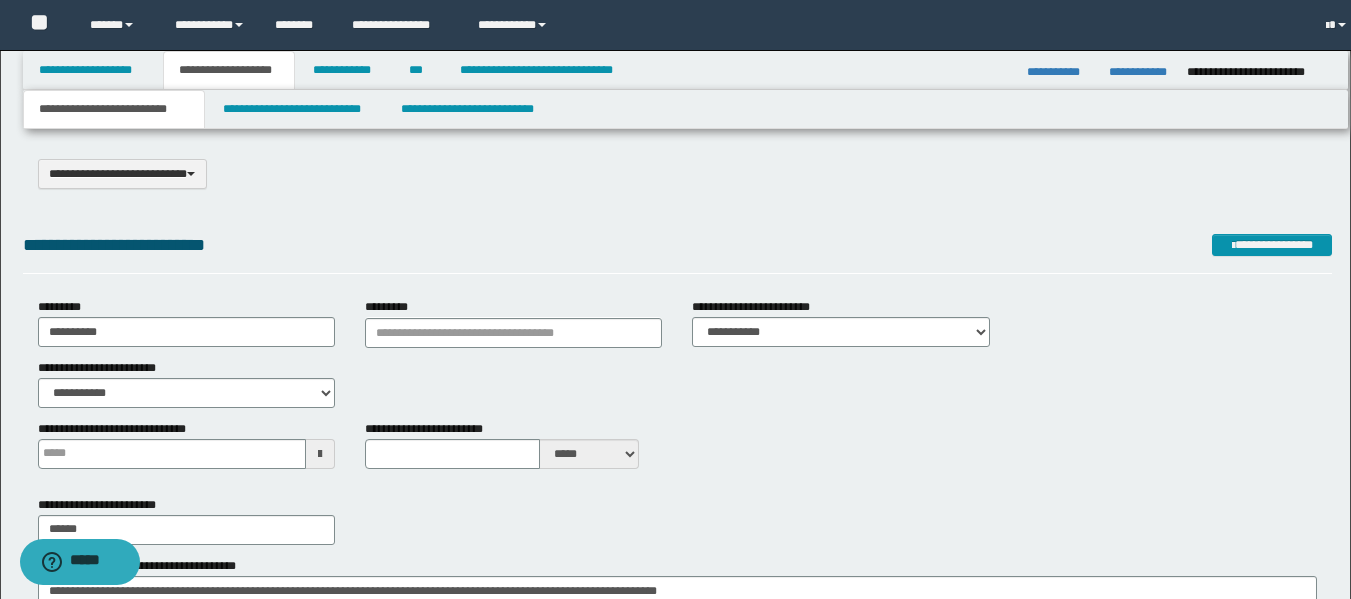 scroll, scrollTop: 0, scrollLeft: 0, axis: both 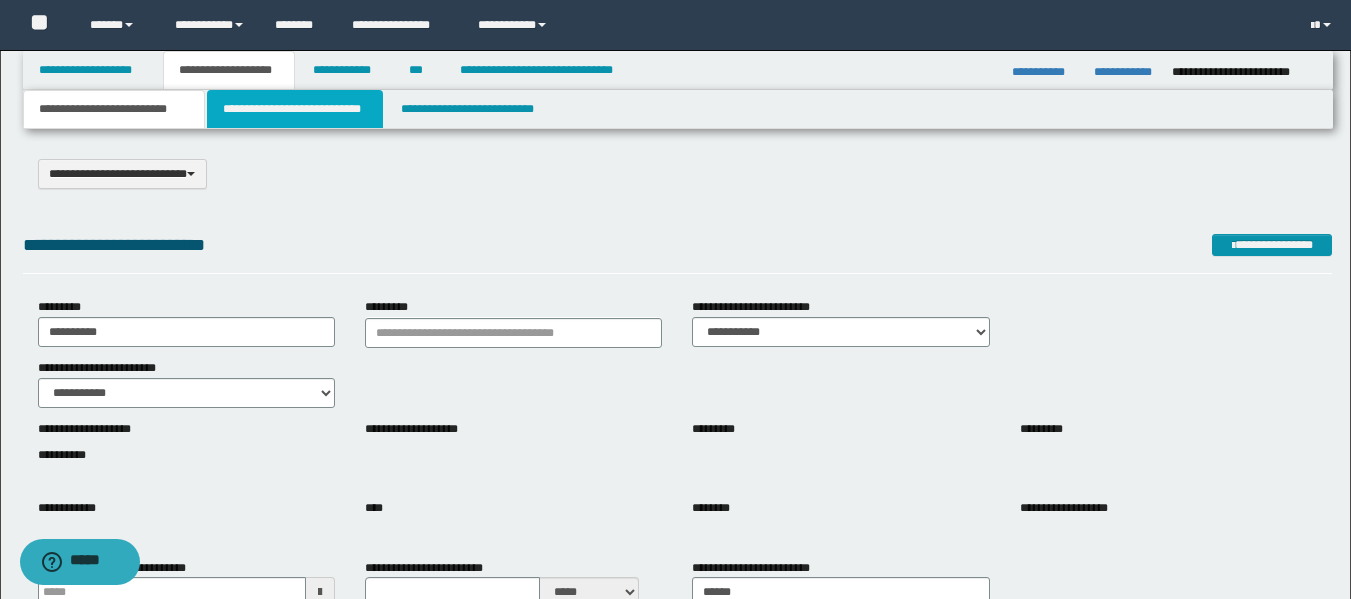 click on "**********" at bounding box center (295, 109) 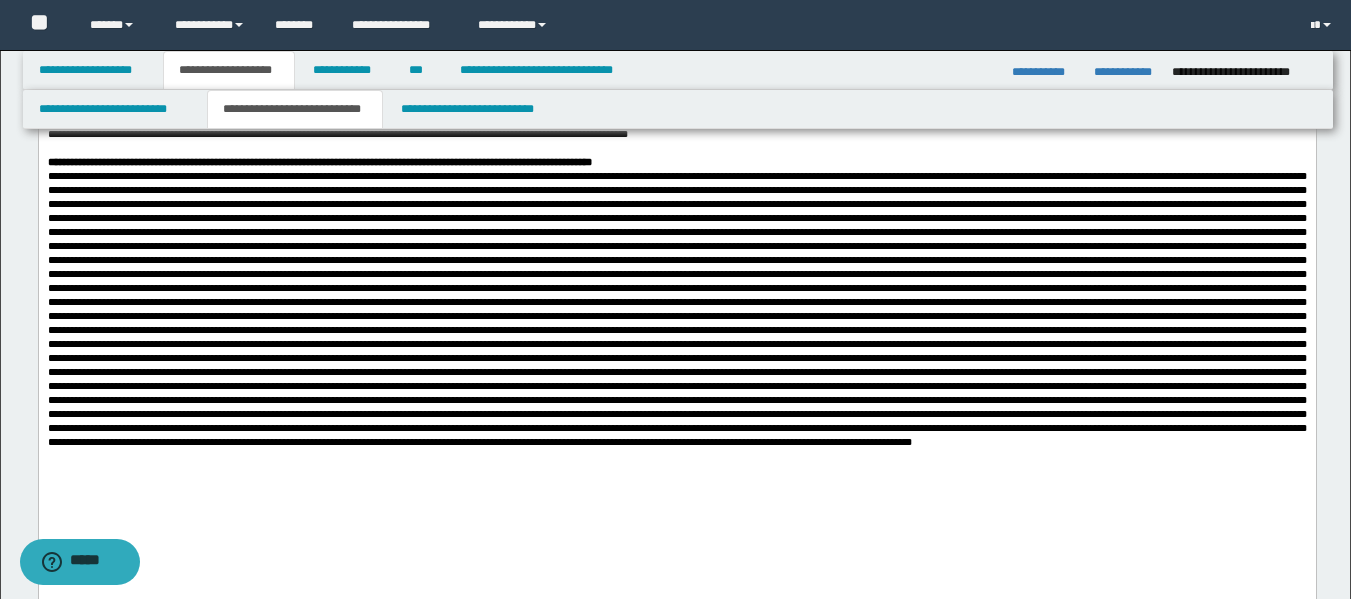 scroll, scrollTop: 1124, scrollLeft: 0, axis: vertical 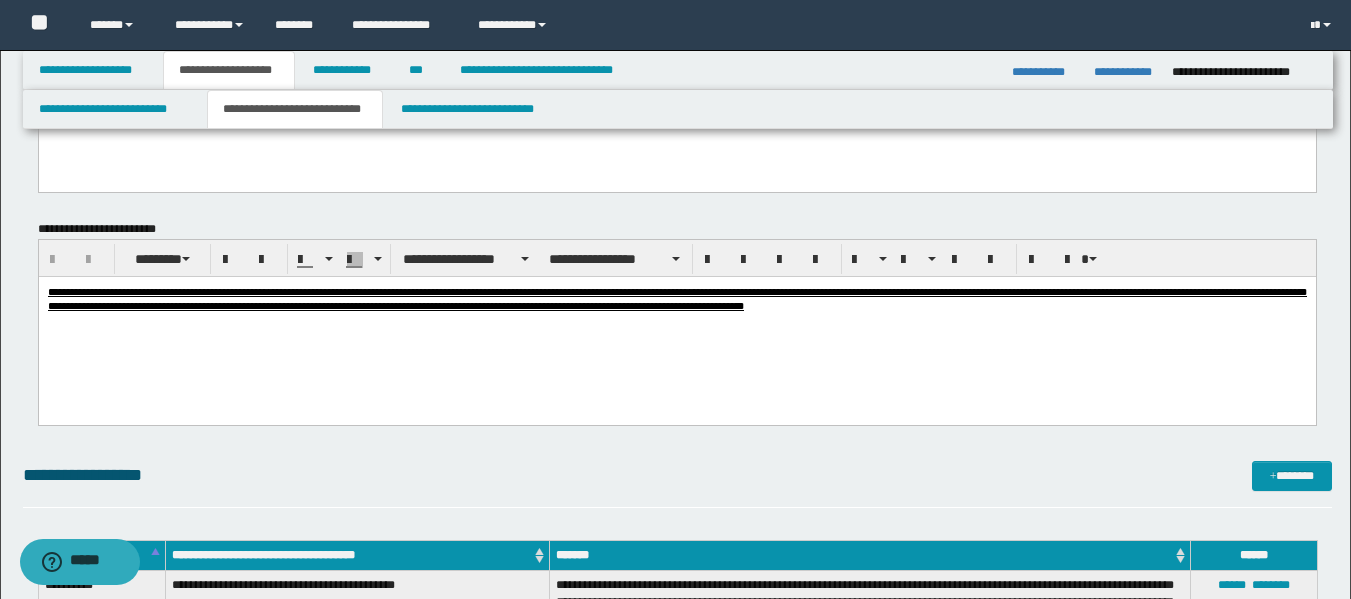 click on "**********" at bounding box center (677, -379) 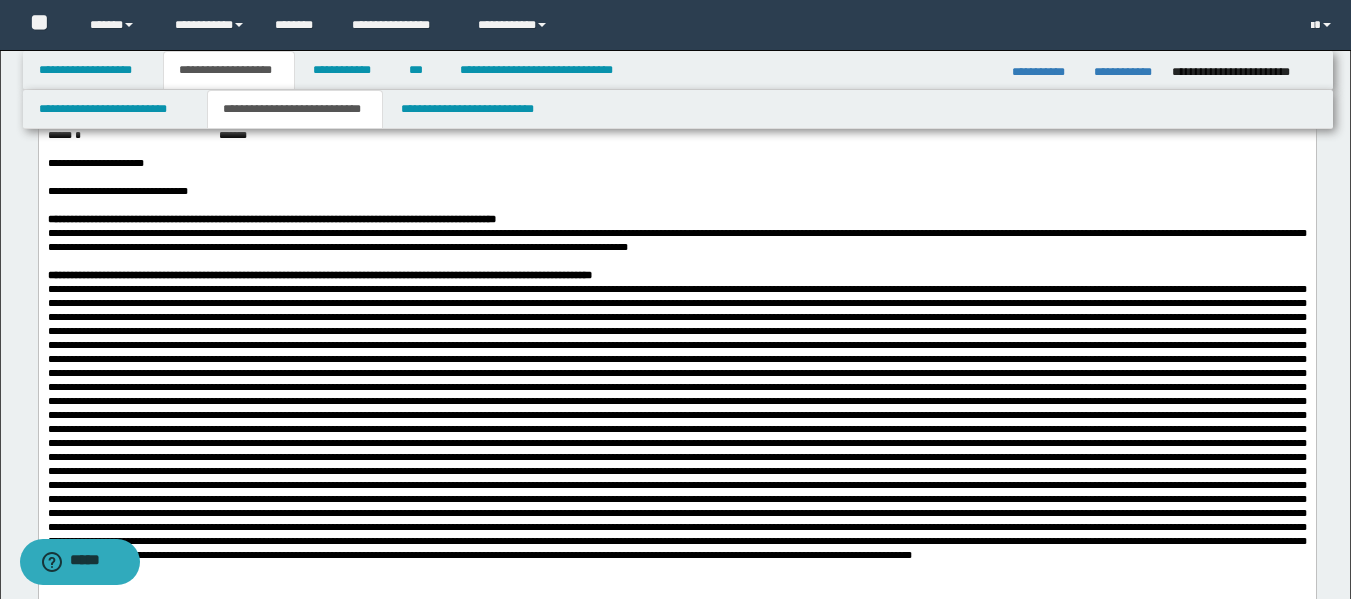 scroll, scrollTop: 379, scrollLeft: 0, axis: vertical 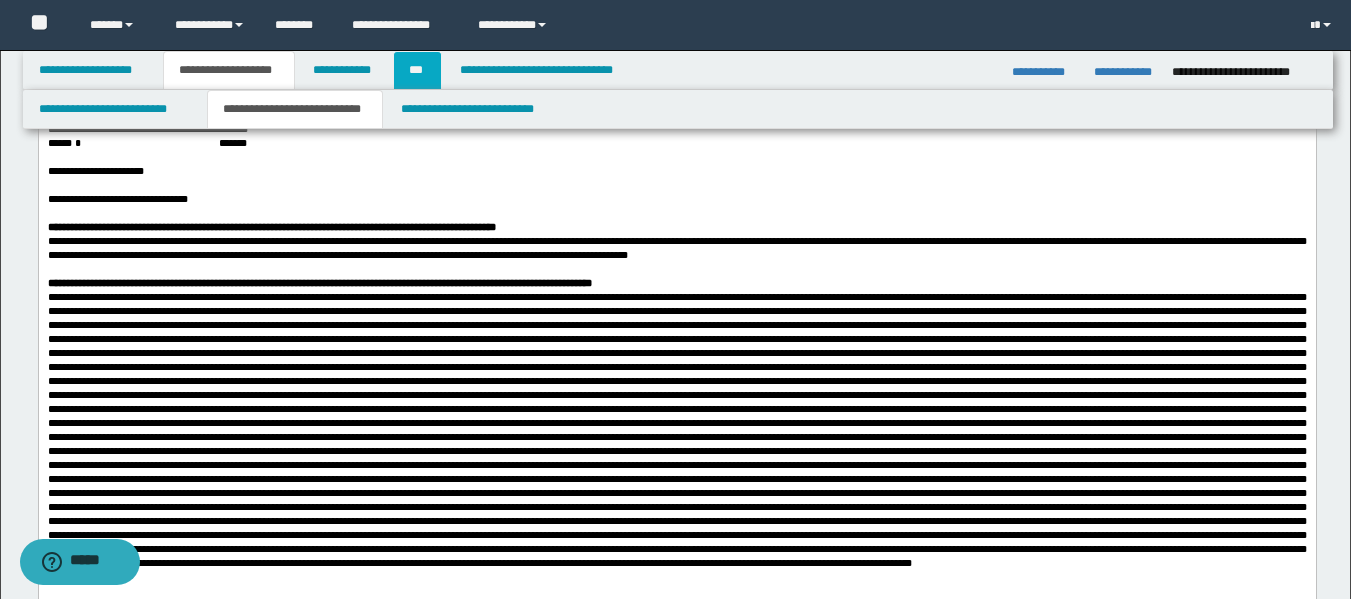 click on "***" at bounding box center [417, 70] 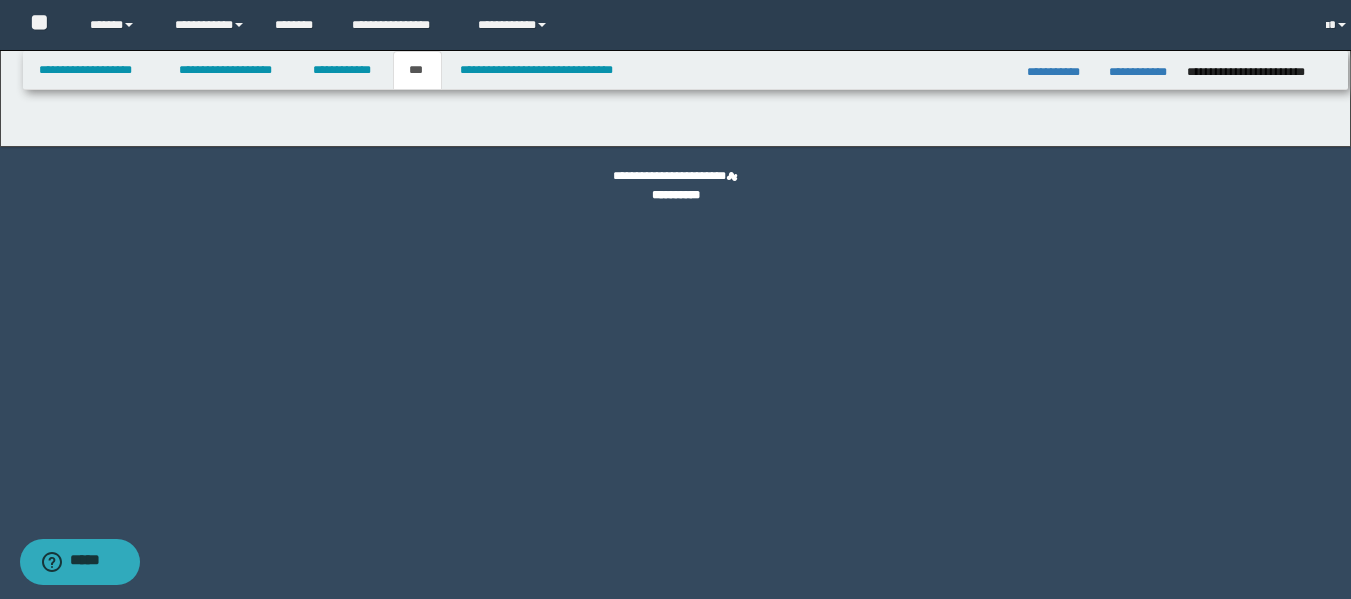 scroll, scrollTop: 0, scrollLeft: 0, axis: both 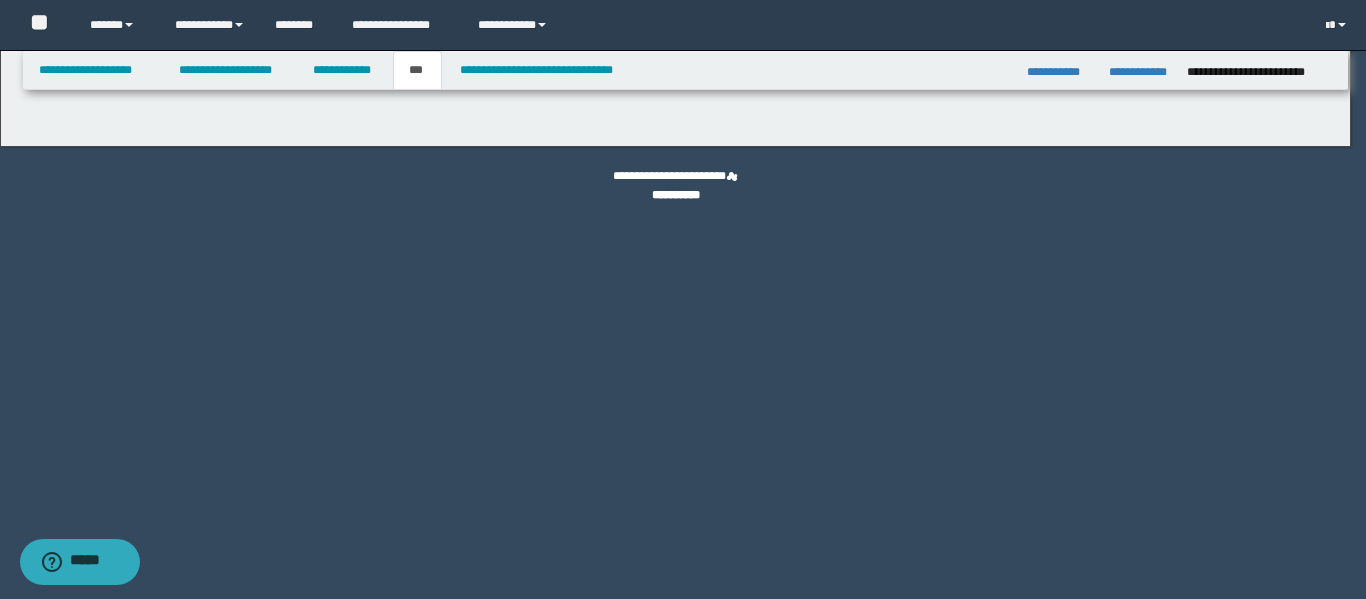 select on "**" 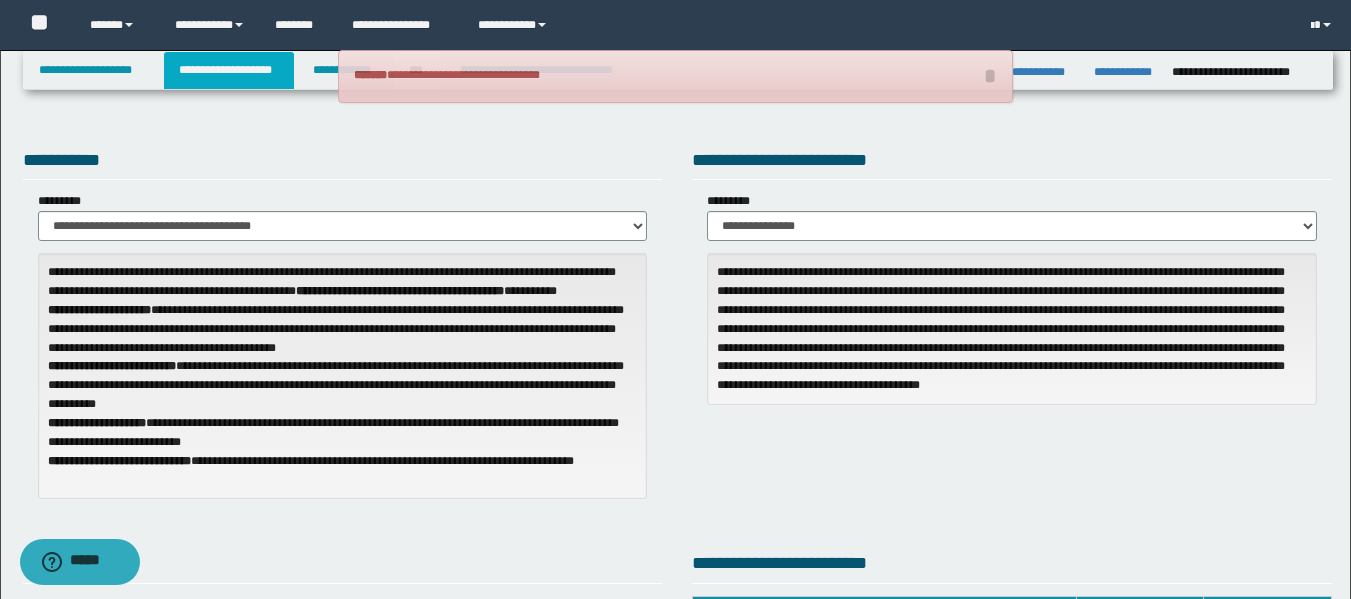 click on "**********" at bounding box center [229, 70] 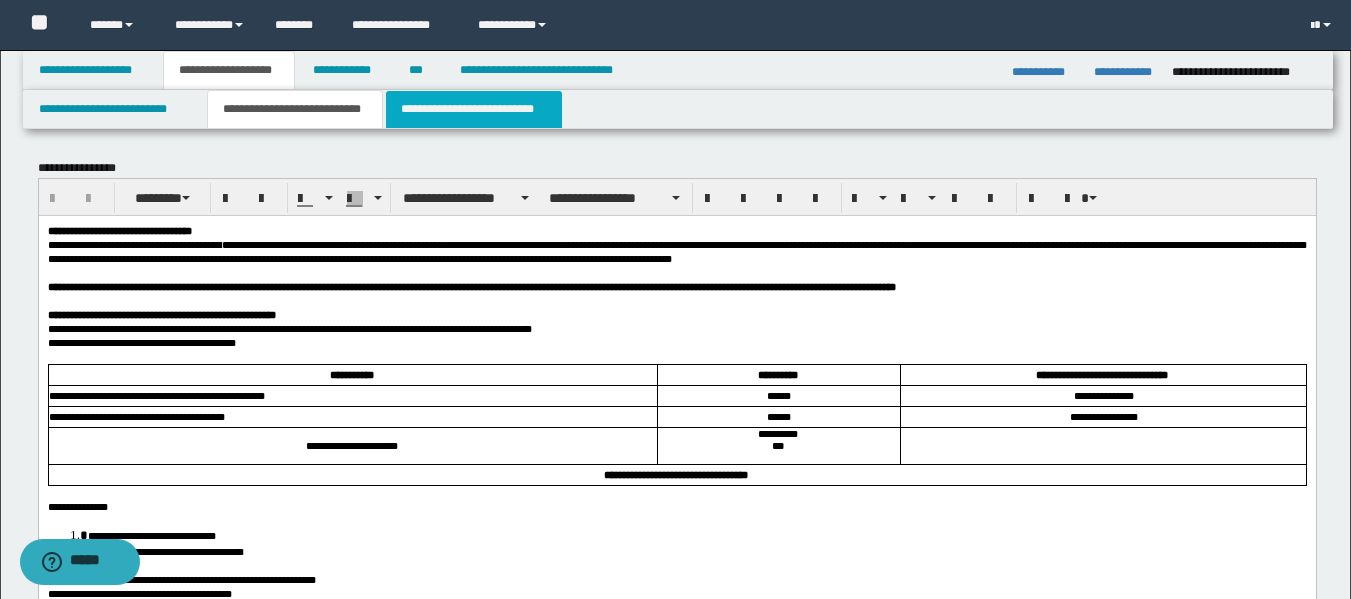 click on "**********" at bounding box center [474, 109] 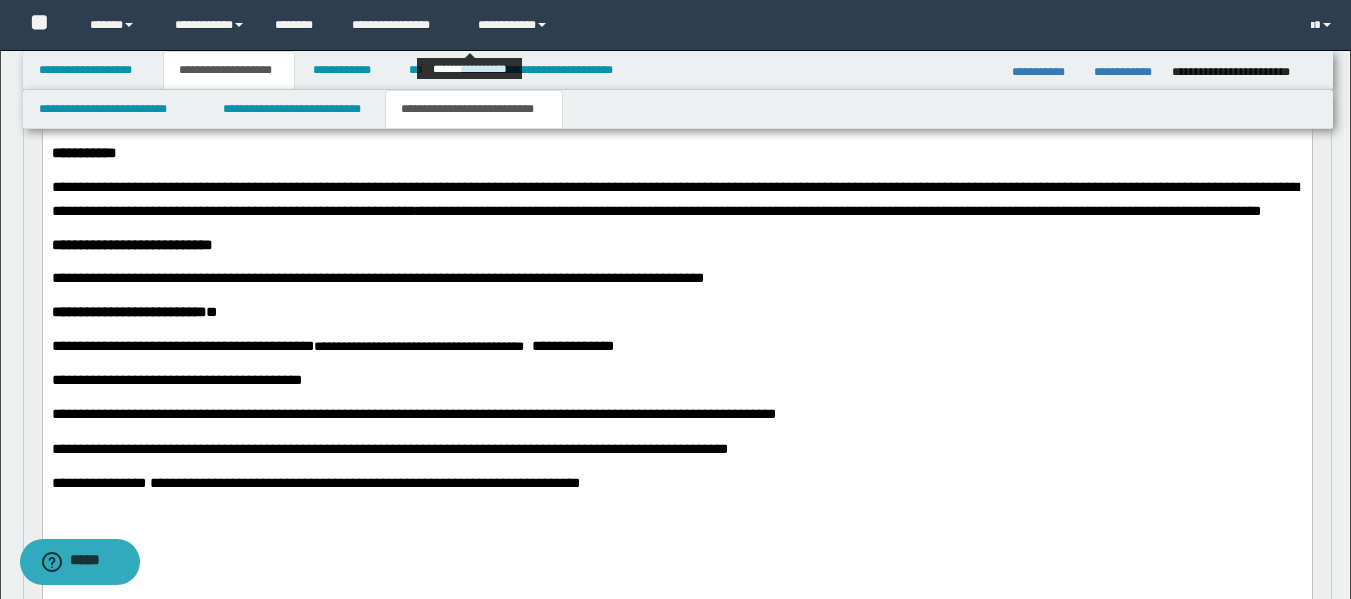 scroll, scrollTop: 300, scrollLeft: 0, axis: vertical 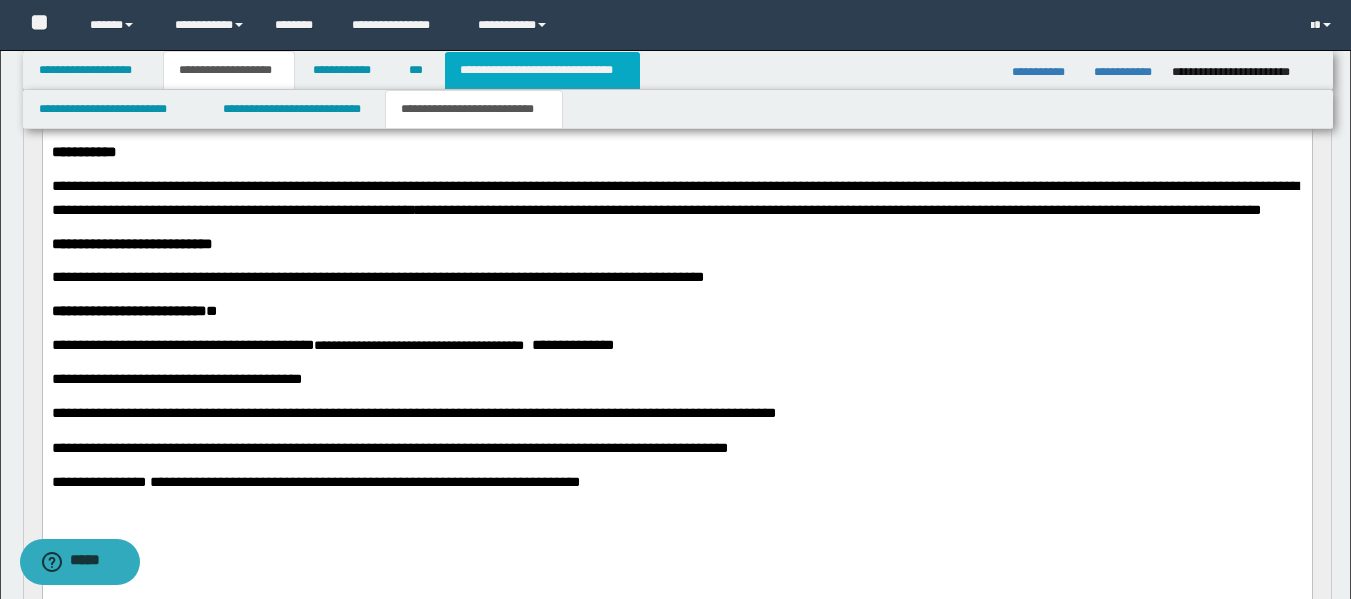 click on "**********" at bounding box center (542, 70) 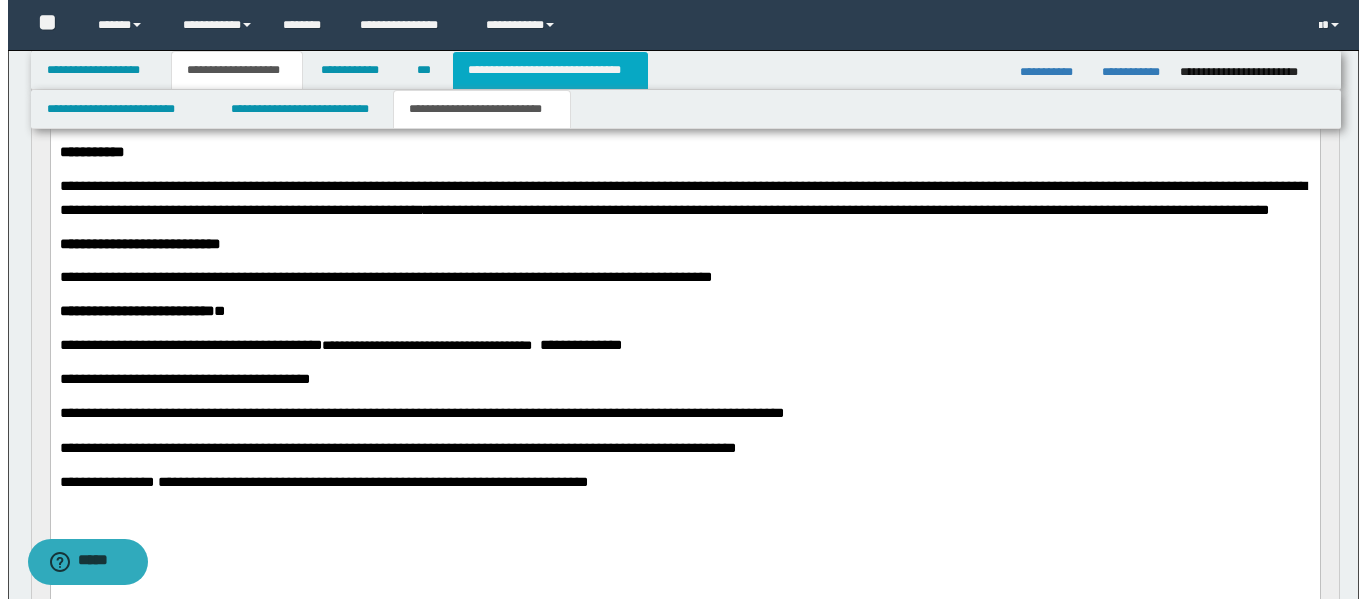 scroll, scrollTop: 0, scrollLeft: 0, axis: both 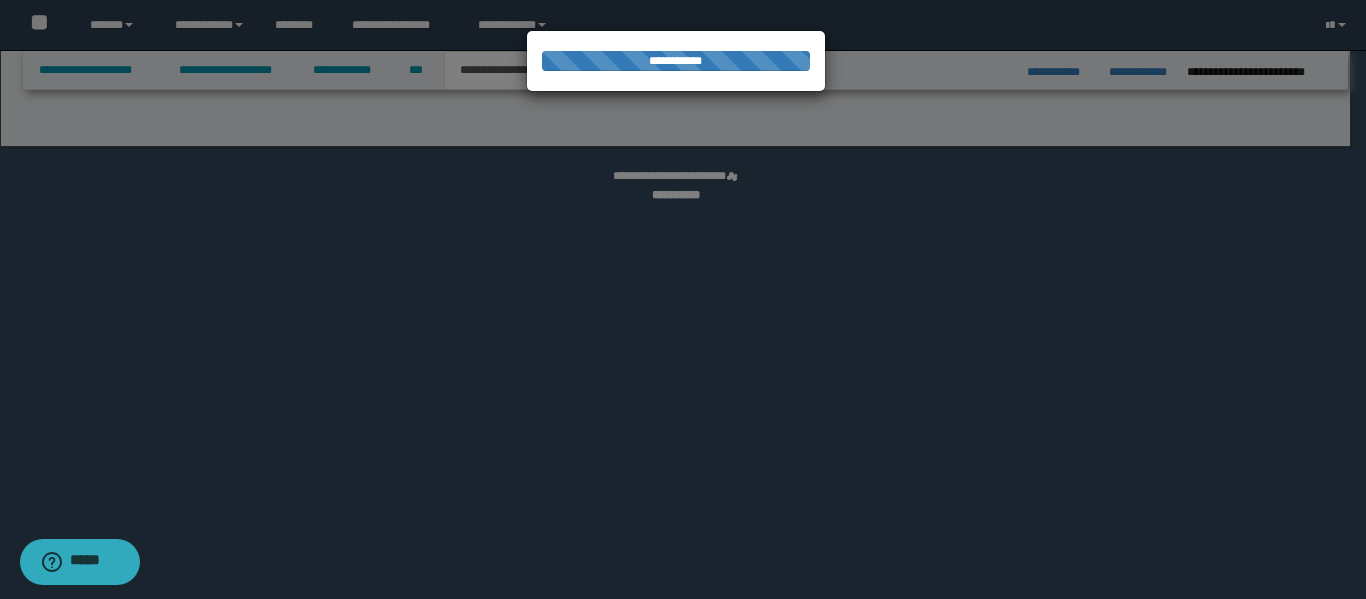 select on "*" 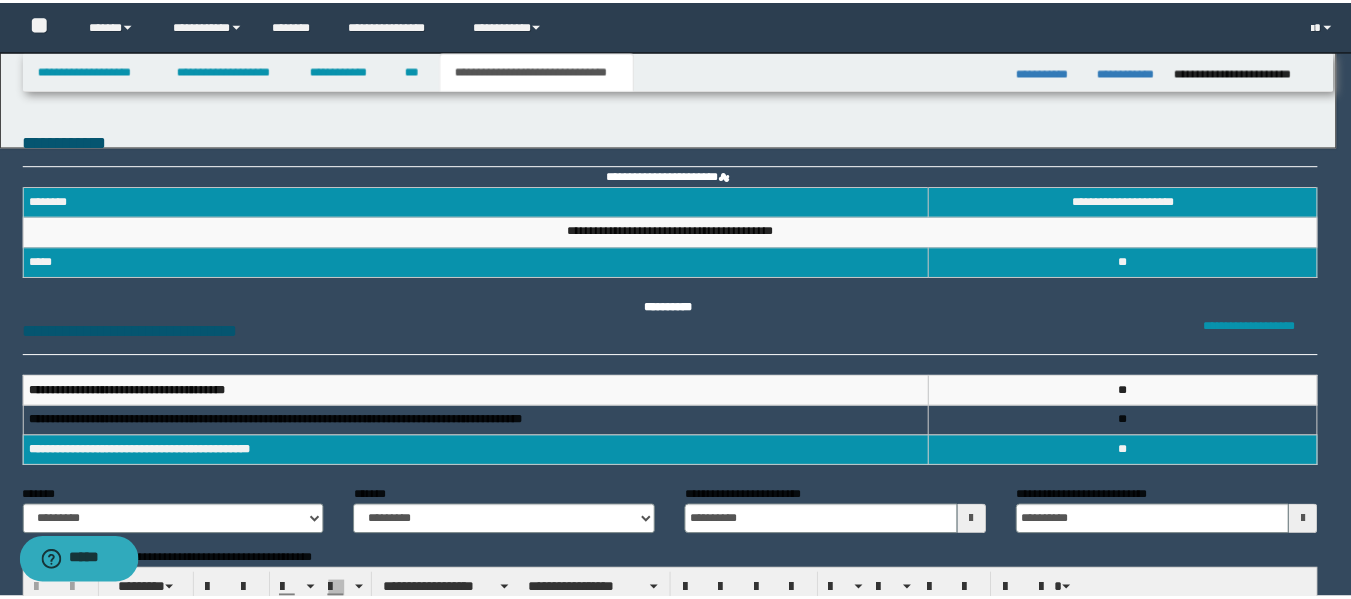 scroll, scrollTop: 0, scrollLeft: 0, axis: both 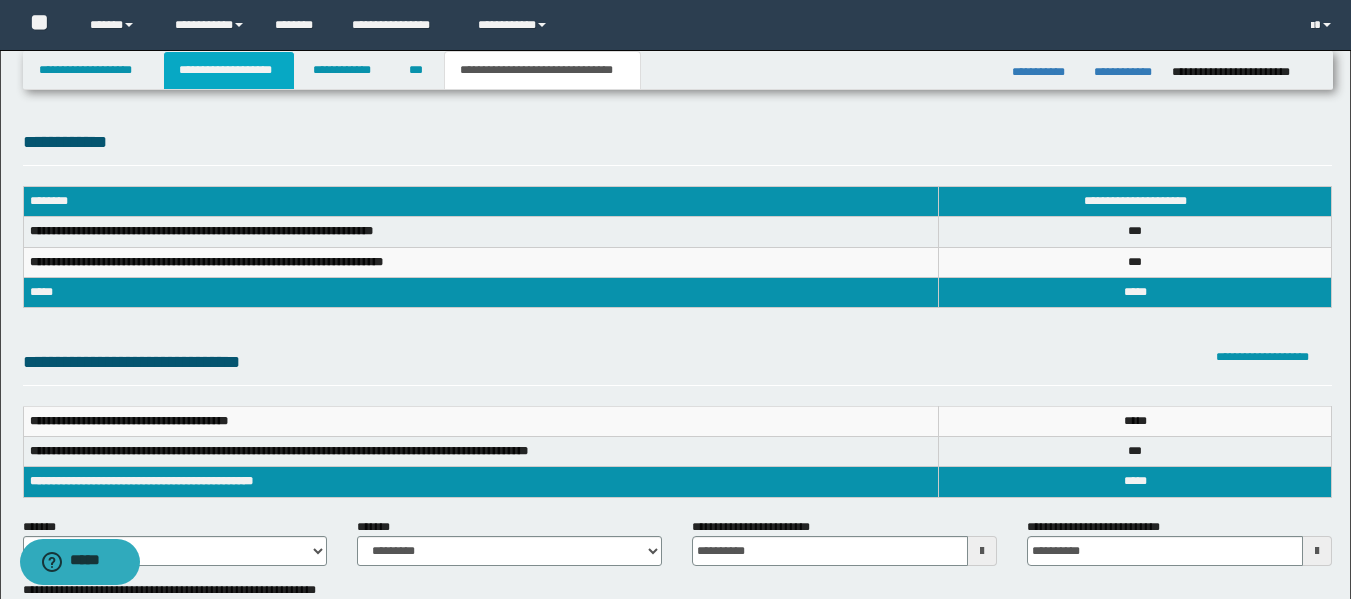 click on "**********" at bounding box center [229, 70] 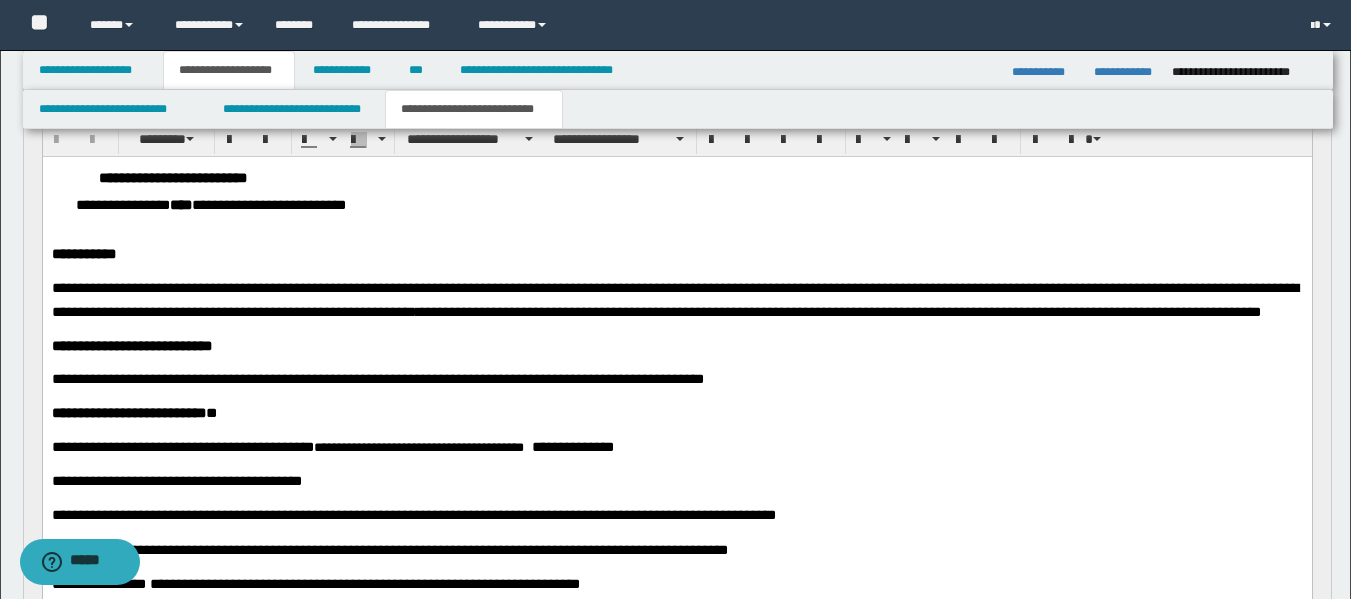 scroll, scrollTop: 200, scrollLeft: 0, axis: vertical 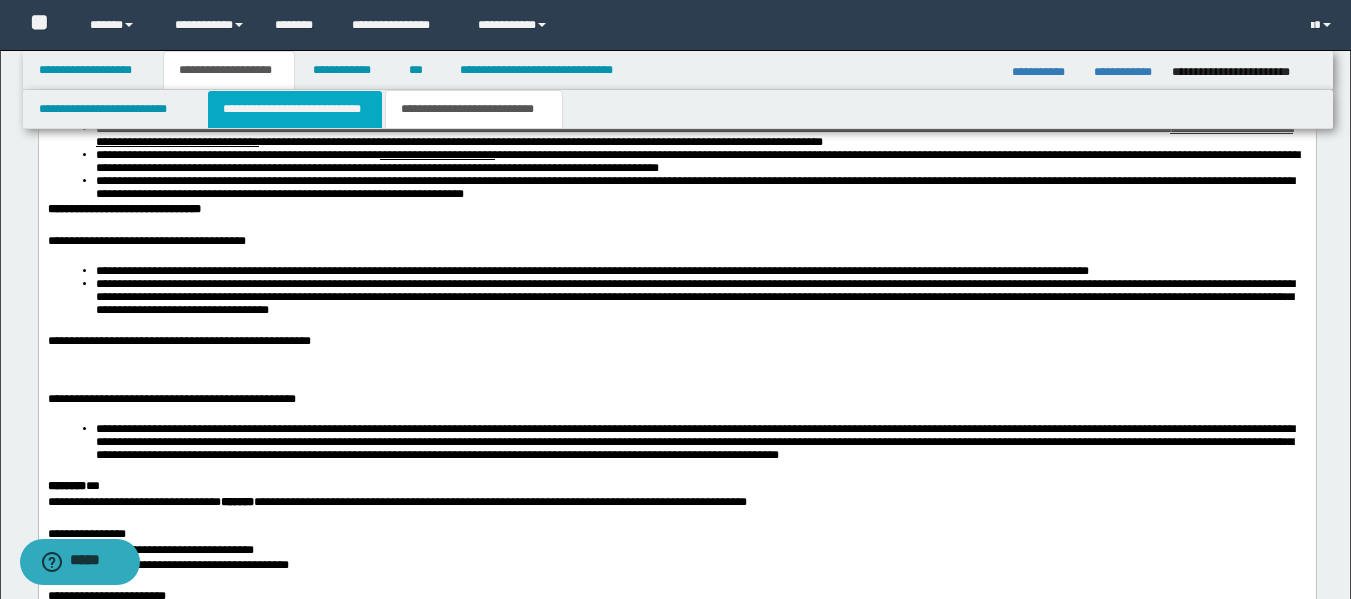 click on "**********" at bounding box center [295, 109] 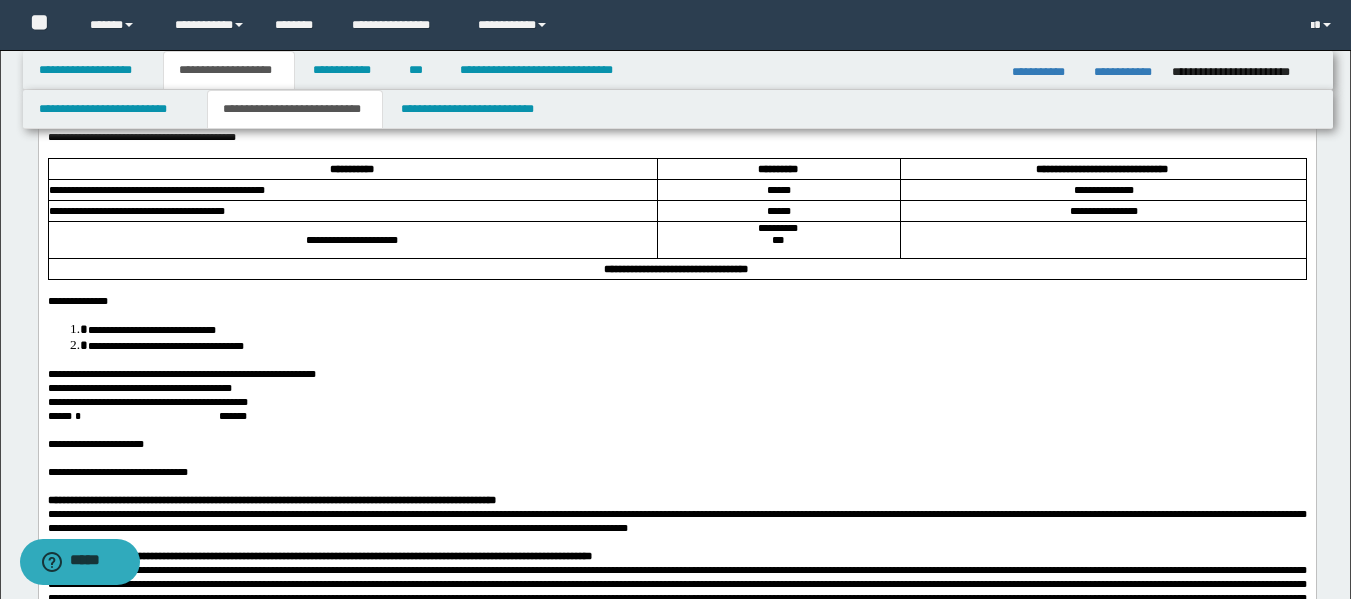 scroll, scrollTop: 255, scrollLeft: 0, axis: vertical 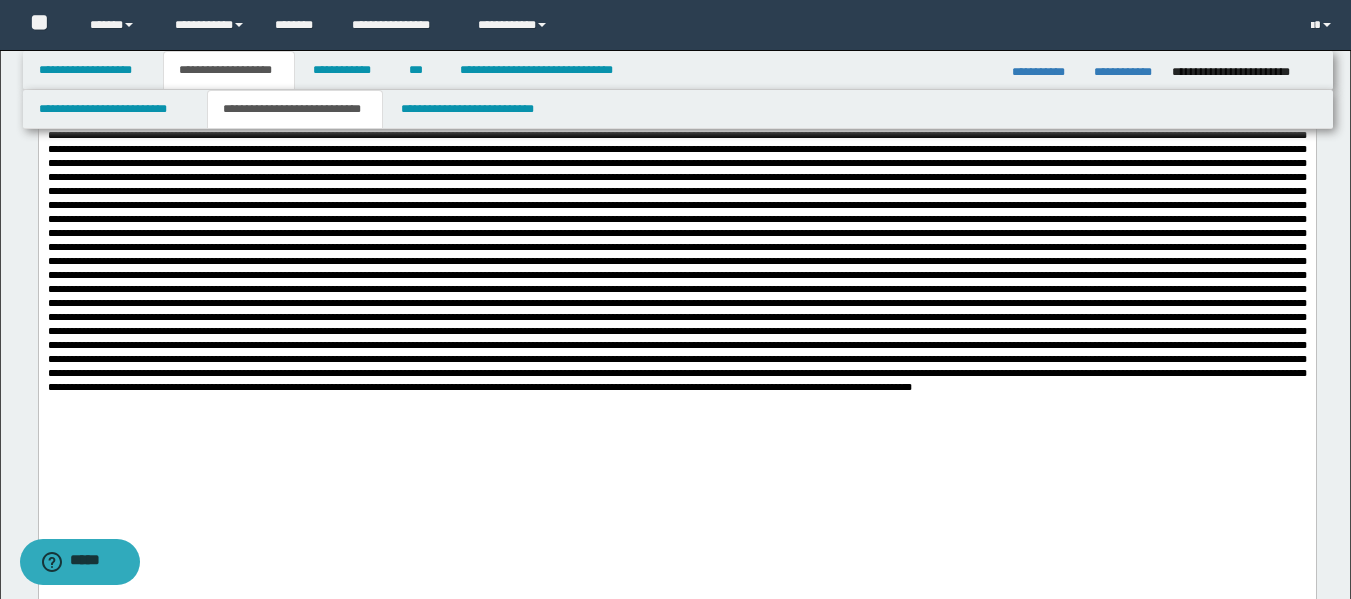 click on "**********" at bounding box center (676, 72) 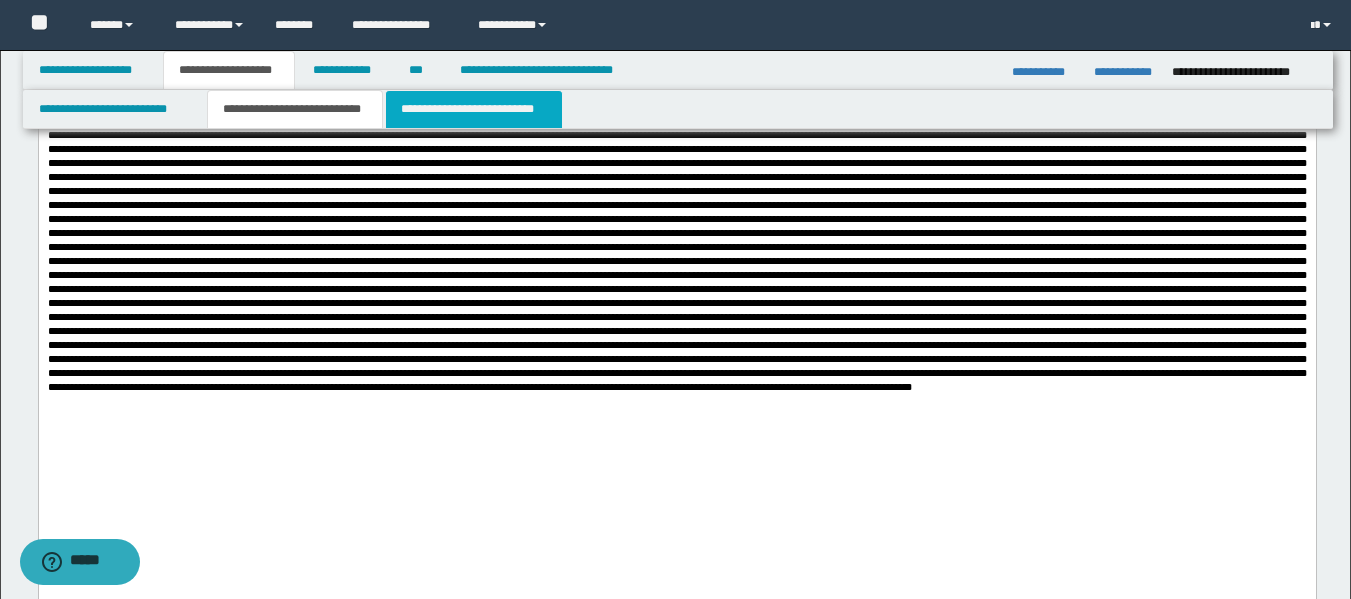 click on "**********" at bounding box center [474, 109] 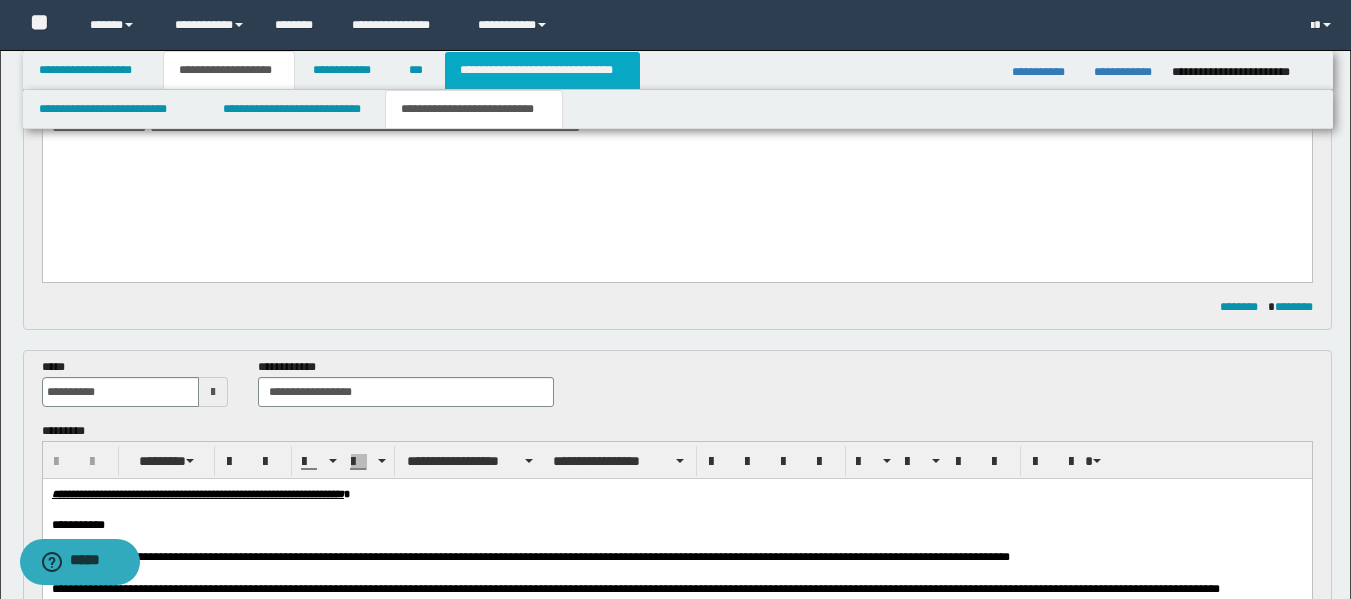 click on "**********" at bounding box center [542, 70] 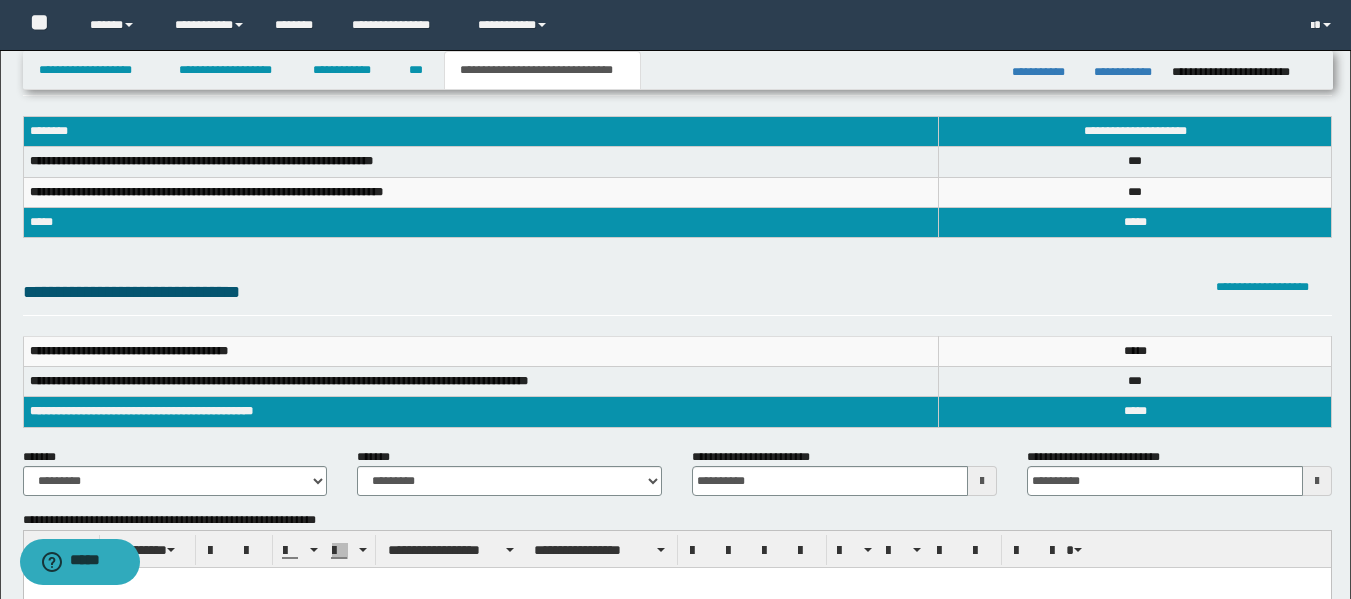 scroll, scrollTop: 24, scrollLeft: 0, axis: vertical 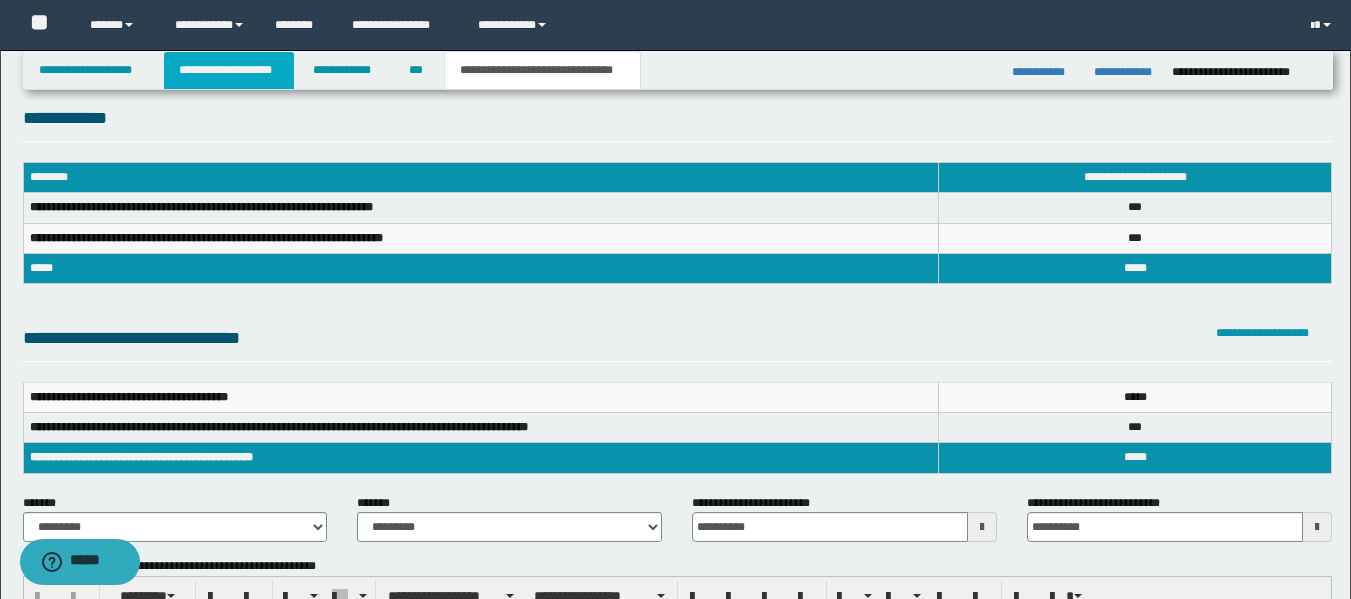 click on "**********" at bounding box center (229, 70) 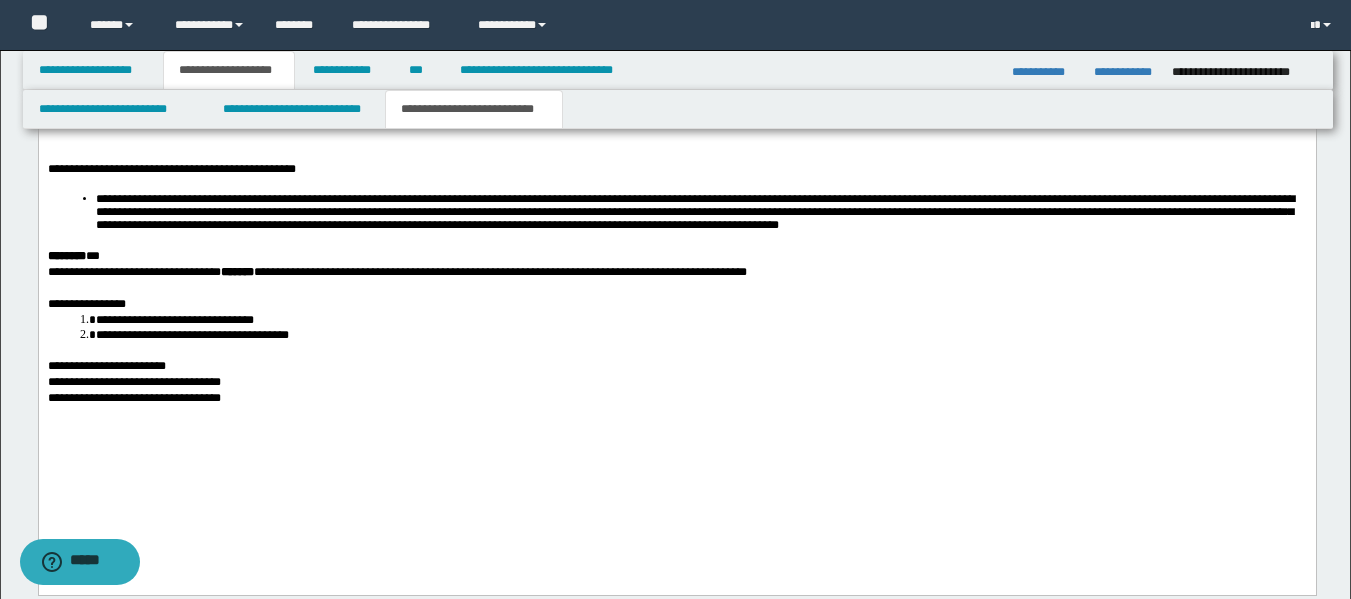 scroll, scrollTop: 3555, scrollLeft: 0, axis: vertical 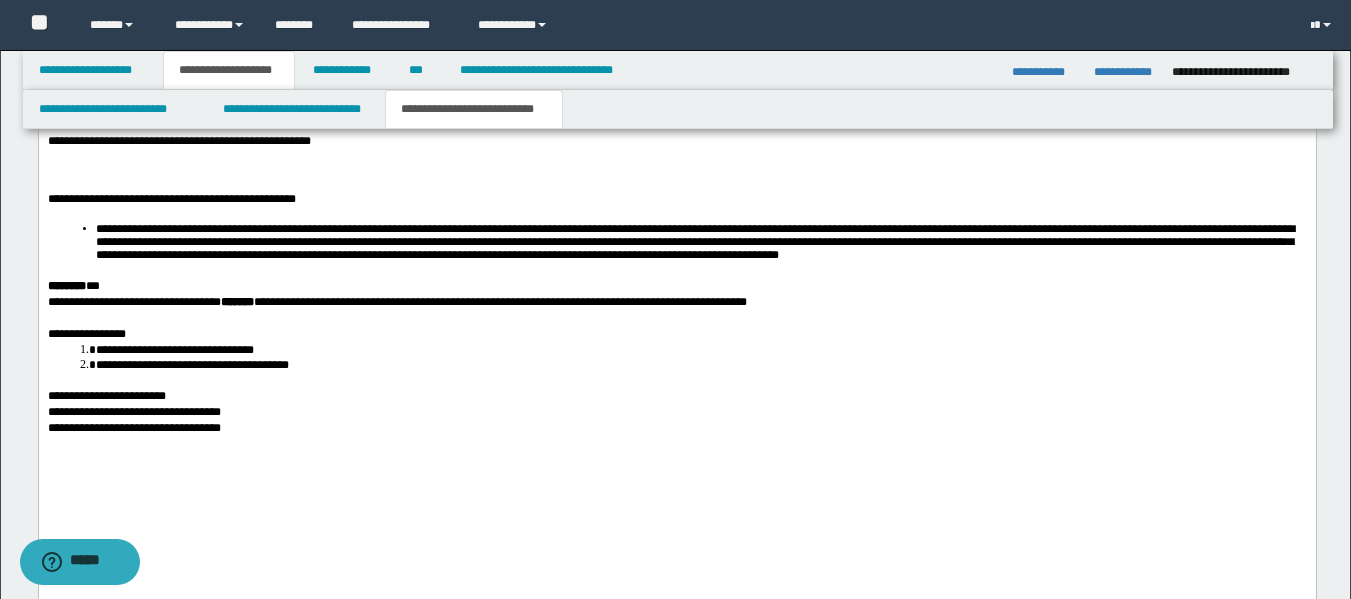 click on "**********" at bounding box center (676, 141) 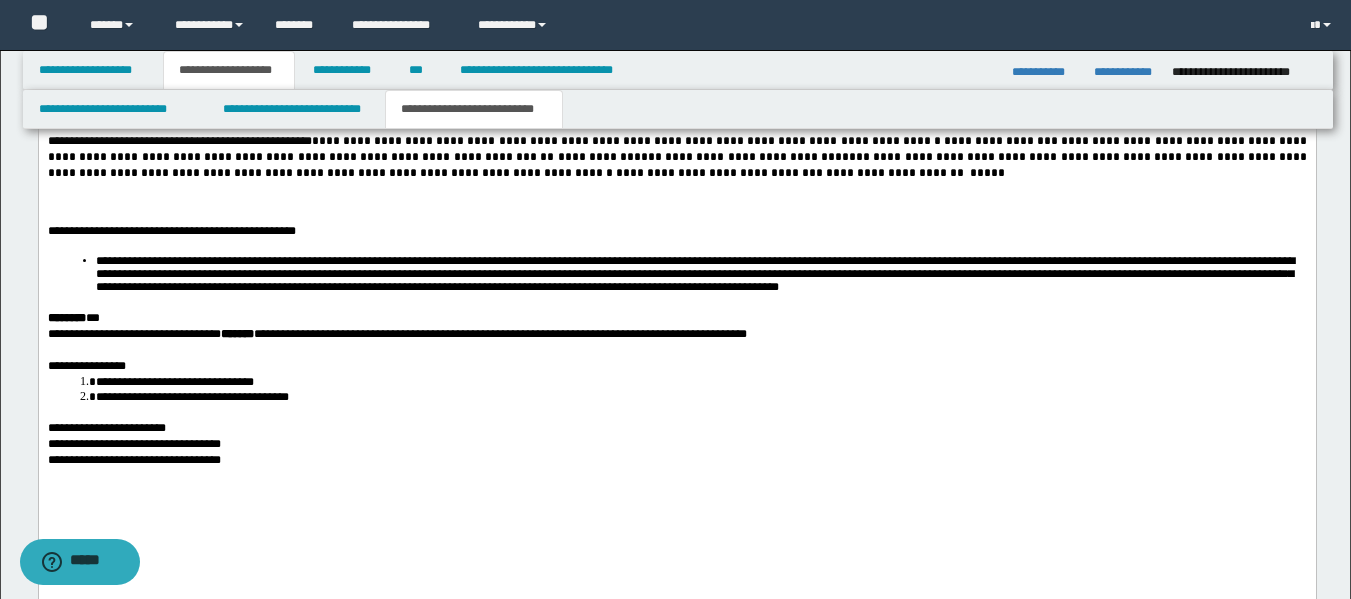 click on "**" at bounding box center (546, 157) 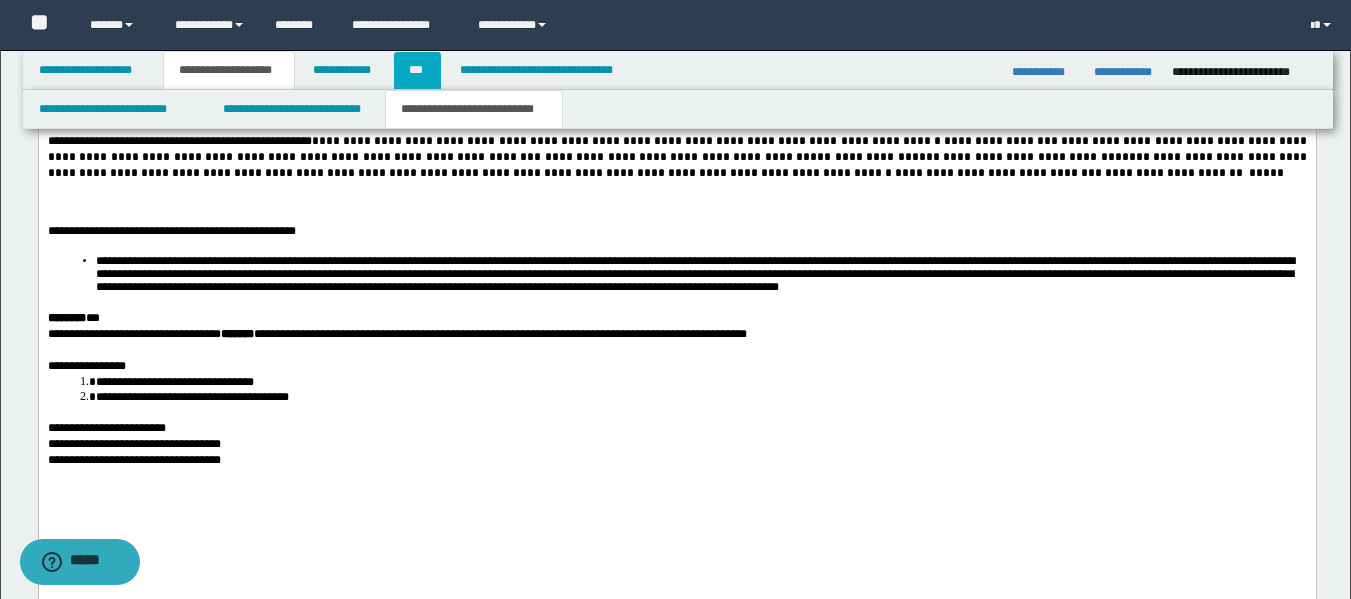 click on "***" at bounding box center (417, 70) 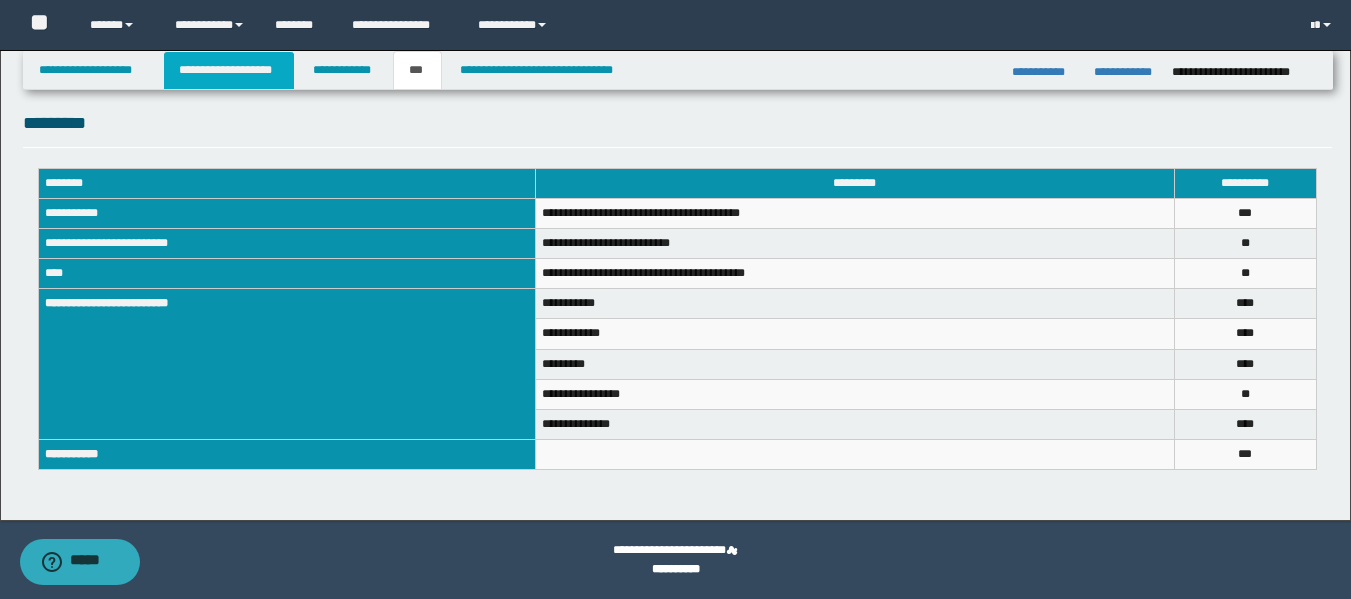click on "**********" at bounding box center [229, 70] 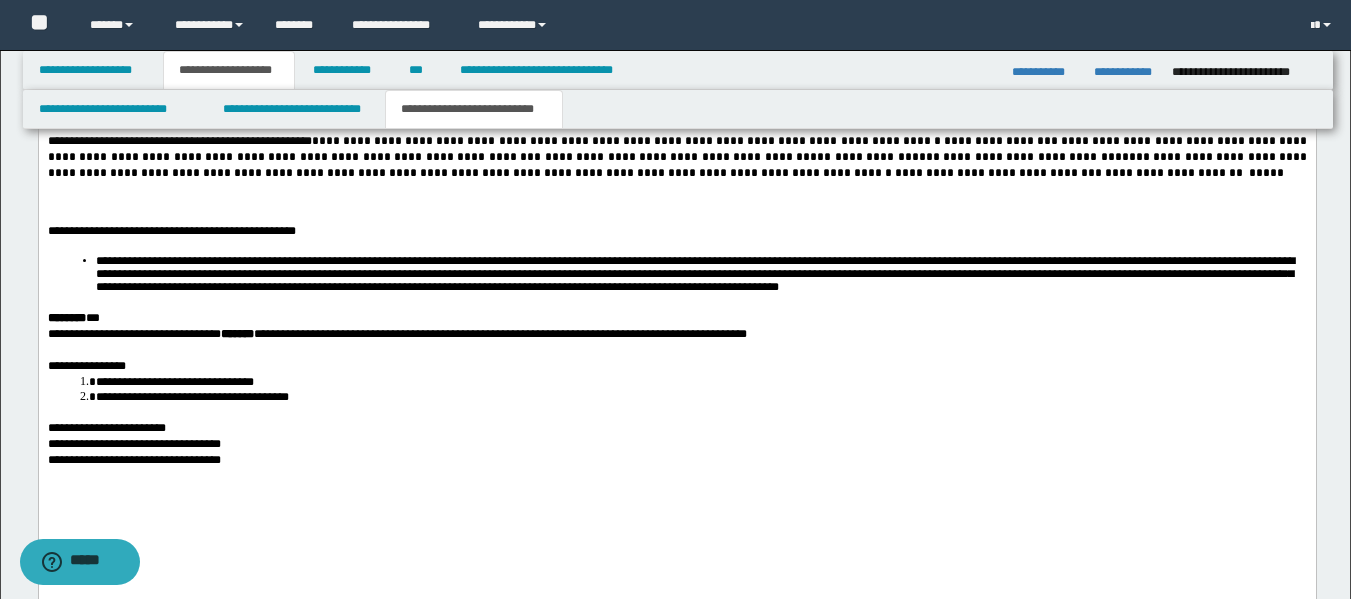 scroll, scrollTop: 3439, scrollLeft: 0, axis: vertical 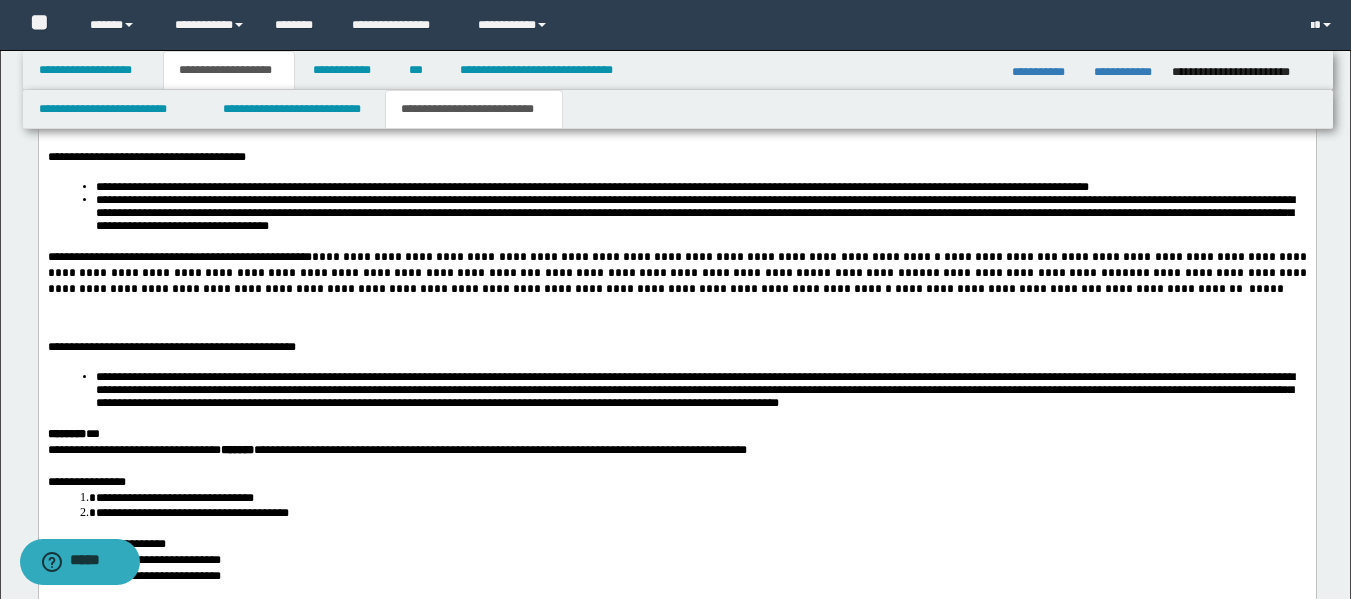 click on "*****" at bounding box center (1265, 289) 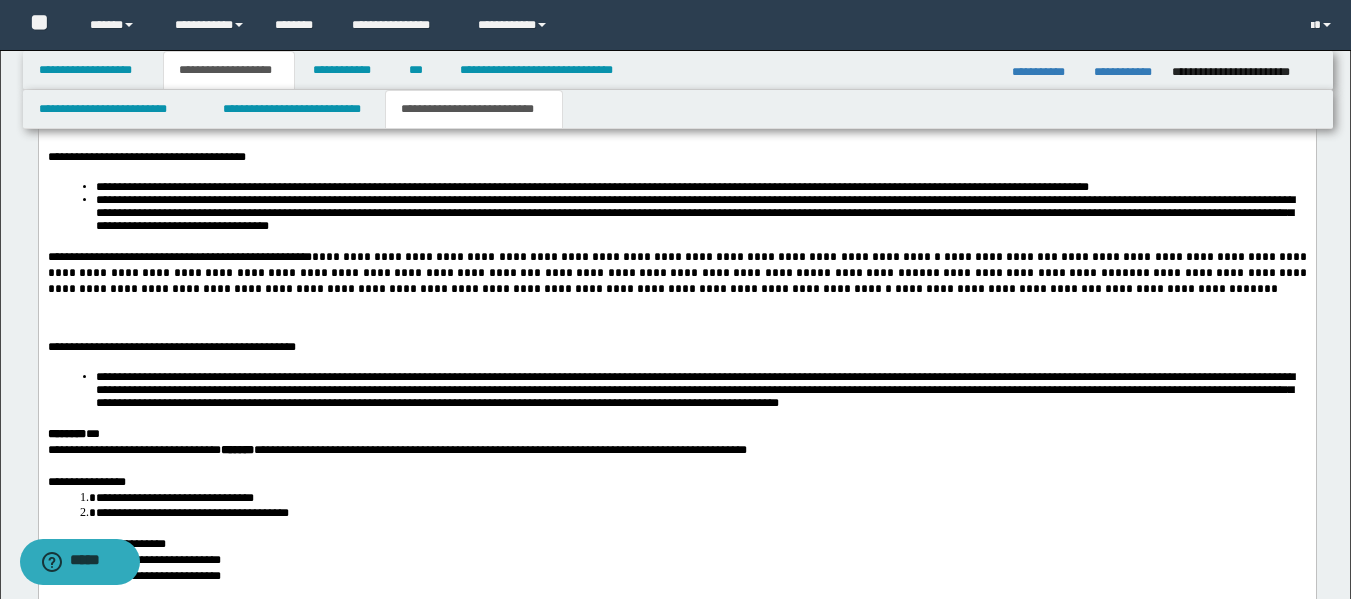 click on "**********" at bounding box center (1183, 289) 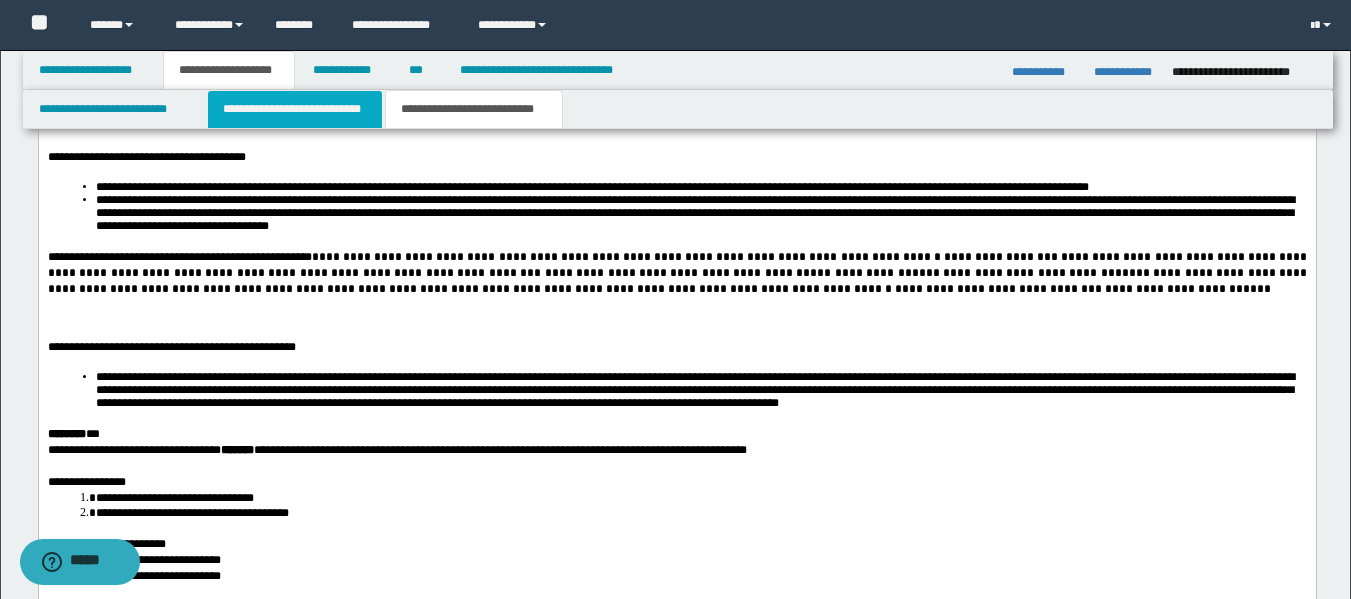 click on "**********" at bounding box center (295, 109) 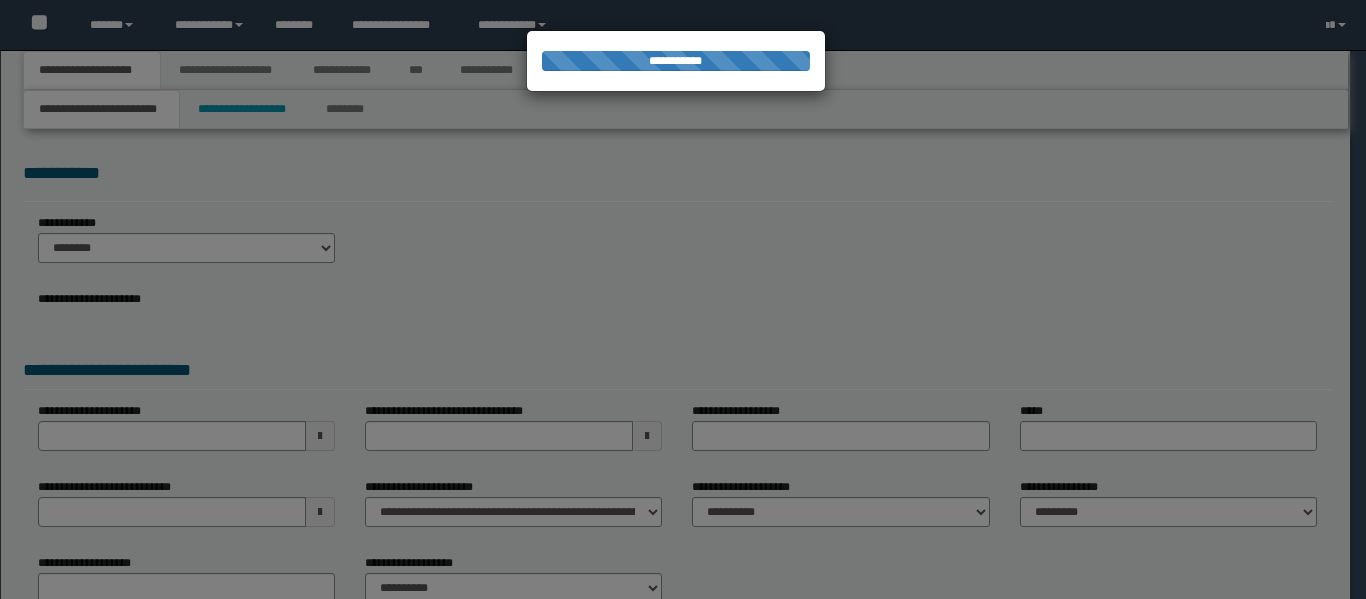 scroll, scrollTop: 0, scrollLeft: 0, axis: both 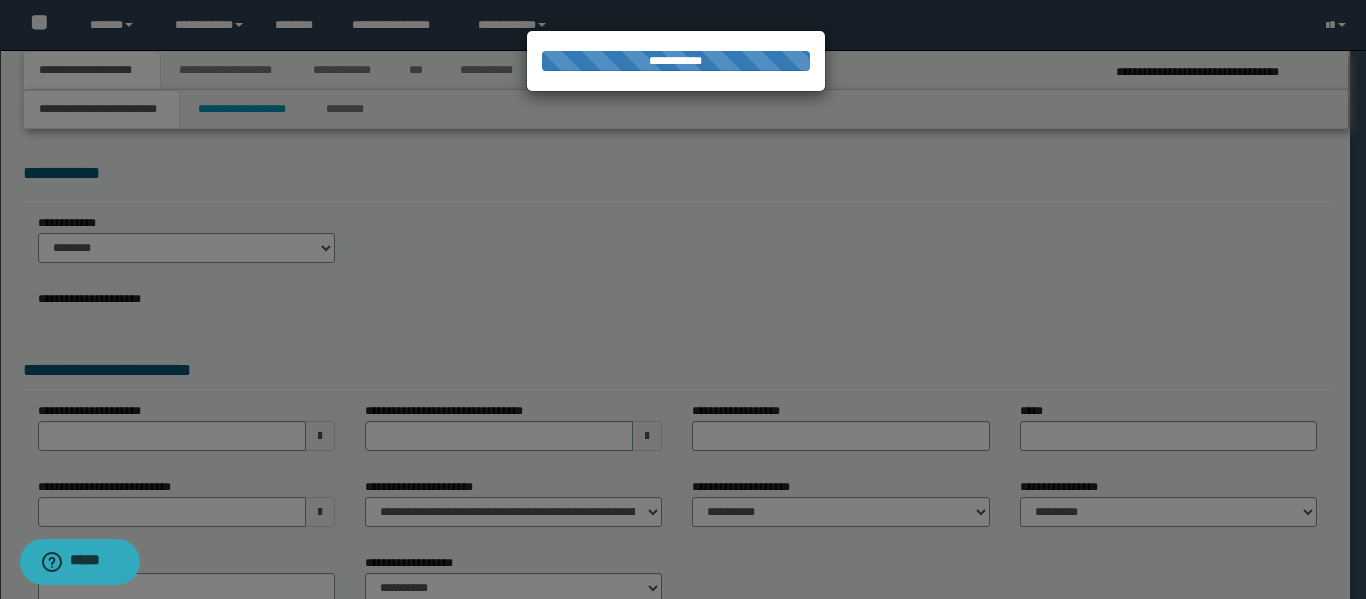 select on "*" 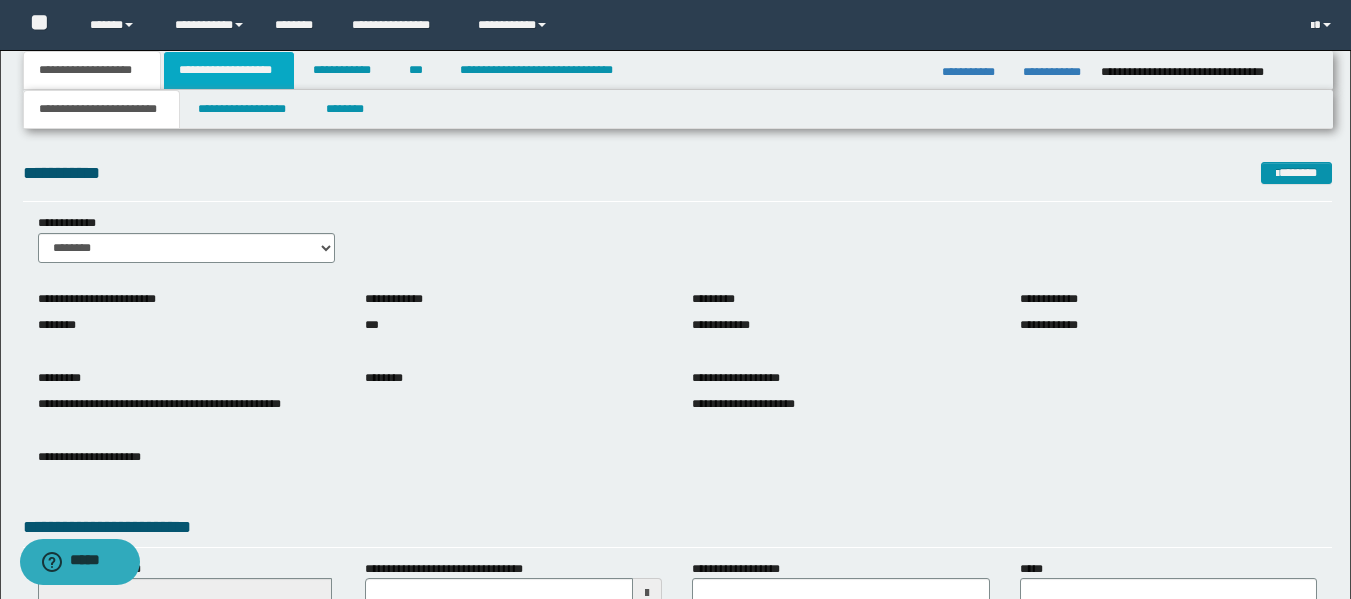 click on "**********" at bounding box center [229, 70] 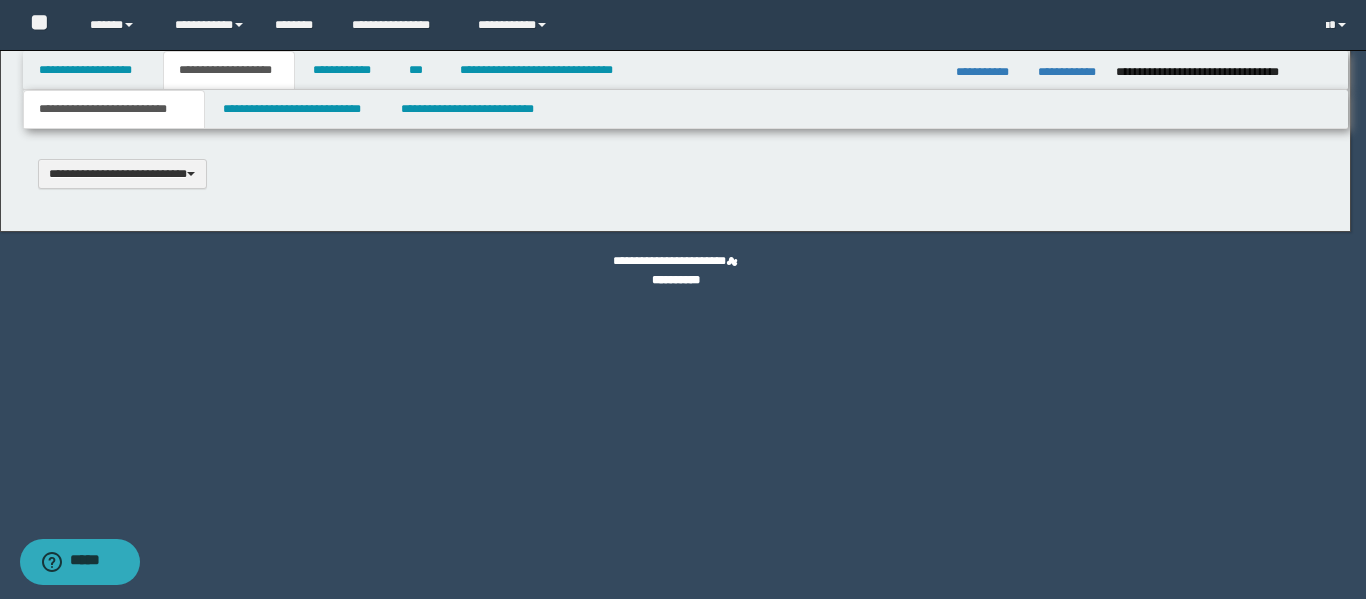 type 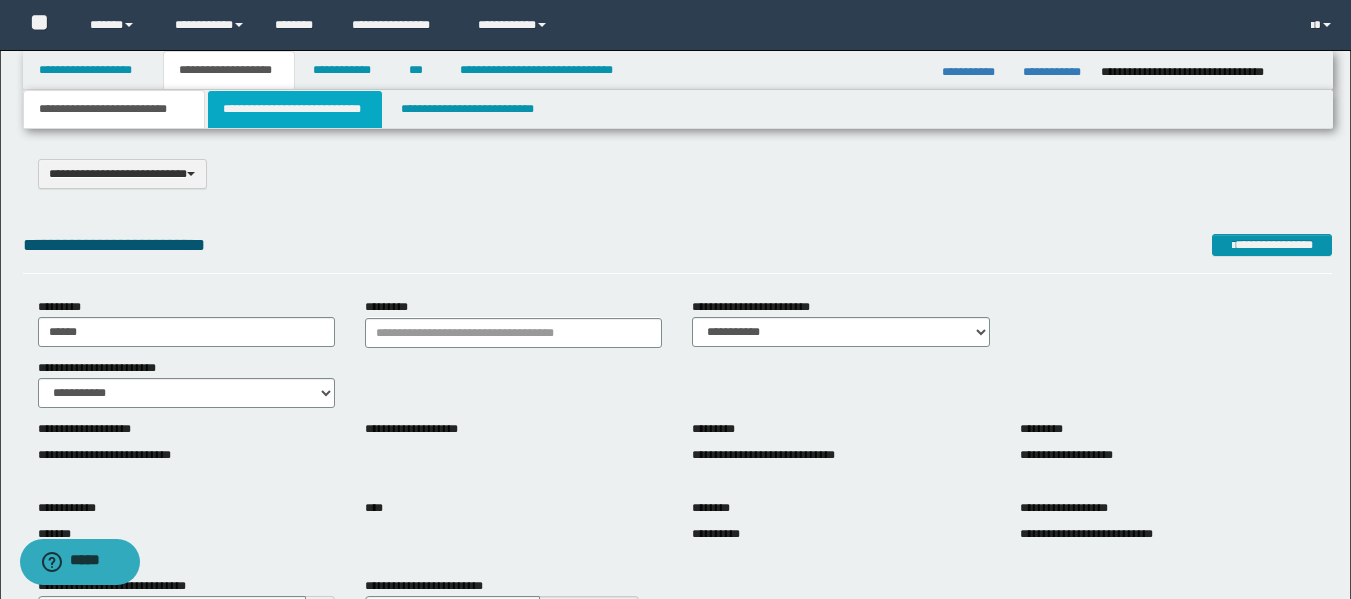 click on "**********" at bounding box center [295, 109] 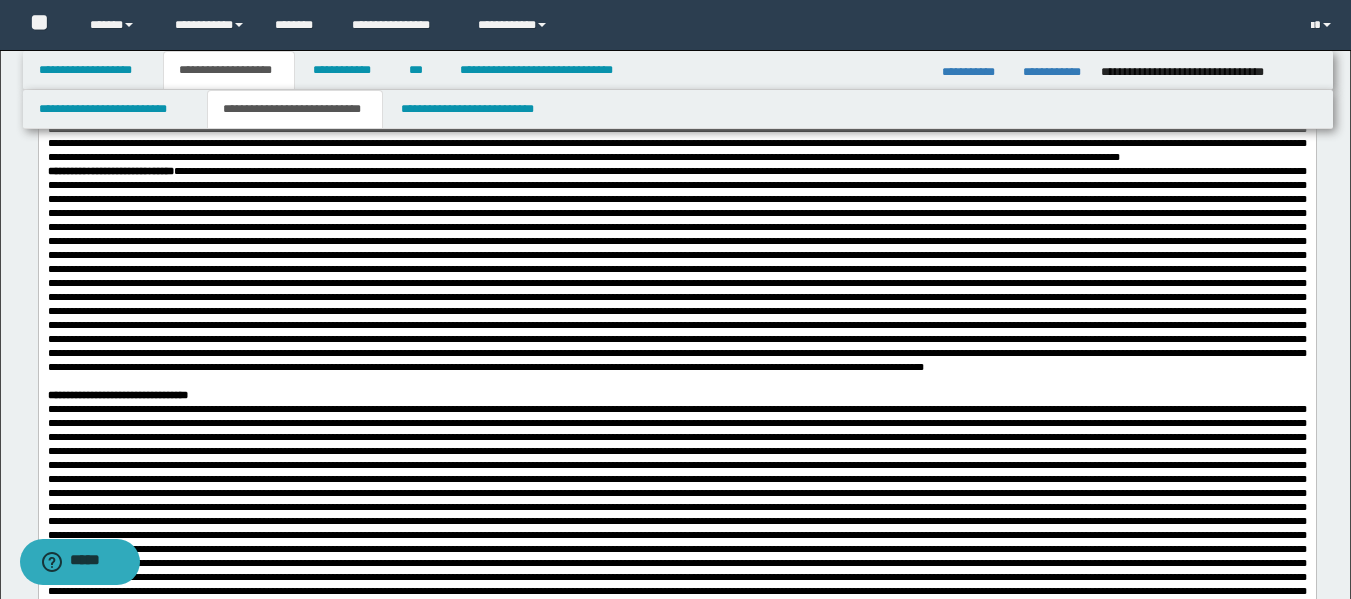 scroll, scrollTop: 700, scrollLeft: 0, axis: vertical 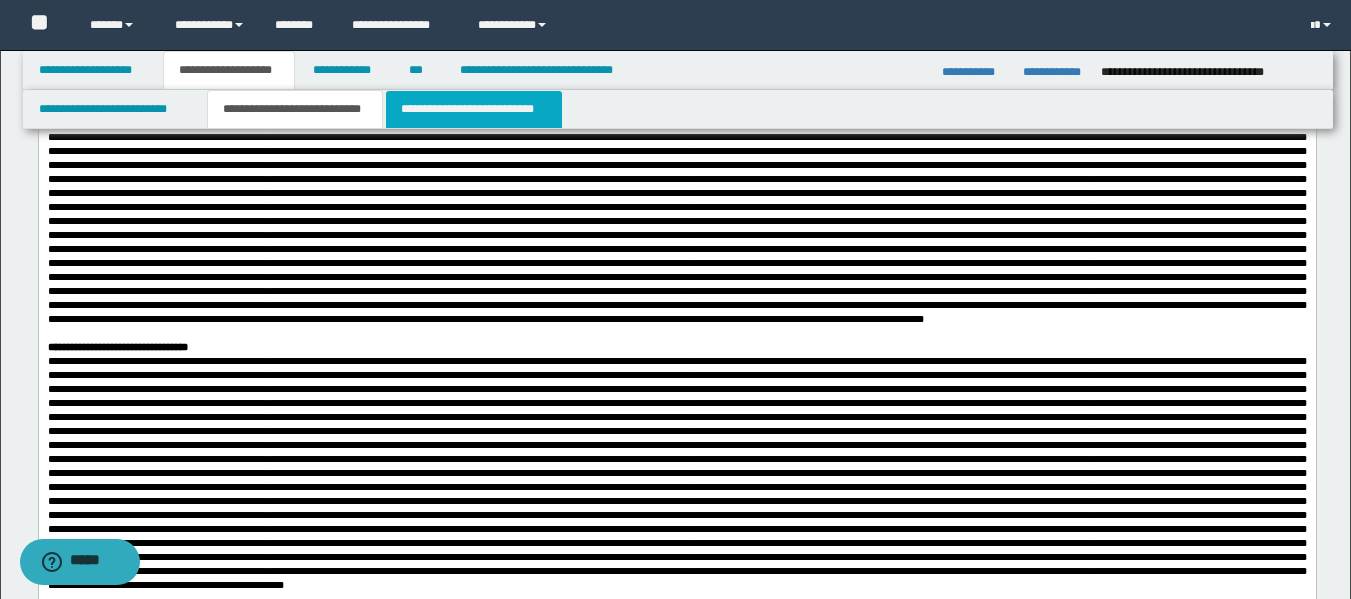 click on "**********" at bounding box center [474, 109] 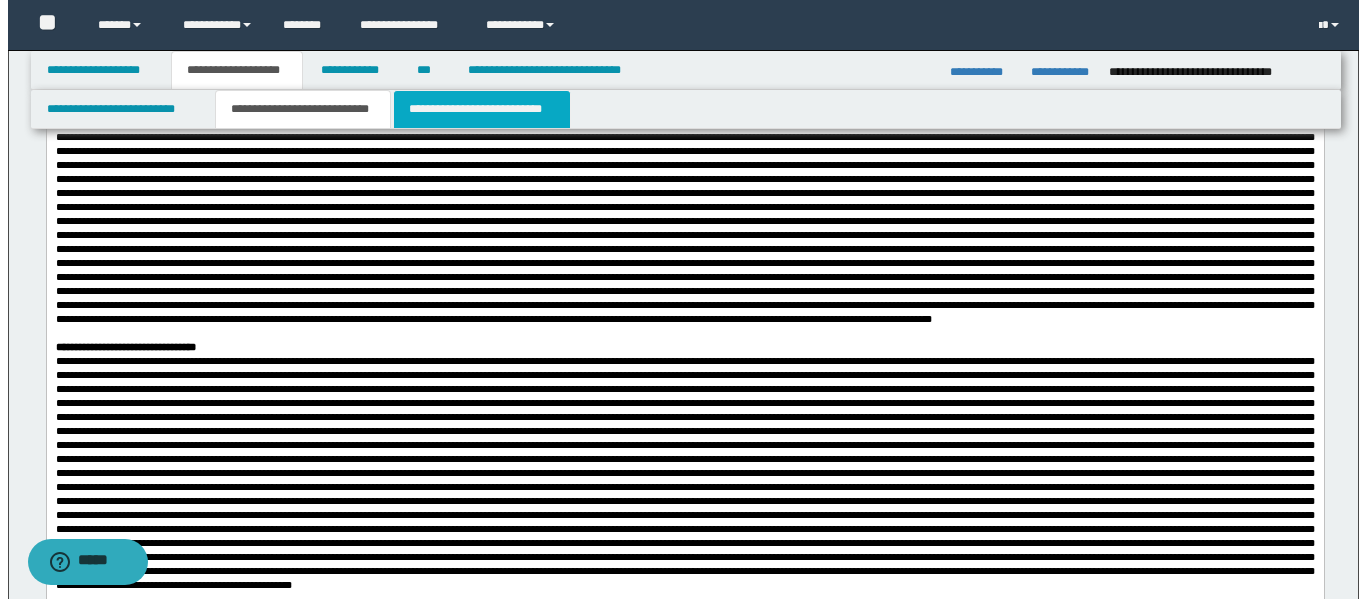 scroll, scrollTop: 0, scrollLeft: 0, axis: both 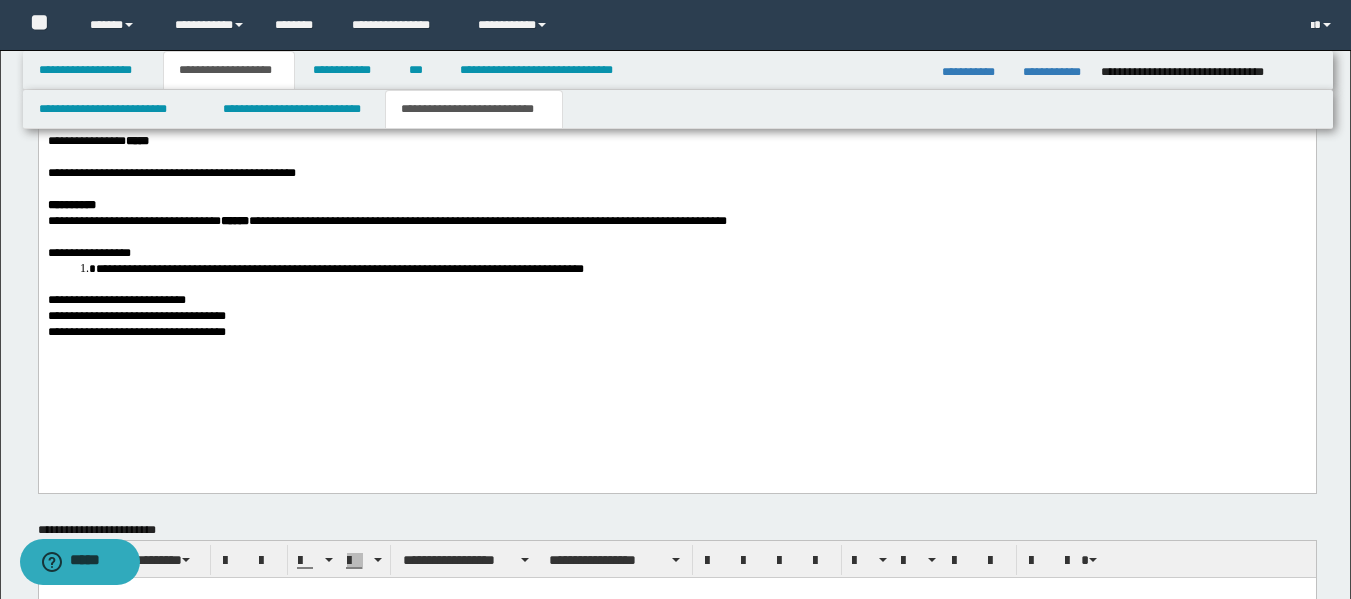 click on "**********" at bounding box center [676, 173] 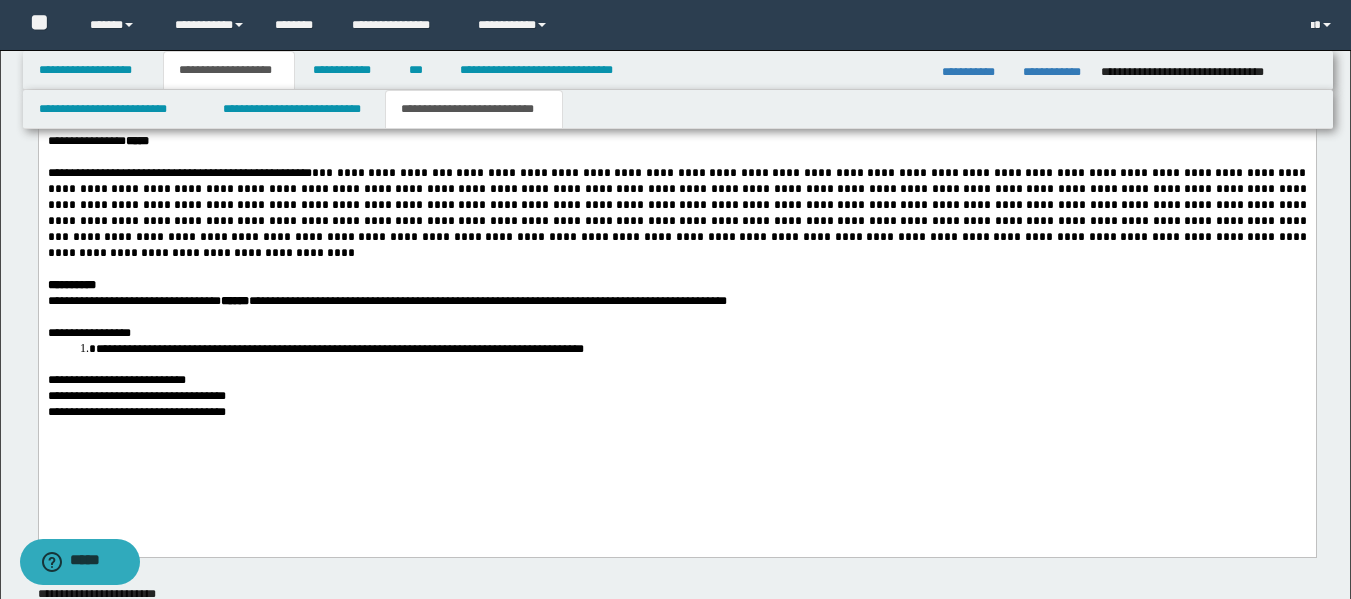 click on "**********" at bounding box center (678, 205) 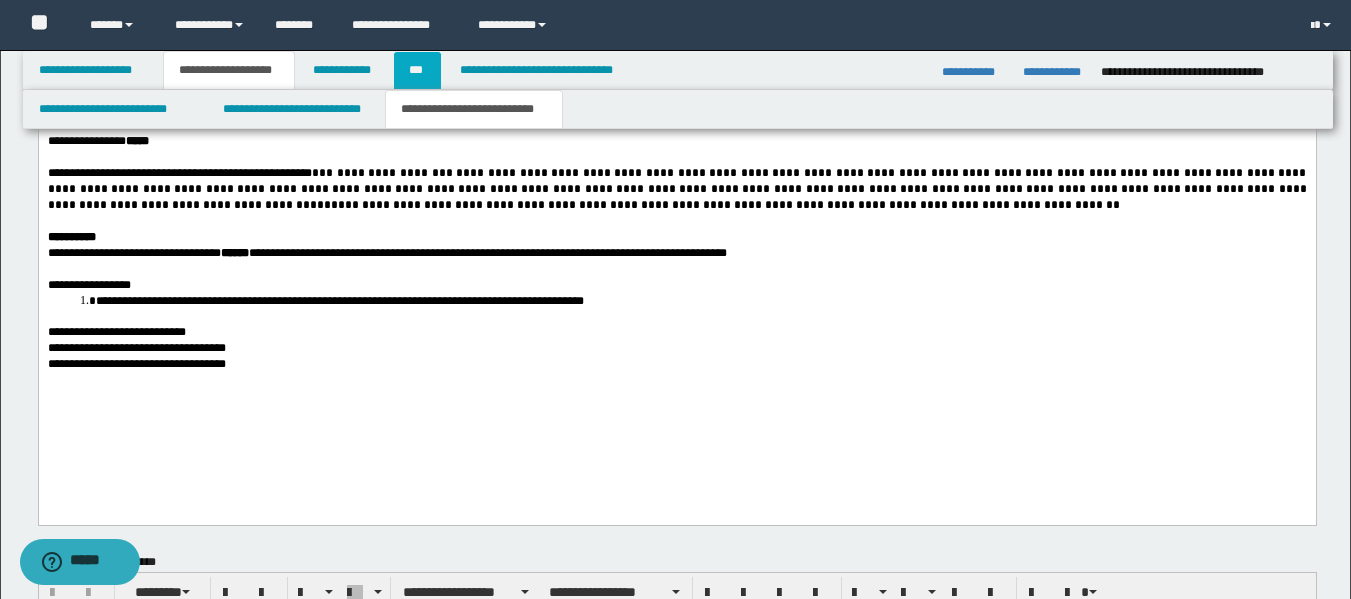 click on "***" at bounding box center (417, 70) 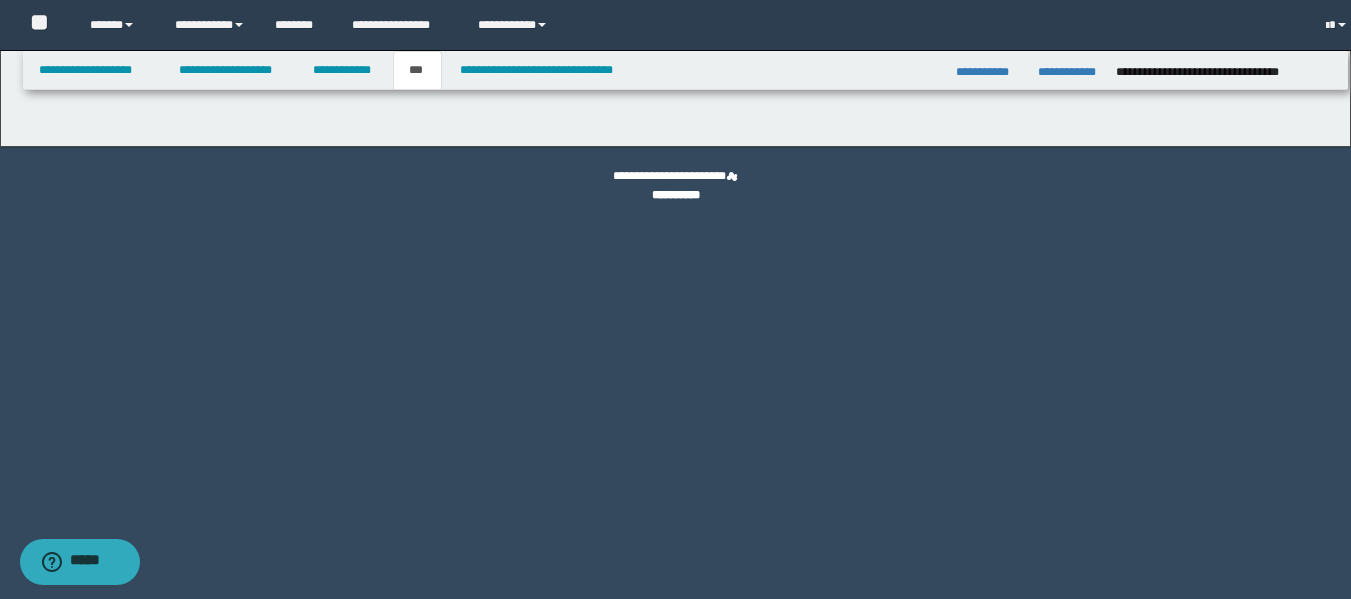 scroll, scrollTop: 0, scrollLeft: 0, axis: both 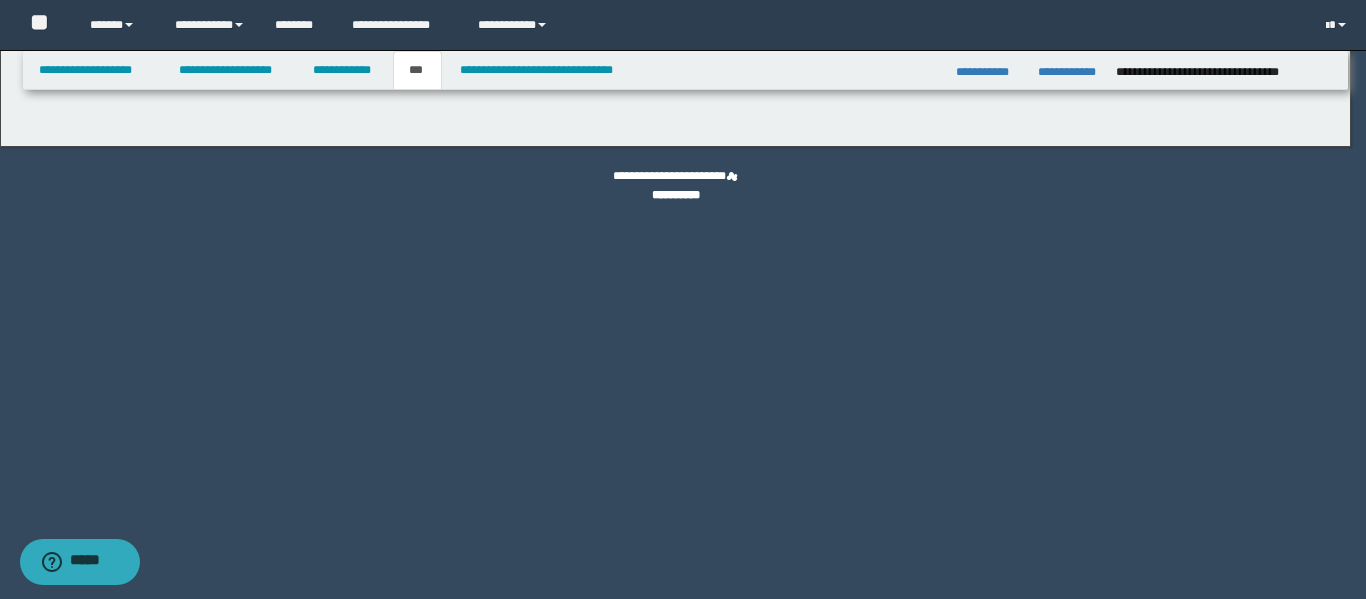 select on "*" 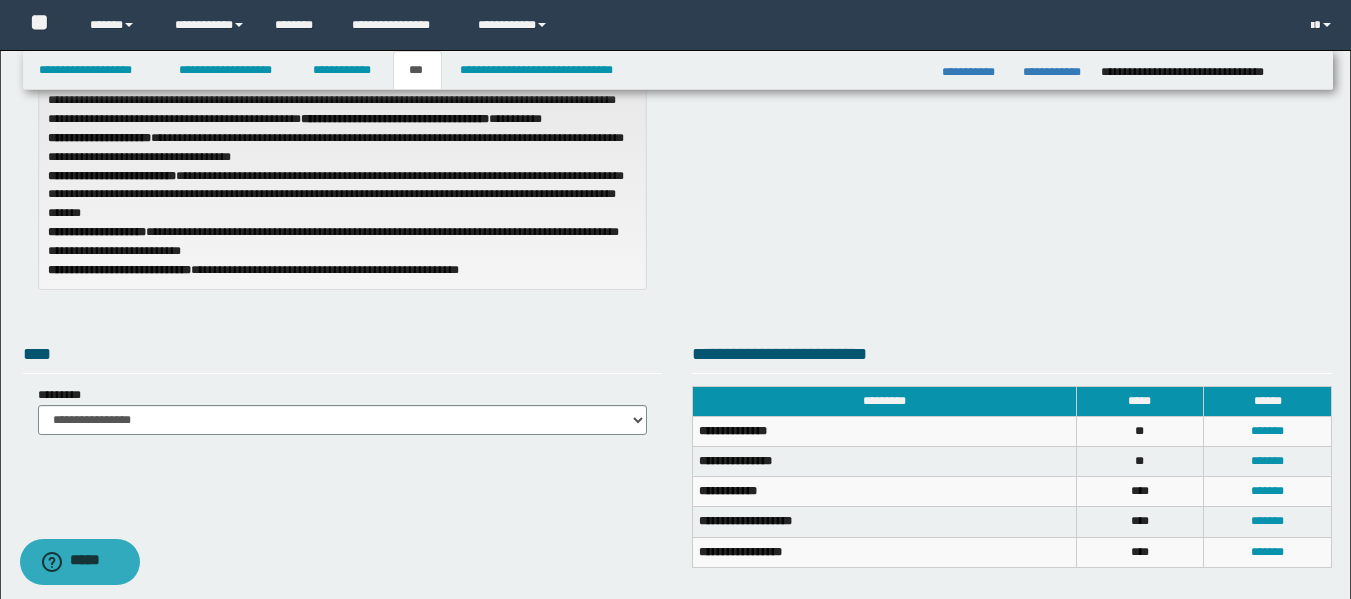scroll, scrollTop: 200, scrollLeft: 0, axis: vertical 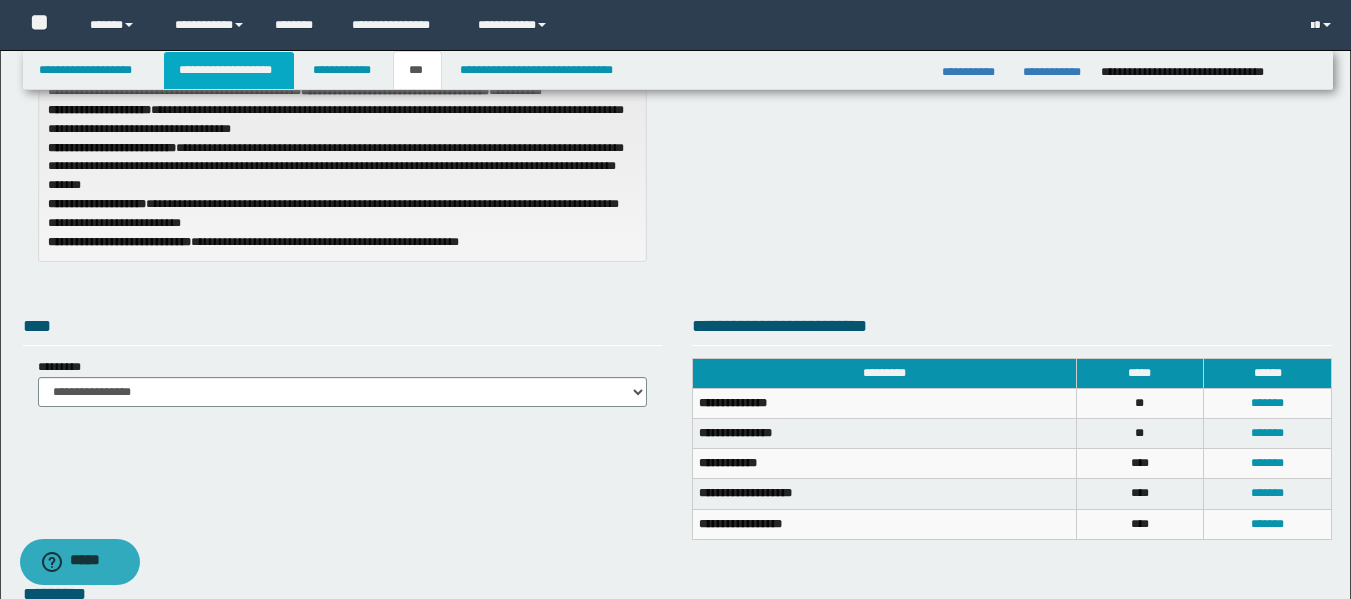 click on "**********" at bounding box center [229, 70] 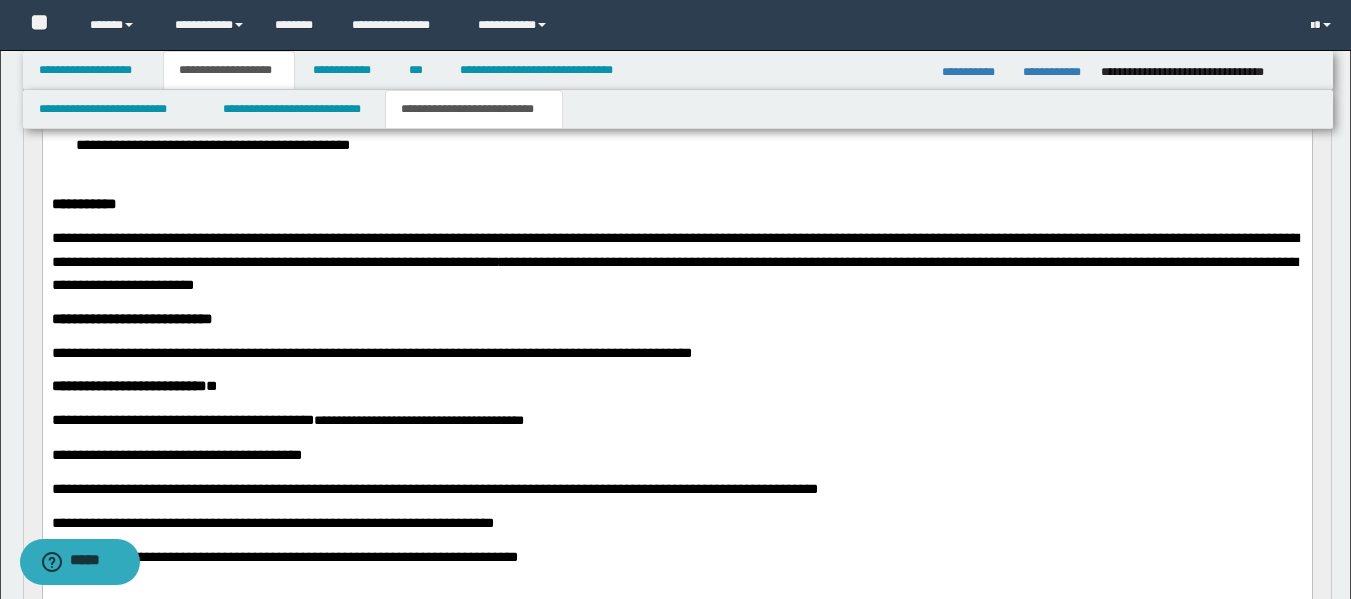 scroll, scrollTop: 331, scrollLeft: 0, axis: vertical 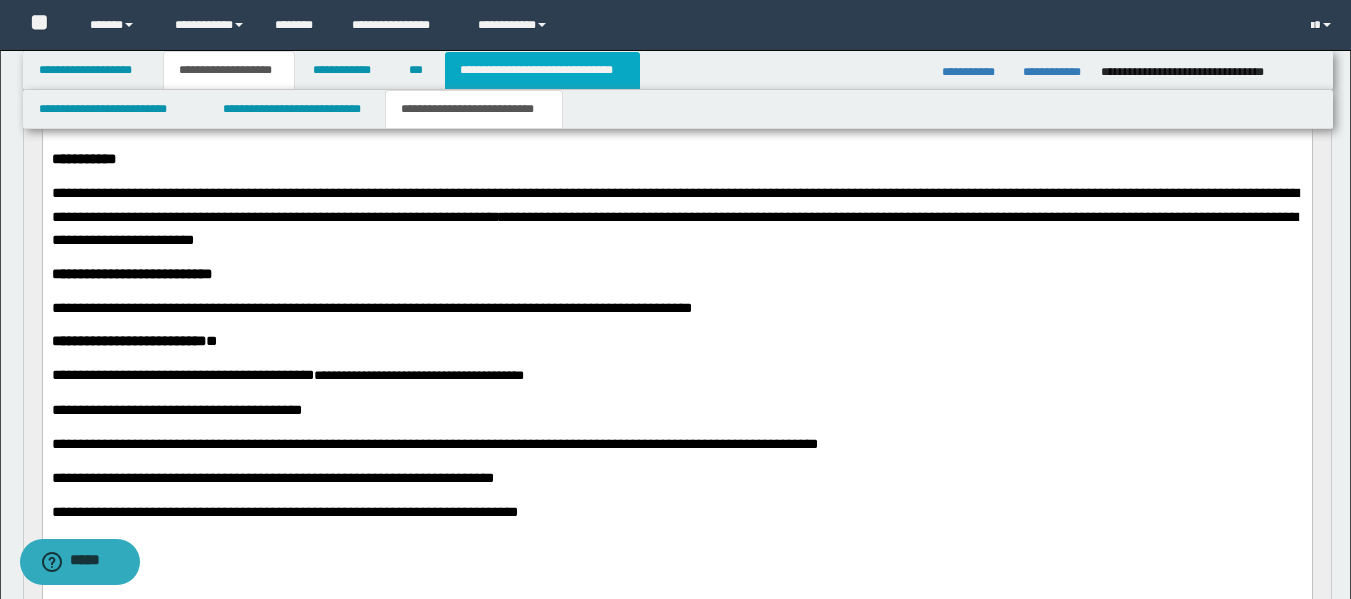 click on "**********" at bounding box center (542, 70) 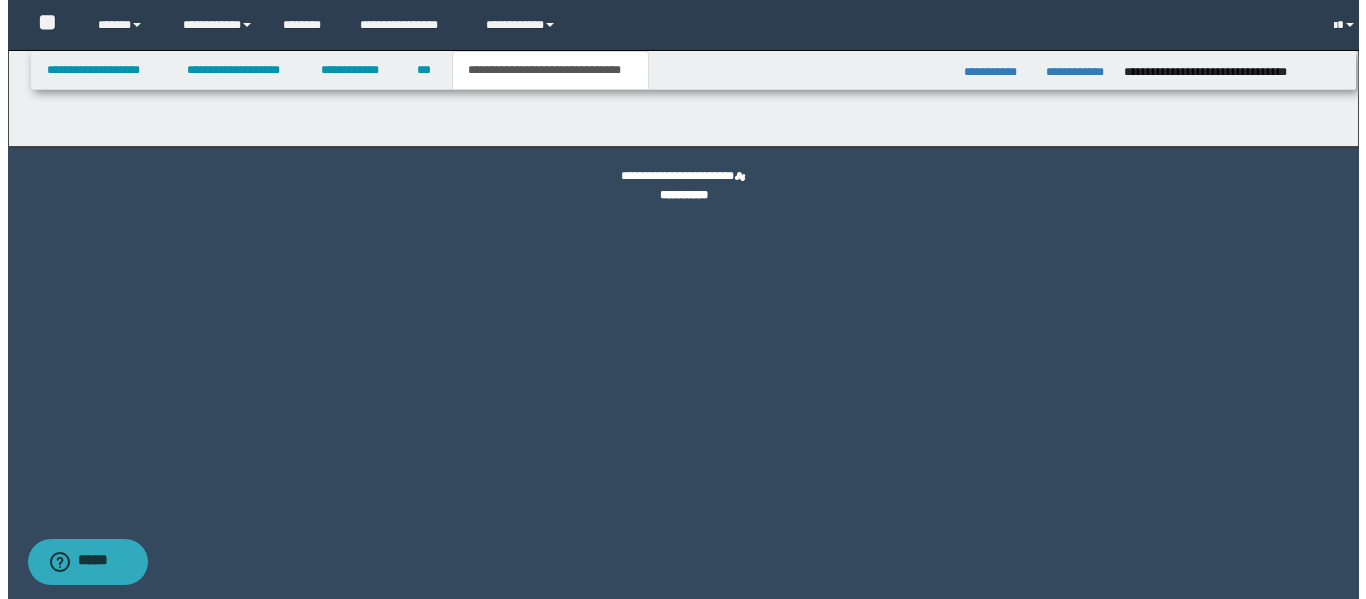 scroll, scrollTop: 0, scrollLeft: 0, axis: both 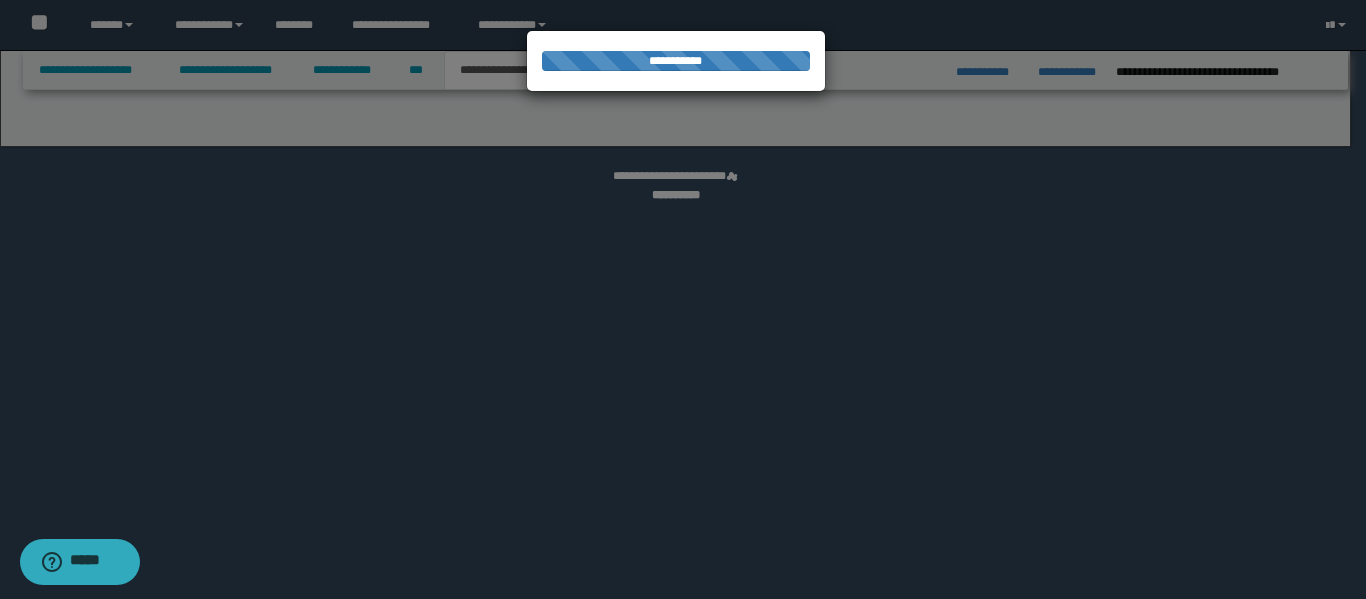 select on "*" 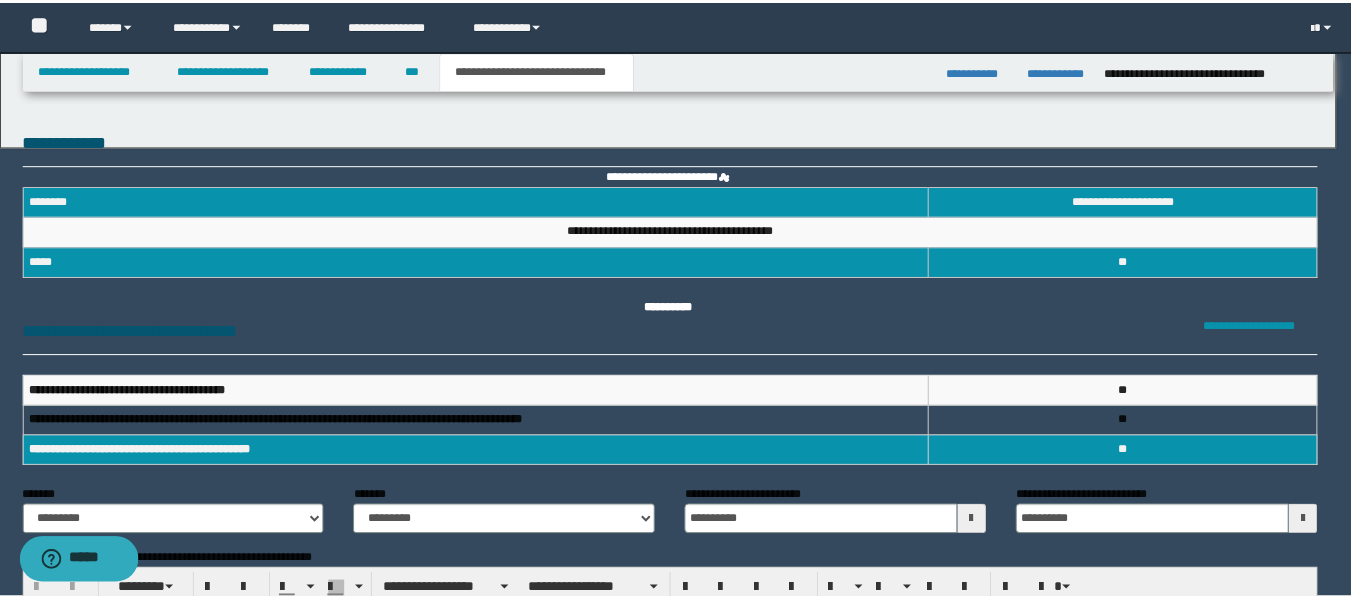 scroll, scrollTop: 0, scrollLeft: 0, axis: both 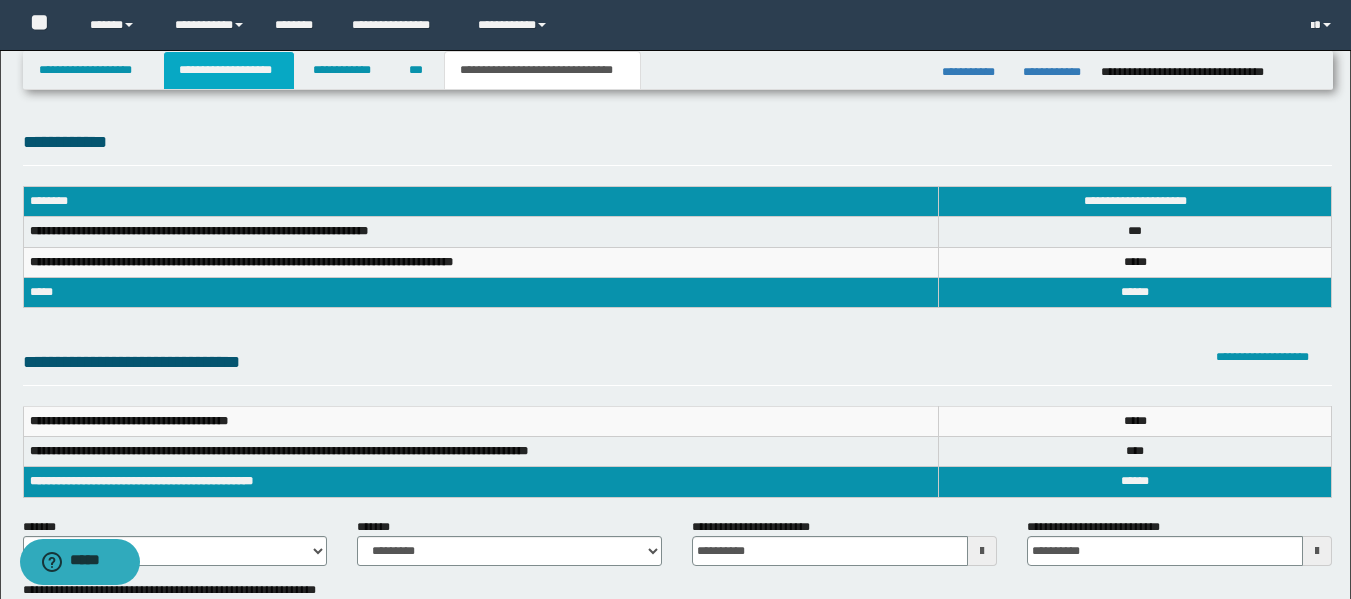 click on "**********" at bounding box center (229, 70) 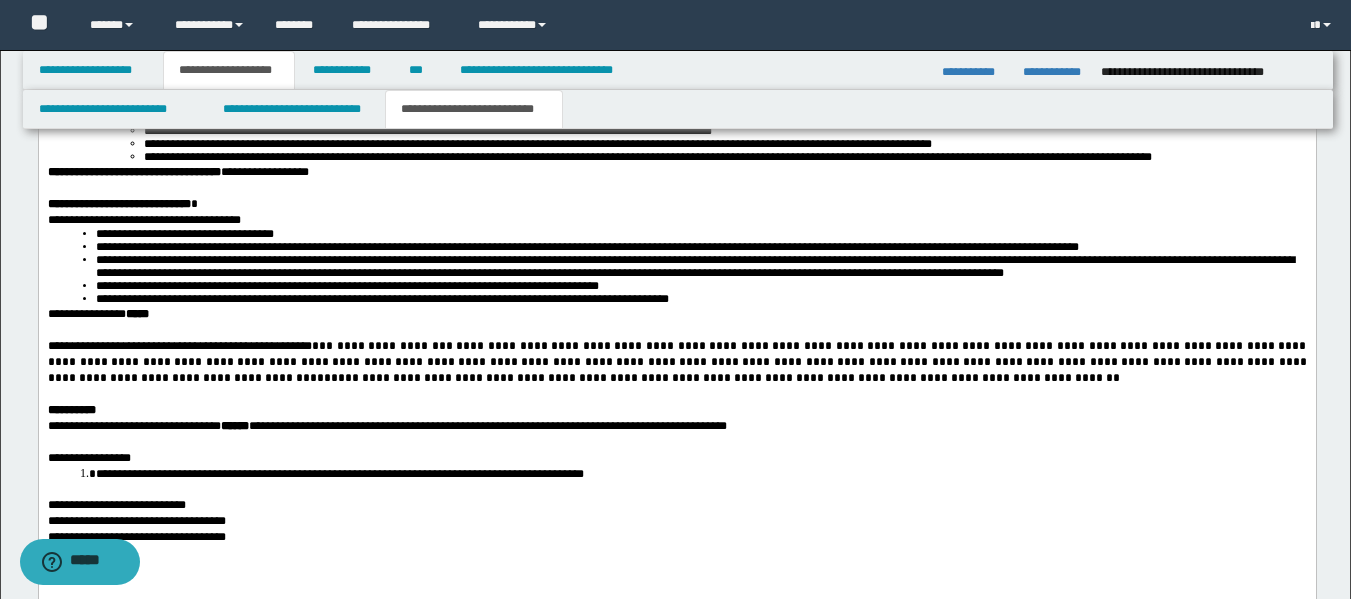 scroll, scrollTop: 3090, scrollLeft: 0, axis: vertical 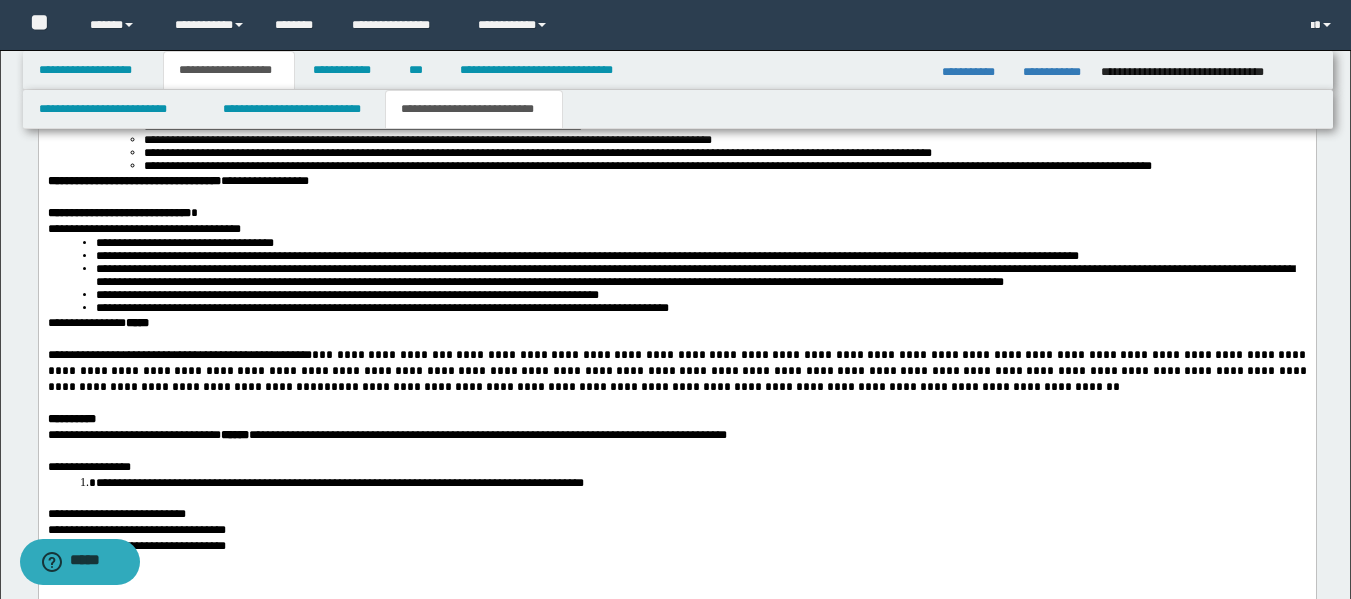 click on "**********" at bounding box center (724, 387) 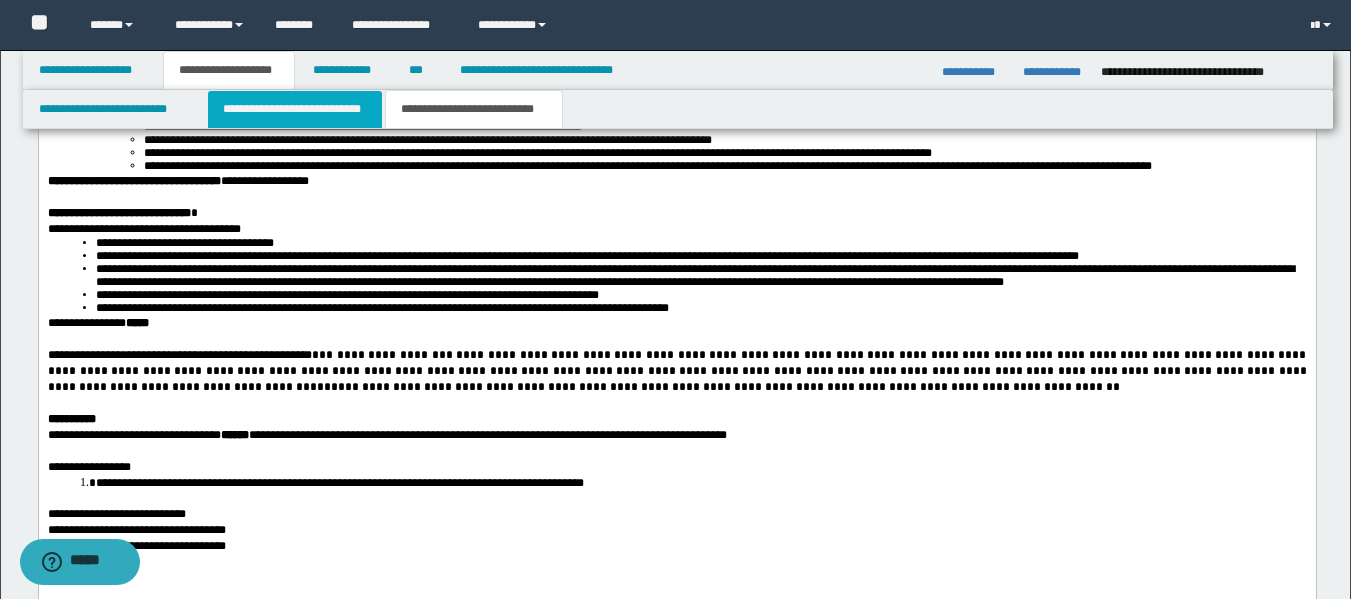 click on "**********" at bounding box center (295, 109) 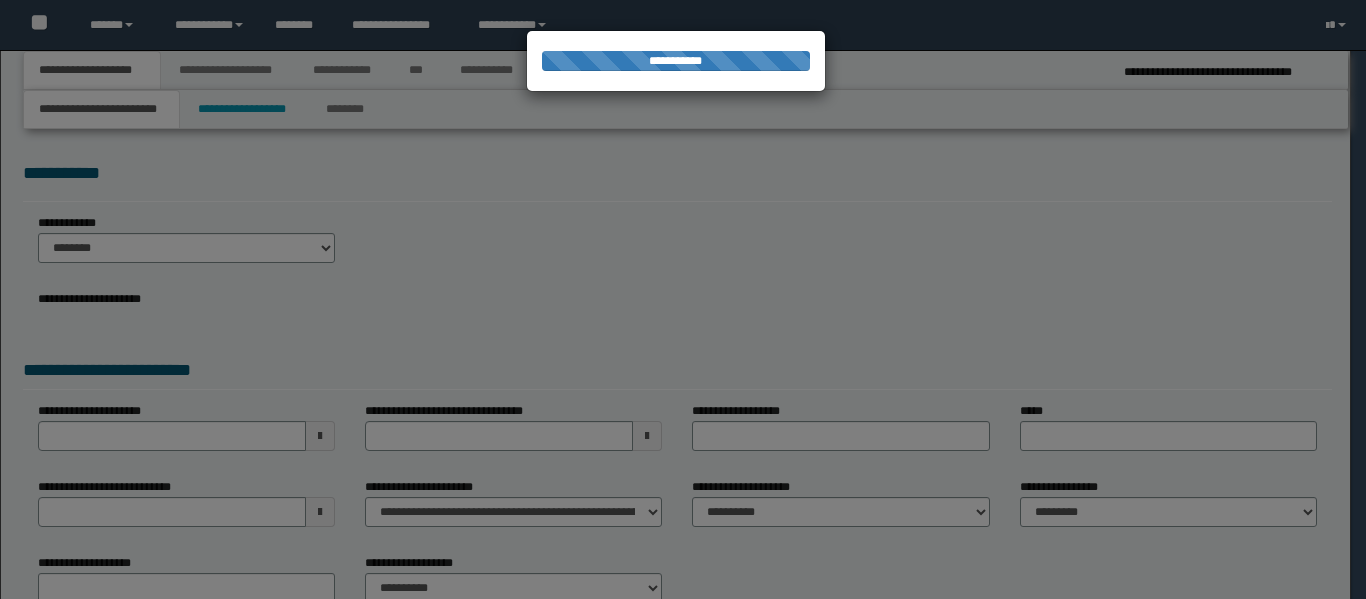 scroll, scrollTop: 0, scrollLeft: 0, axis: both 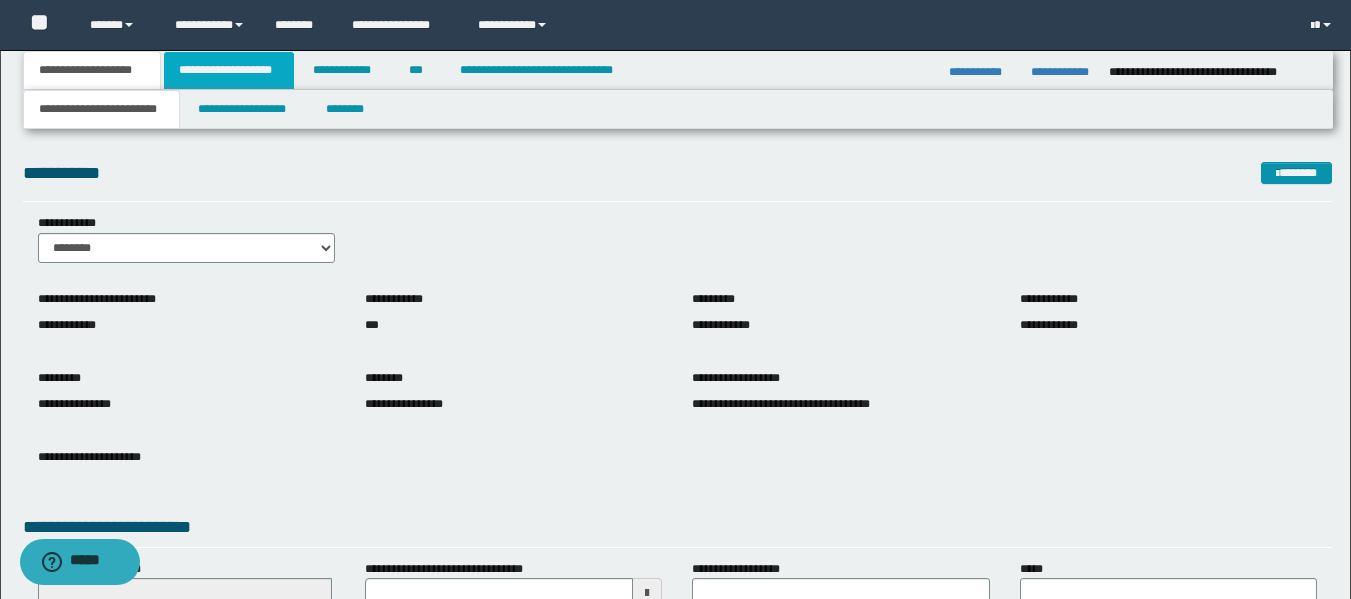 click on "**********" at bounding box center (229, 70) 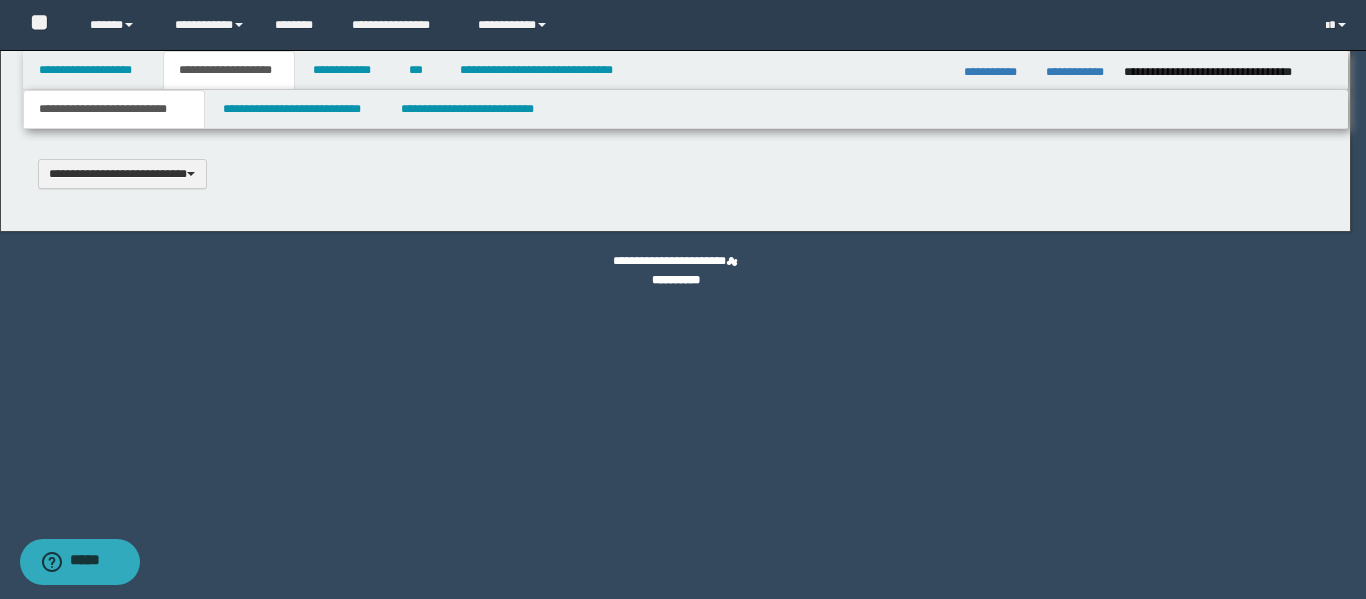 type 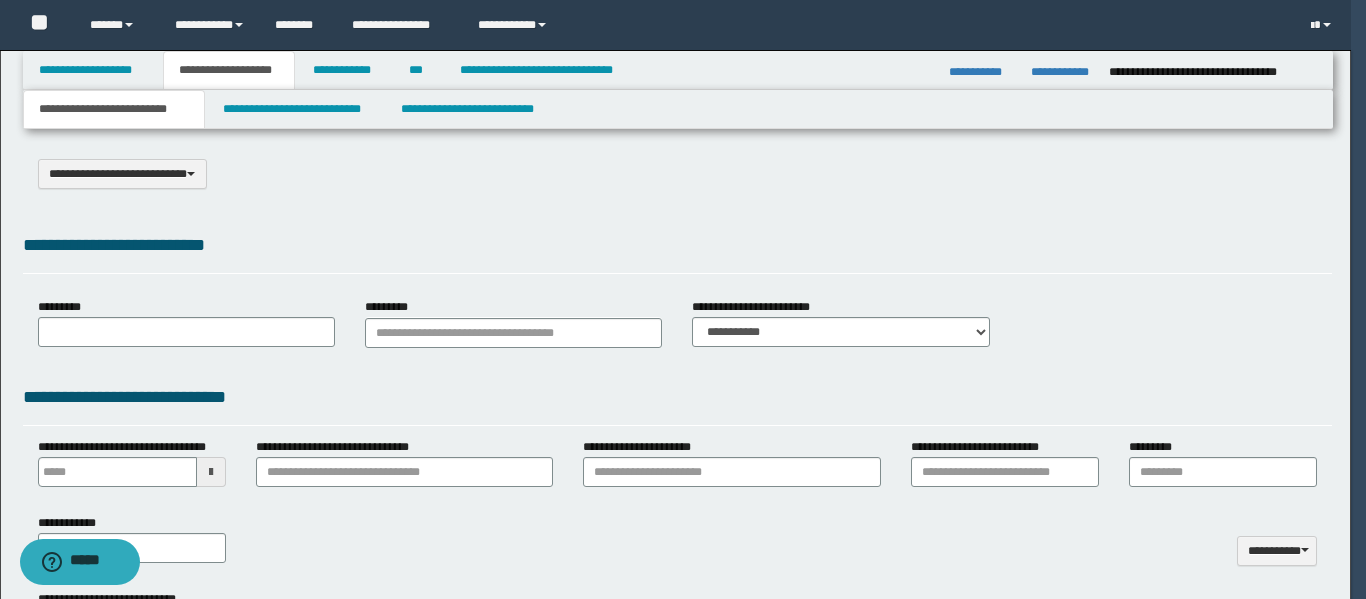 type on "**********" 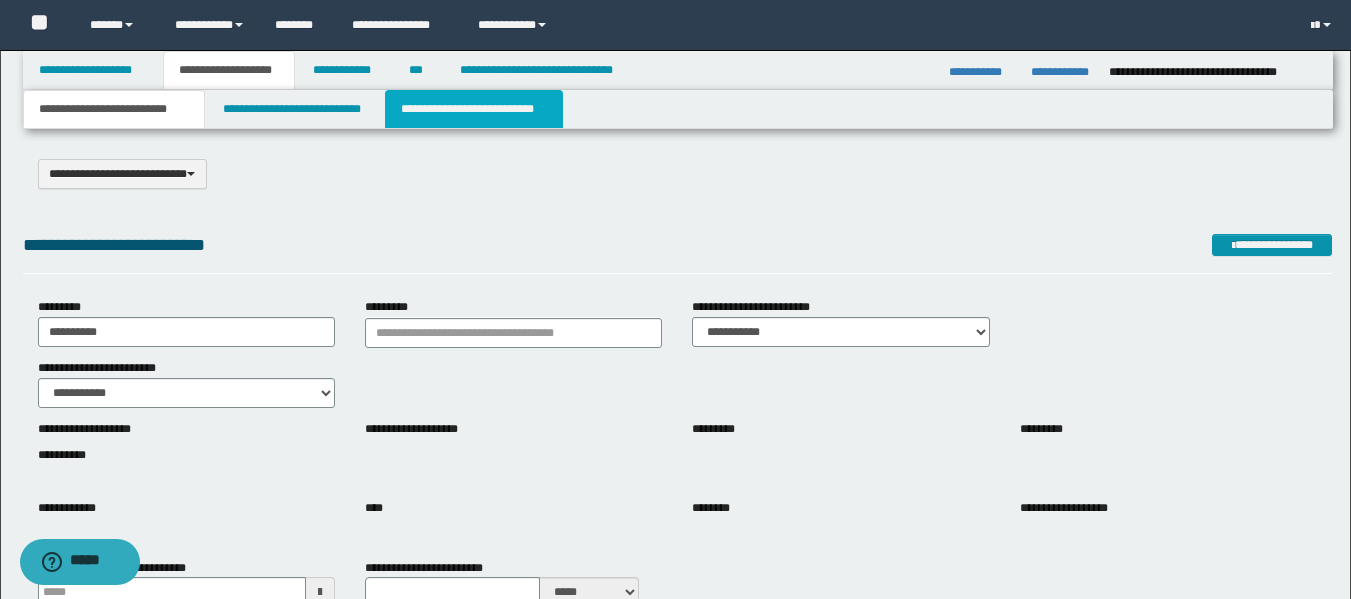 click on "**********" at bounding box center [474, 109] 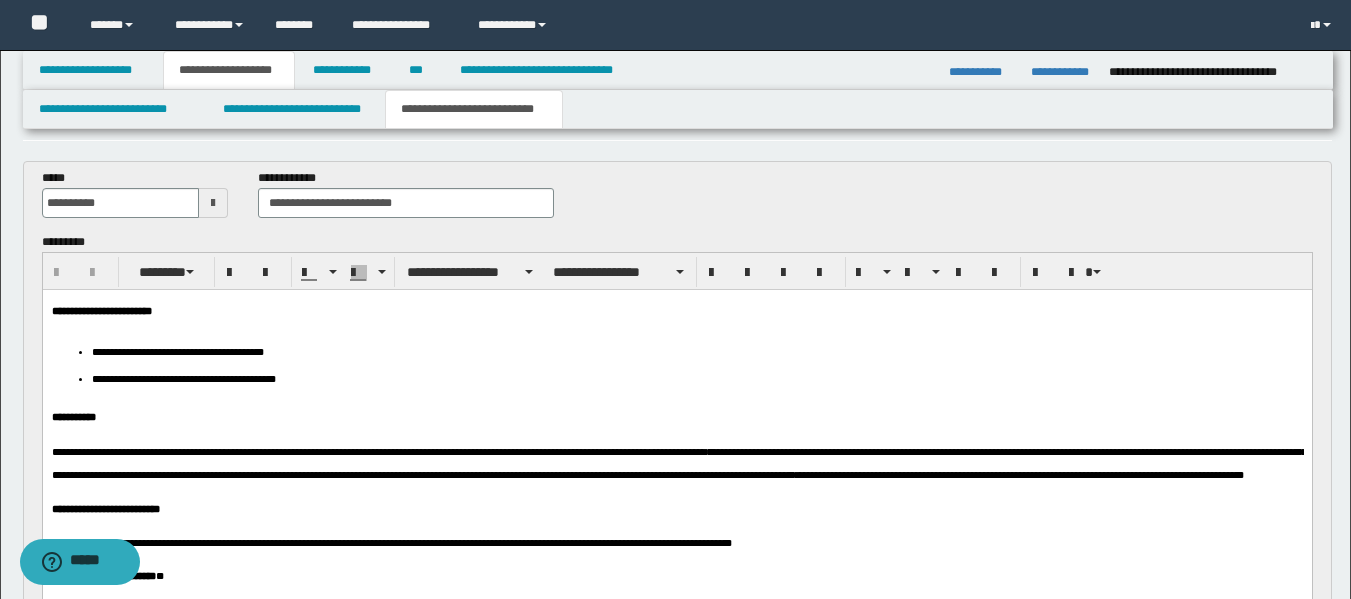 scroll, scrollTop: 100, scrollLeft: 0, axis: vertical 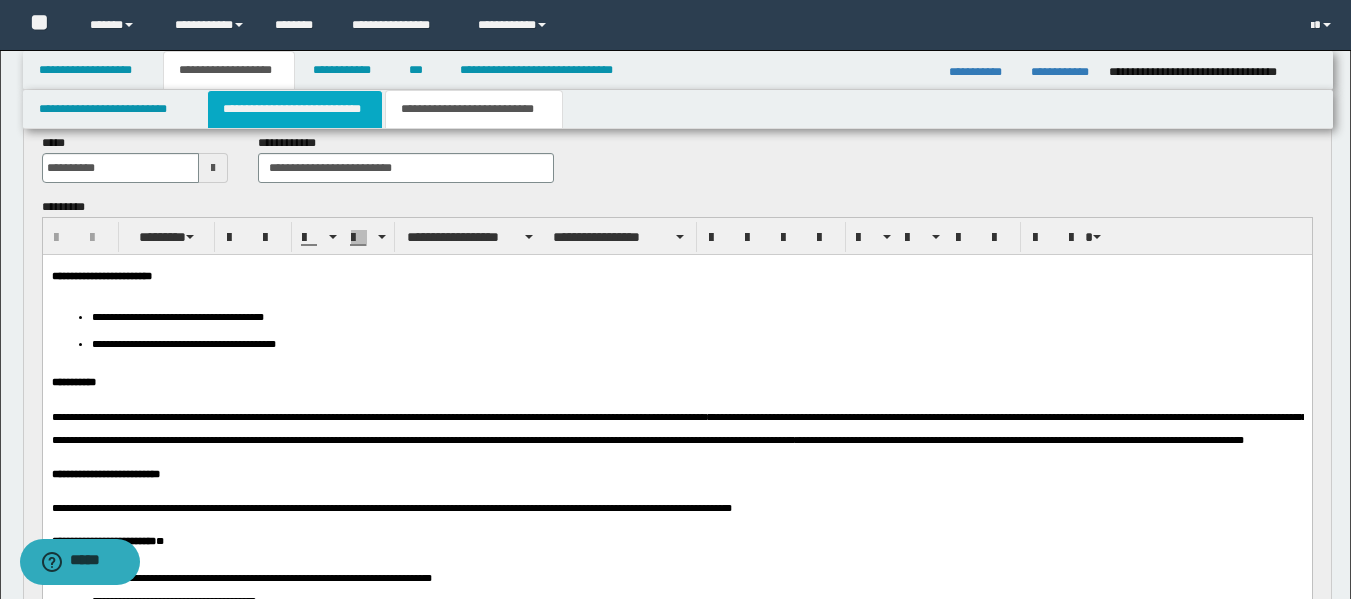 click on "**********" at bounding box center [295, 109] 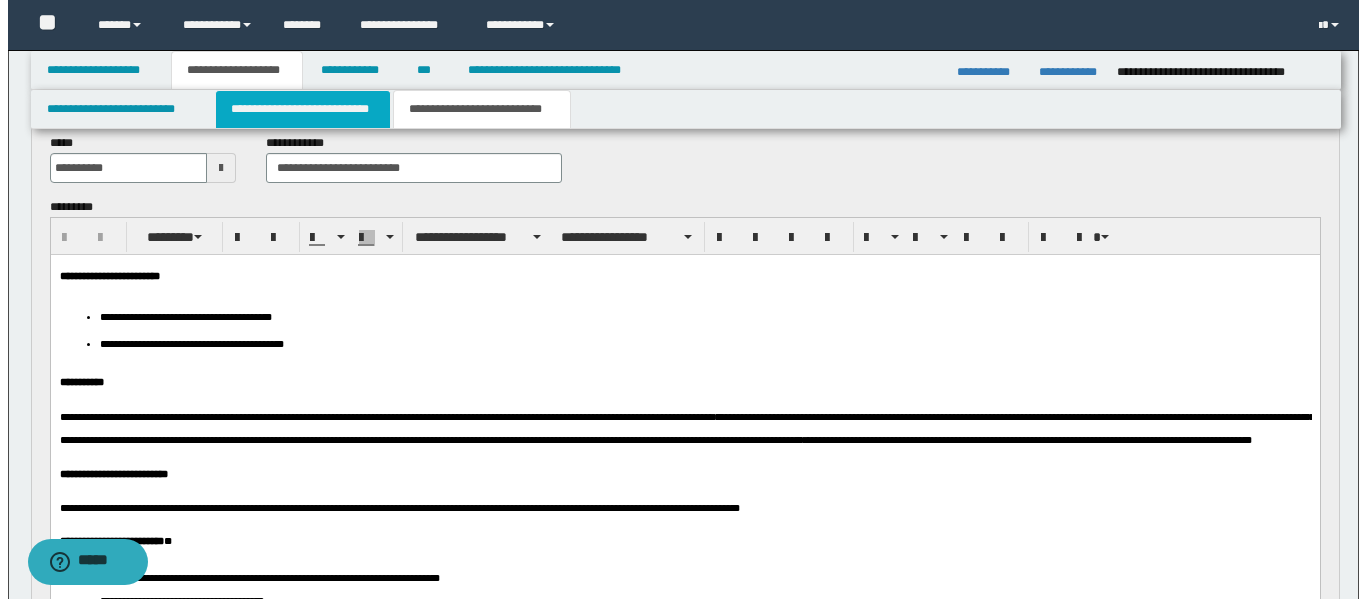 scroll, scrollTop: 0, scrollLeft: 0, axis: both 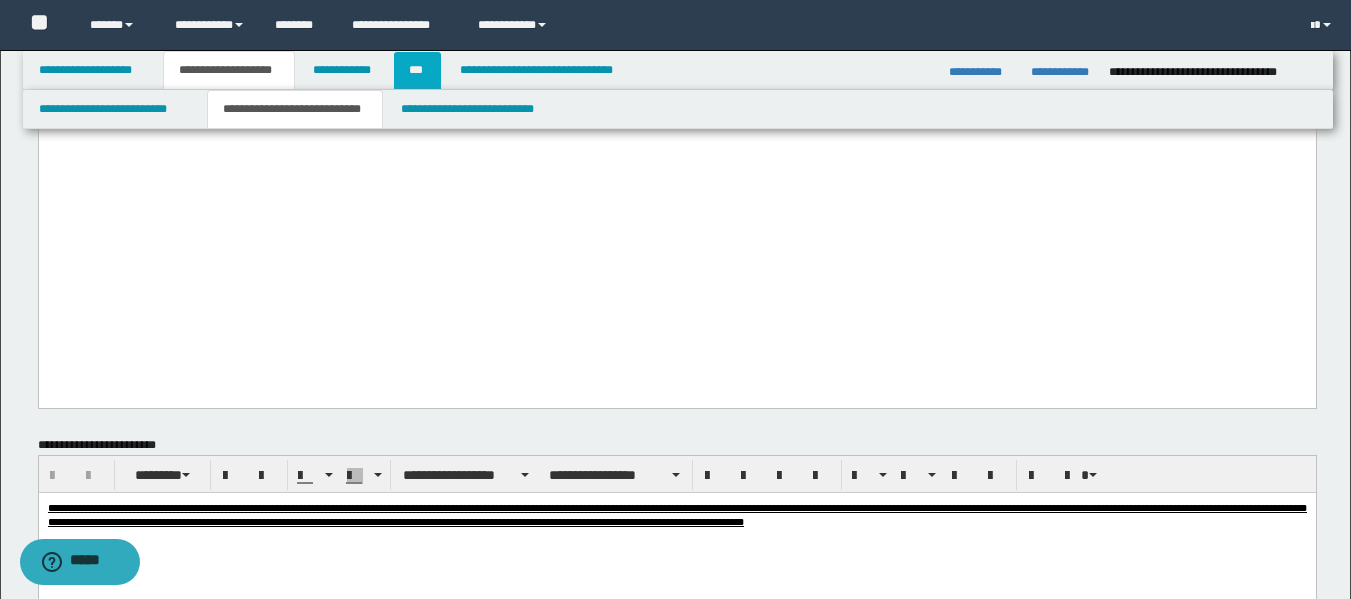 click on "***" at bounding box center (417, 70) 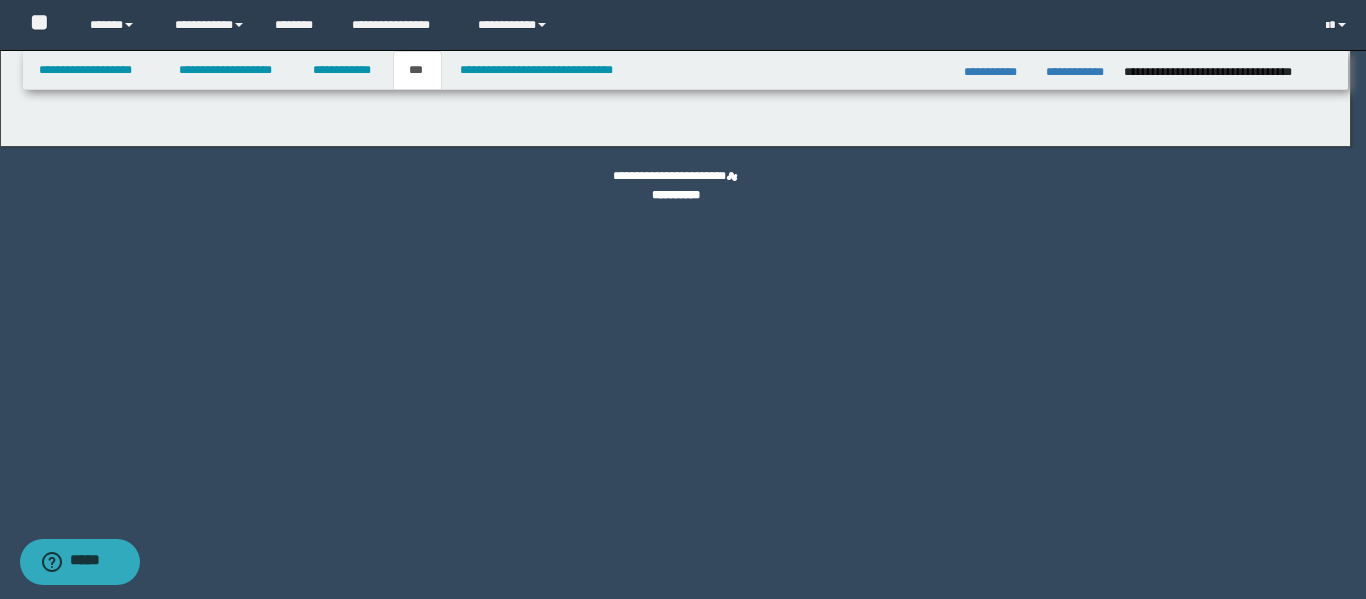 select on "**" 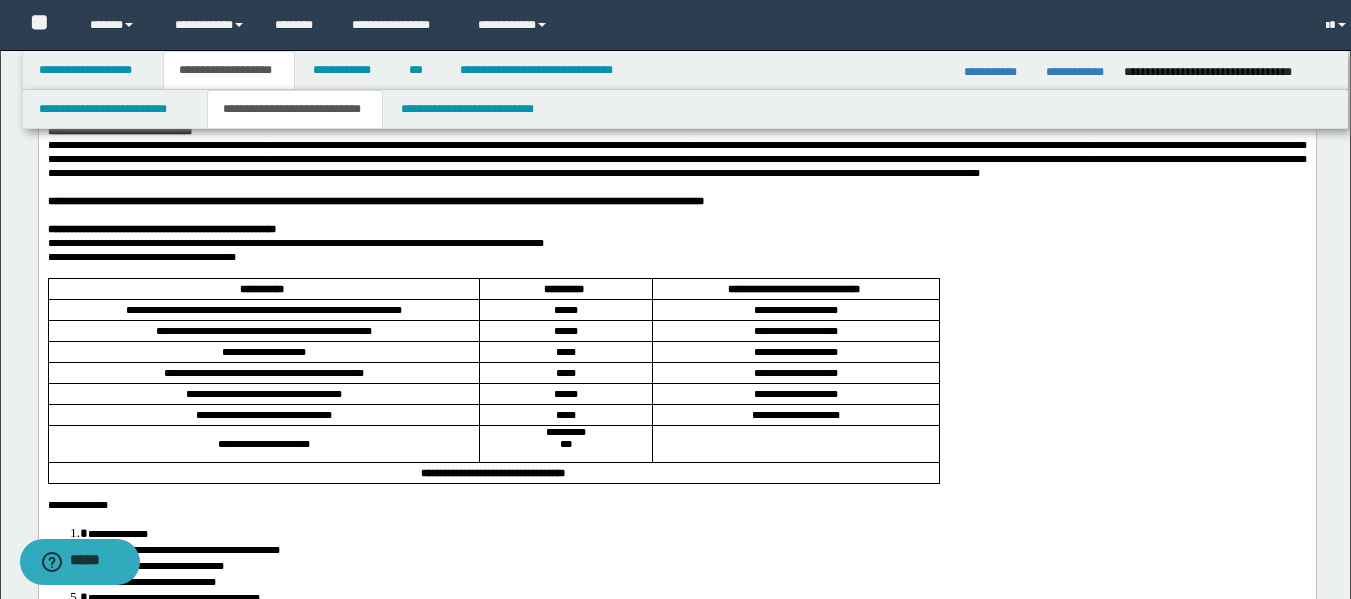 scroll, scrollTop: 131, scrollLeft: 0, axis: vertical 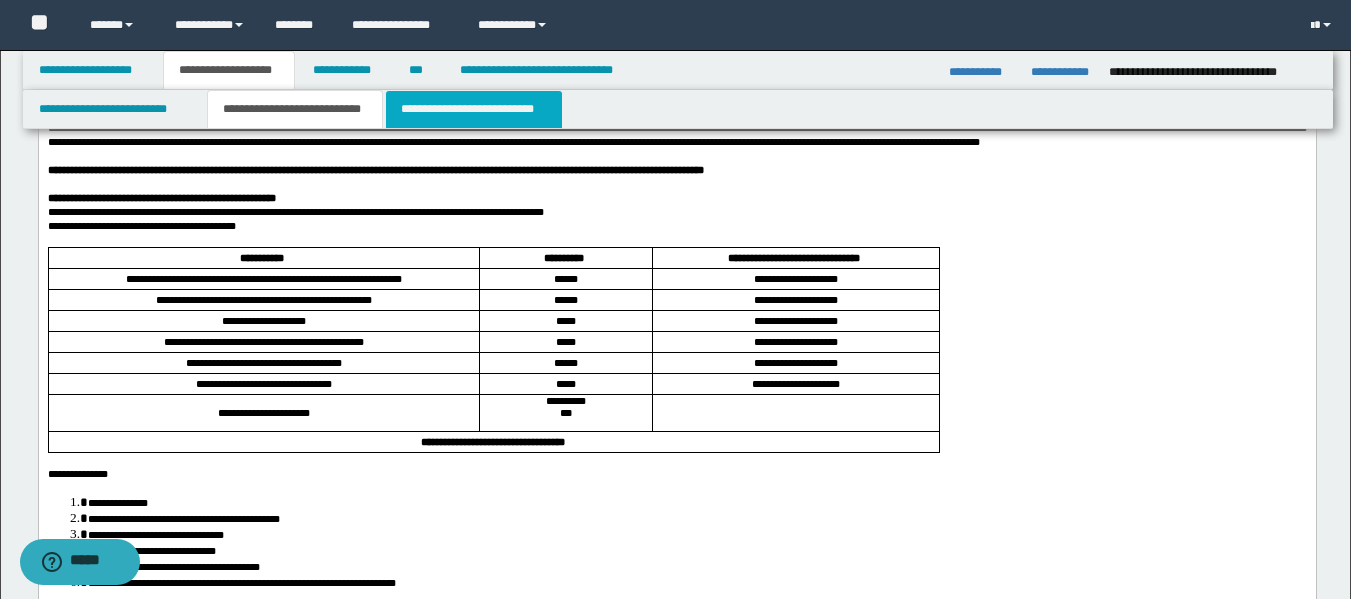 click on "**********" at bounding box center (474, 109) 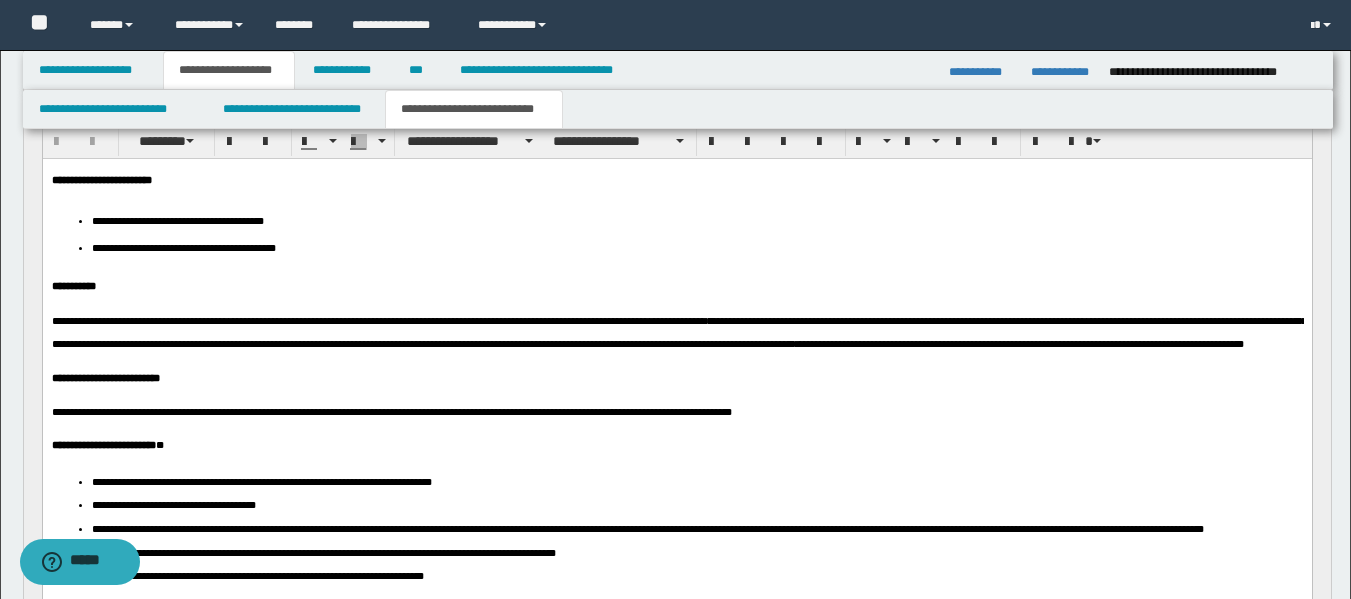scroll, scrollTop: 231, scrollLeft: 0, axis: vertical 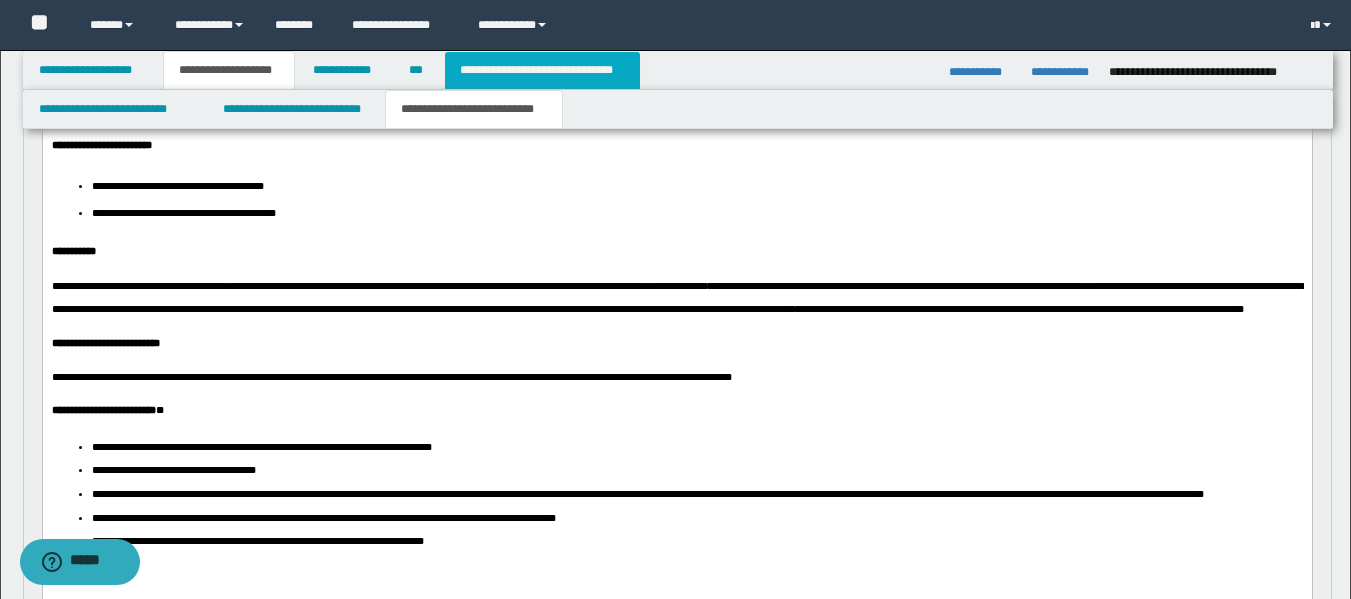 click on "**********" at bounding box center [542, 70] 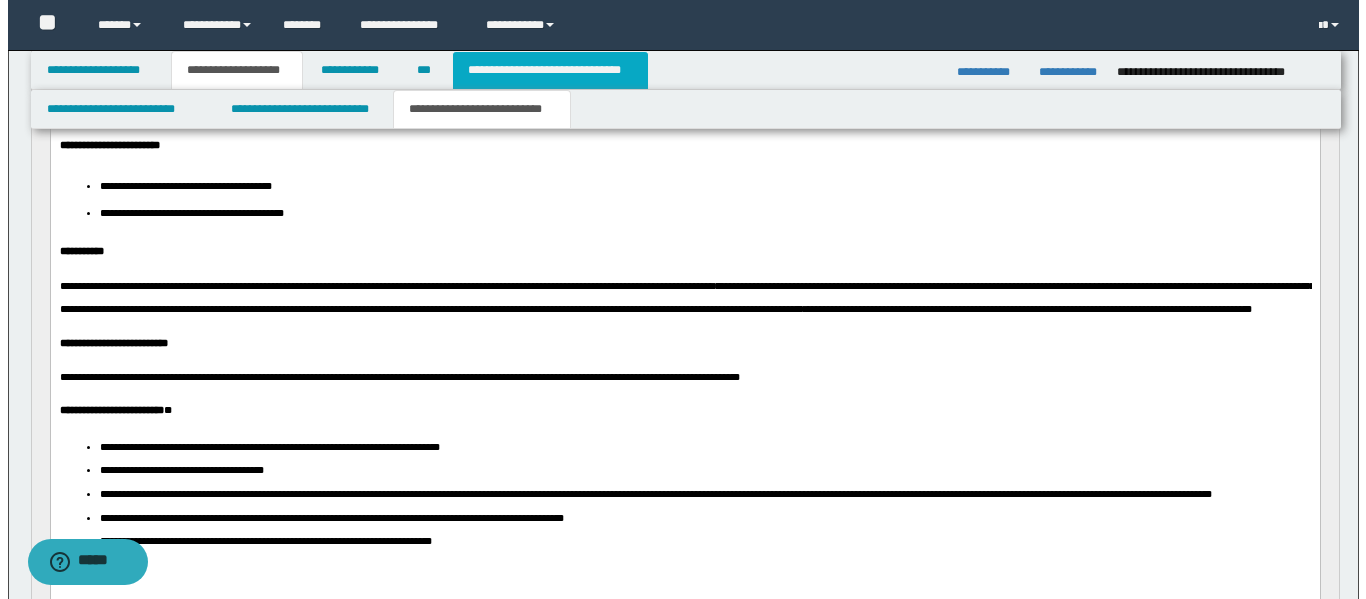 scroll, scrollTop: 0, scrollLeft: 0, axis: both 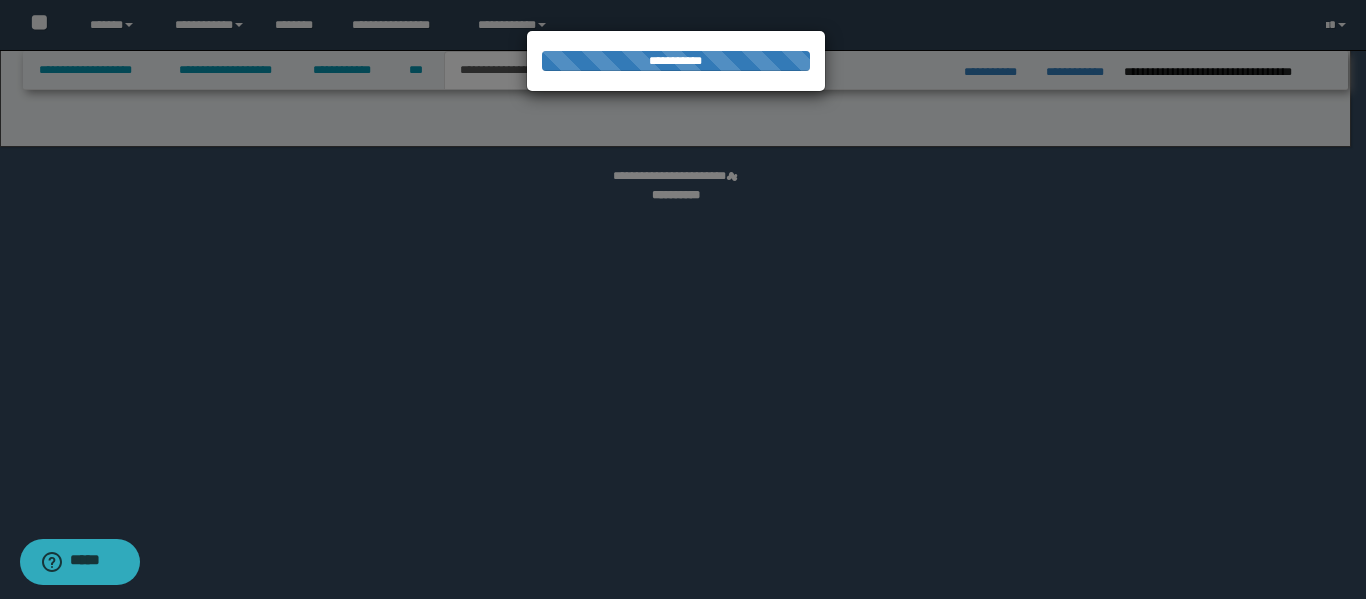 select on "*" 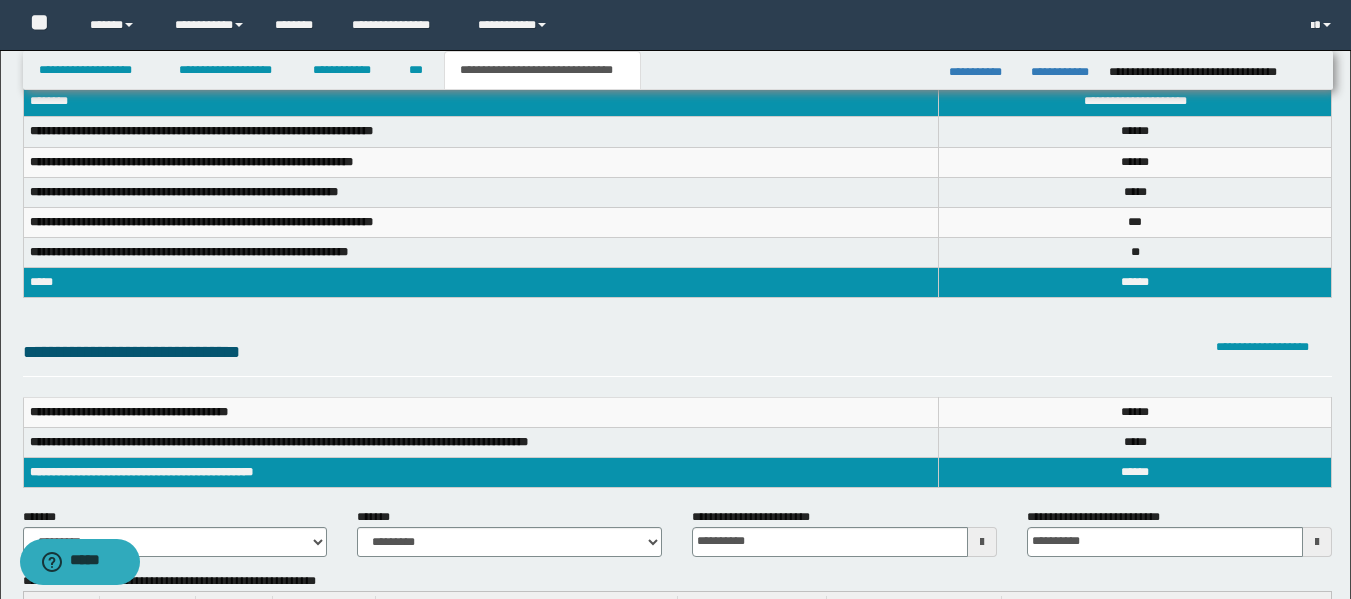scroll, scrollTop: 200, scrollLeft: 0, axis: vertical 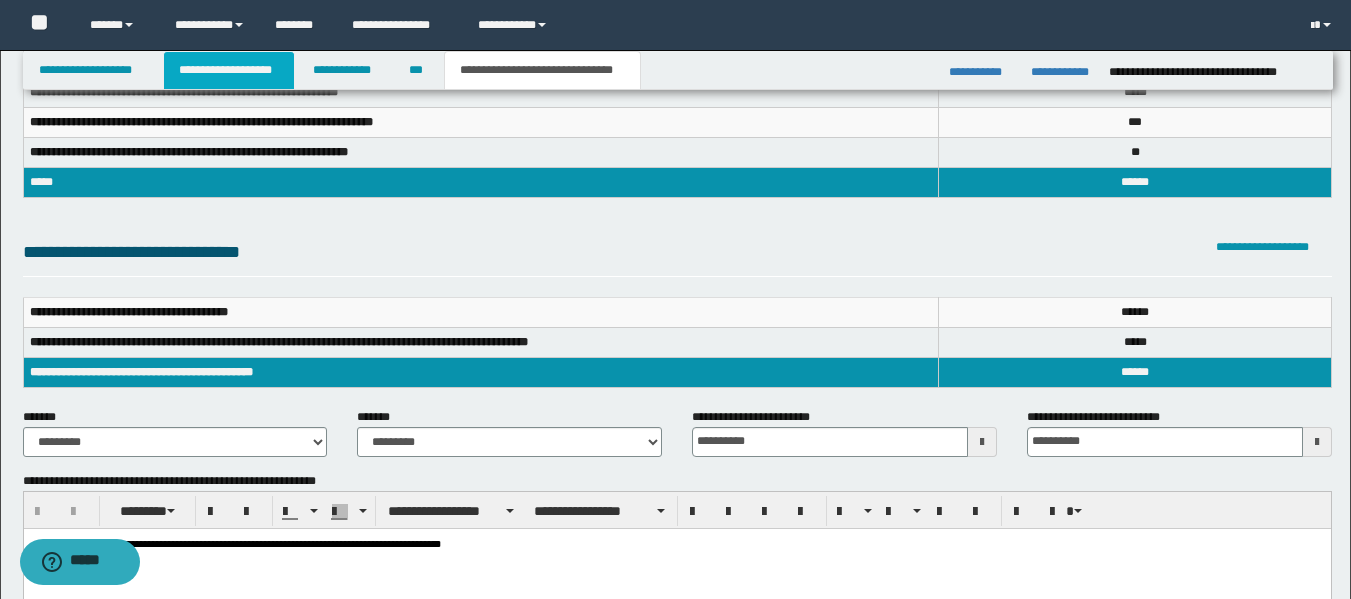 click on "**********" at bounding box center [229, 70] 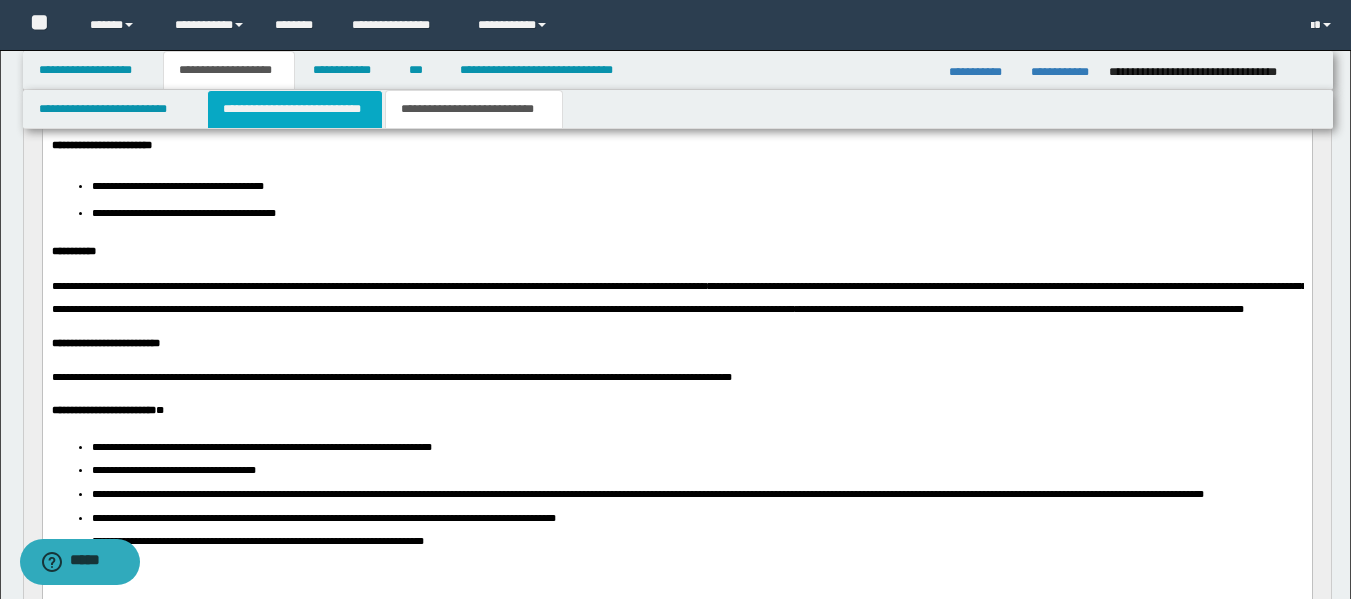 click on "**********" at bounding box center [295, 109] 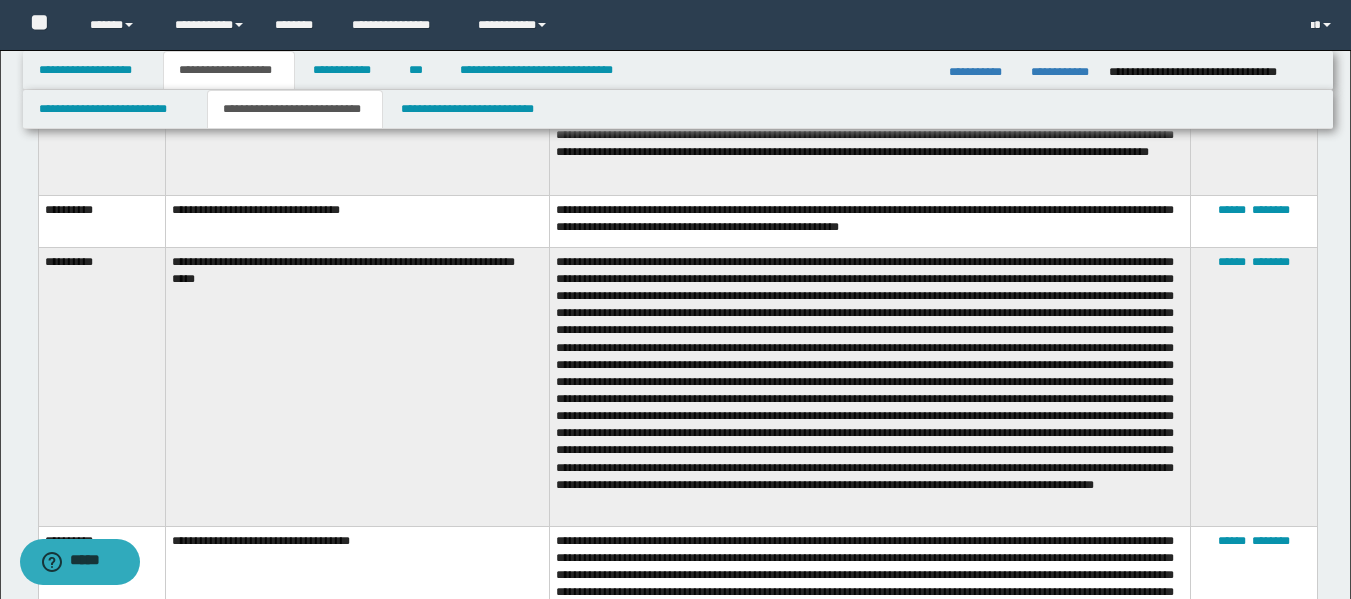 scroll, scrollTop: 8289, scrollLeft: 0, axis: vertical 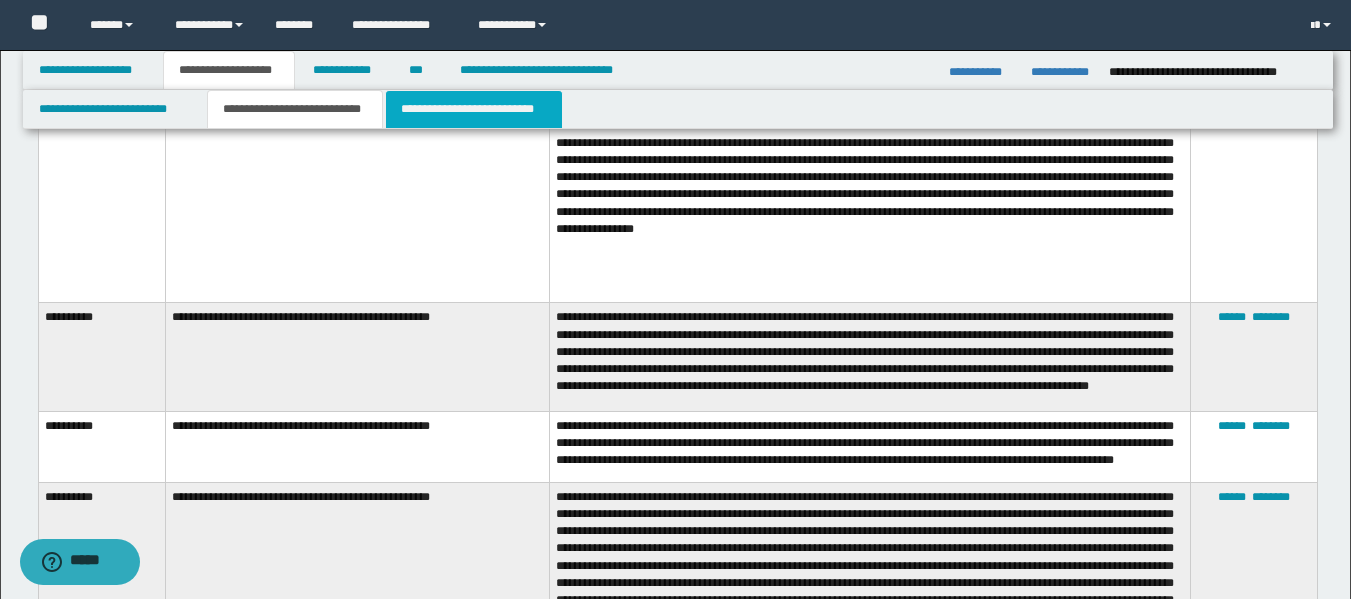 click on "**********" at bounding box center [474, 109] 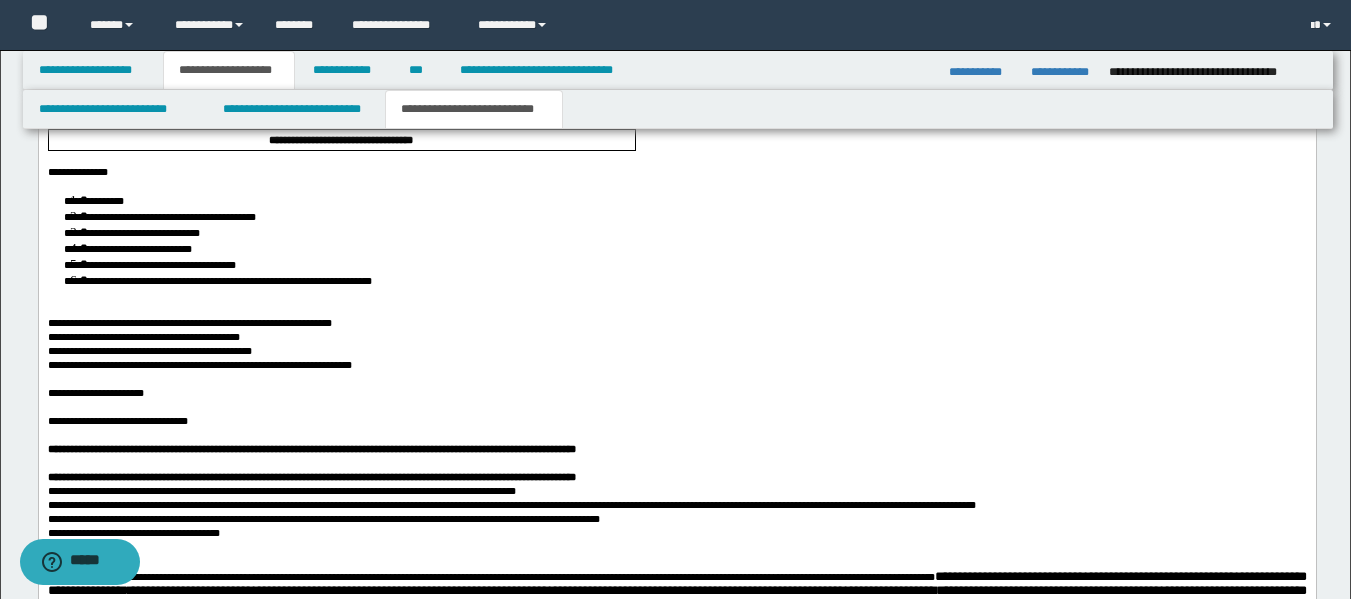 scroll, scrollTop: 2752, scrollLeft: 0, axis: vertical 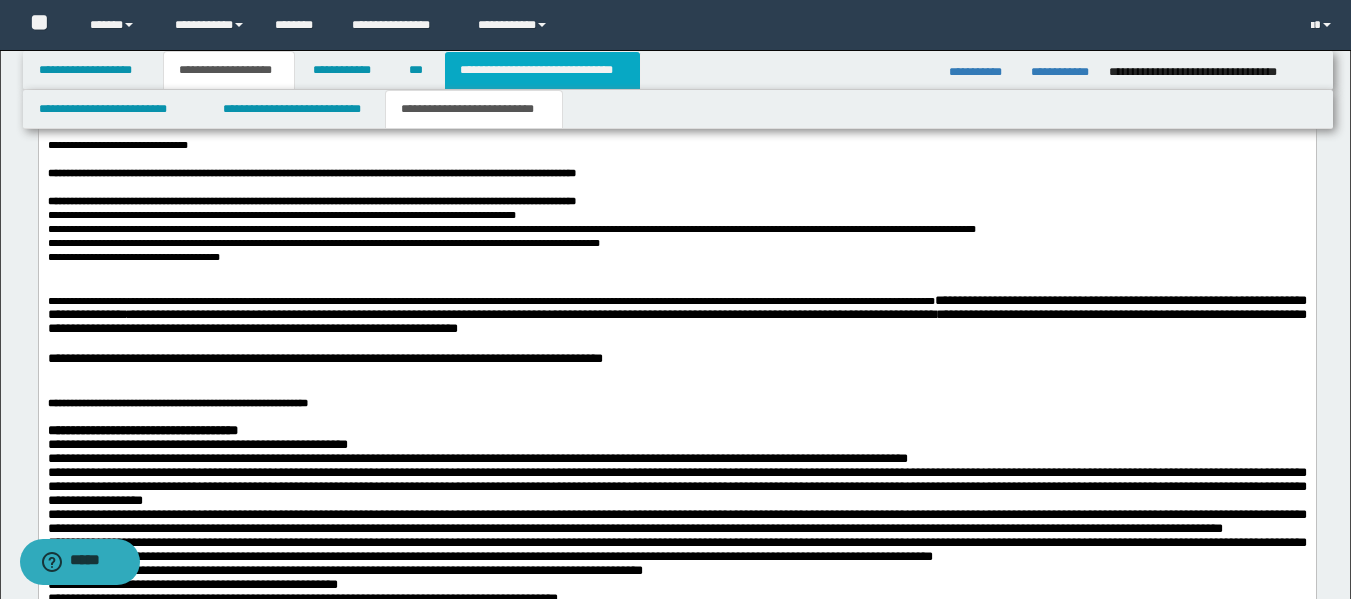 click on "**********" at bounding box center (542, 70) 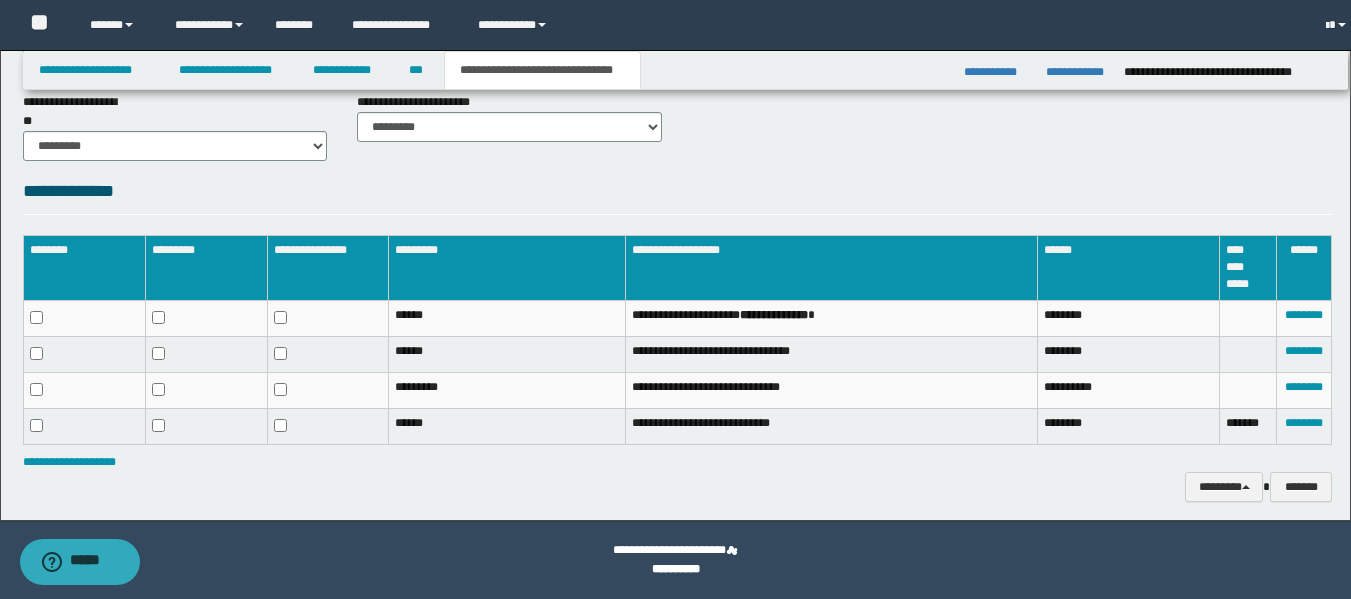 scroll, scrollTop: 936, scrollLeft: 0, axis: vertical 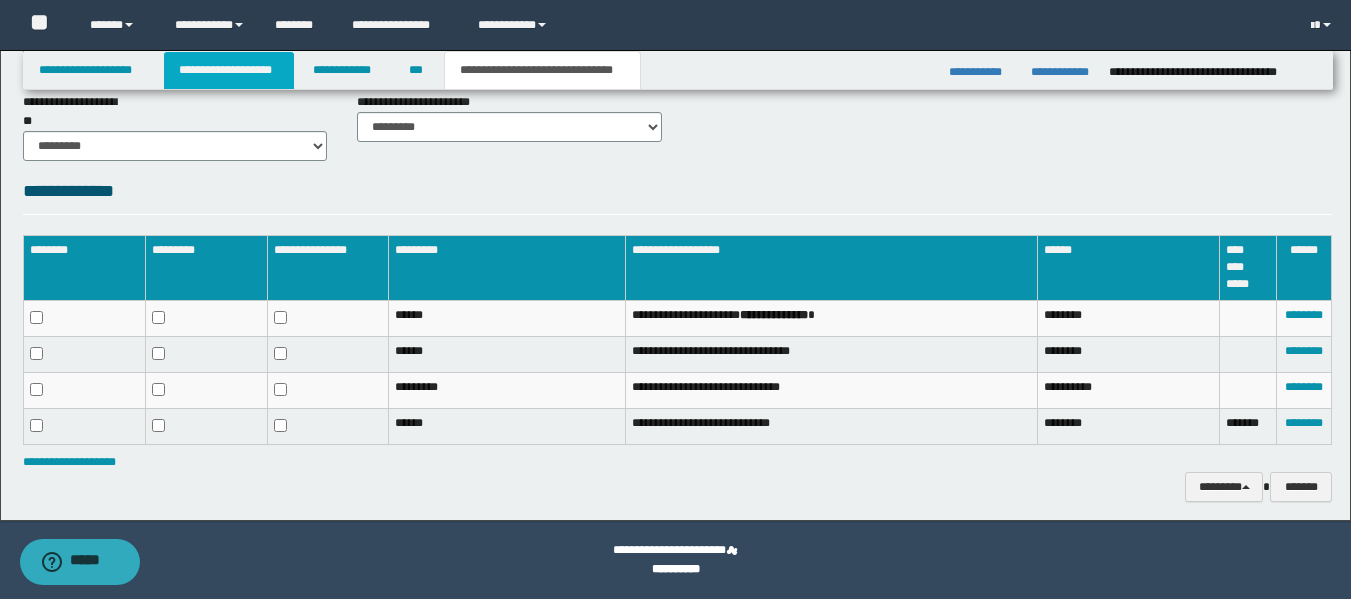 click on "**********" at bounding box center (229, 70) 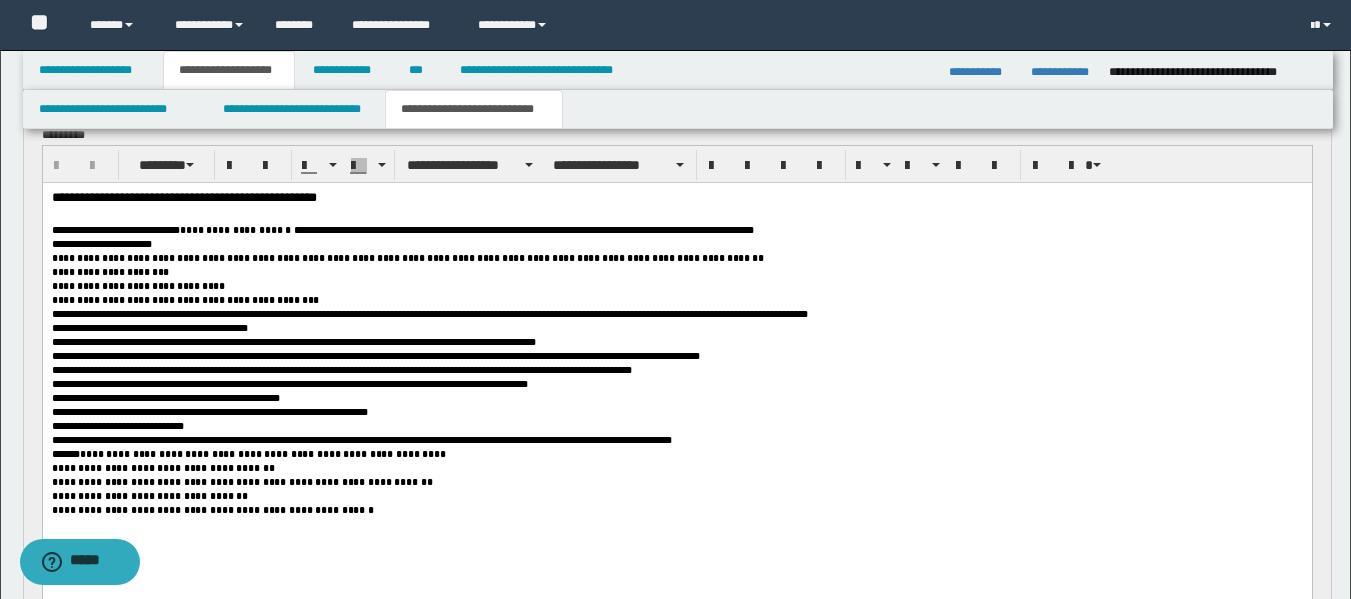 click on "**********" at bounding box center [474, 109] 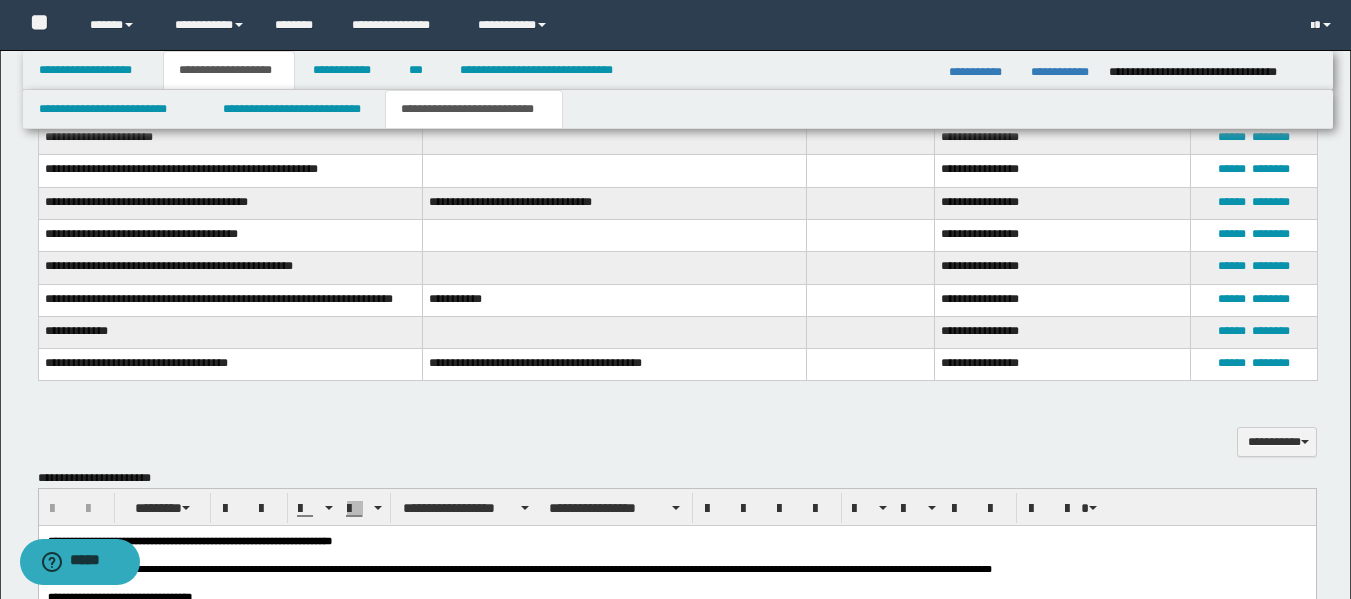 scroll, scrollTop: 1867, scrollLeft: 0, axis: vertical 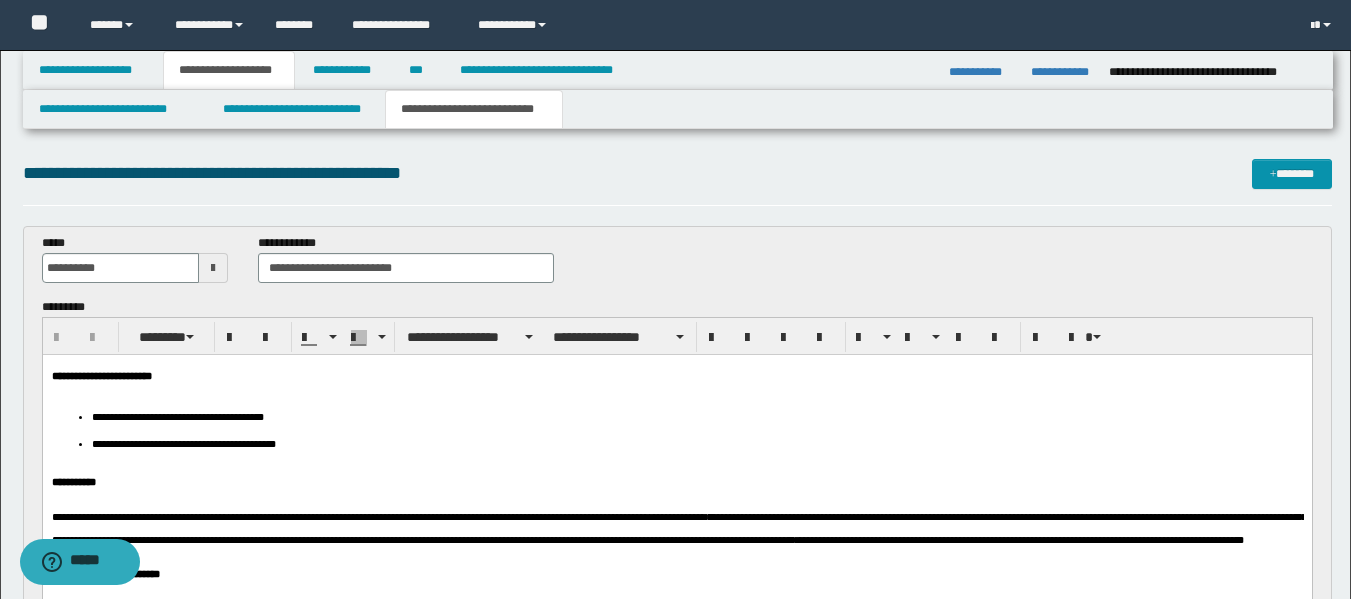 click on "**********" at bounding box center [696, 444] 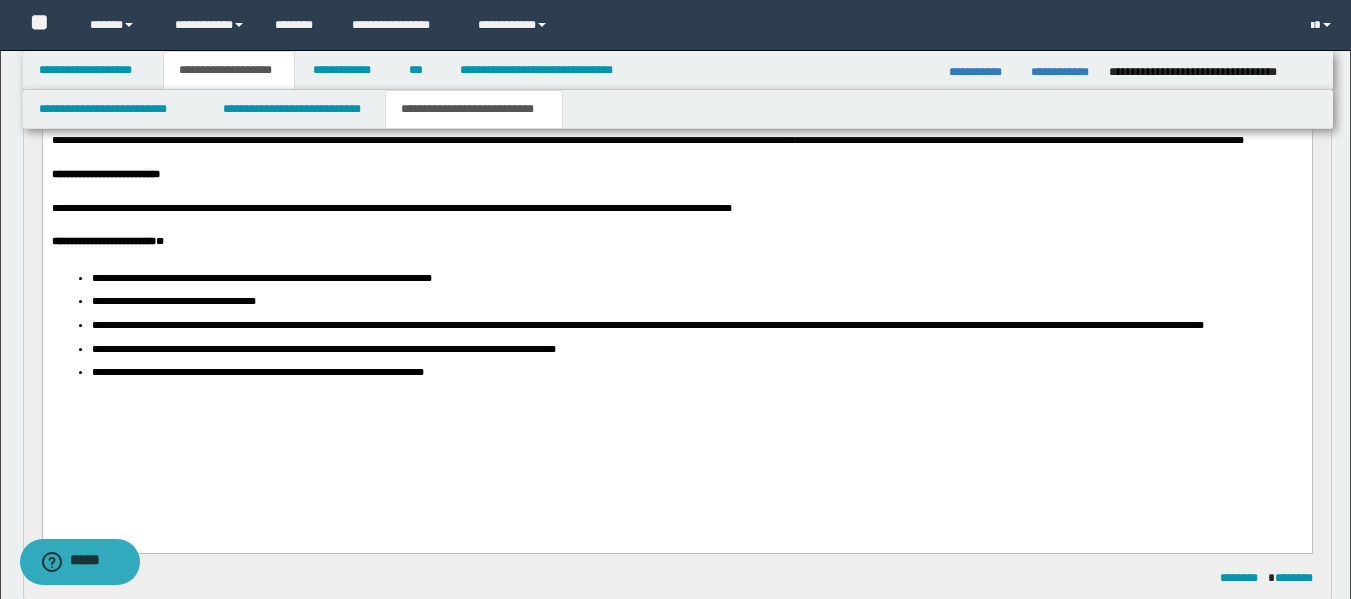 scroll, scrollTop: 500, scrollLeft: 0, axis: vertical 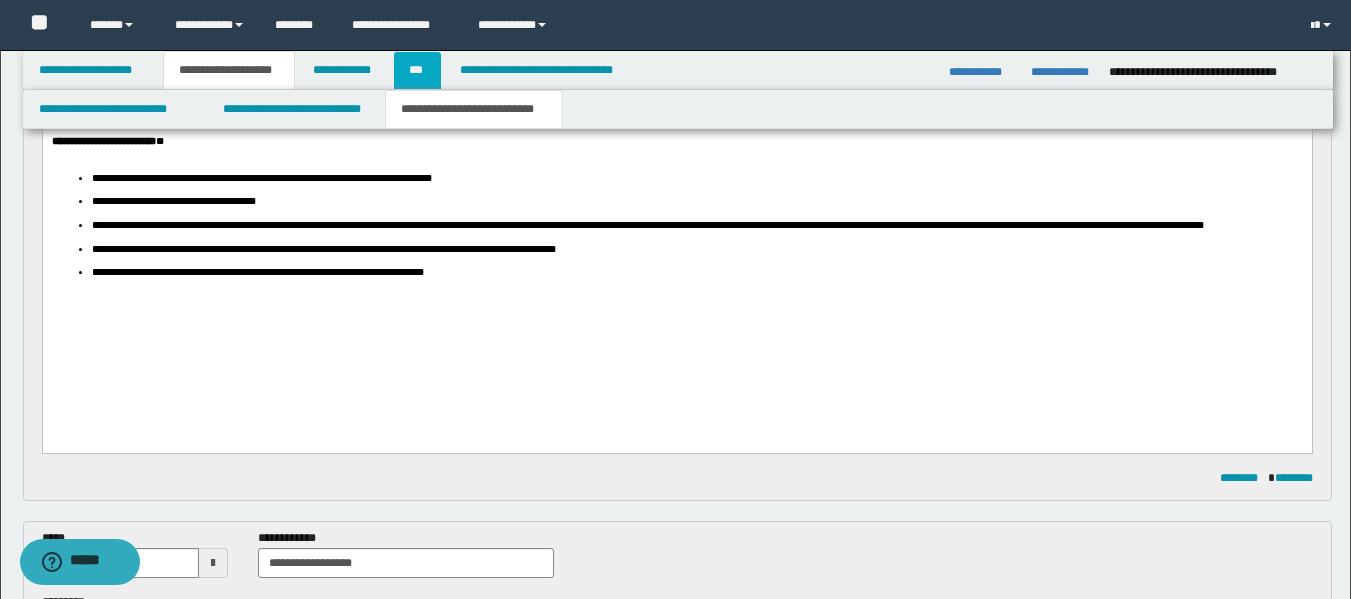 click on "***" at bounding box center [417, 70] 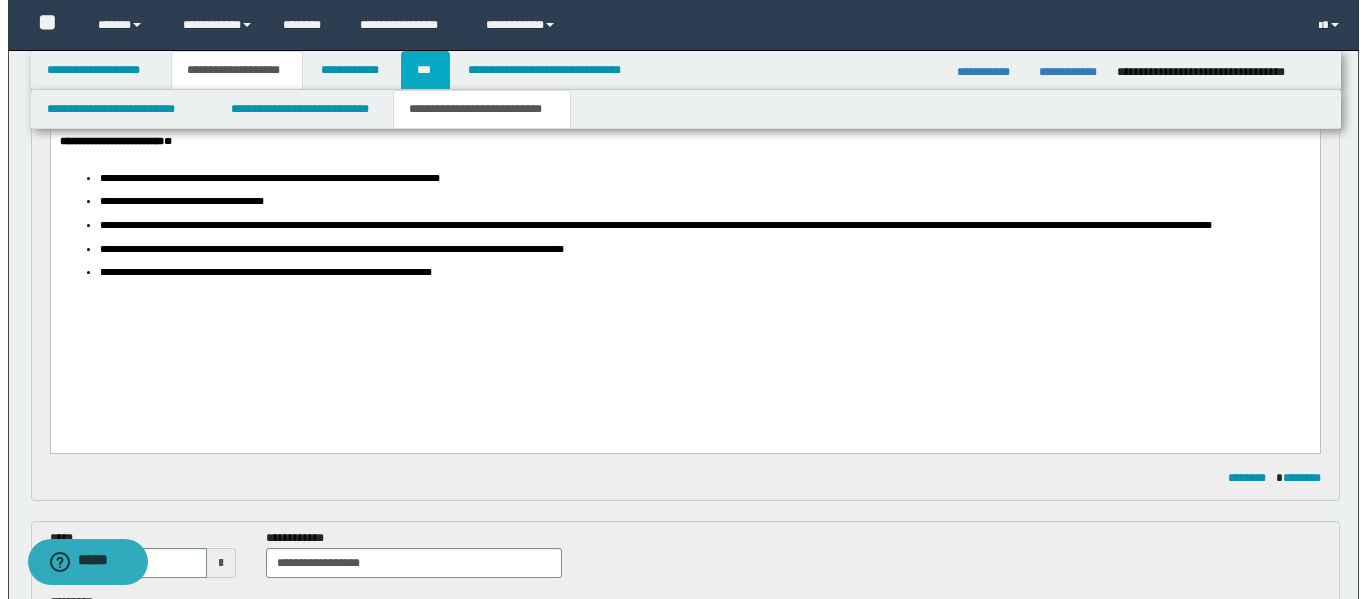 scroll, scrollTop: 469, scrollLeft: 0, axis: vertical 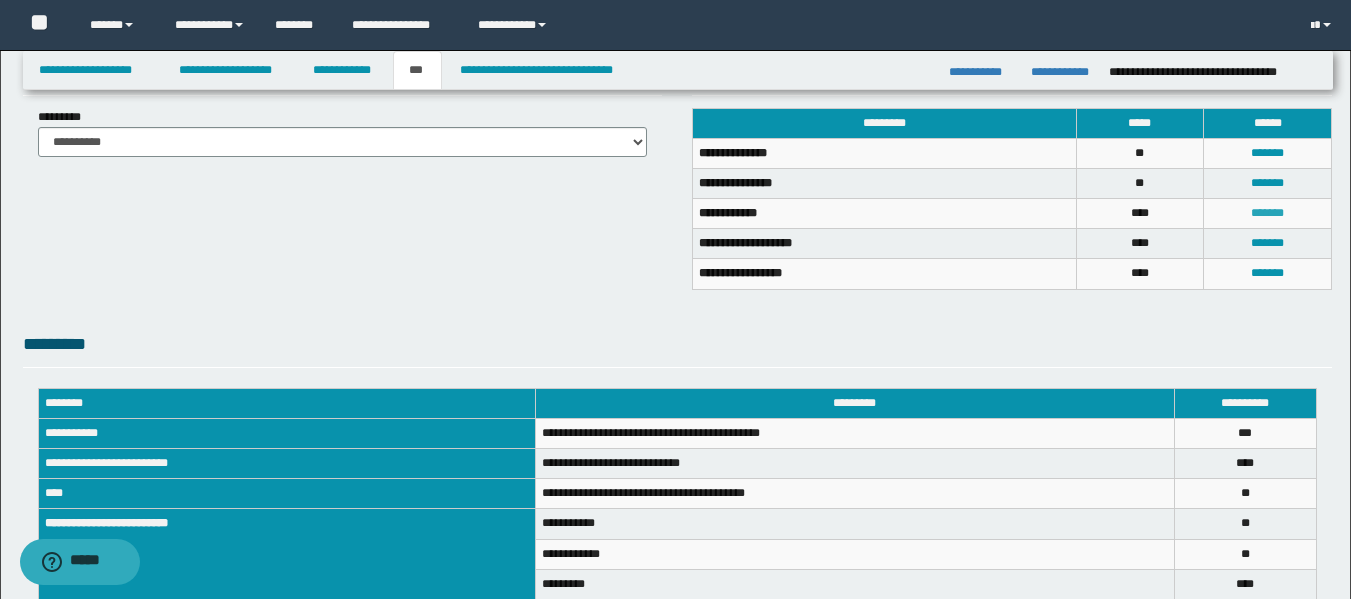 click on "*******" at bounding box center [1267, 213] 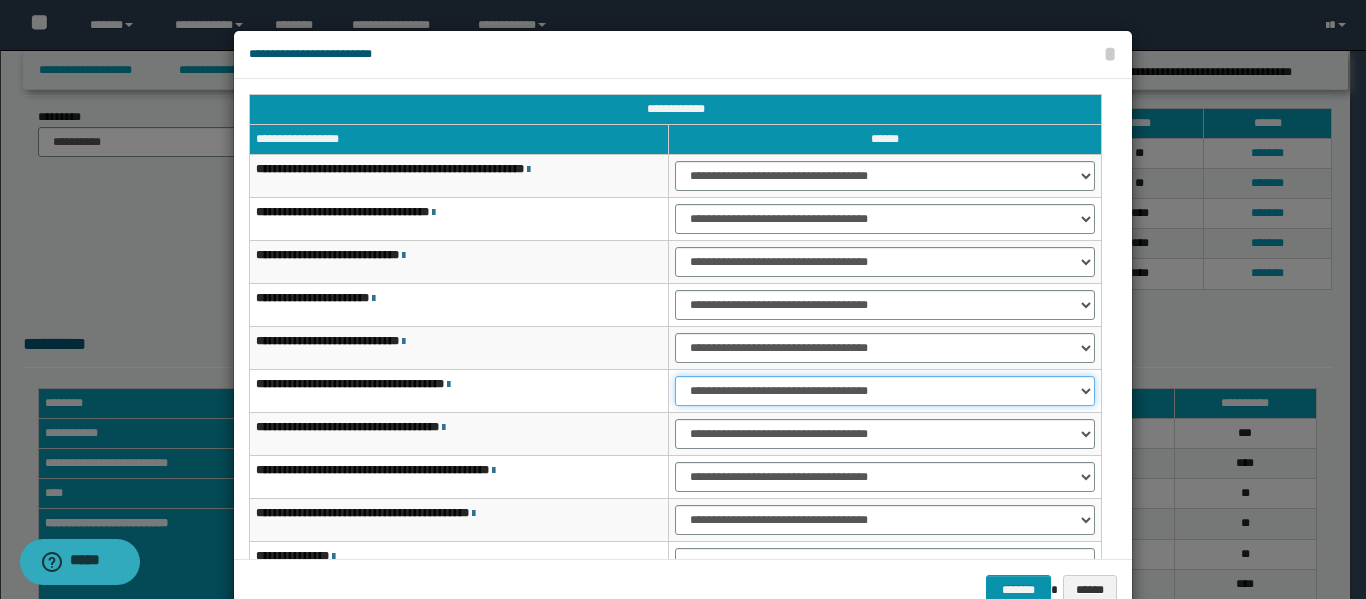 click on "**********" at bounding box center [885, 391] 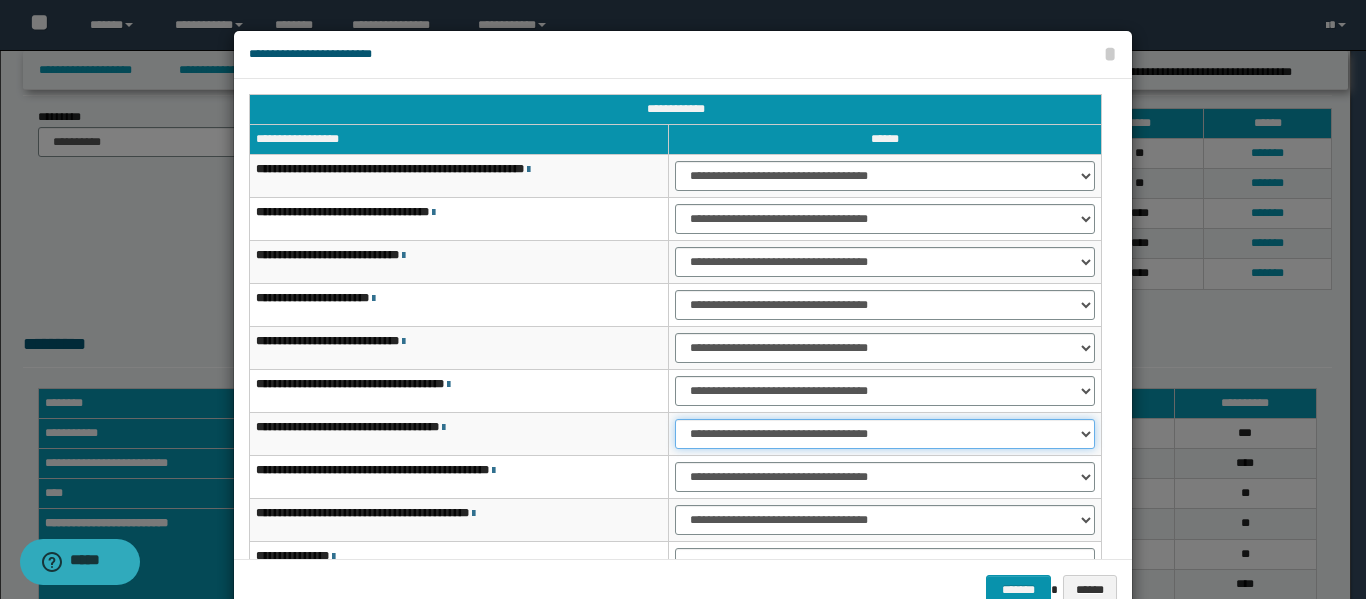 click on "**********" at bounding box center [885, 434] 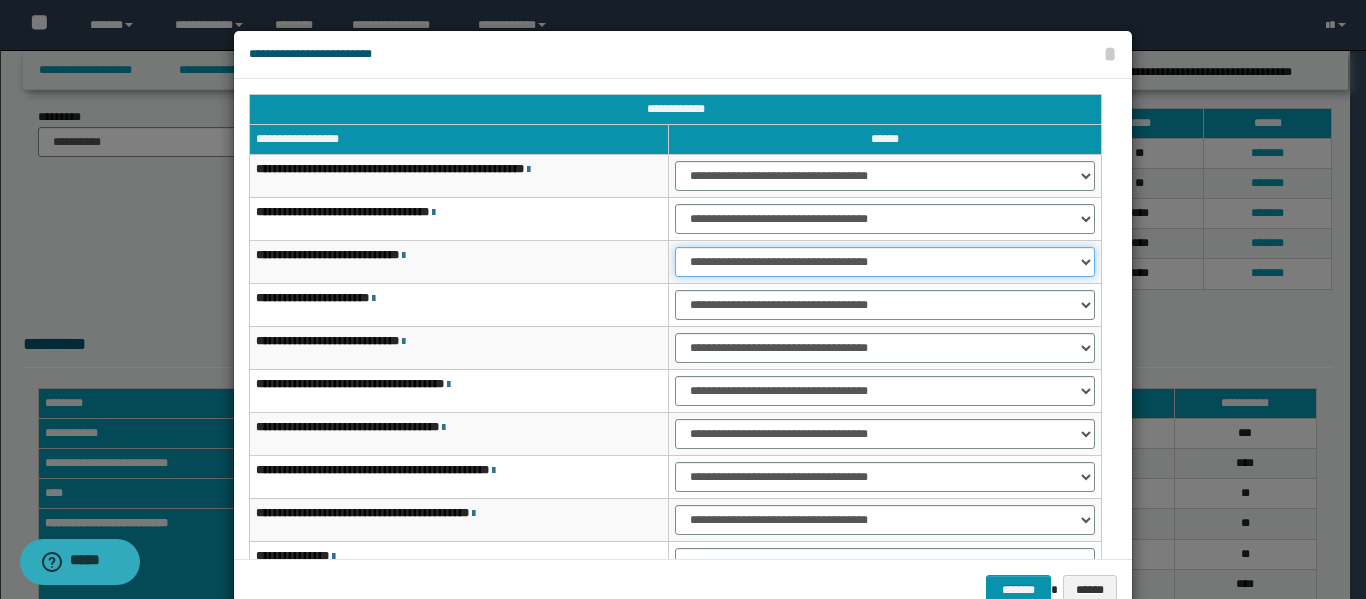 click on "**********" at bounding box center [885, 262] 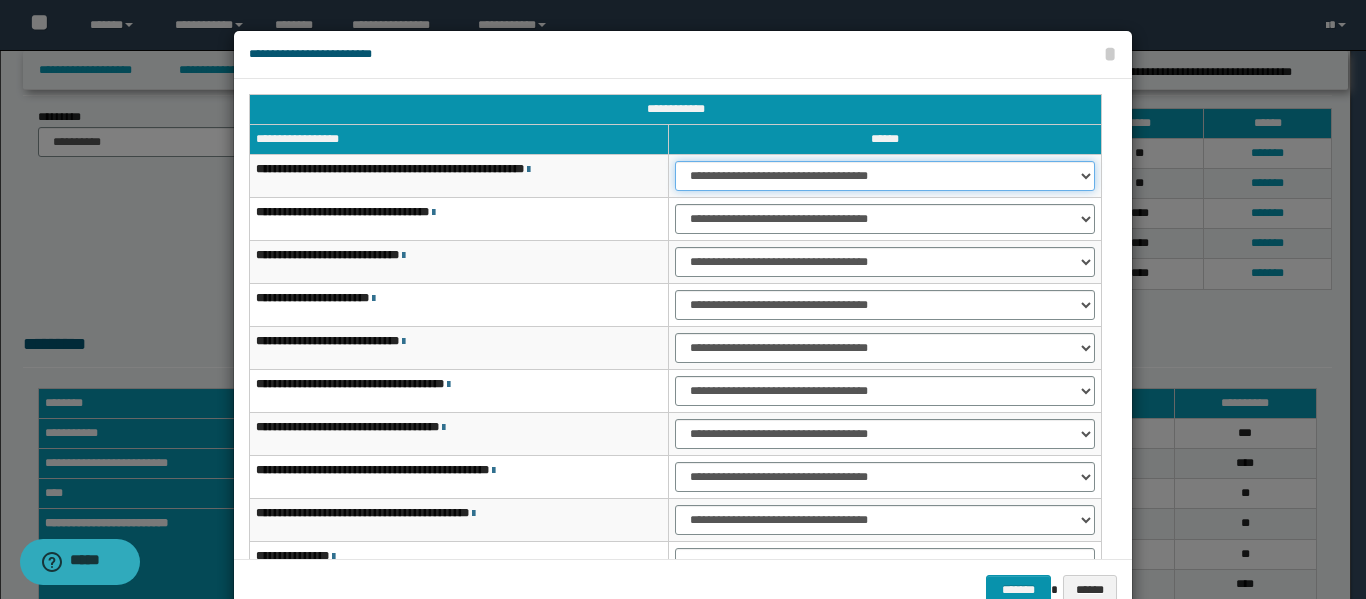 click on "**********" at bounding box center (885, 176) 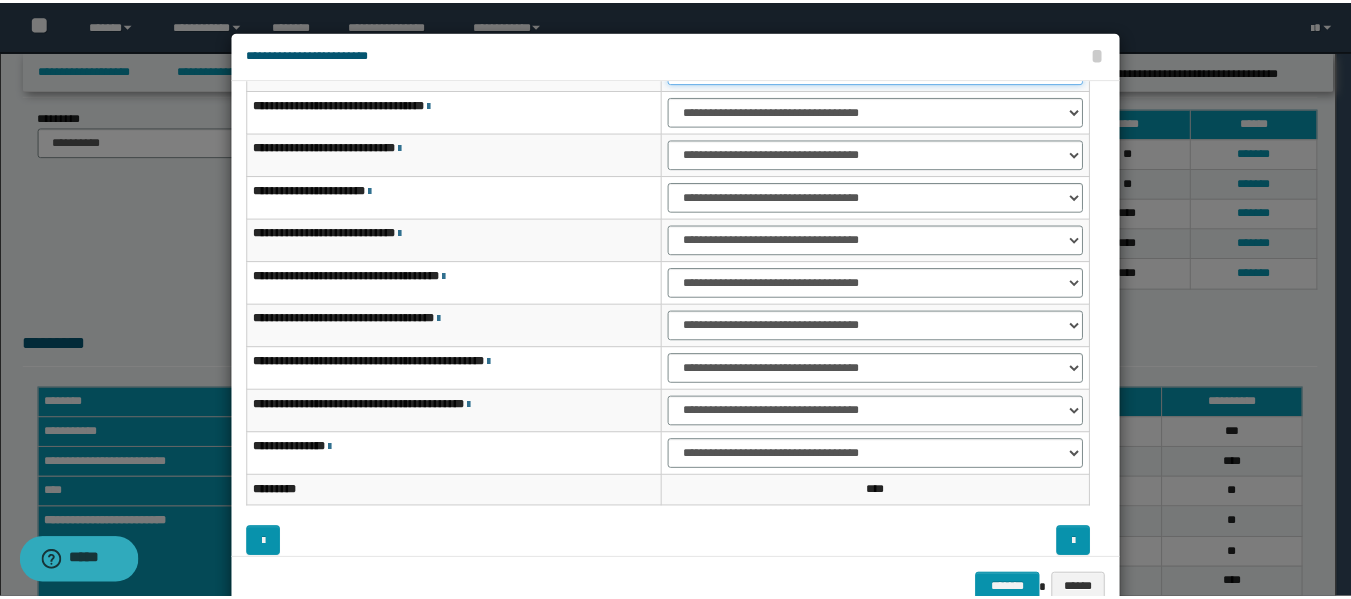 scroll, scrollTop: 121, scrollLeft: 0, axis: vertical 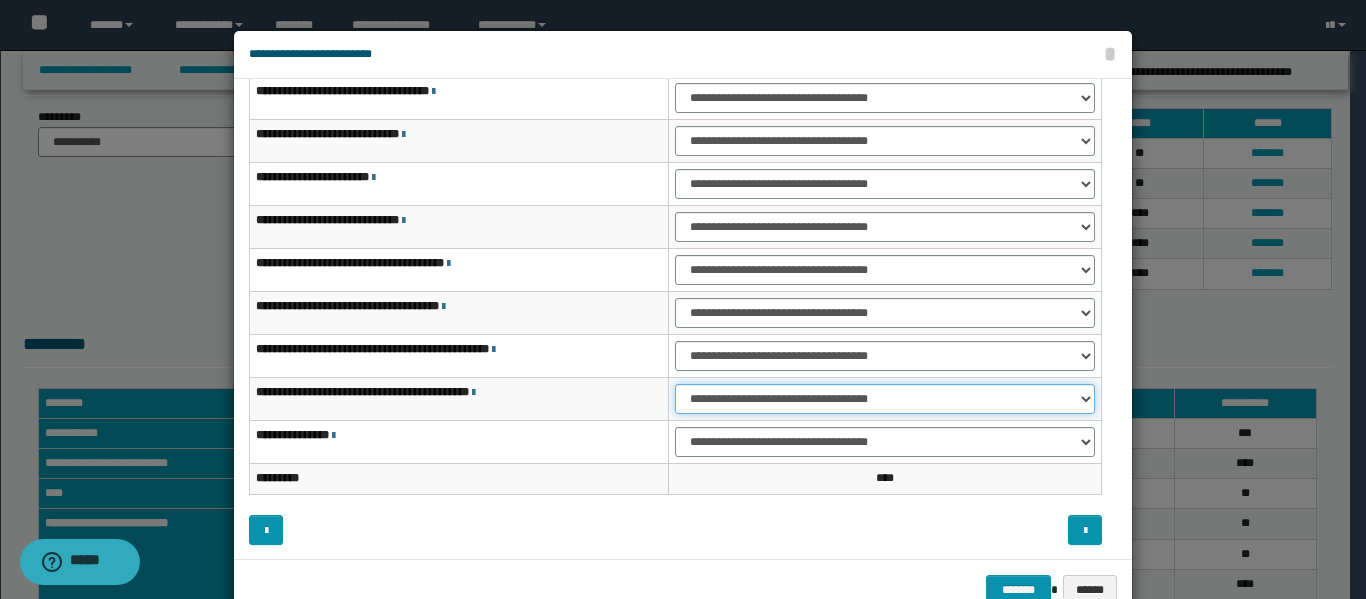 click on "**********" at bounding box center [885, 399] 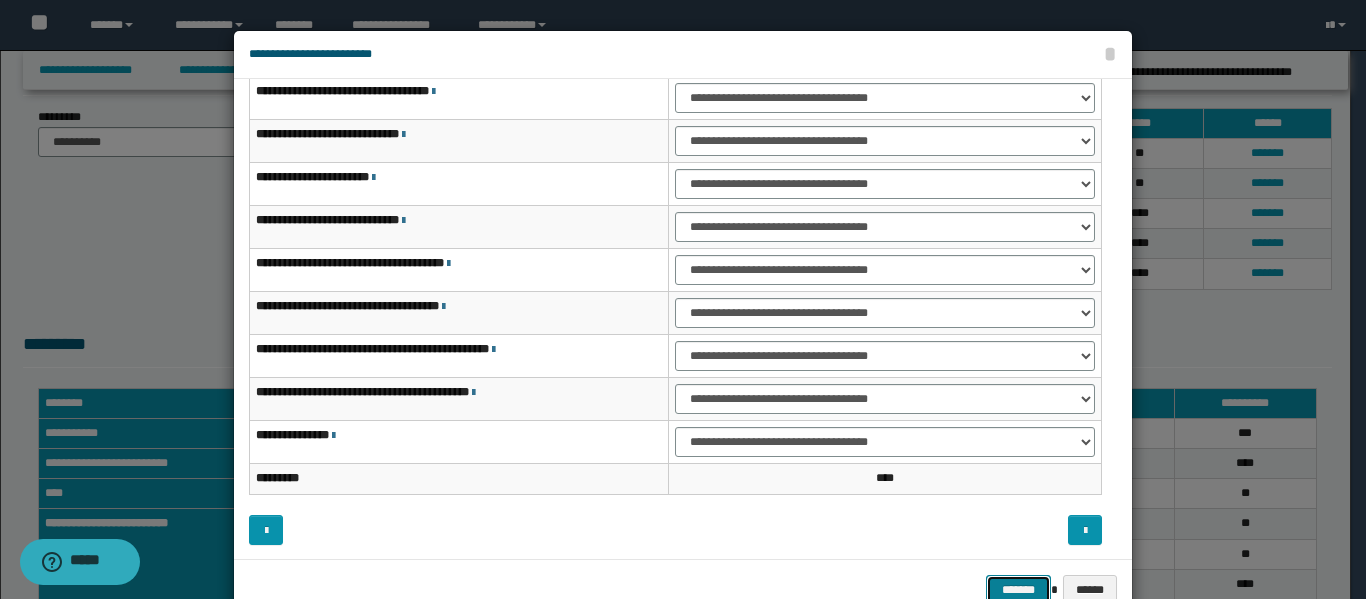 click on "*******" at bounding box center [1018, 590] 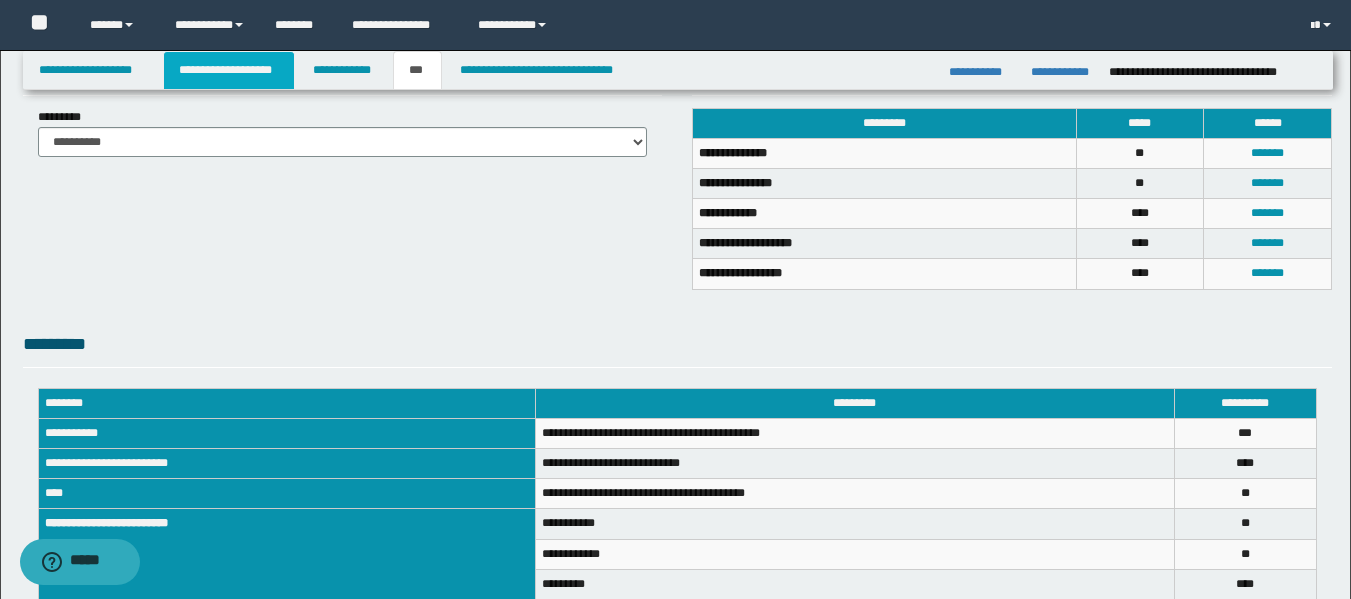 click on "**********" at bounding box center (229, 70) 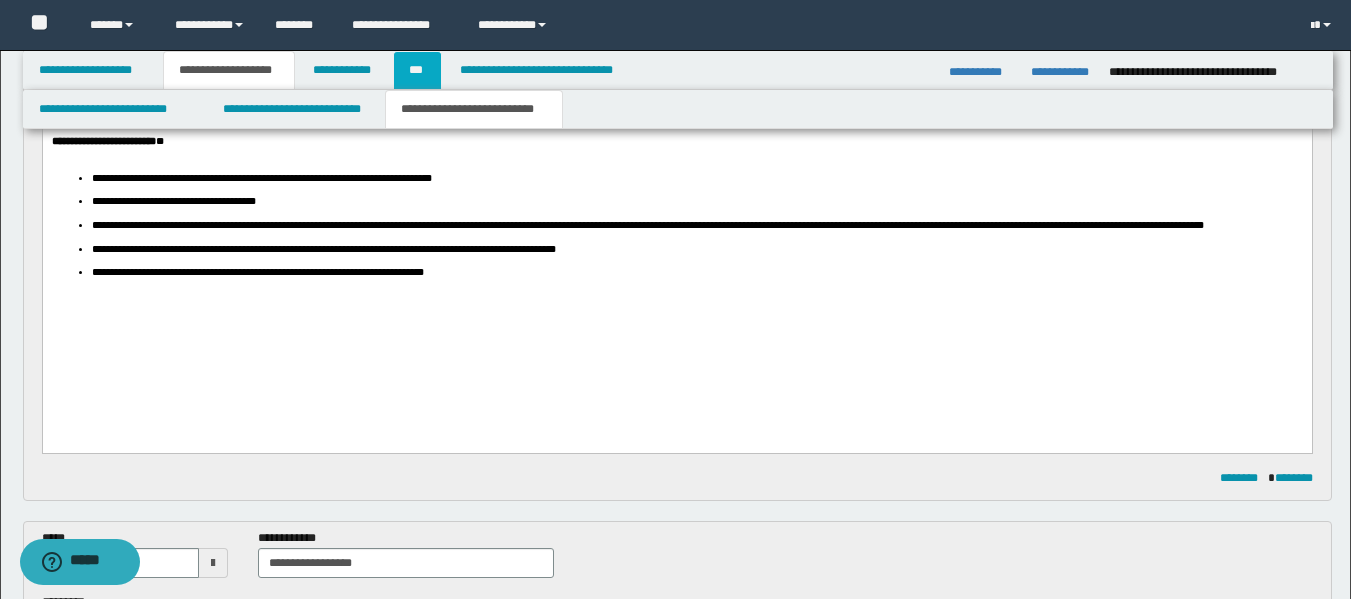 click on "***" at bounding box center (417, 70) 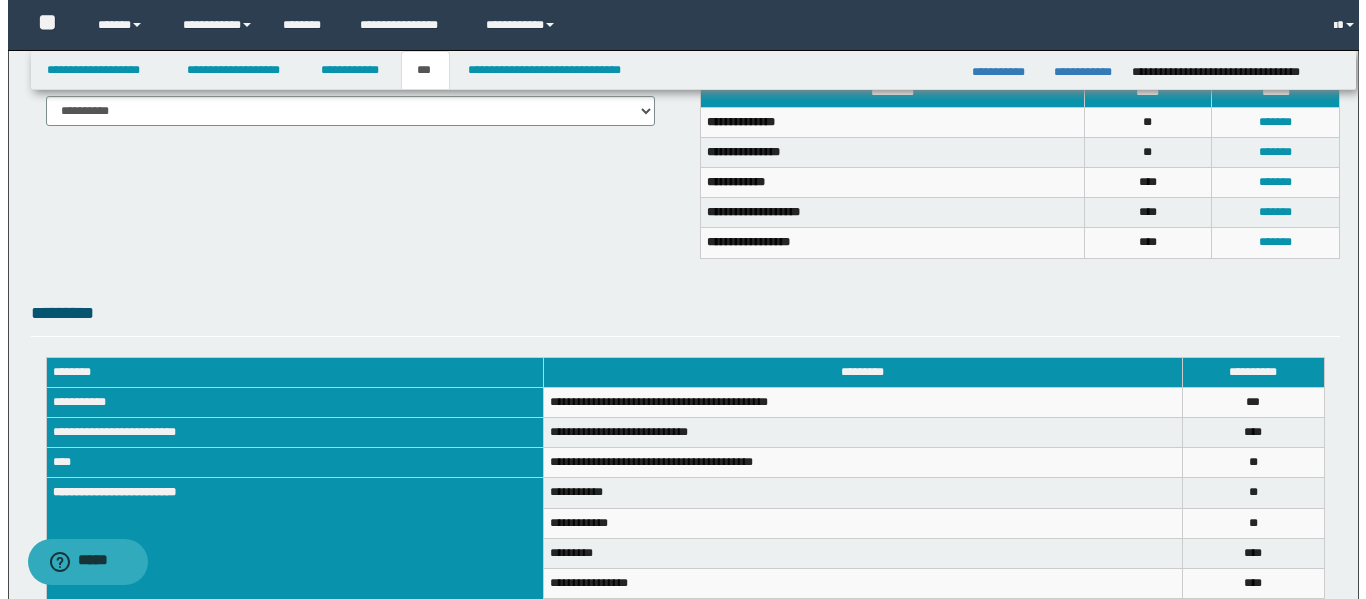 scroll, scrollTop: 469, scrollLeft: 0, axis: vertical 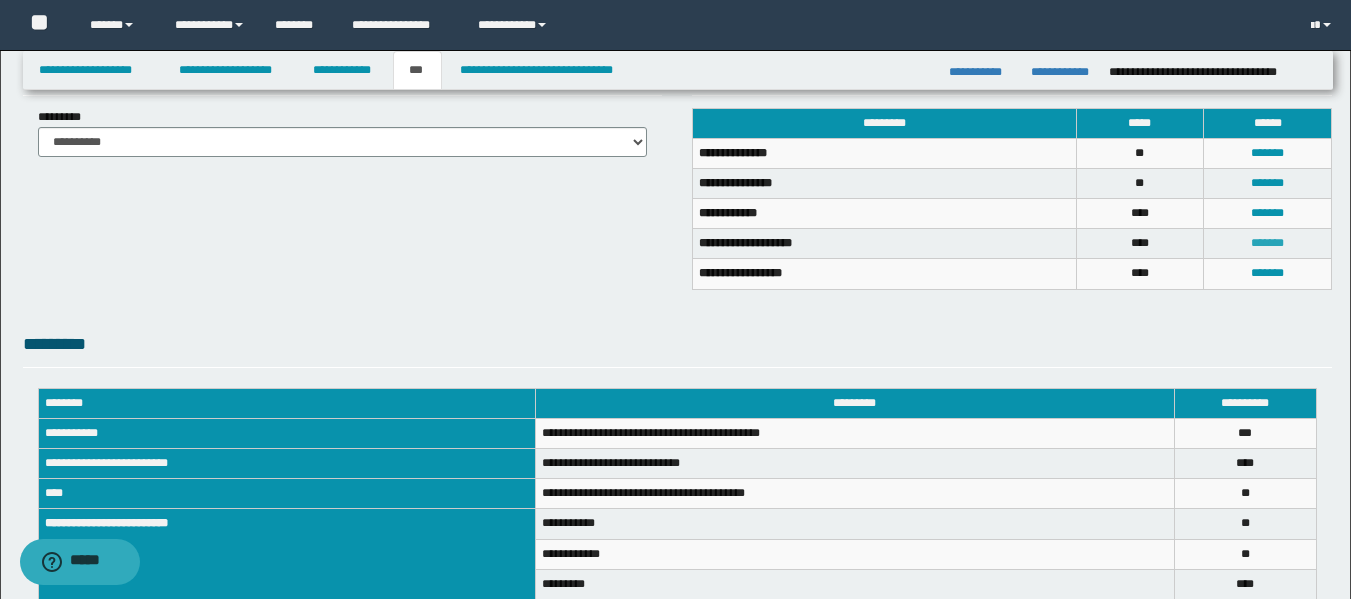 click on "*******" at bounding box center [1267, 243] 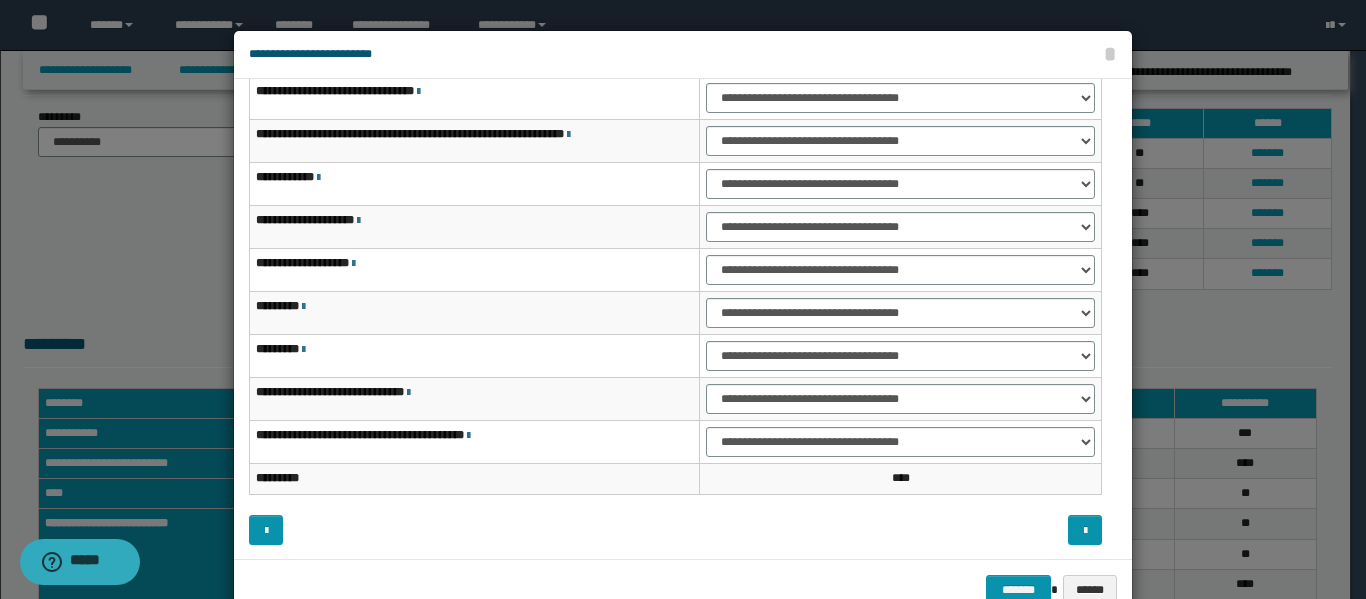scroll, scrollTop: 21, scrollLeft: 0, axis: vertical 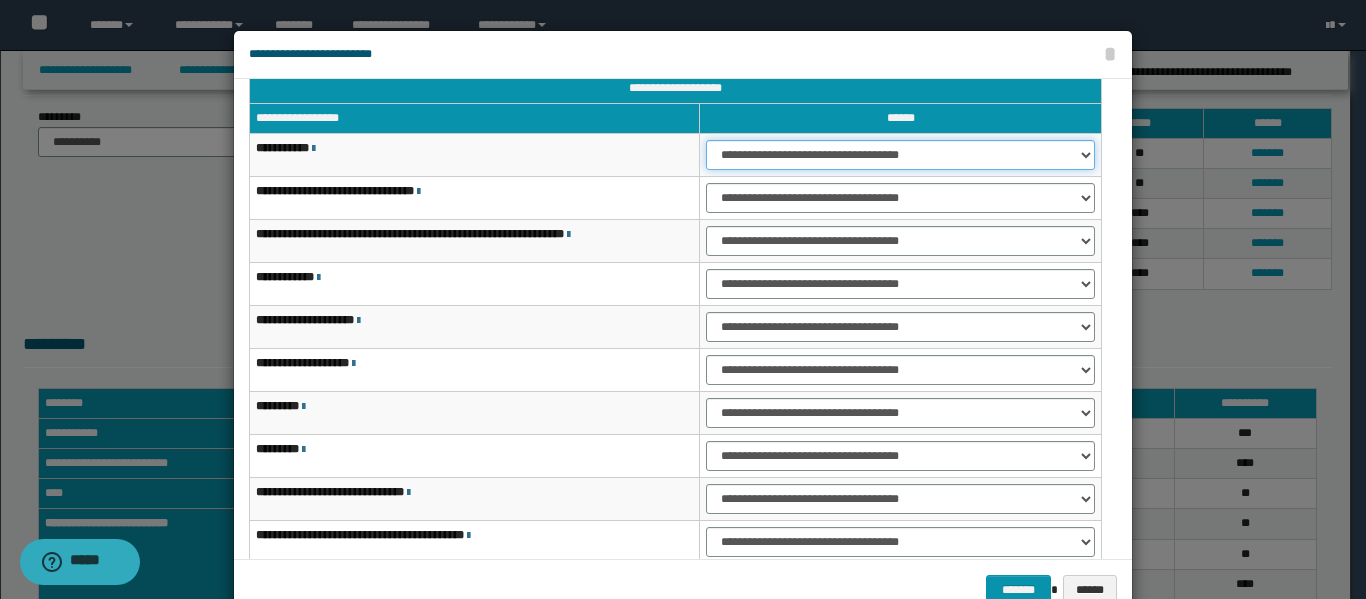 click on "**********" at bounding box center (900, 155) 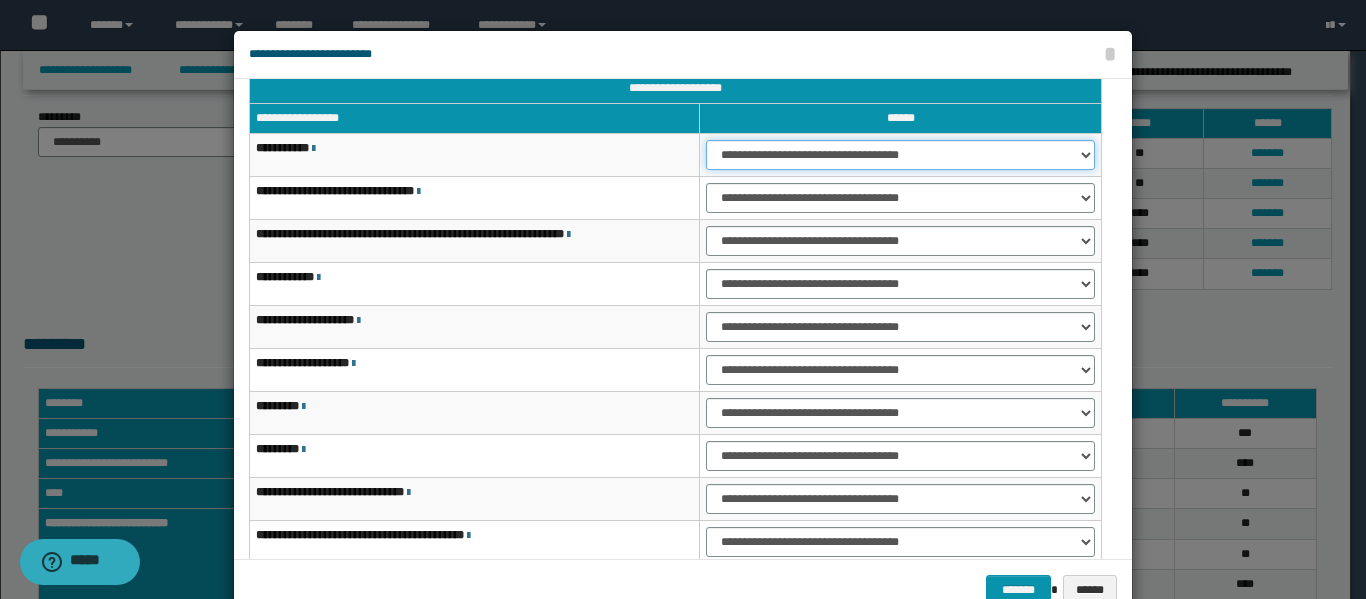 select on "***" 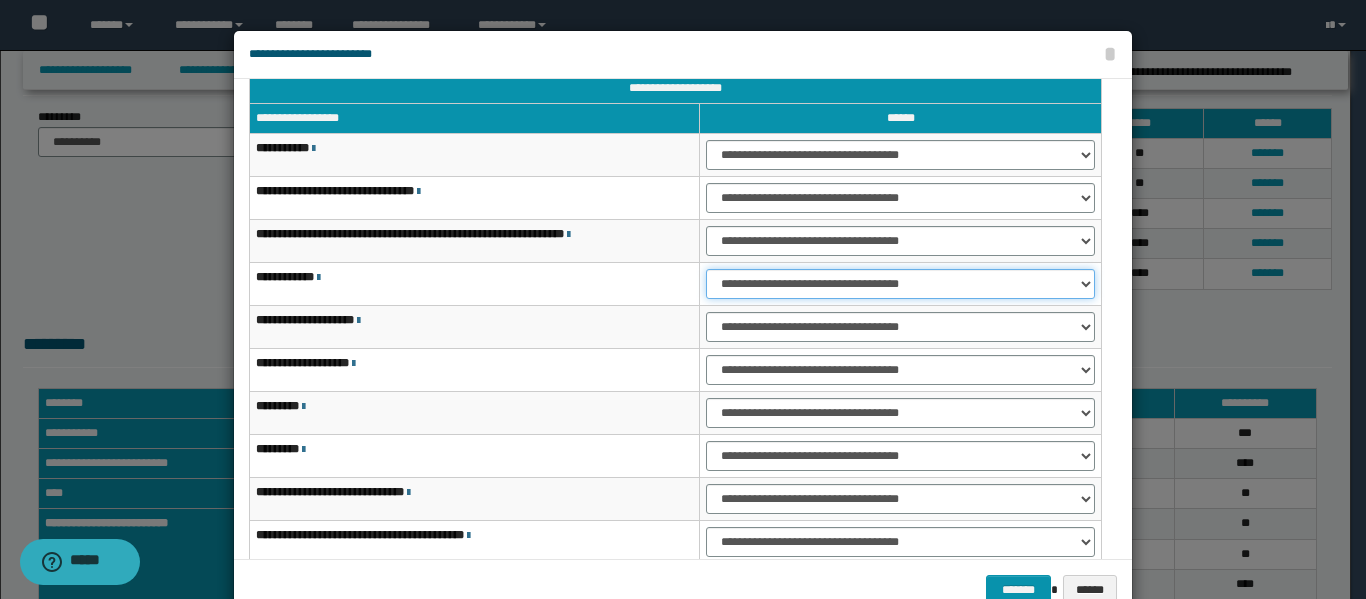 click on "**********" at bounding box center (900, 284) 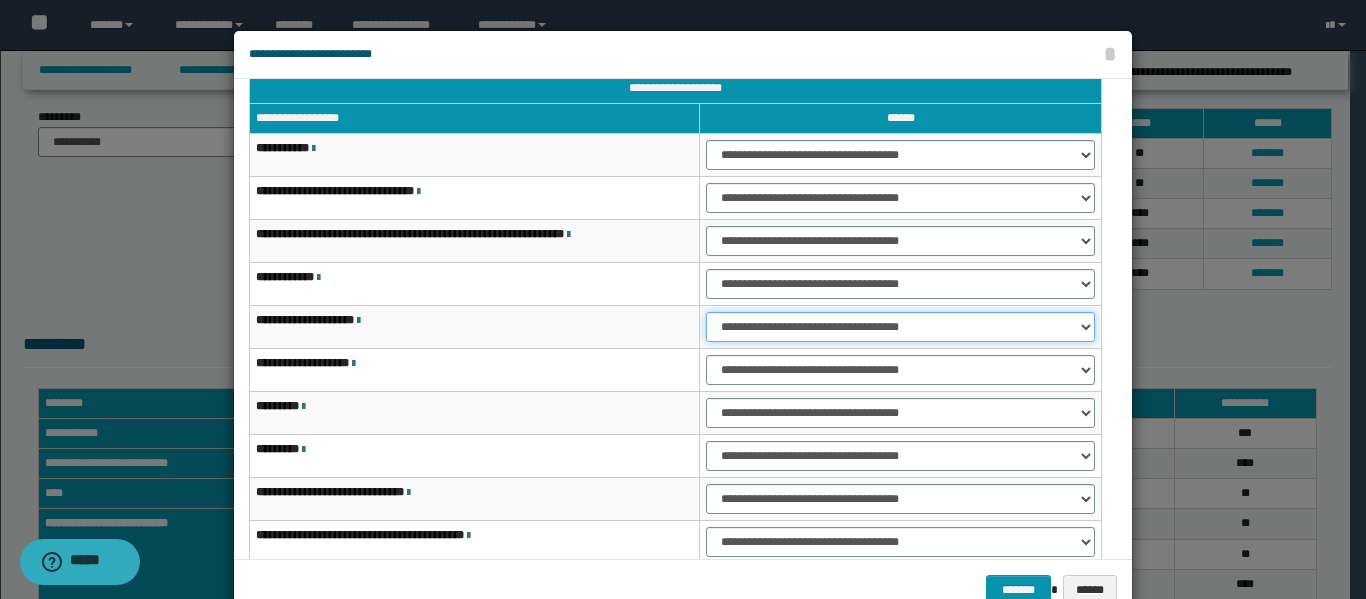 click on "**********" at bounding box center [900, 327] 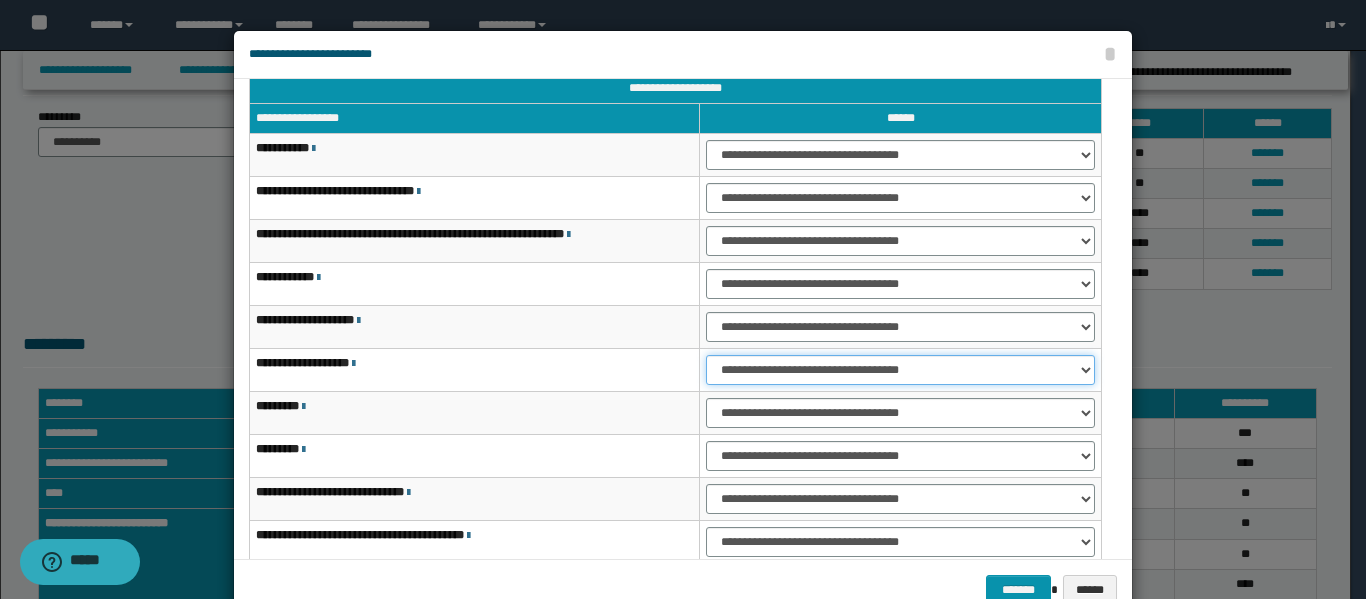 click on "**********" at bounding box center [900, 370] 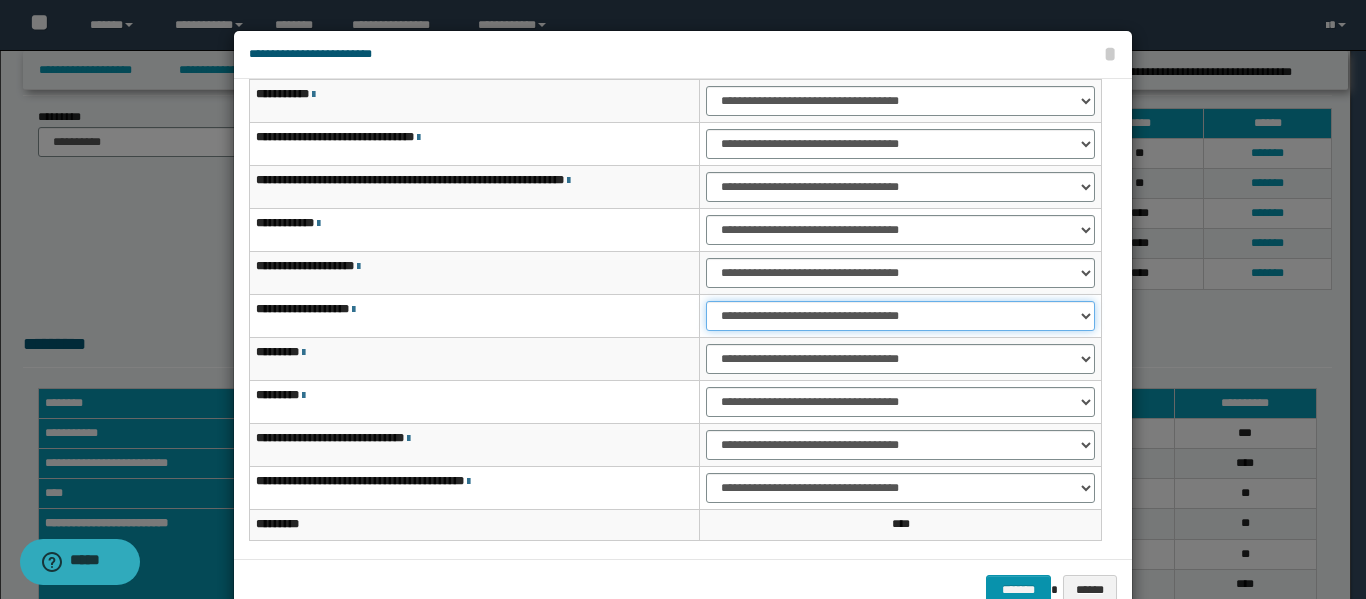 scroll, scrollTop: 121, scrollLeft: 0, axis: vertical 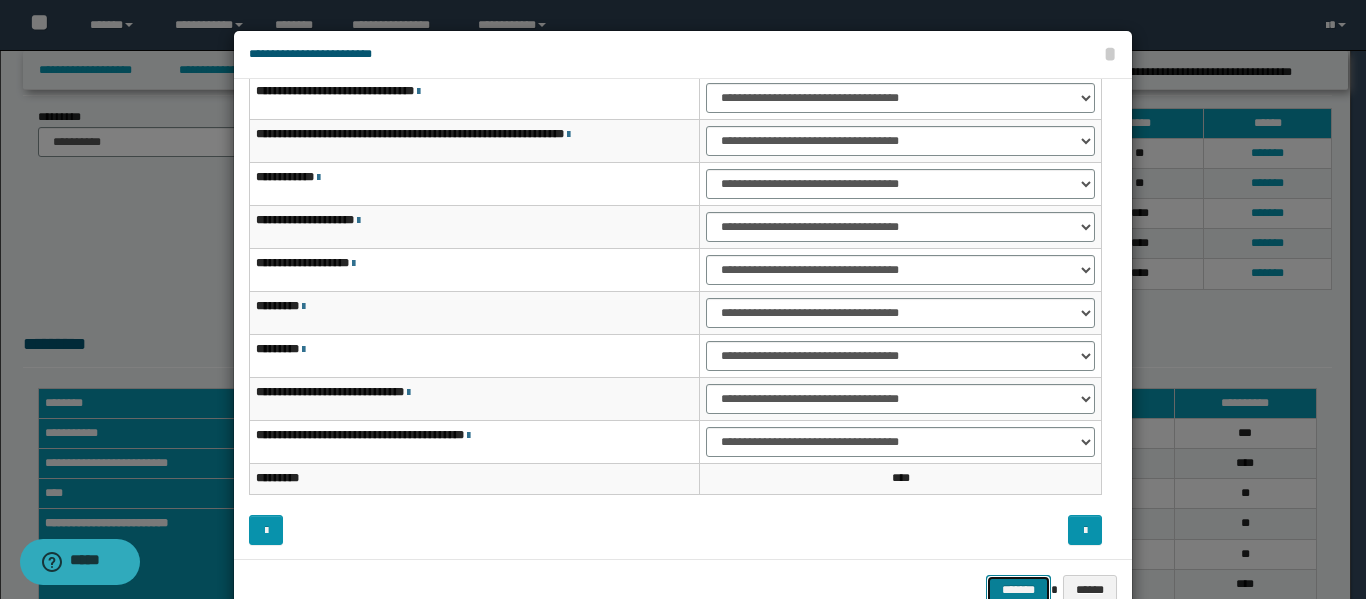 click on "*******" at bounding box center (1018, 590) 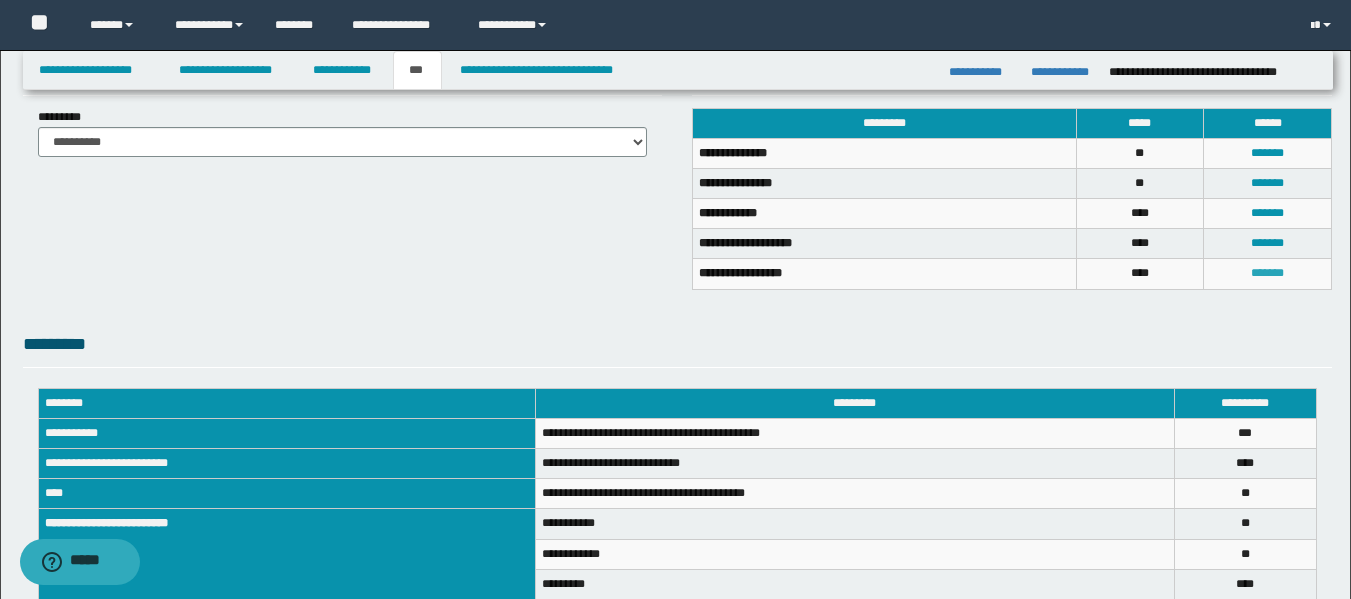 click on "*******" at bounding box center (1267, 273) 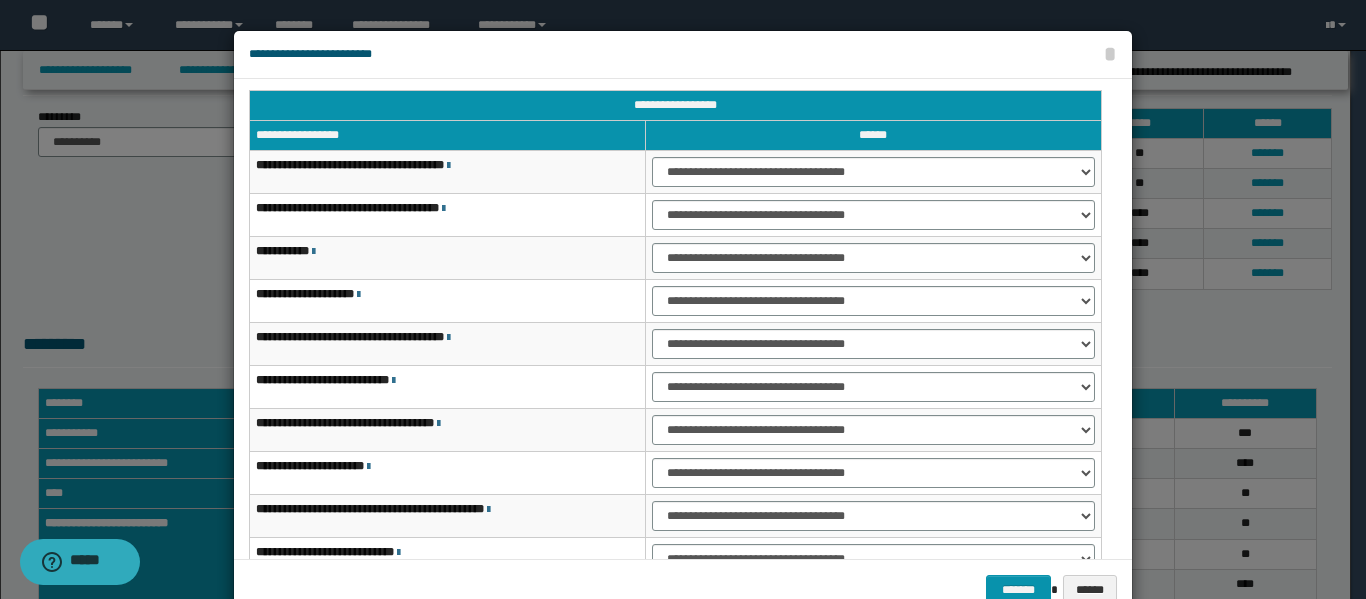 scroll, scrollTop: 0, scrollLeft: 0, axis: both 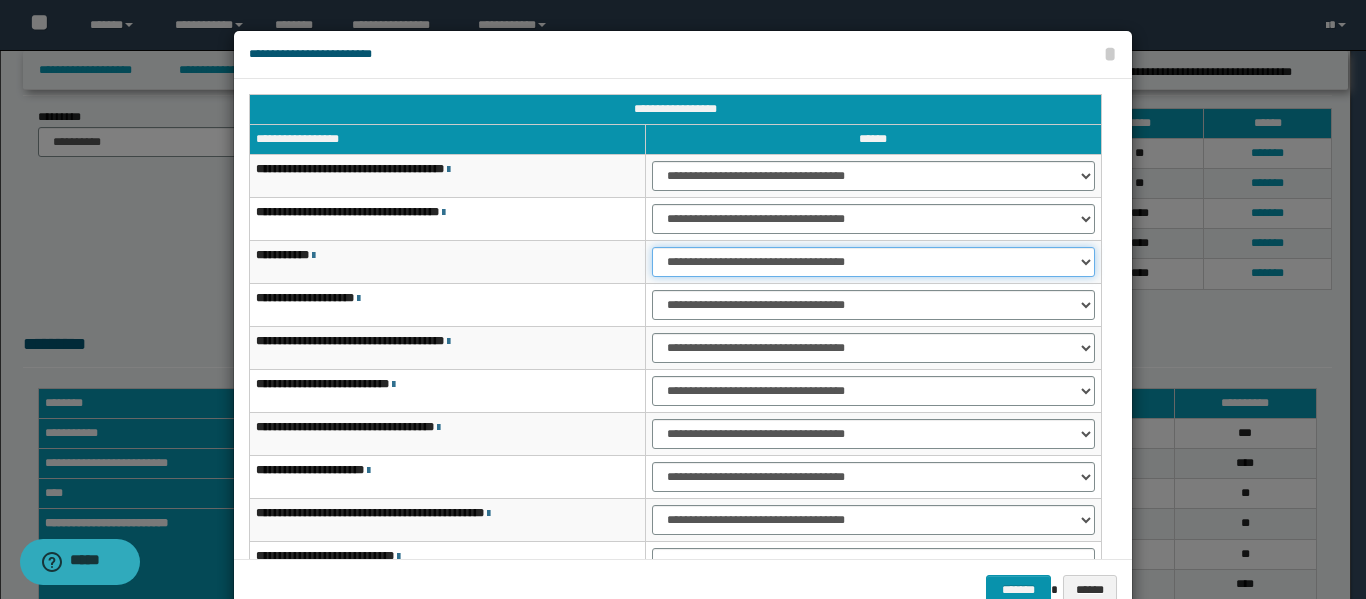 click on "**********" at bounding box center [873, 262] 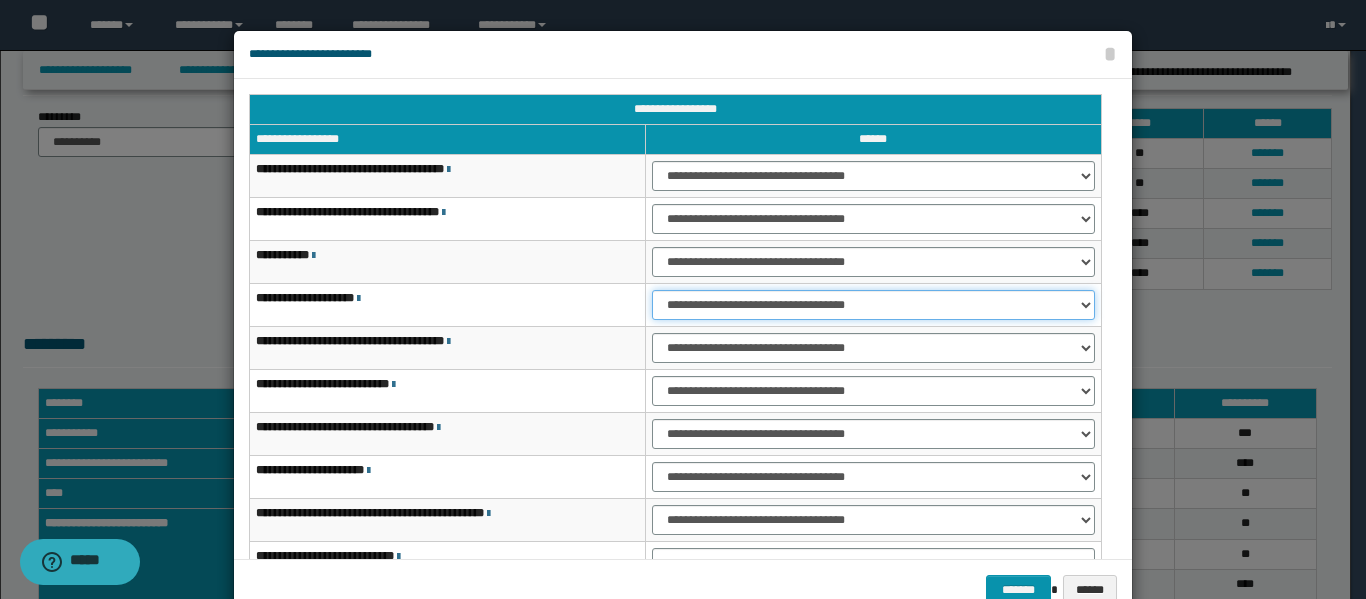 click on "**********" at bounding box center (873, 305) 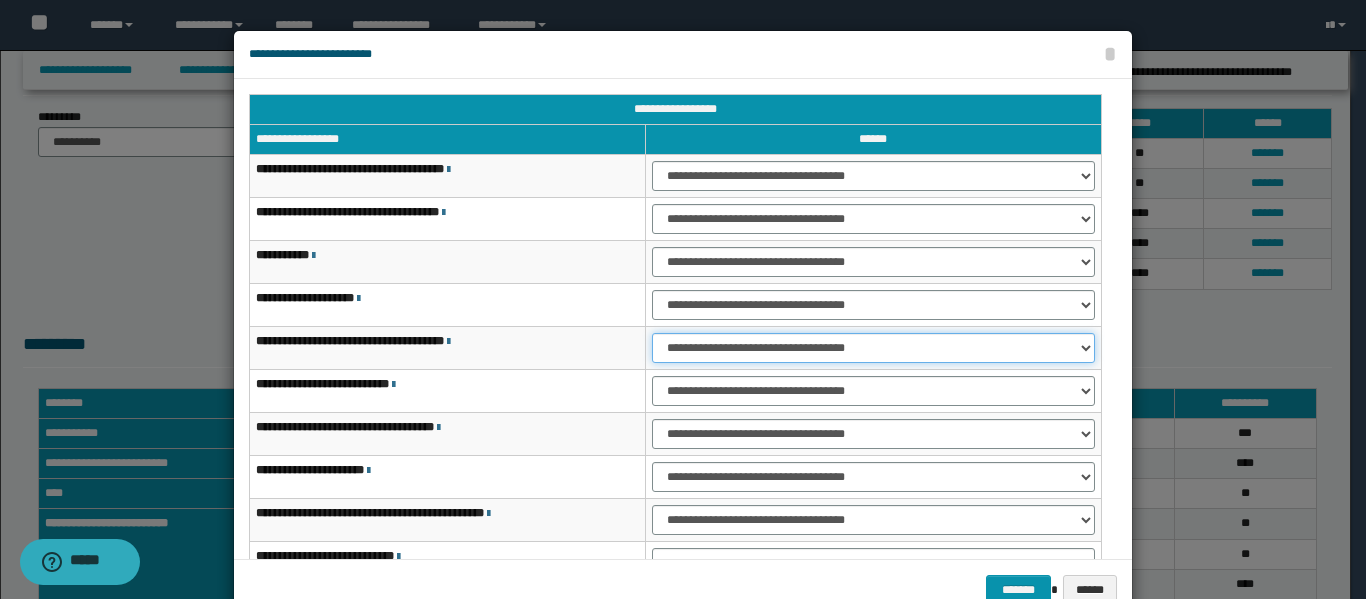 click on "**********" at bounding box center (873, 348) 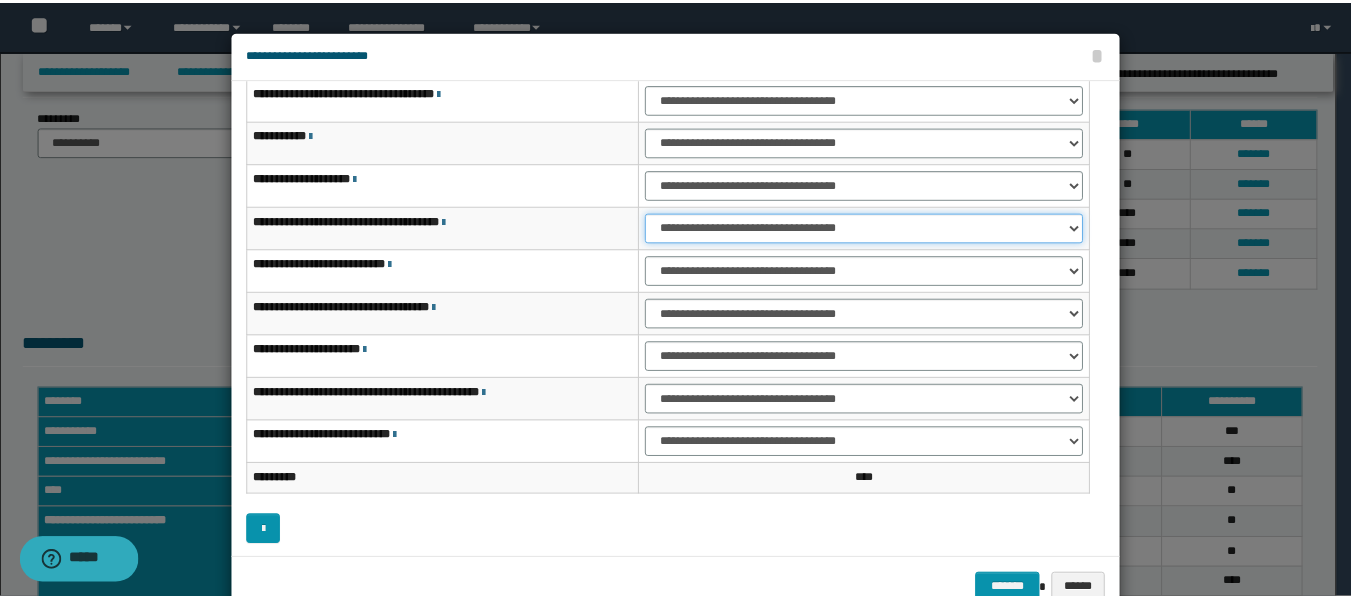 scroll, scrollTop: 121, scrollLeft: 0, axis: vertical 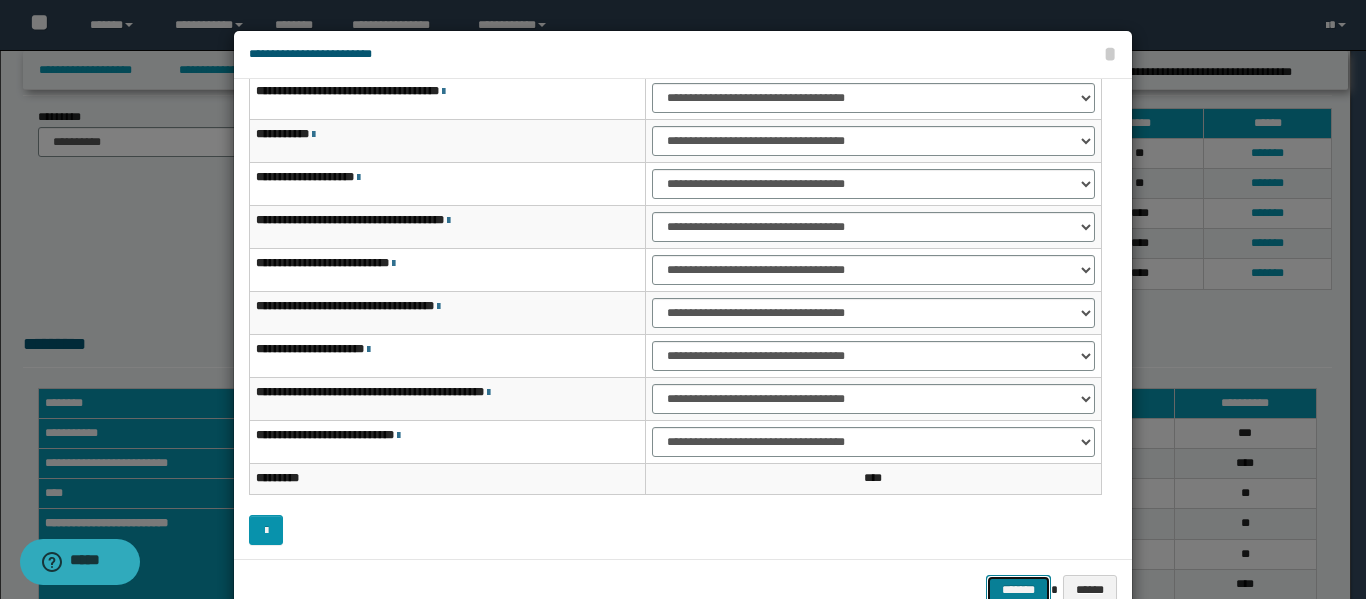 click on "*******" at bounding box center [1018, 590] 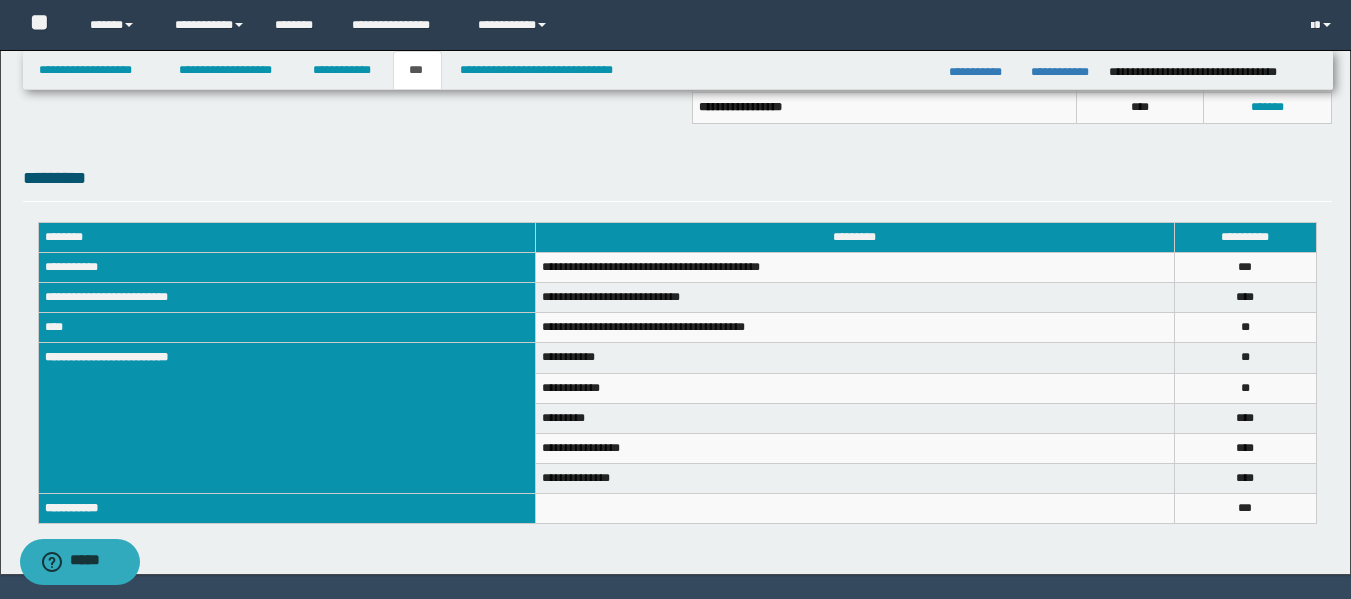 scroll, scrollTop: 689, scrollLeft: 0, axis: vertical 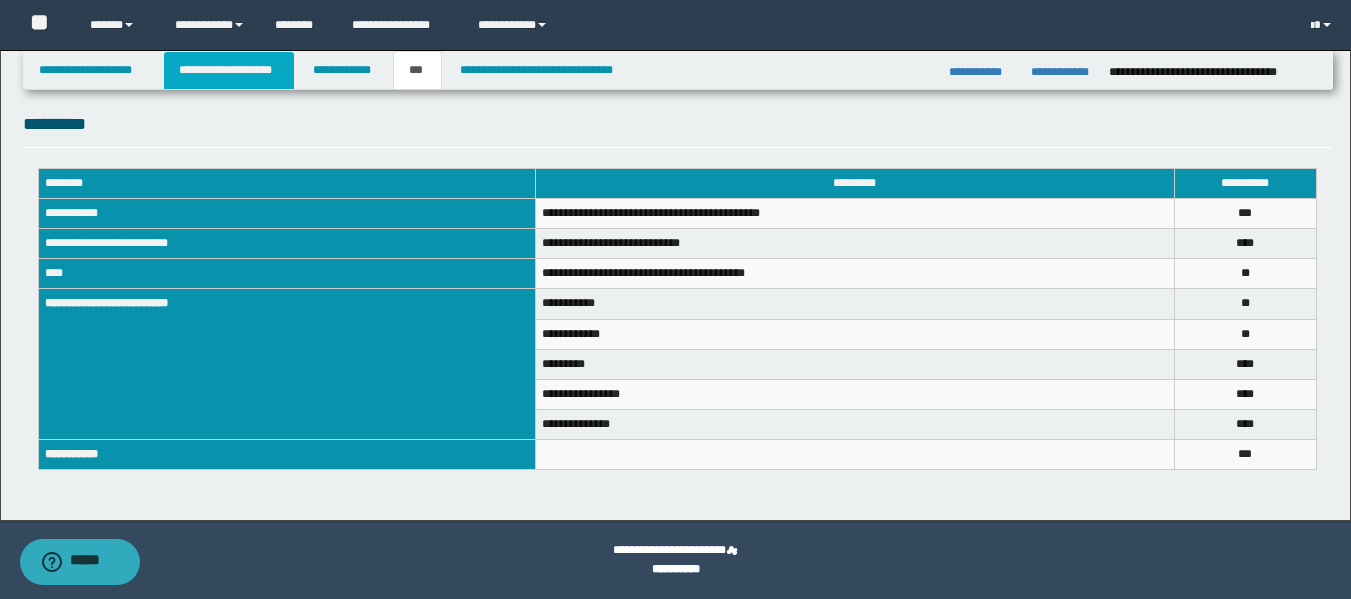 click on "**********" at bounding box center [229, 70] 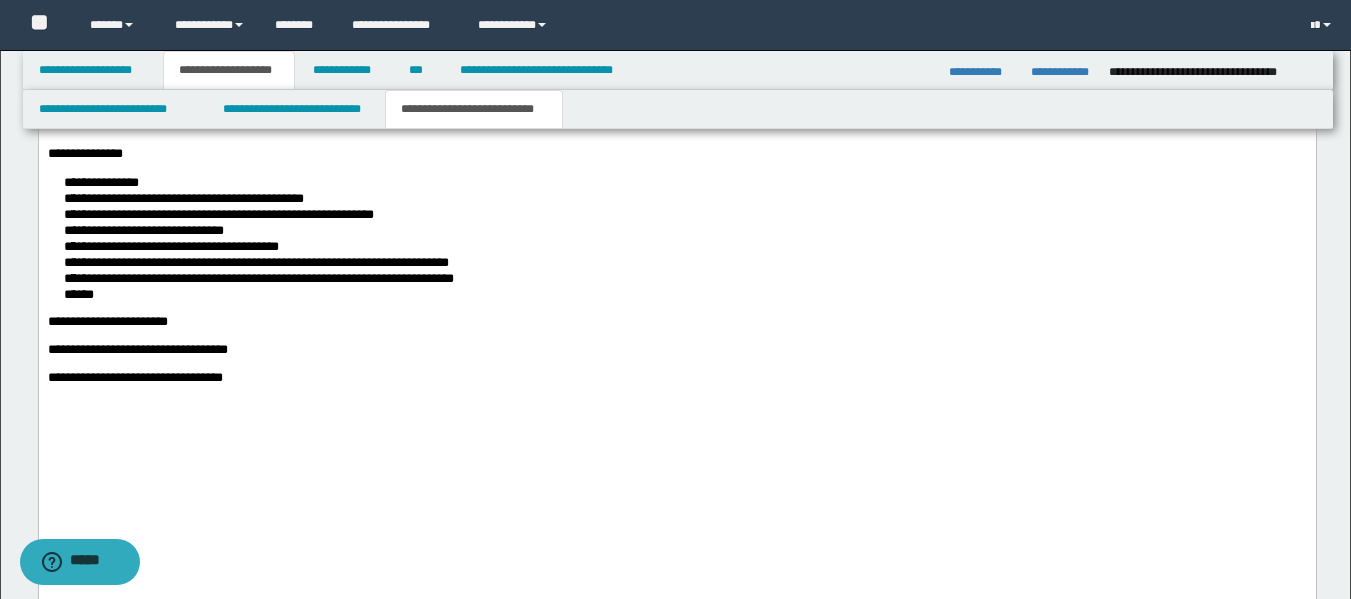 scroll, scrollTop: 3865, scrollLeft: 0, axis: vertical 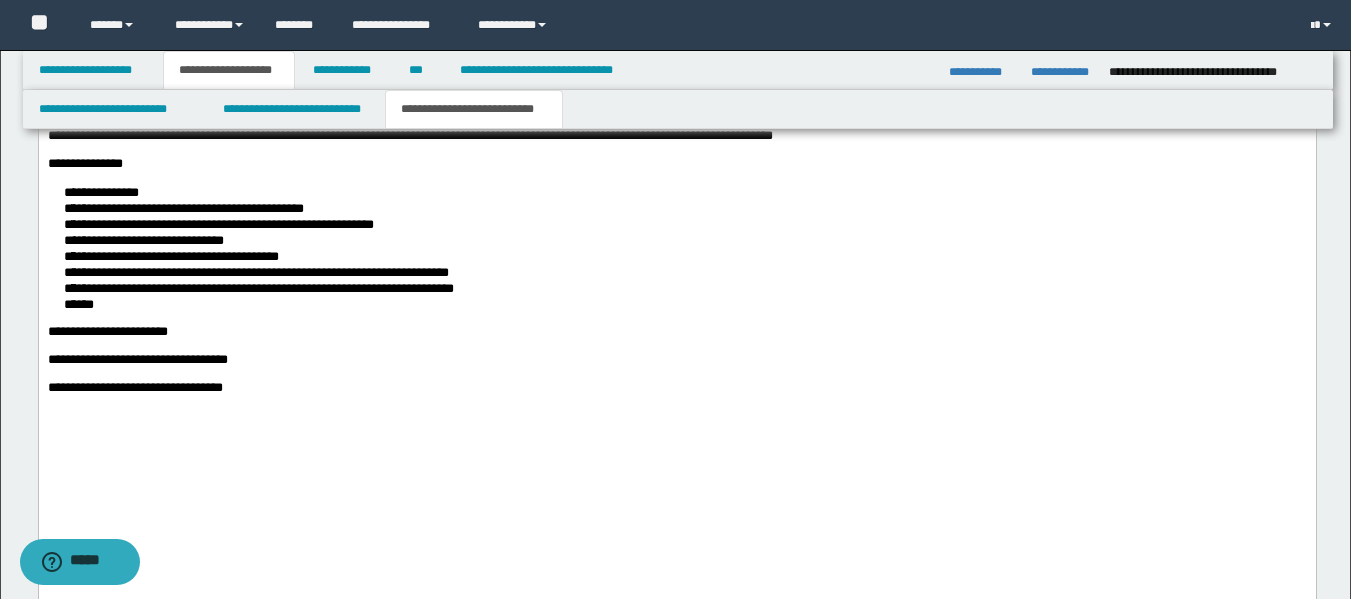 drag, startPoint x: 731, startPoint y: 286, endPoint x: 303, endPoint y: 279, distance: 428.05725 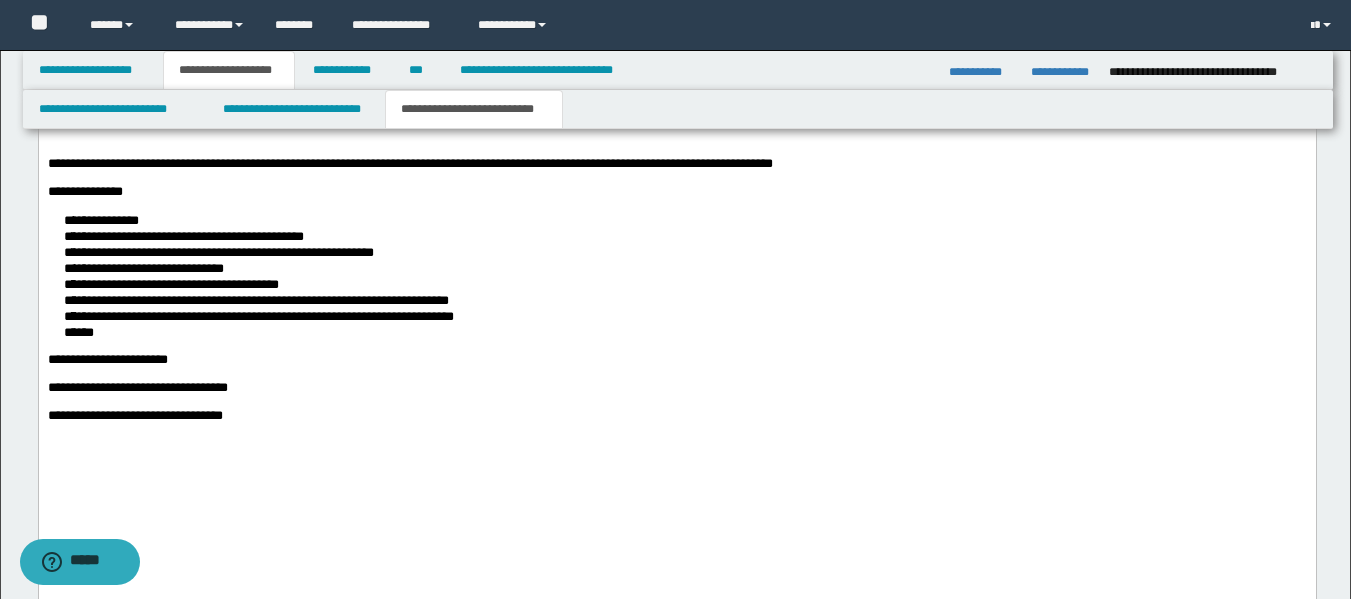 click on "**********" at bounding box center [678, 65] 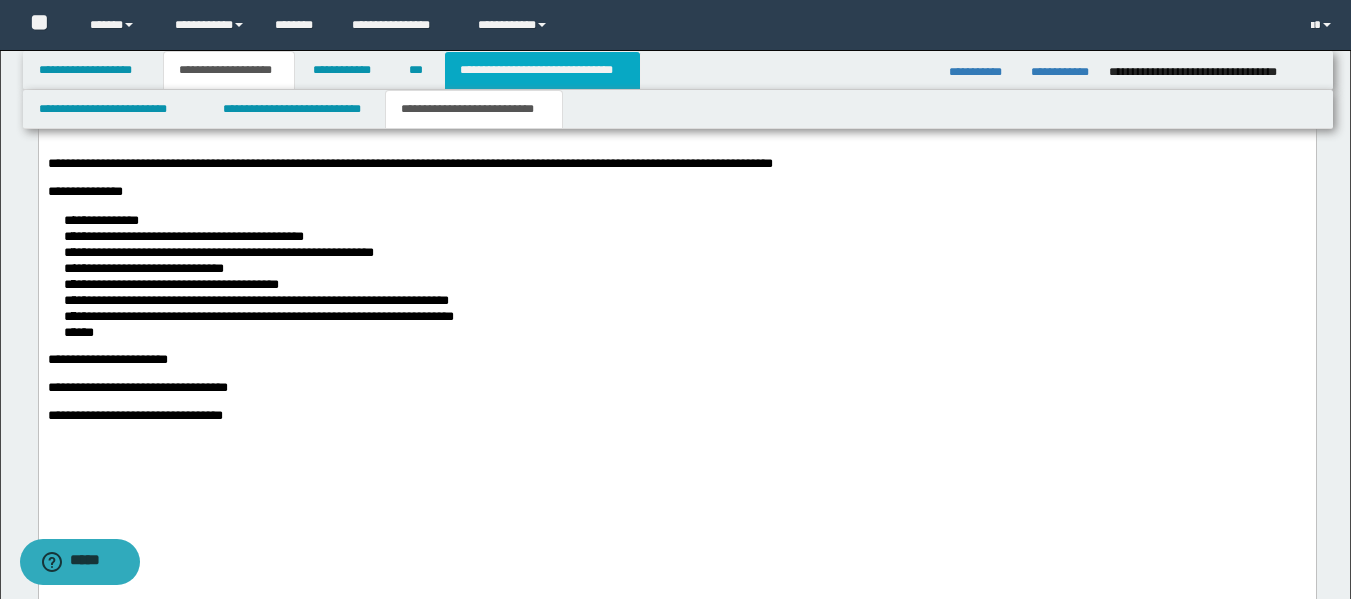 click on "**********" at bounding box center [542, 70] 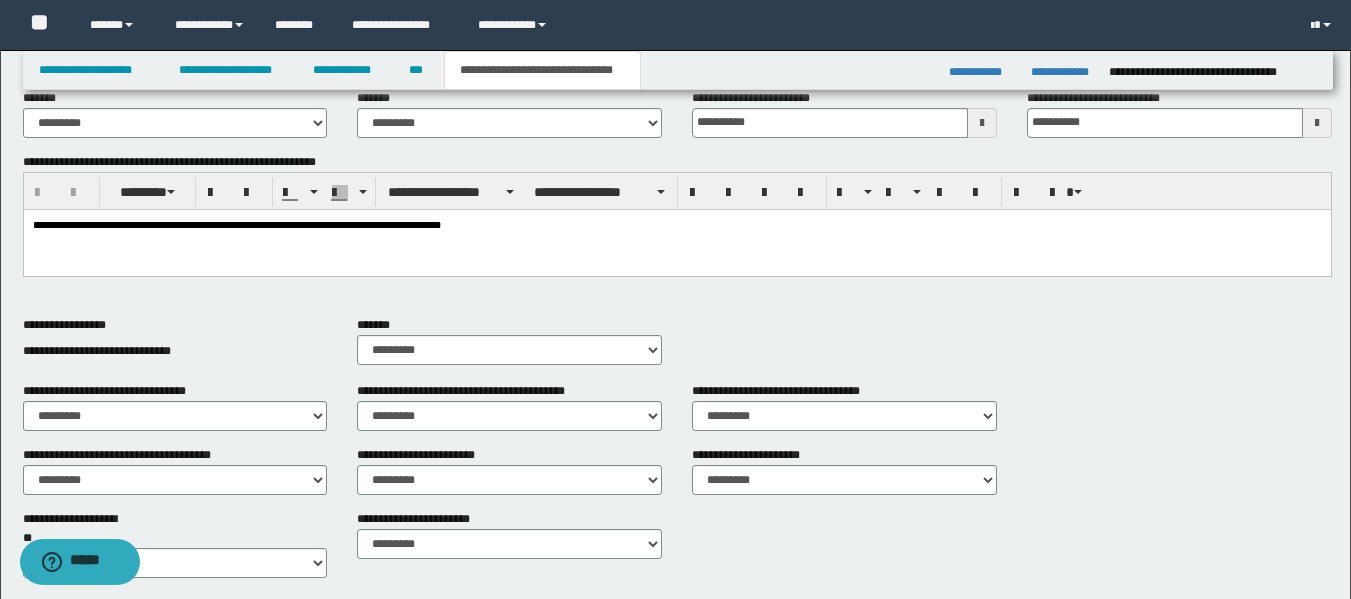 scroll, scrollTop: 336, scrollLeft: 0, axis: vertical 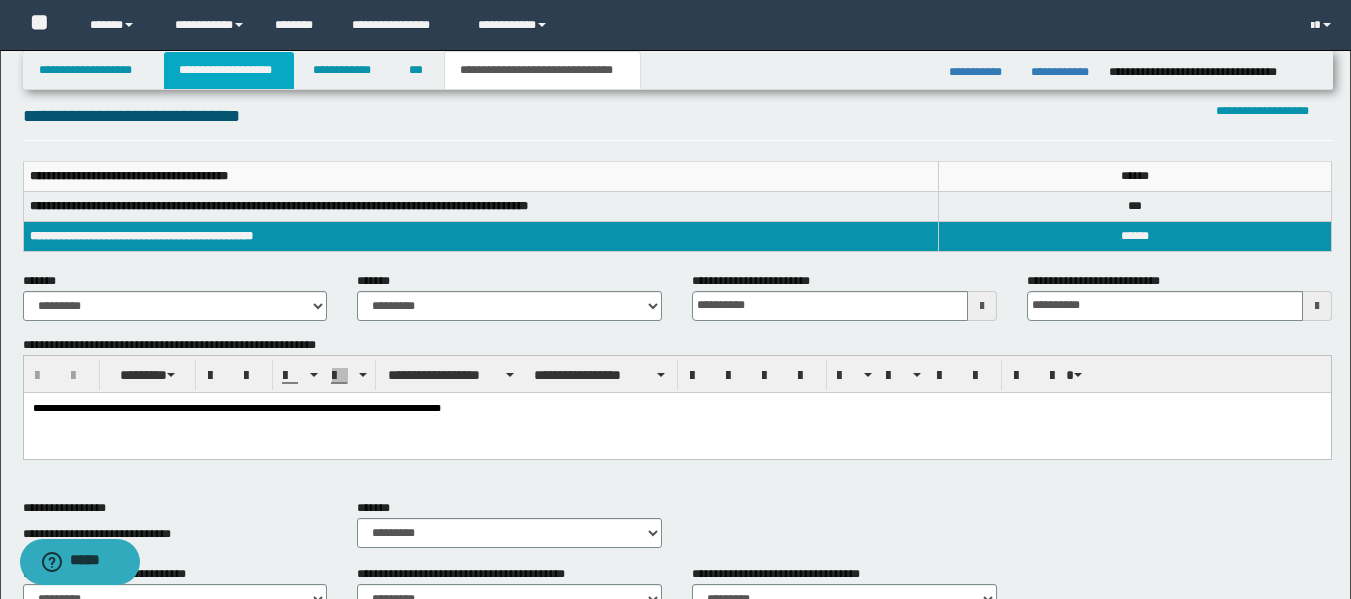 click on "**********" at bounding box center [229, 70] 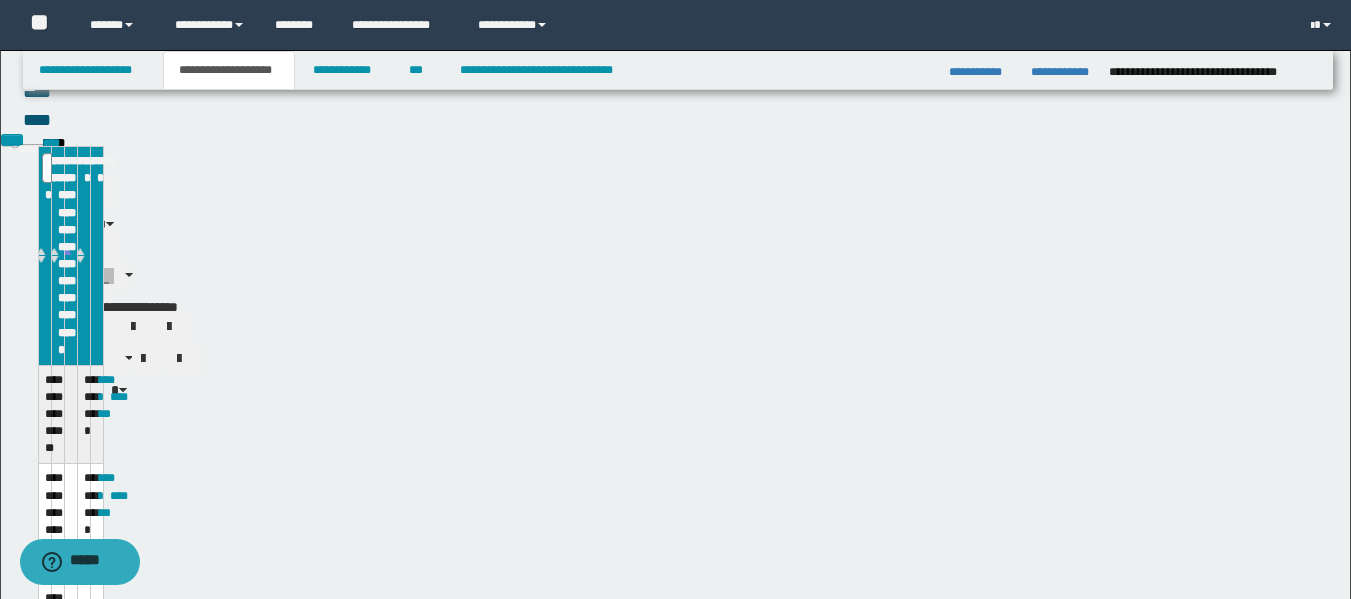 scroll, scrollTop: 367, scrollLeft: 0, axis: vertical 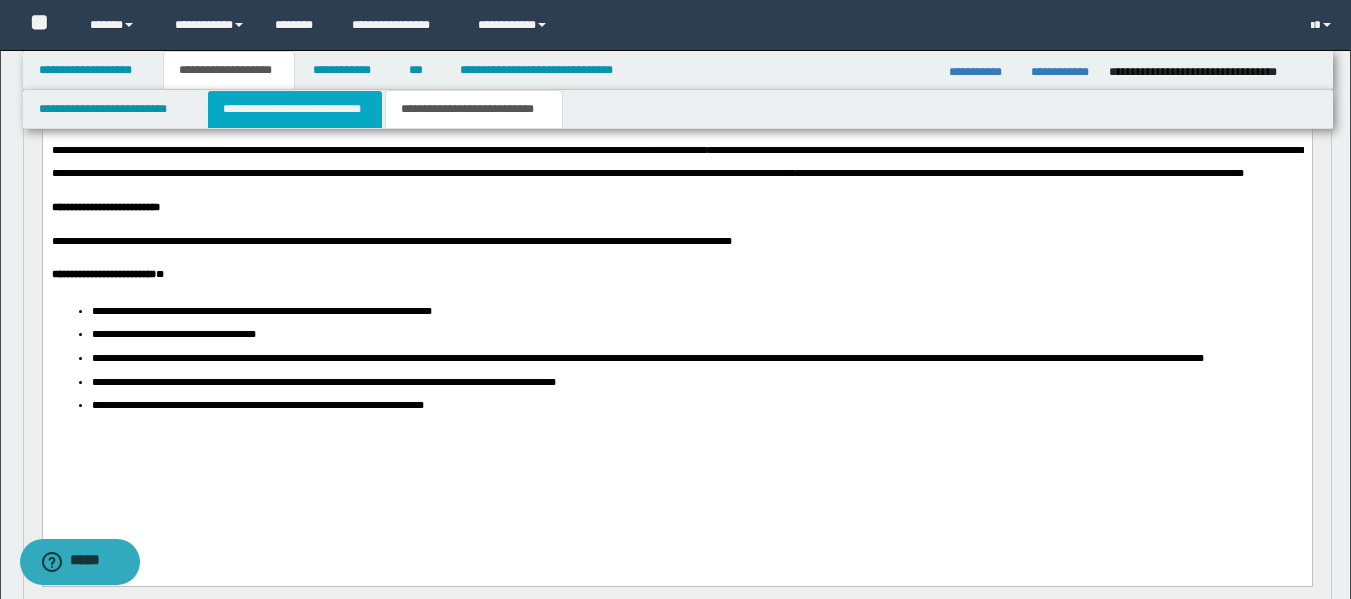 click on "**********" at bounding box center (295, 109) 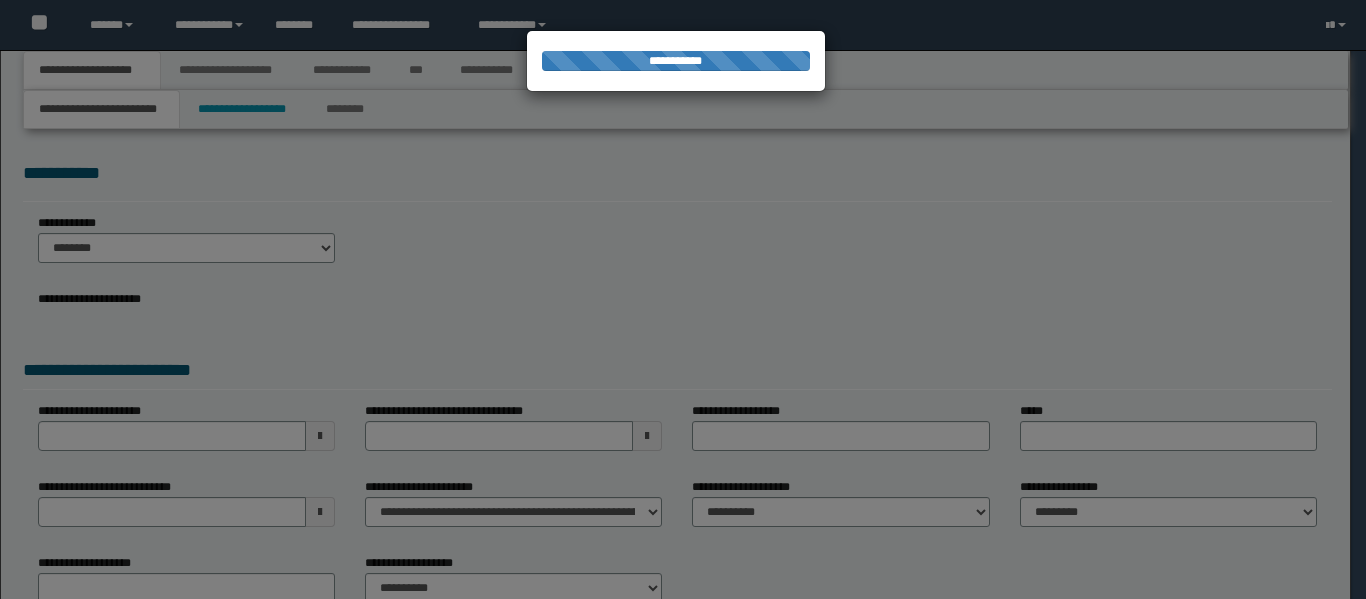 scroll, scrollTop: 0, scrollLeft: 0, axis: both 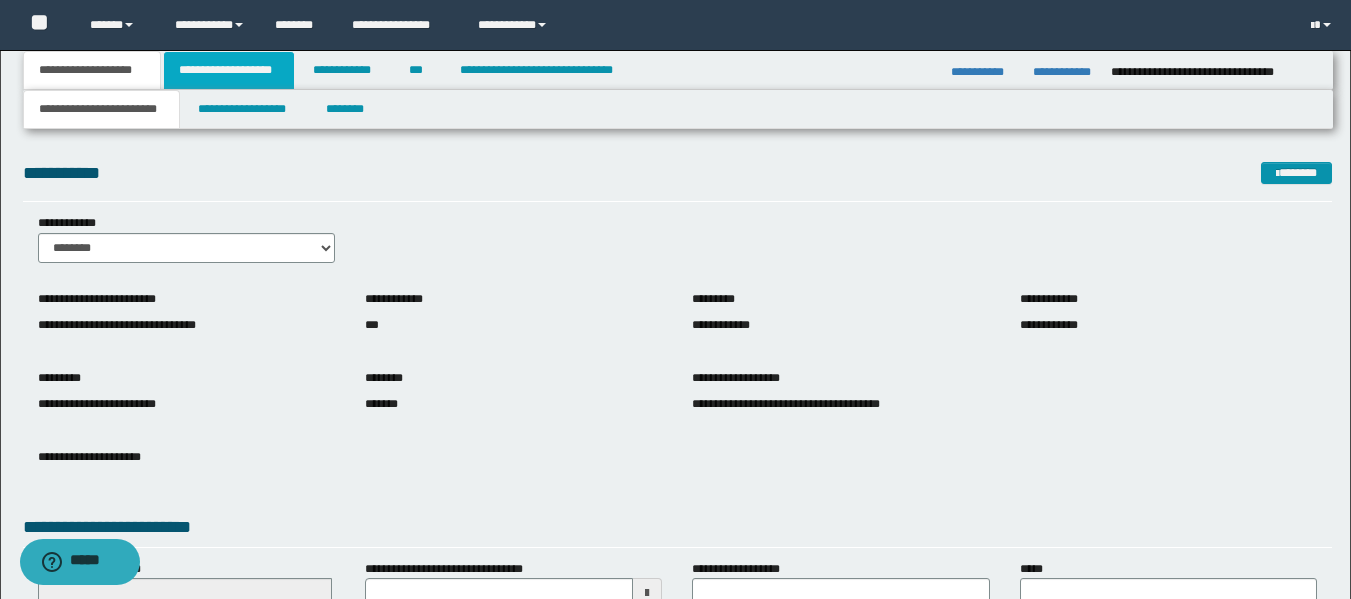 click on "**********" at bounding box center [229, 70] 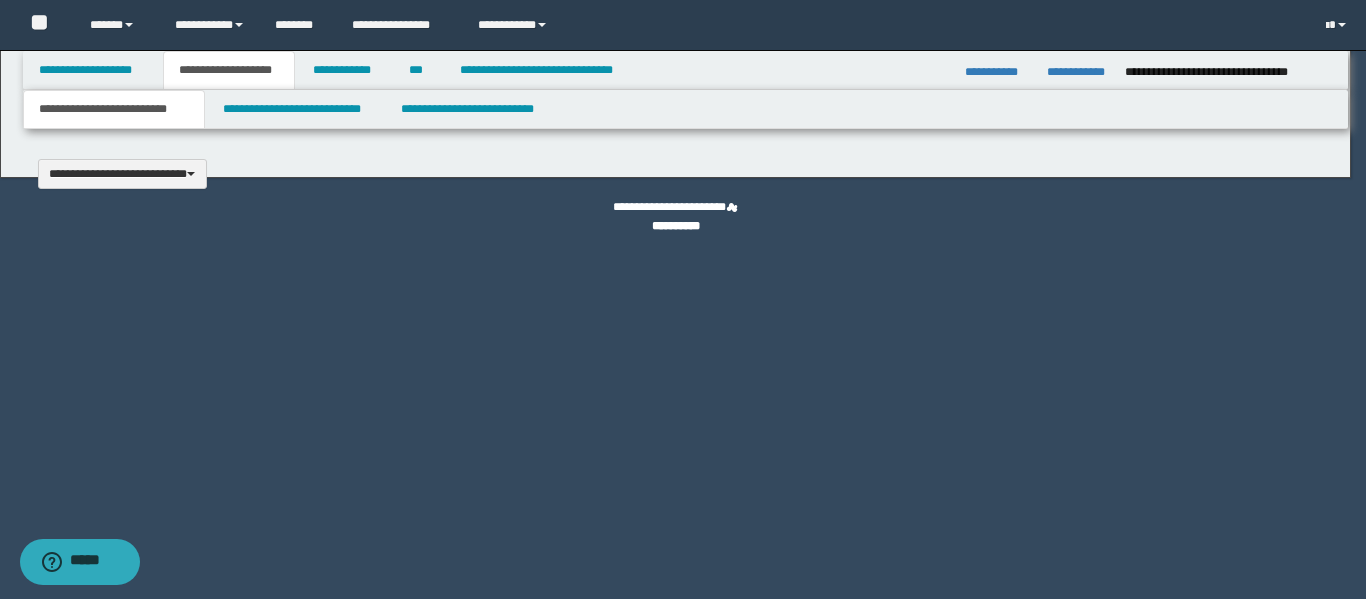 type 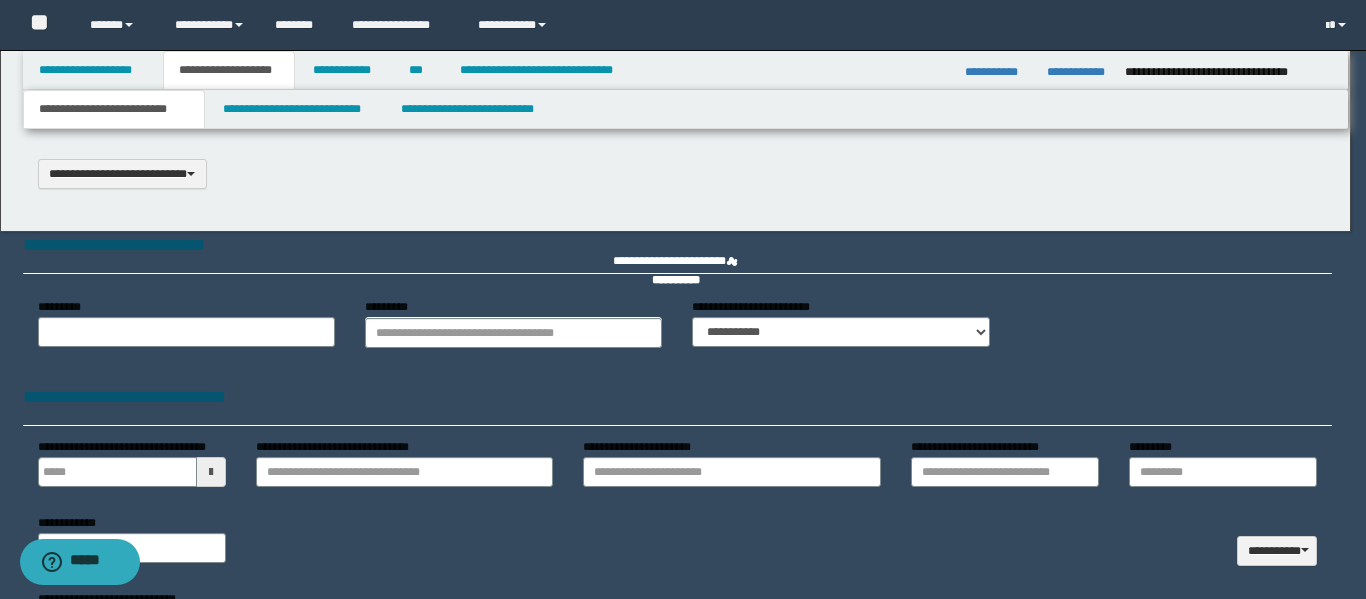 scroll, scrollTop: 0, scrollLeft: 0, axis: both 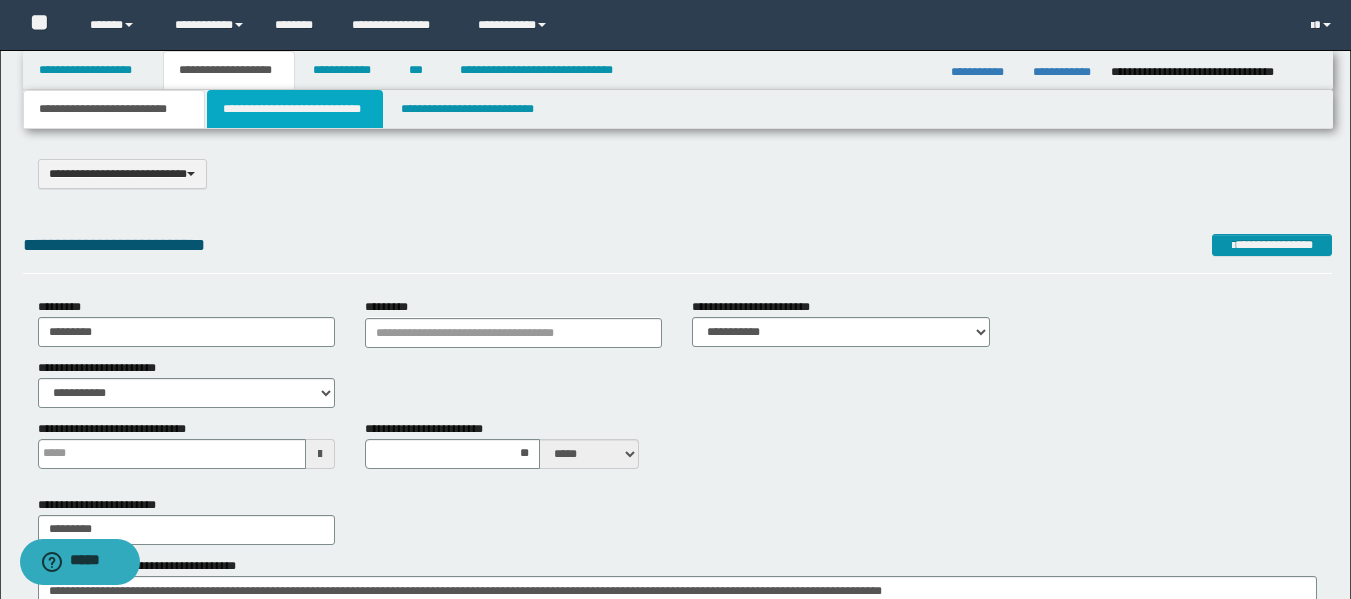 click on "**********" at bounding box center [295, 109] 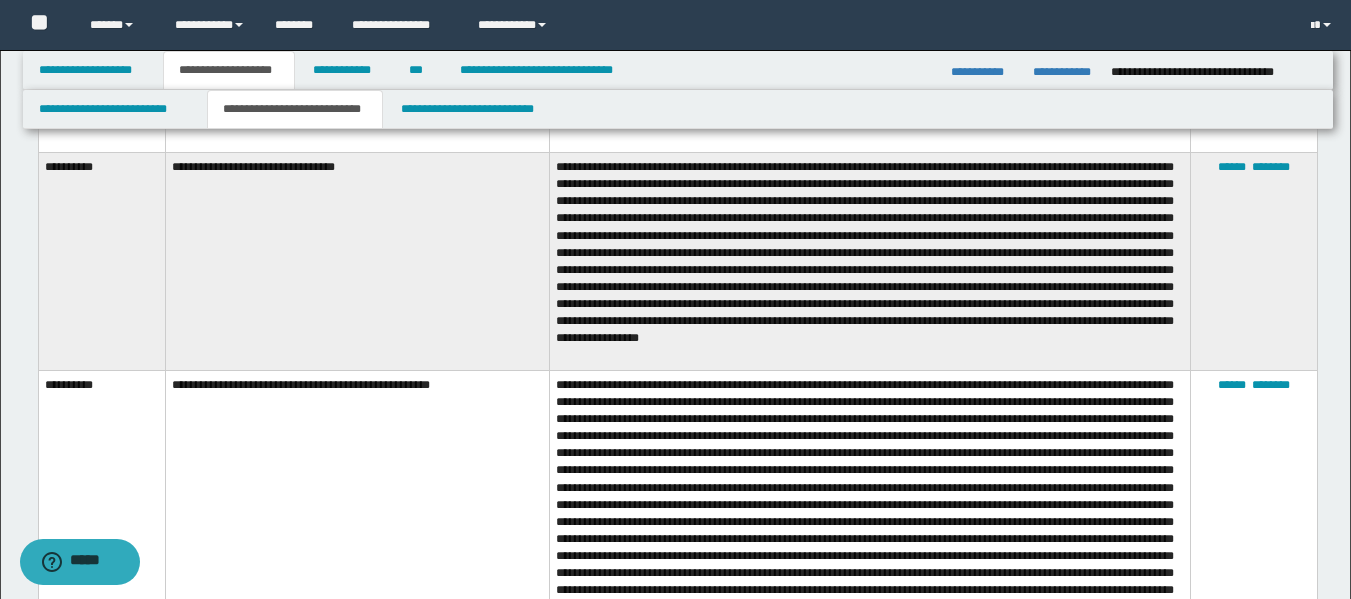 scroll, scrollTop: 4129, scrollLeft: 0, axis: vertical 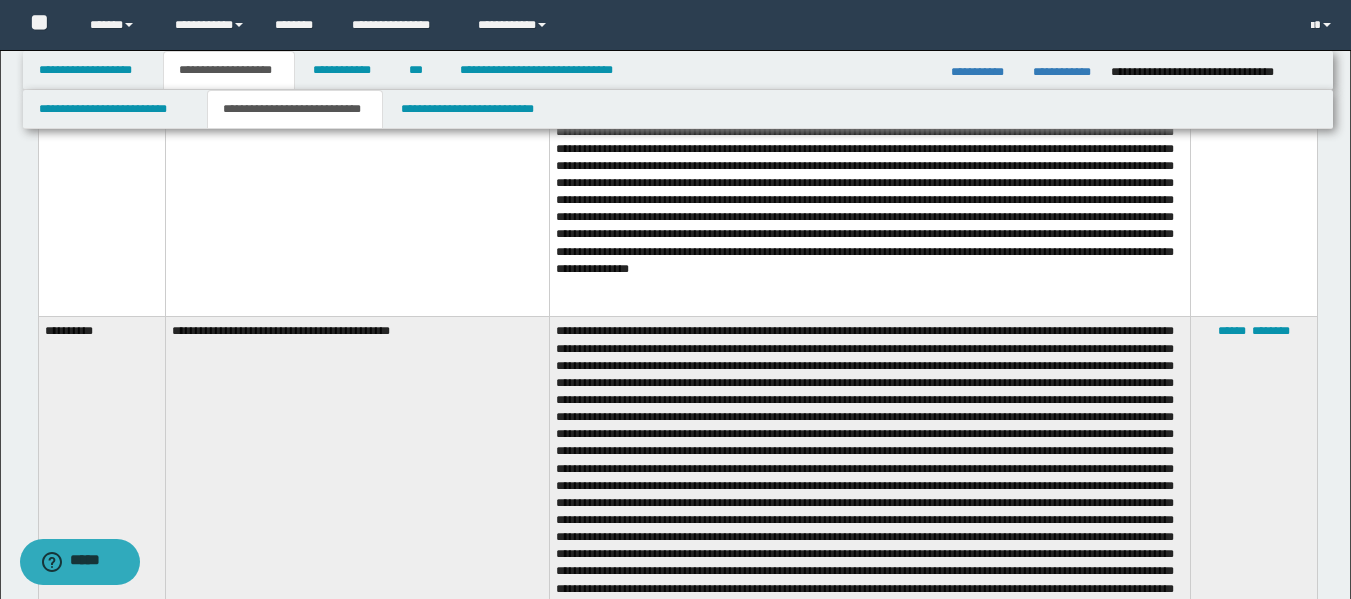 click at bounding box center (869, 546) 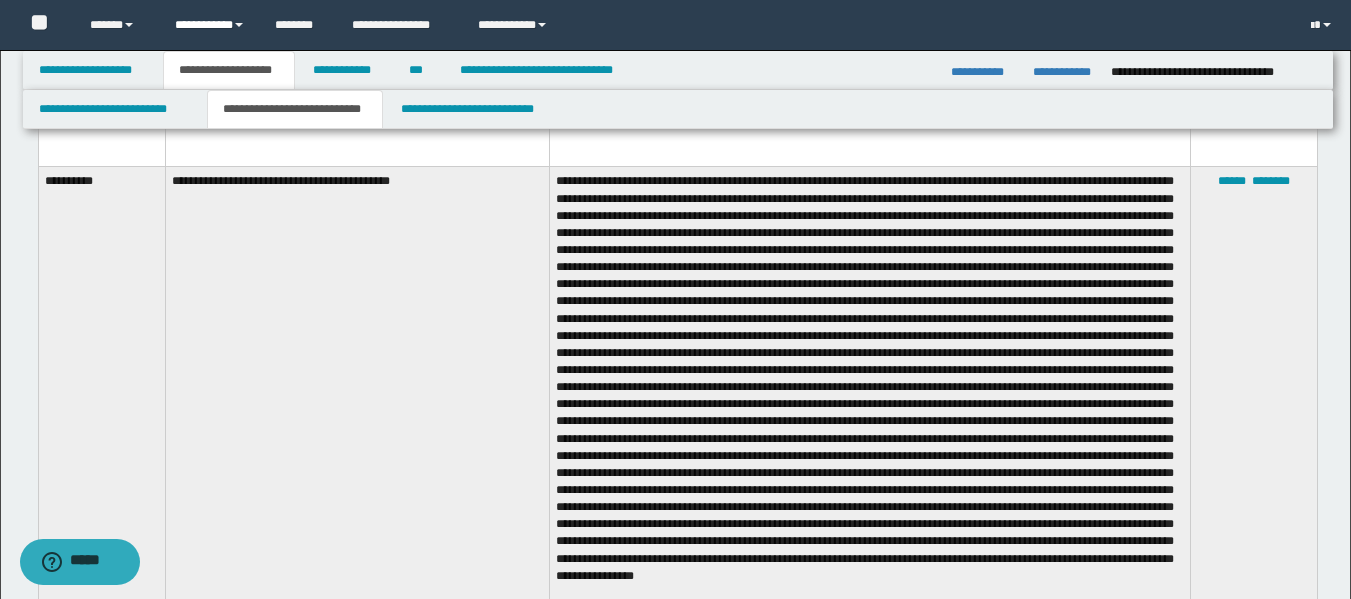 scroll, scrollTop: 6052, scrollLeft: 0, axis: vertical 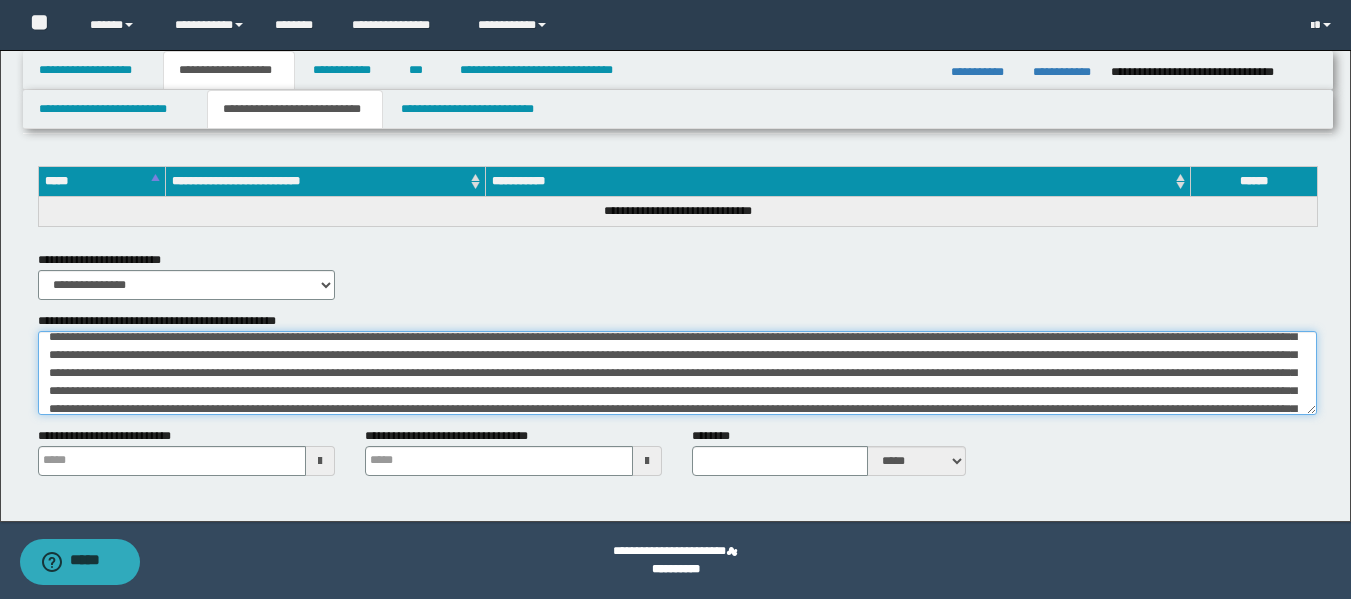 drag, startPoint x: 208, startPoint y: 372, endPoint x: 555, endPoint y: 371, distance: 347.00143 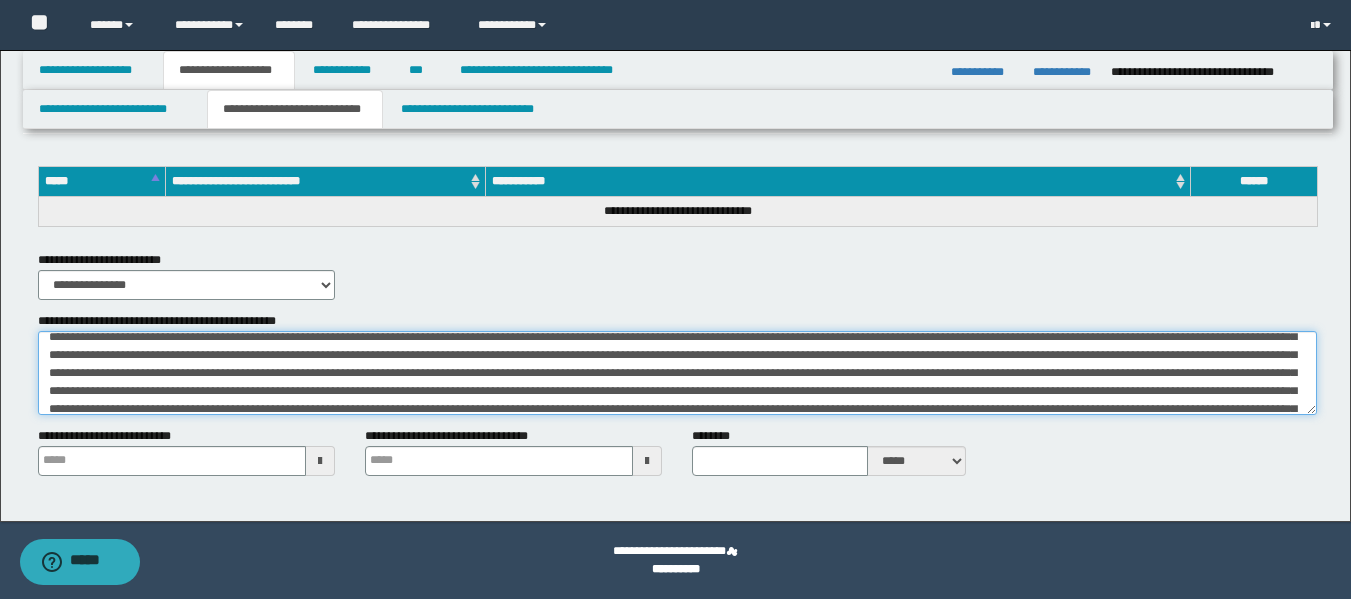 click on "**********" at bounding box center [677, 373] 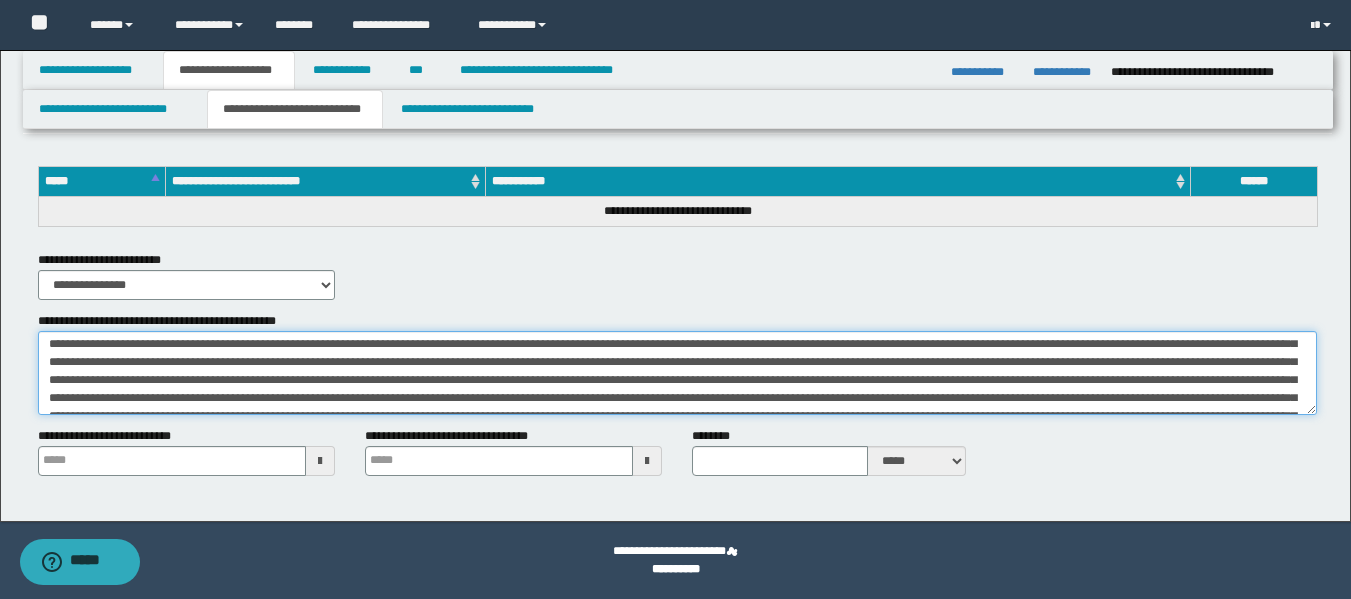 scroll, scrollTop: 300, scrollLeft: 0, axis: vertical 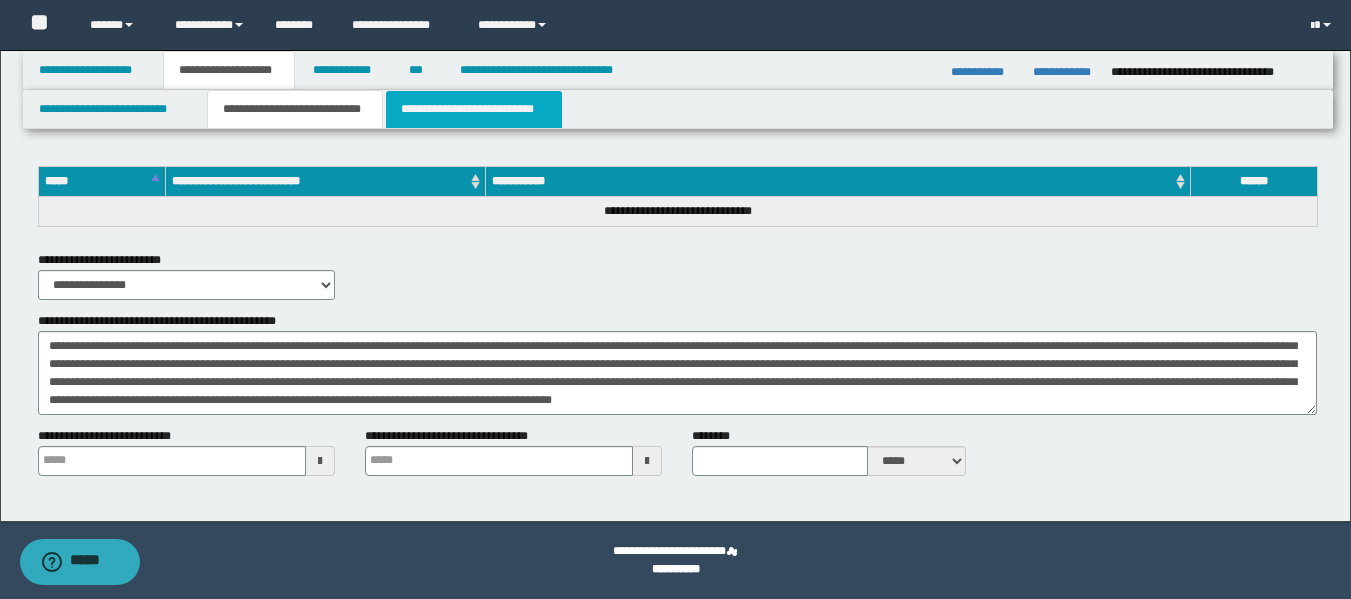 click on "**********" at bounding box center (474, 109) 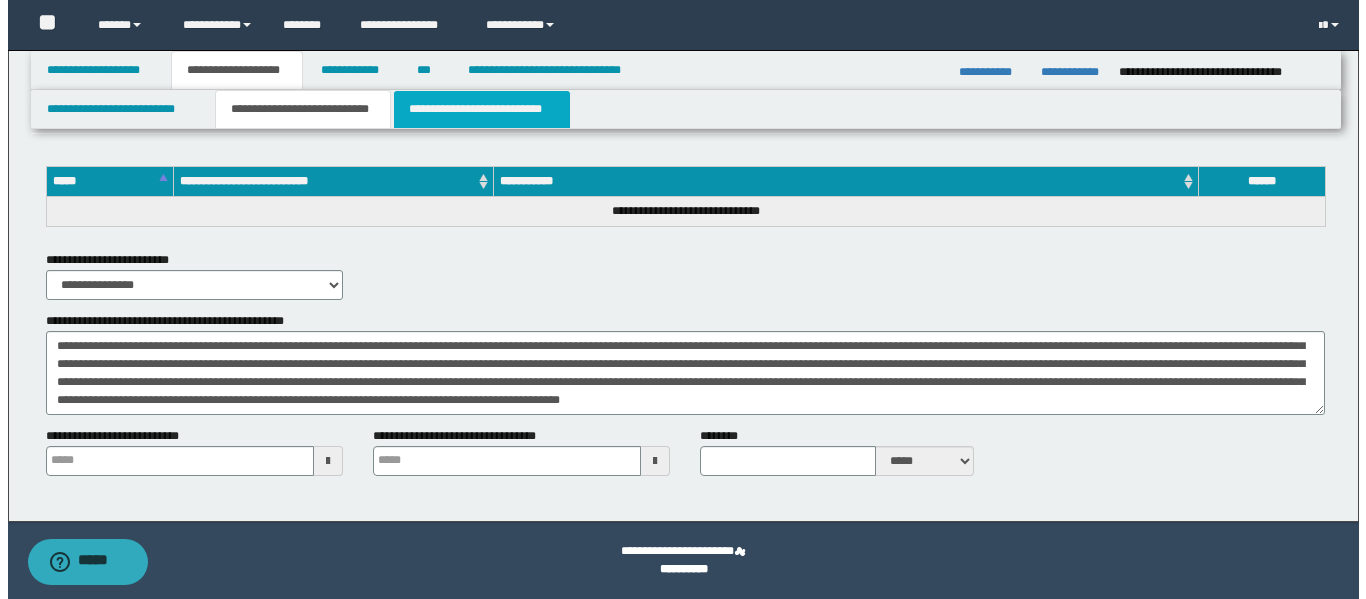 scroll, scrollTop: 0, scrollLeft: 0, axis: both 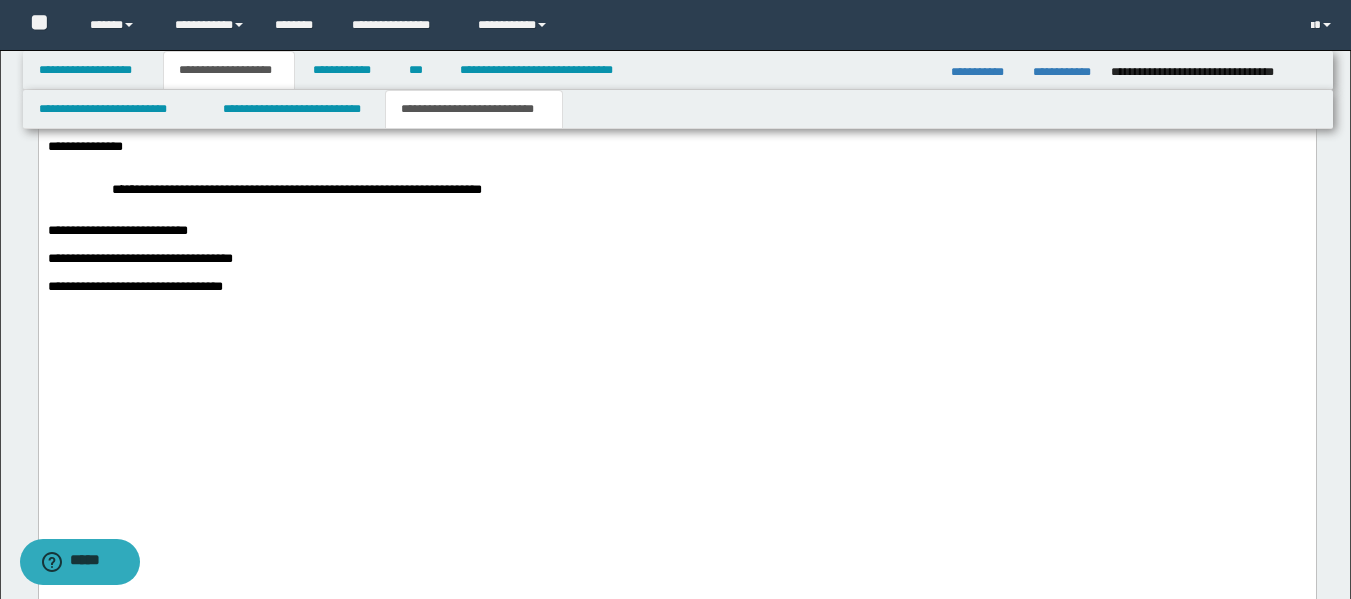 click on "**********" at bounding box center [676, 63] 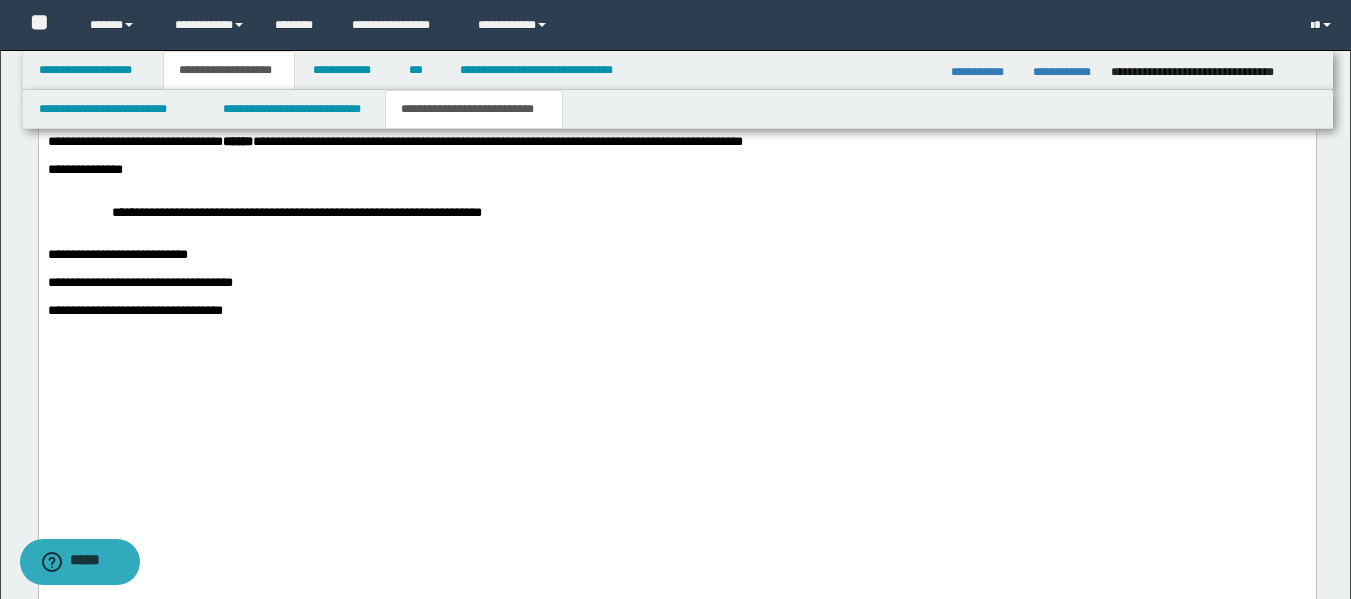 drag, startPoint x: 340, startPoint y: 304, endPoint x: 287, endPoint y: 298, distance: 53.338543 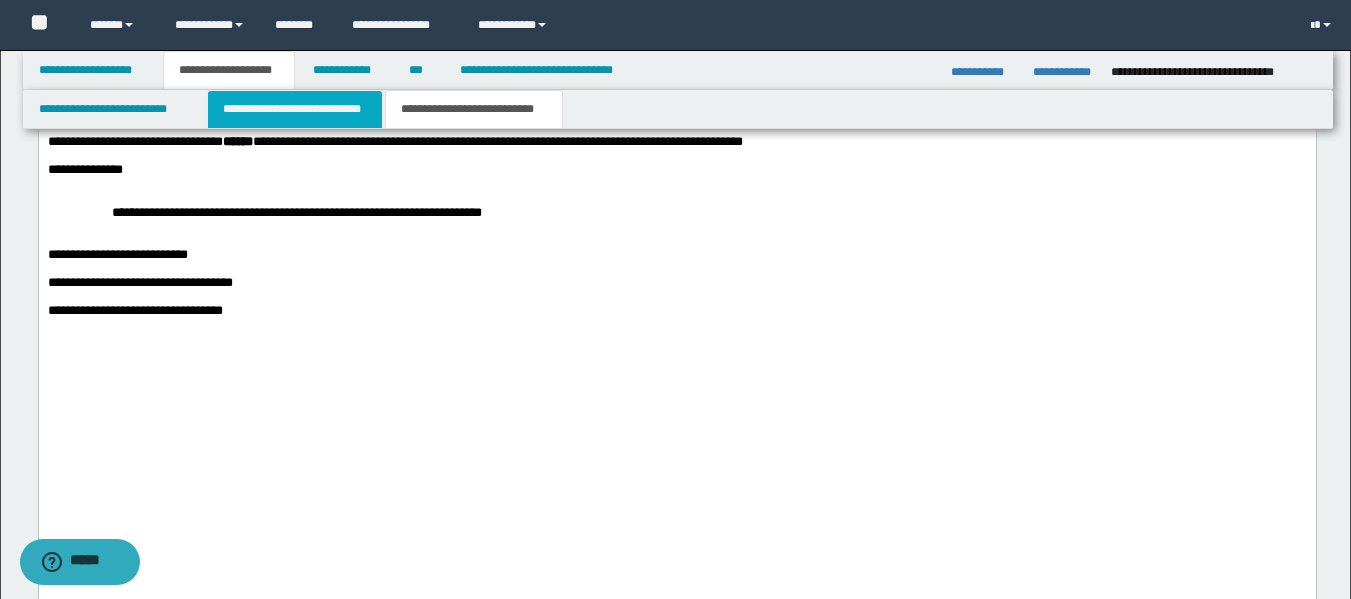 click on "**********" at bounding box center [295, 109] 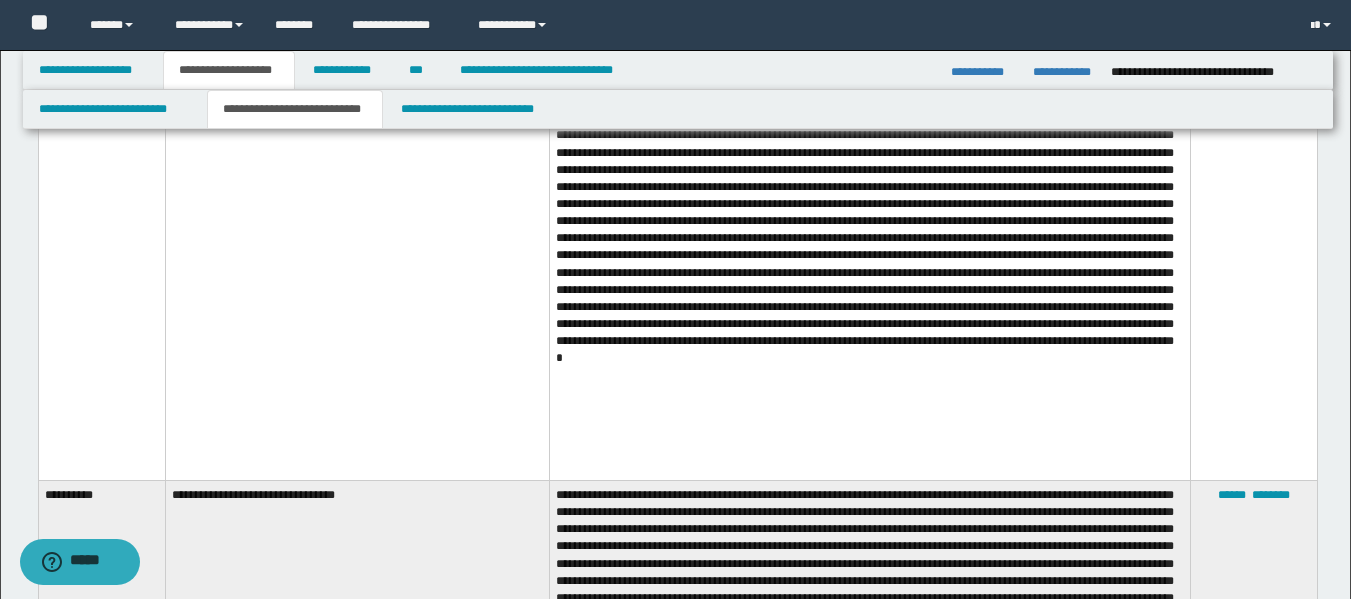 scroll, scrollTop: 81, scrollLeft: 0, axis: vertical 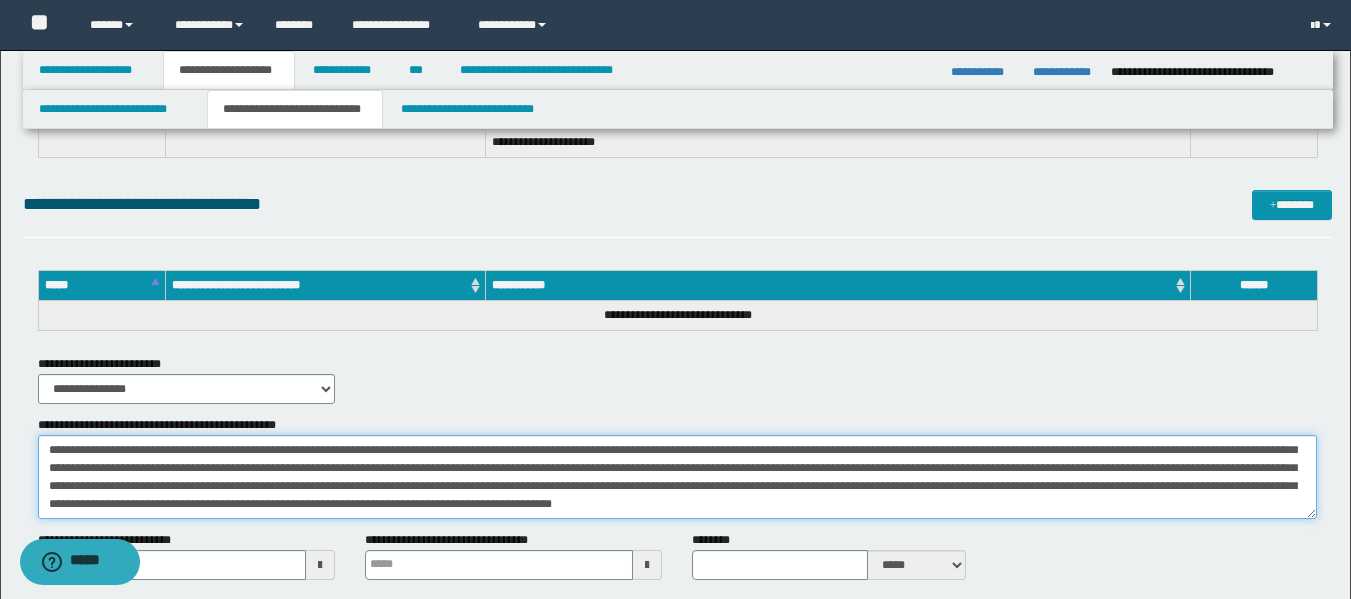 click on "**********" at bounding box center (677, 477) 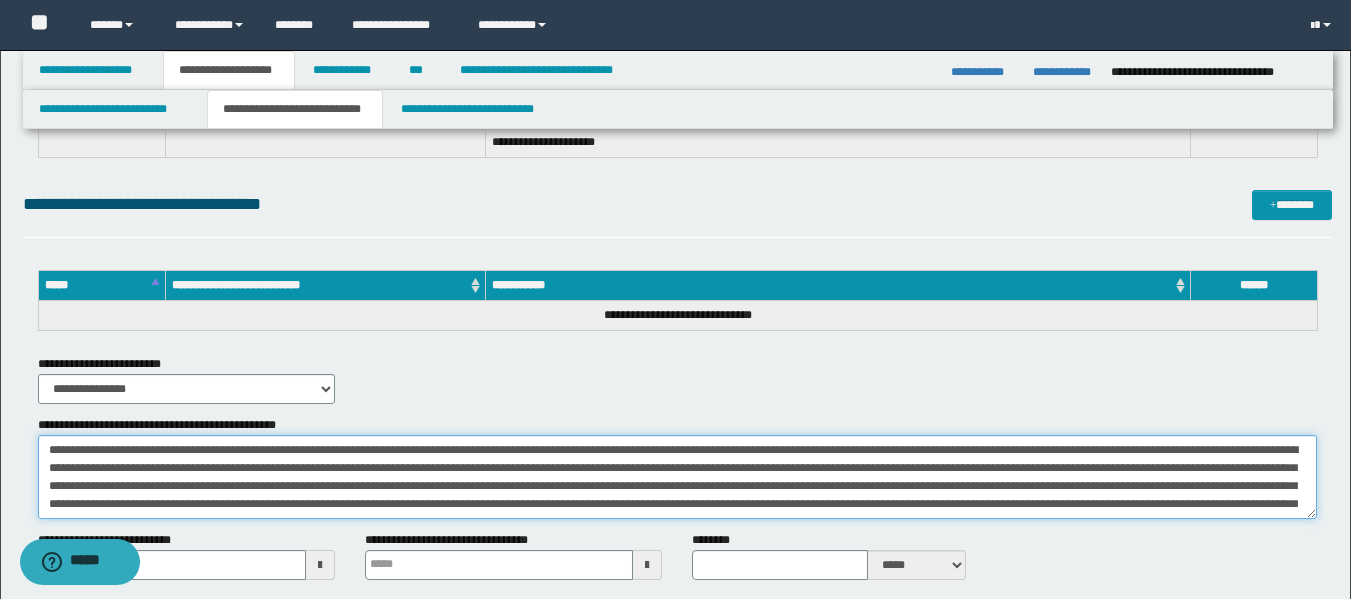 scroll, scrollTop: 100, scrollLeft: 0, axis: vertical 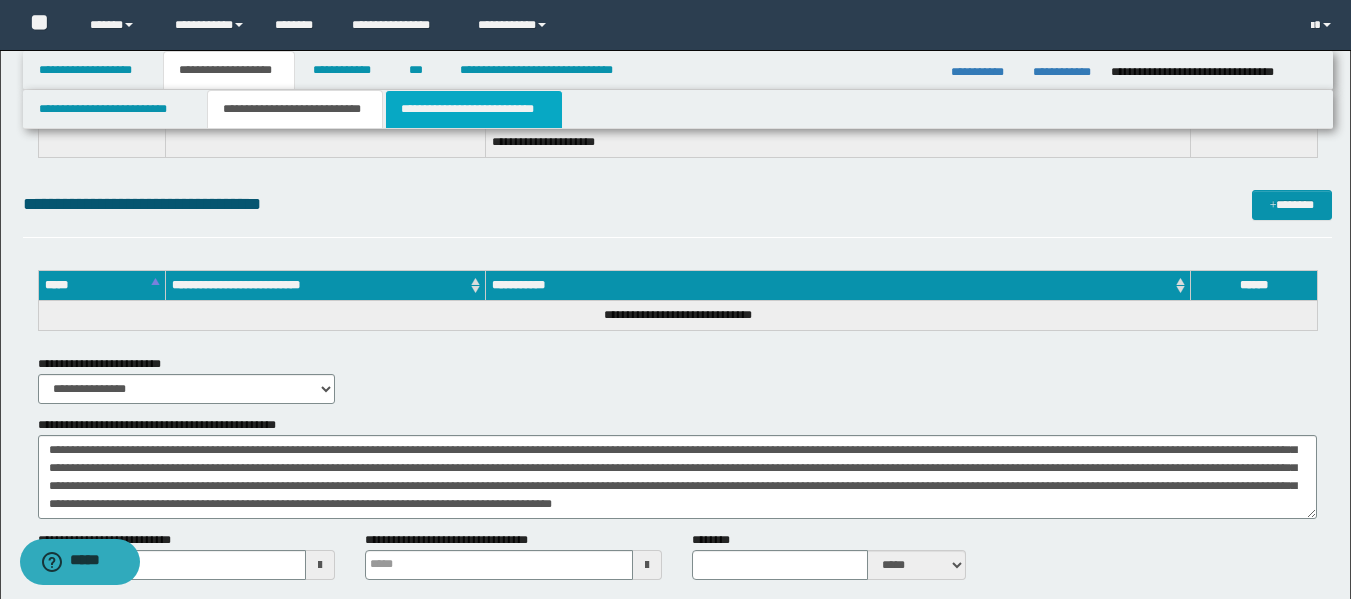 click on "**********" at bounding box center (474, 109) 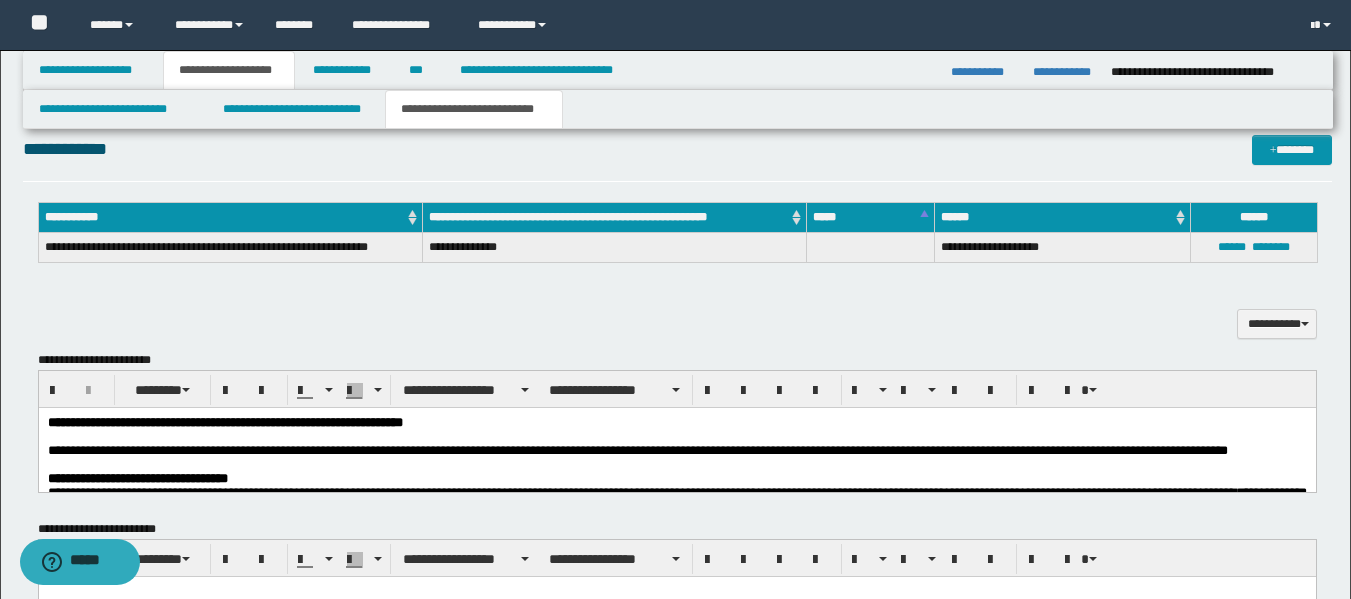 scroll, scrollTop: 1626, scrollLeft: 0, axis: vertical 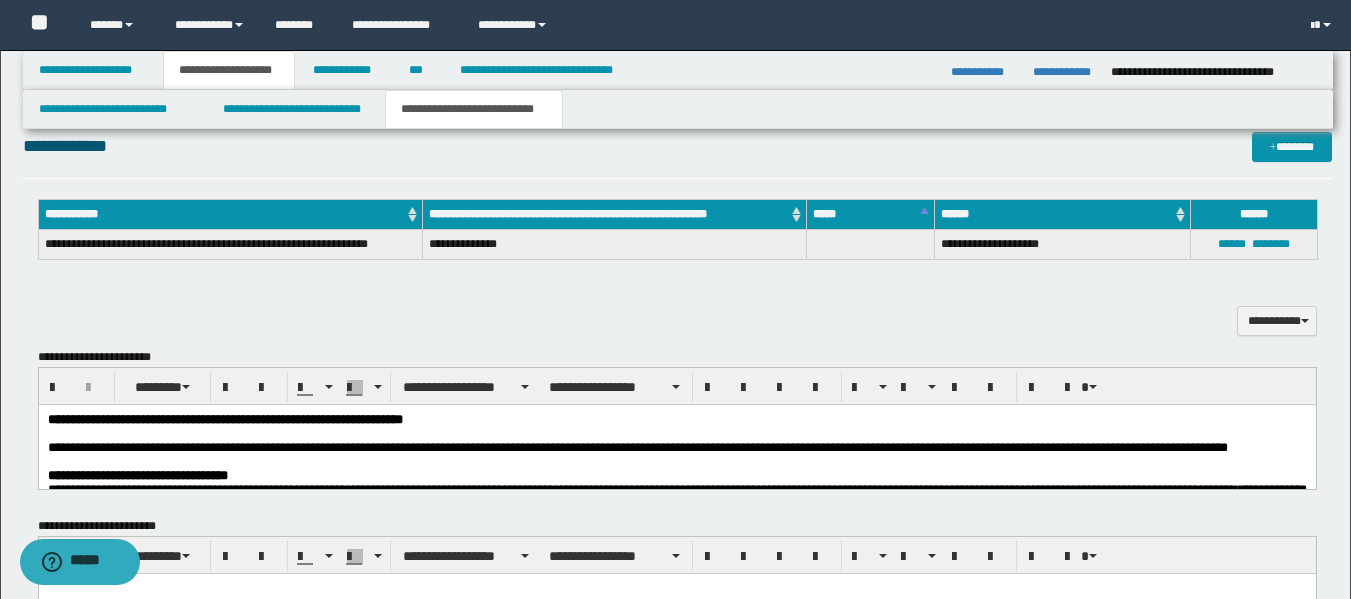 click on "**********" at bounding box center (676, 447) 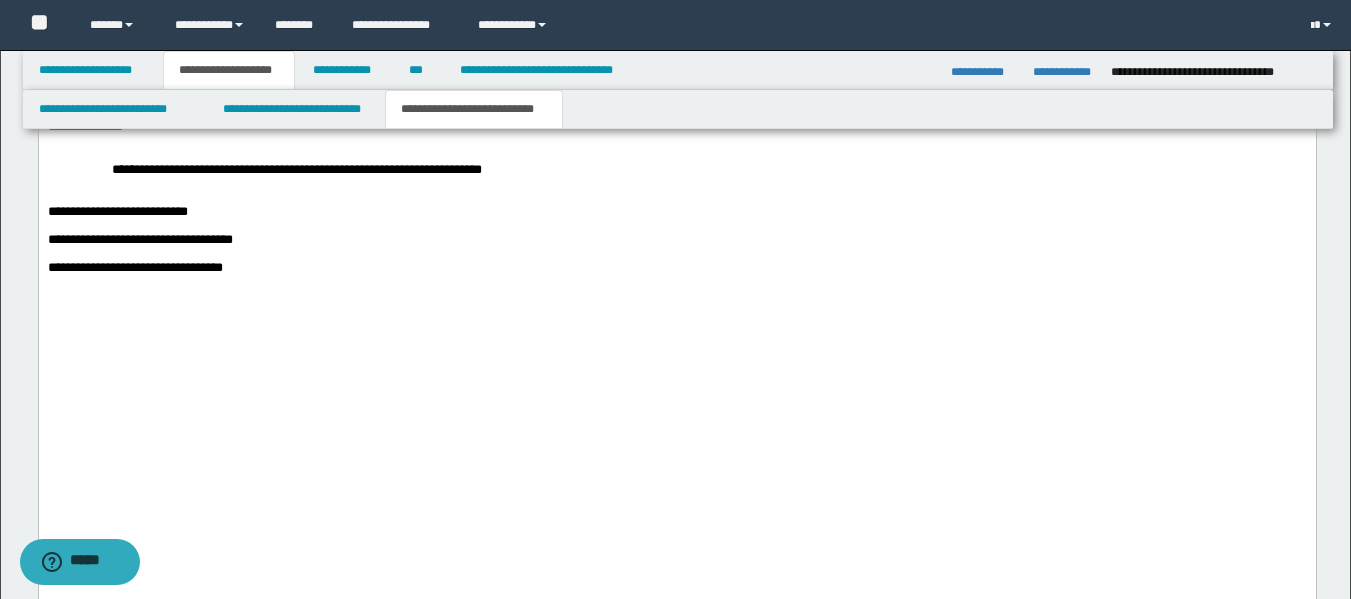 scroll, scrollTop: 3327, scrollLeft: 0, axis: vertical 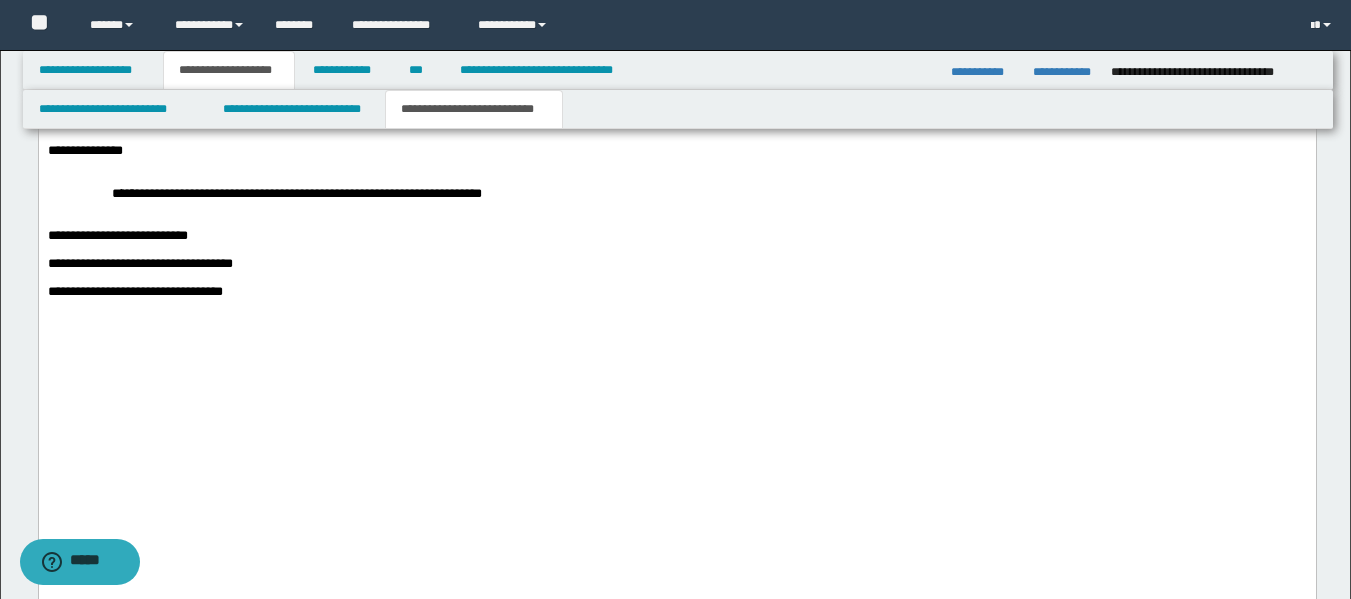 click on "**********" at bounding box center [679, 55] 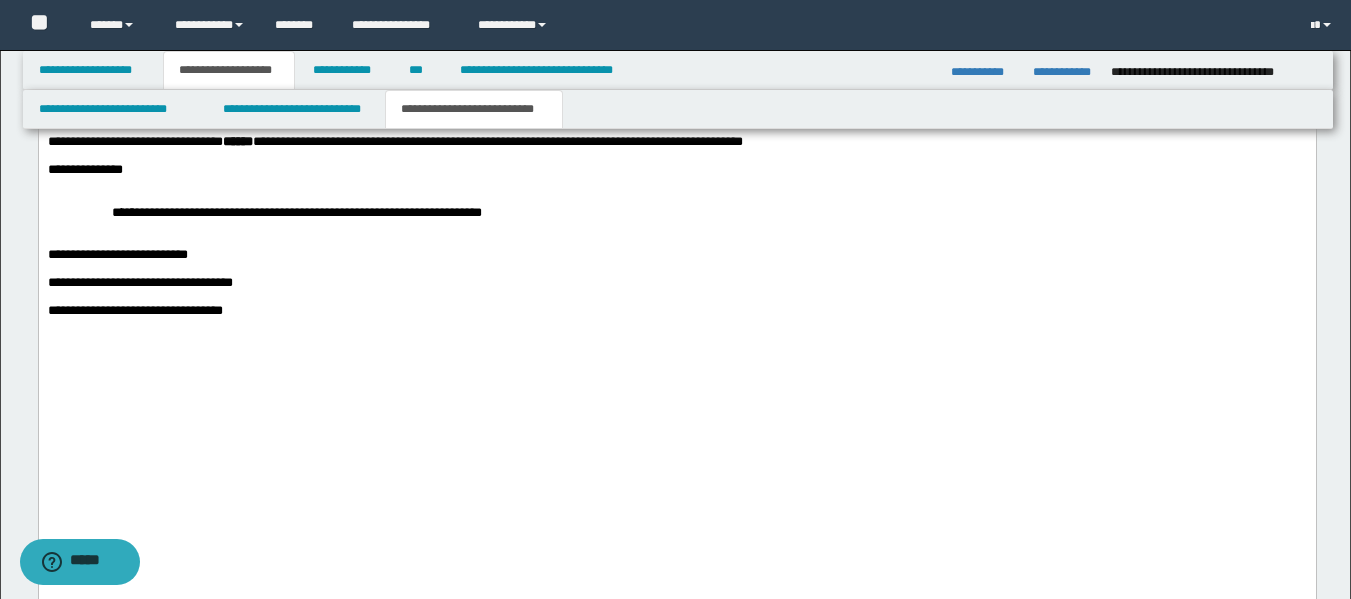 drag, startPoint x: 635, startPoint y: 311, endPoint x: 1290, endPoint y: 301, distance: 655.07635 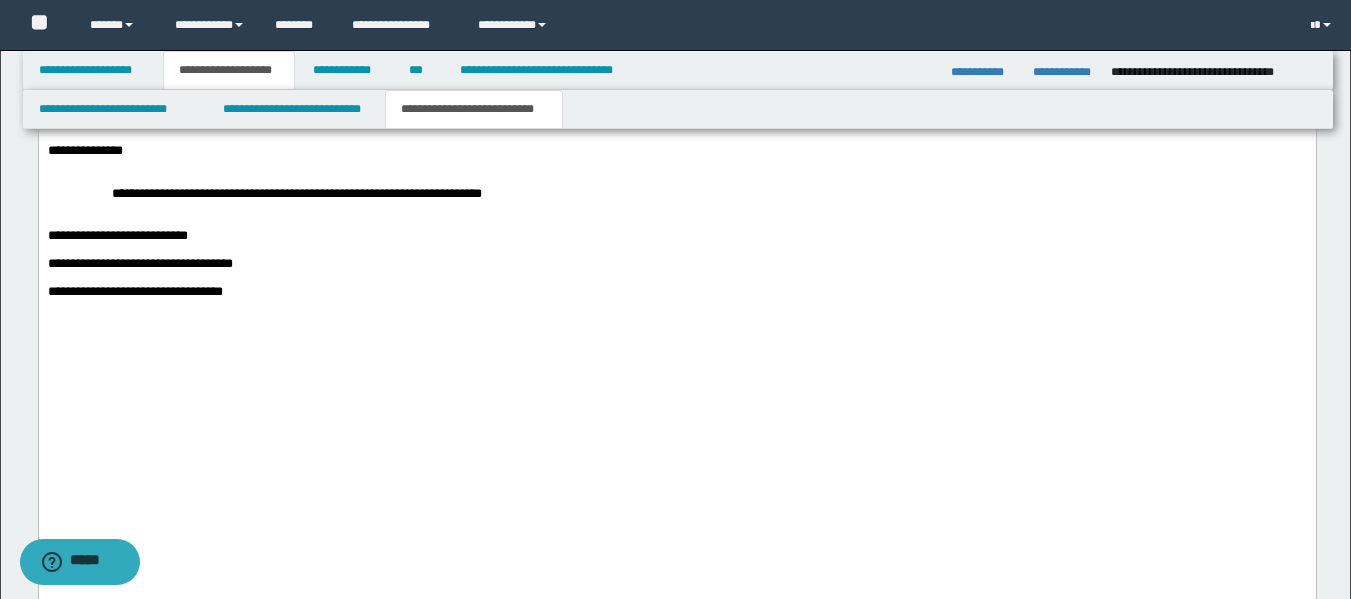 click on "**********" at bounding box center (679, 55) 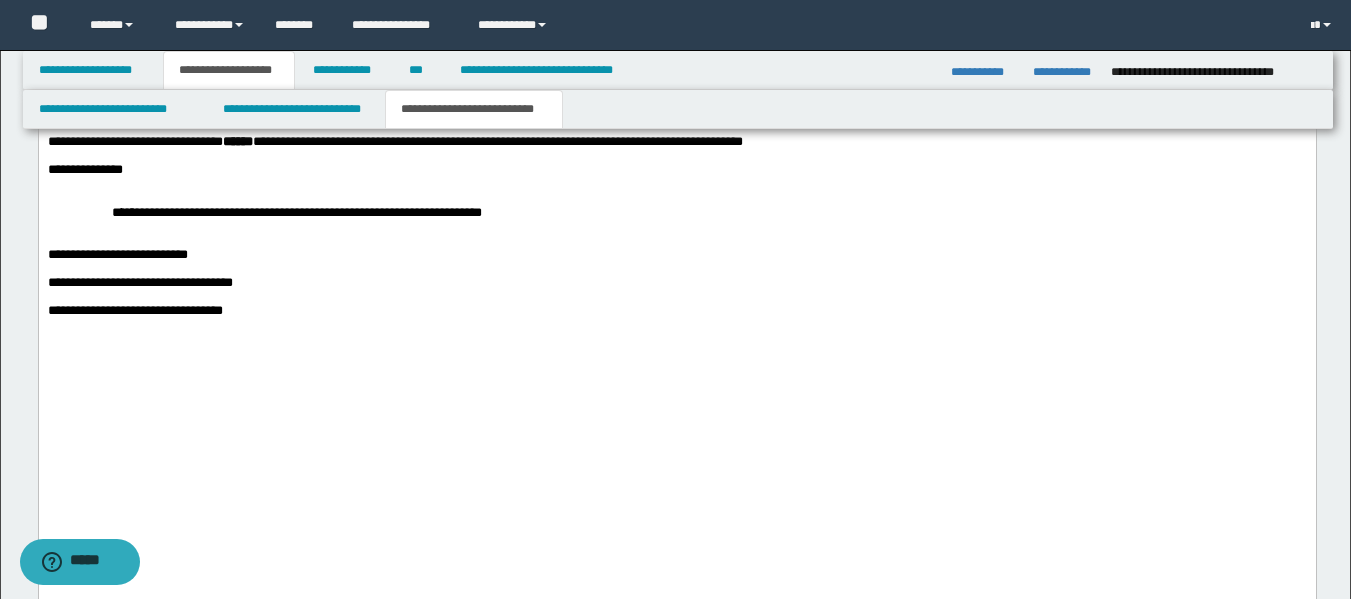 click on "**********" at bounding box center [681, 64] 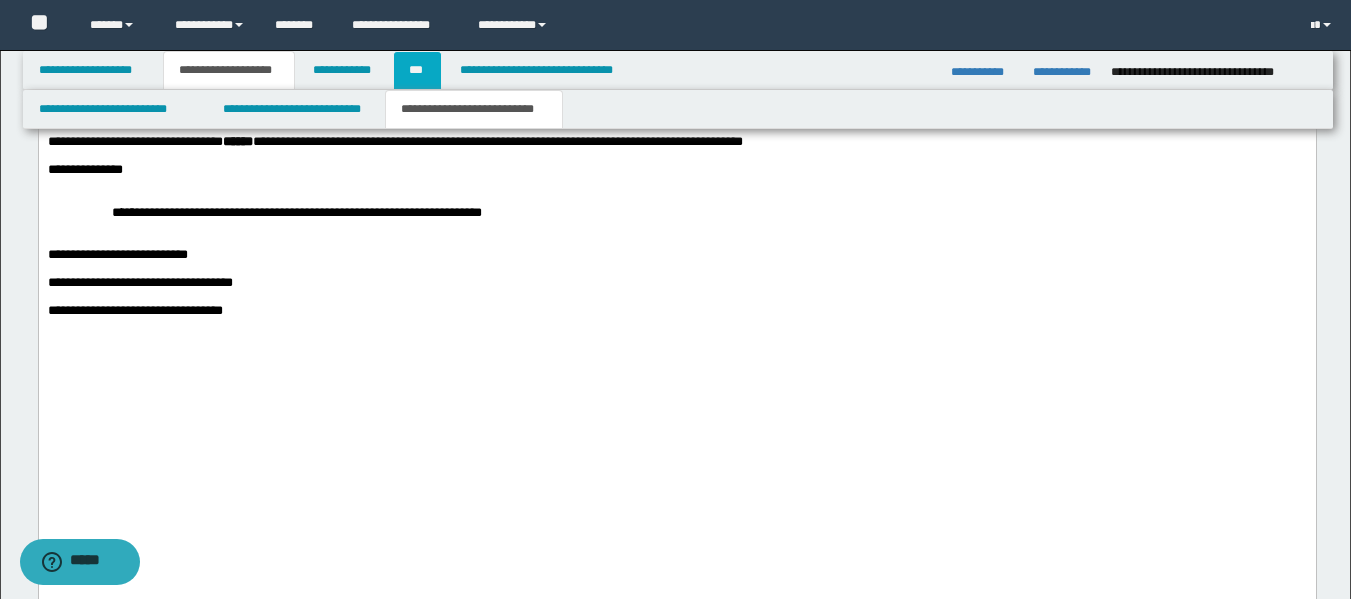 click on "***" at bounding box center (417, 70) 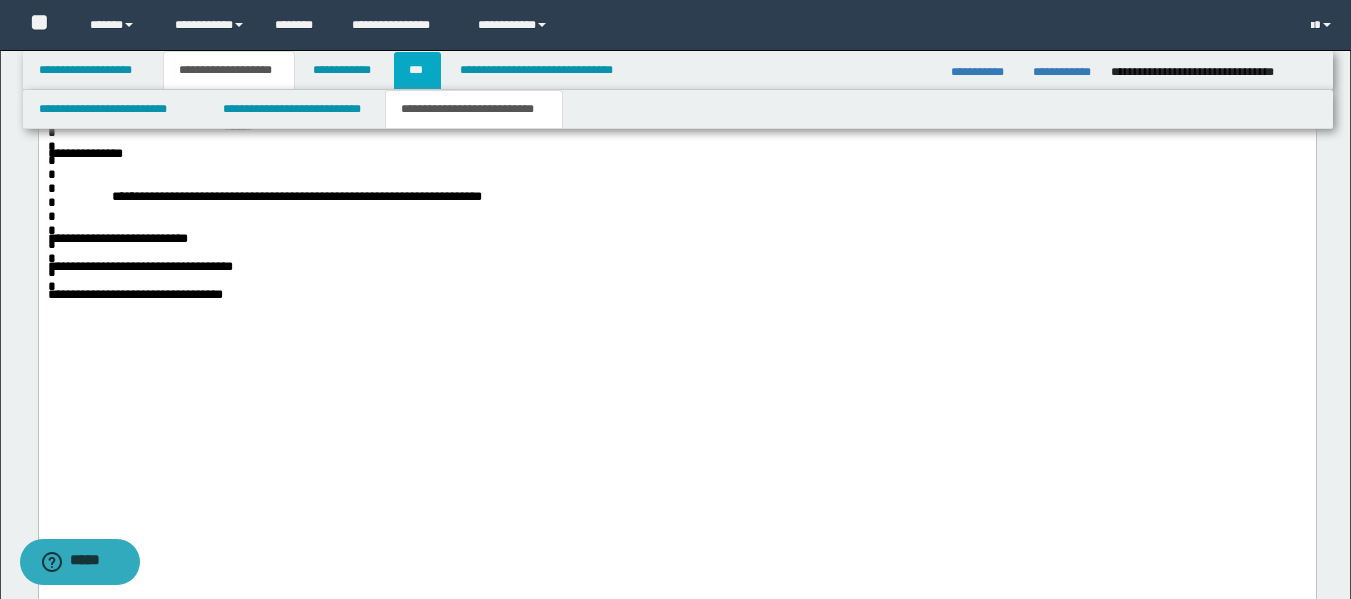 scroll, scrollTop: 0, scrollLeft: 0, axis: both 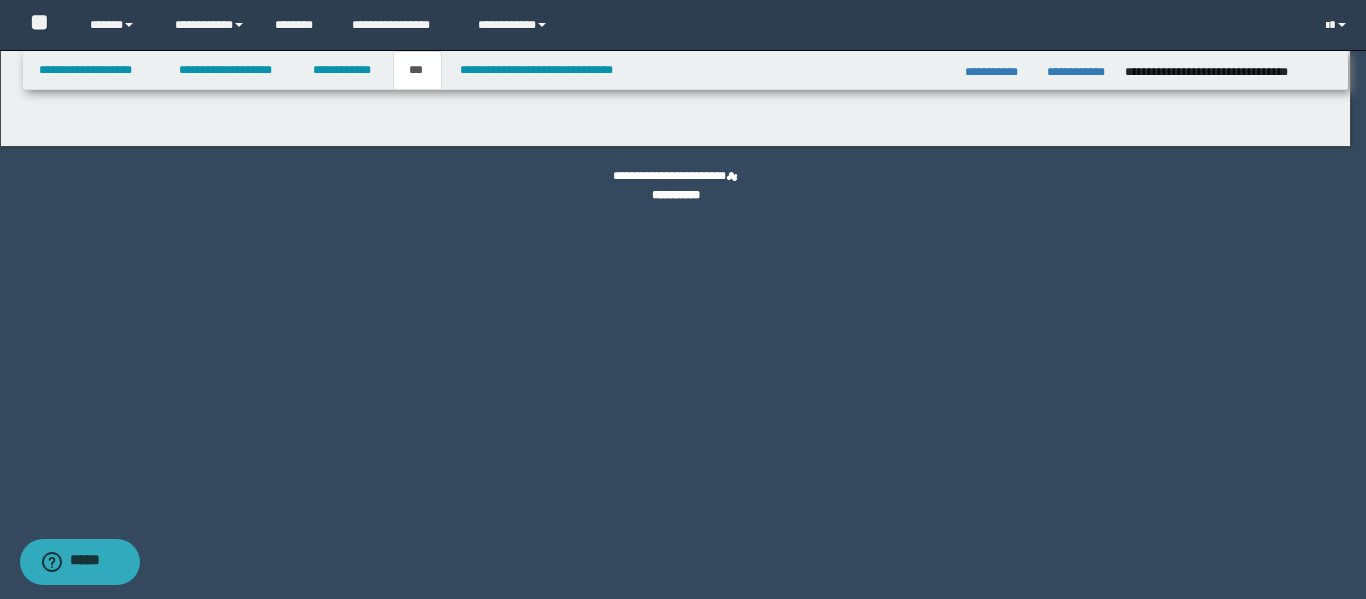 select on "**" 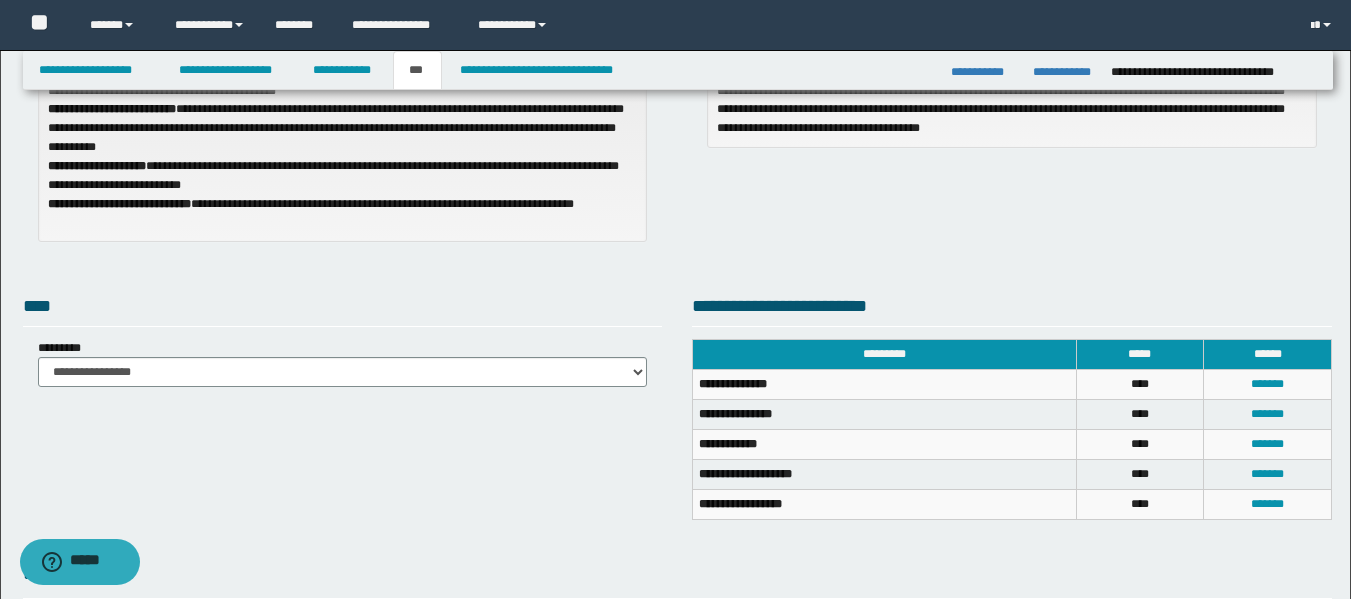 scroll, scrollTop: 0, scrollLeft: 0, axis: both 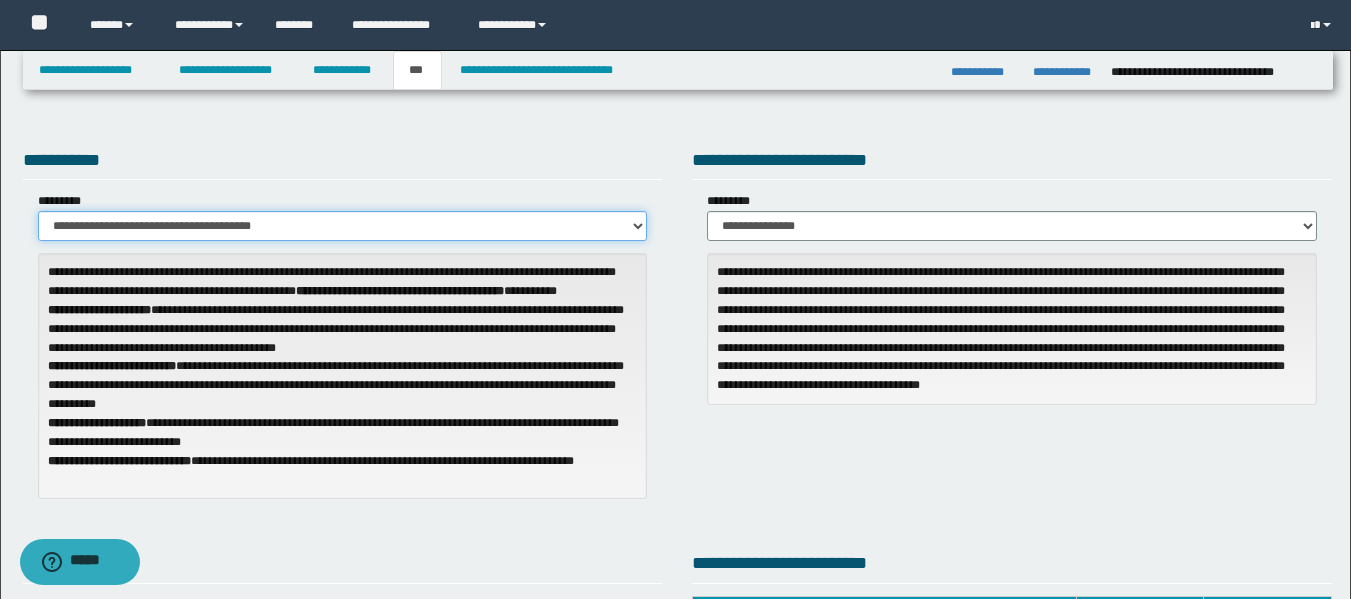 click on "**********" at bounding box center (343, 226) 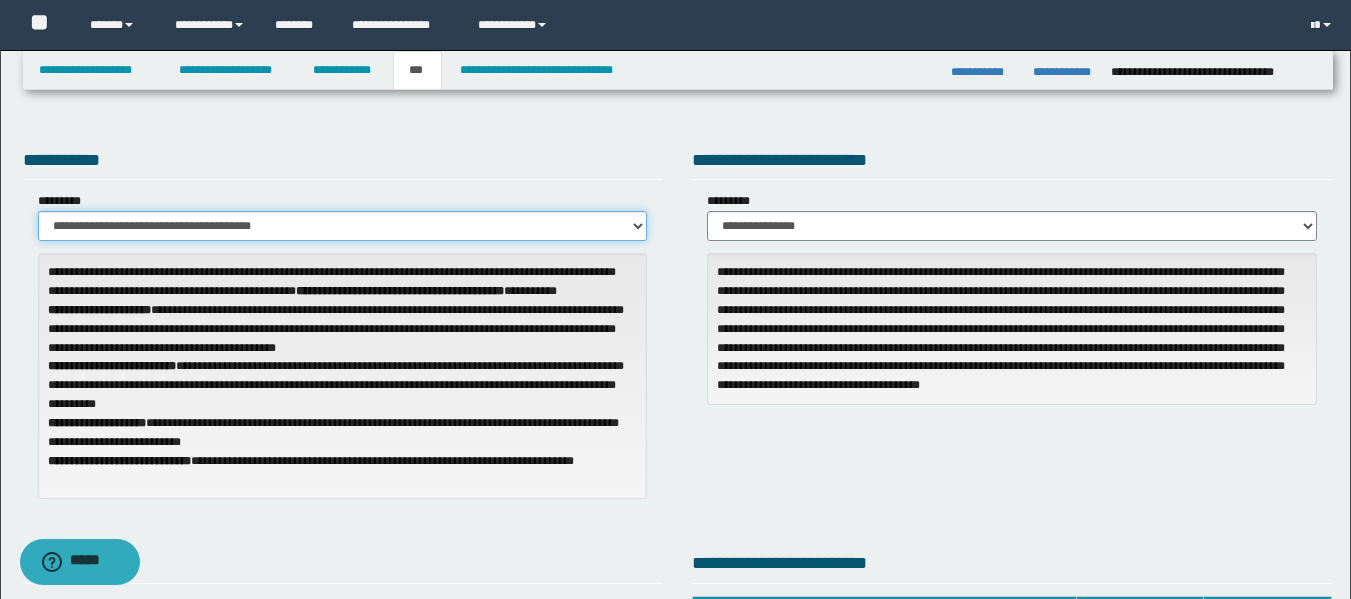 select on "*" 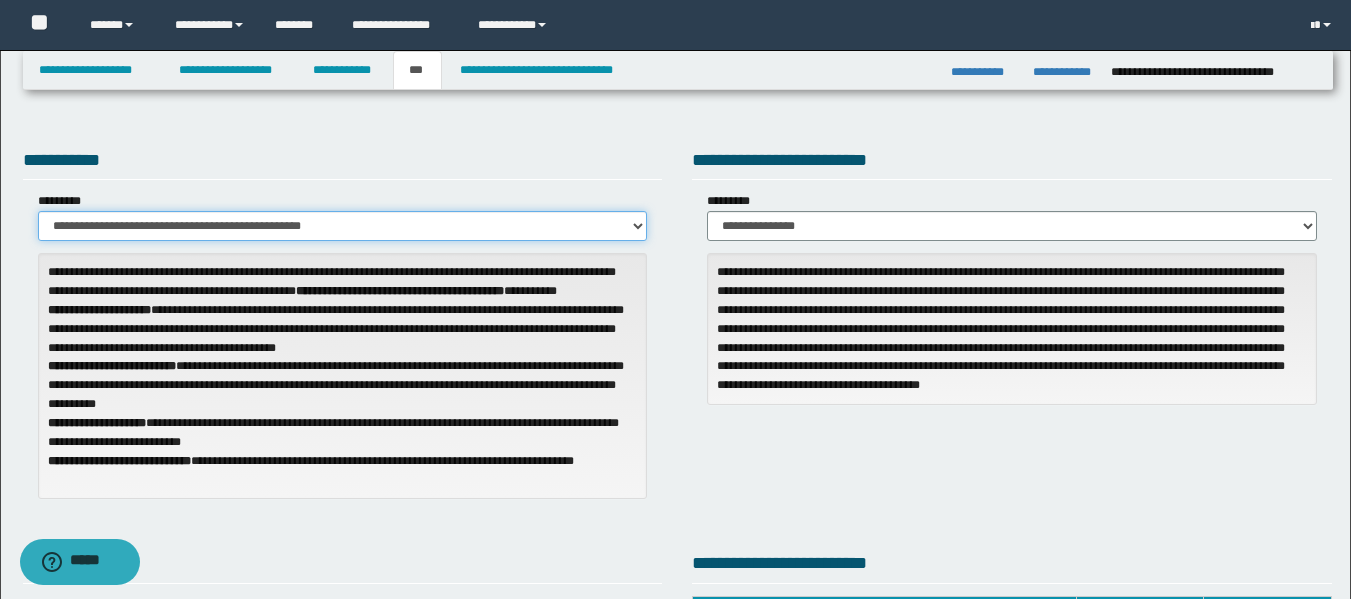 click on "**********" at bounding box center [343, 226] 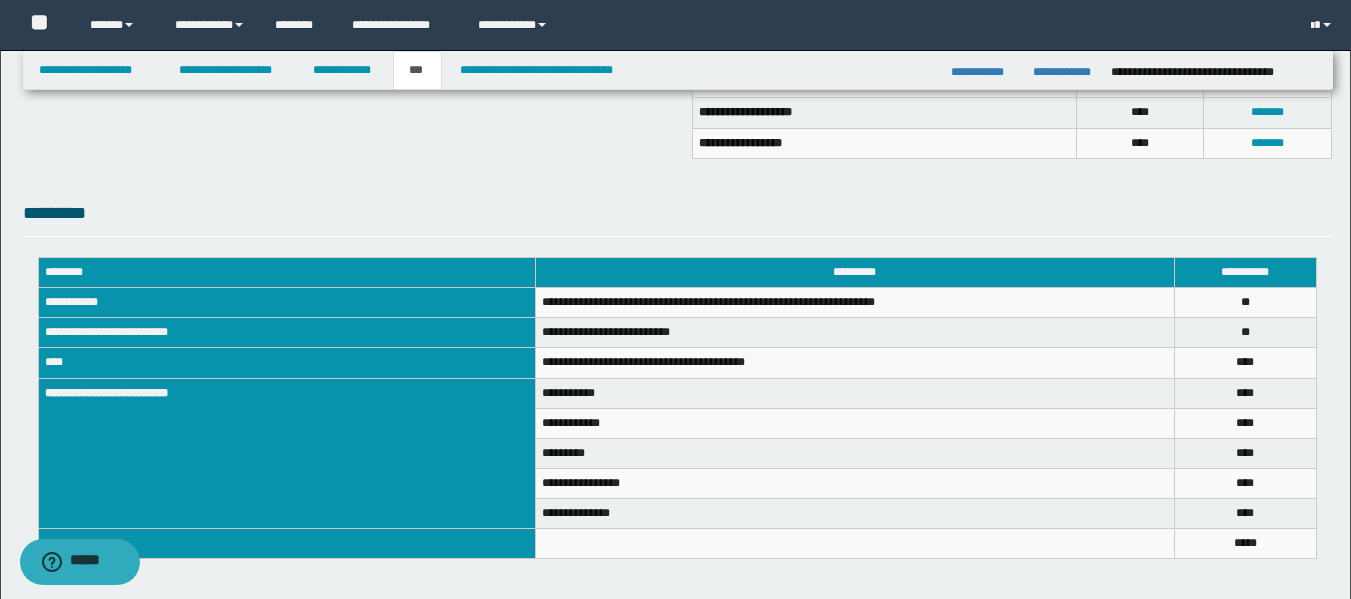 scroll, scrollTop: 670, scrollLeft: 0, axis: vertical 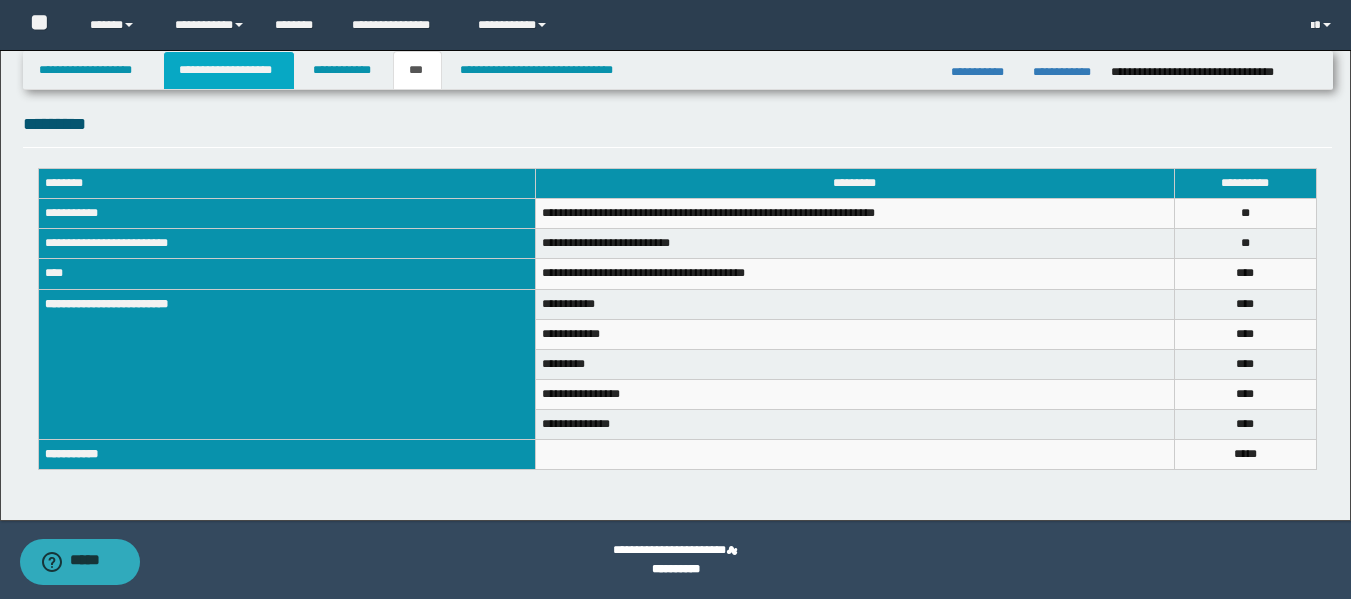 click on "**********" at bounding box center [229, 70] 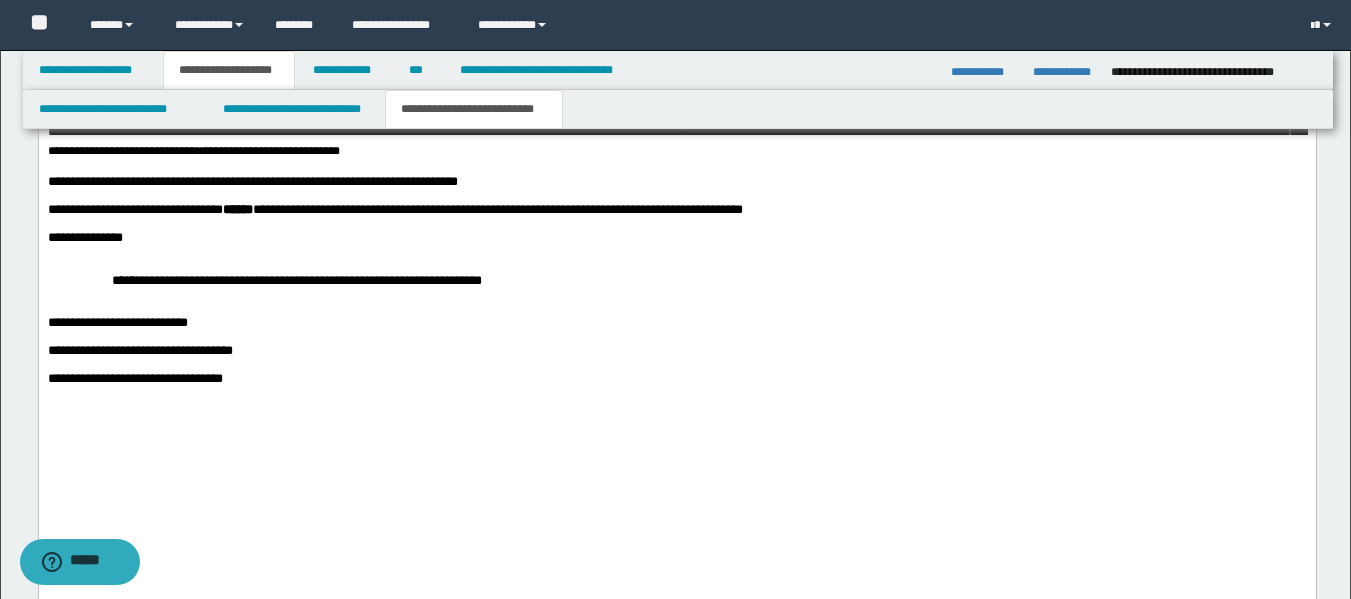 scroll, scrollTop: 3201, scrollLeft: 0, axis: vertical 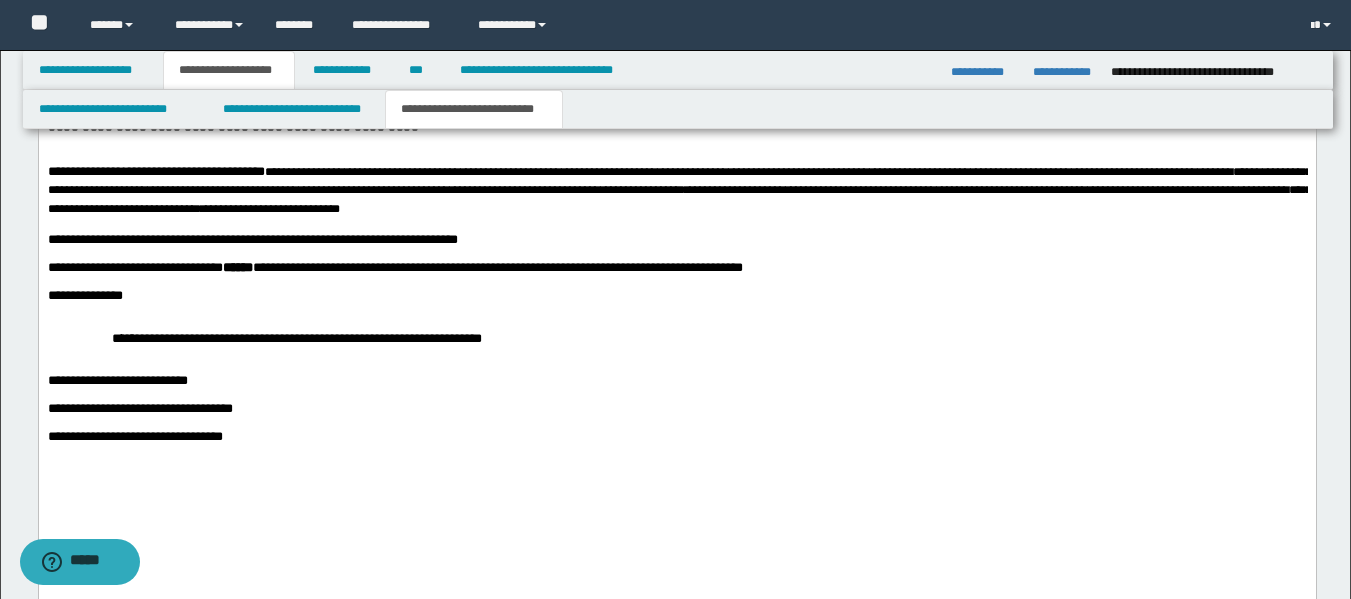 click on "**********" at bounding box center [269, 209] 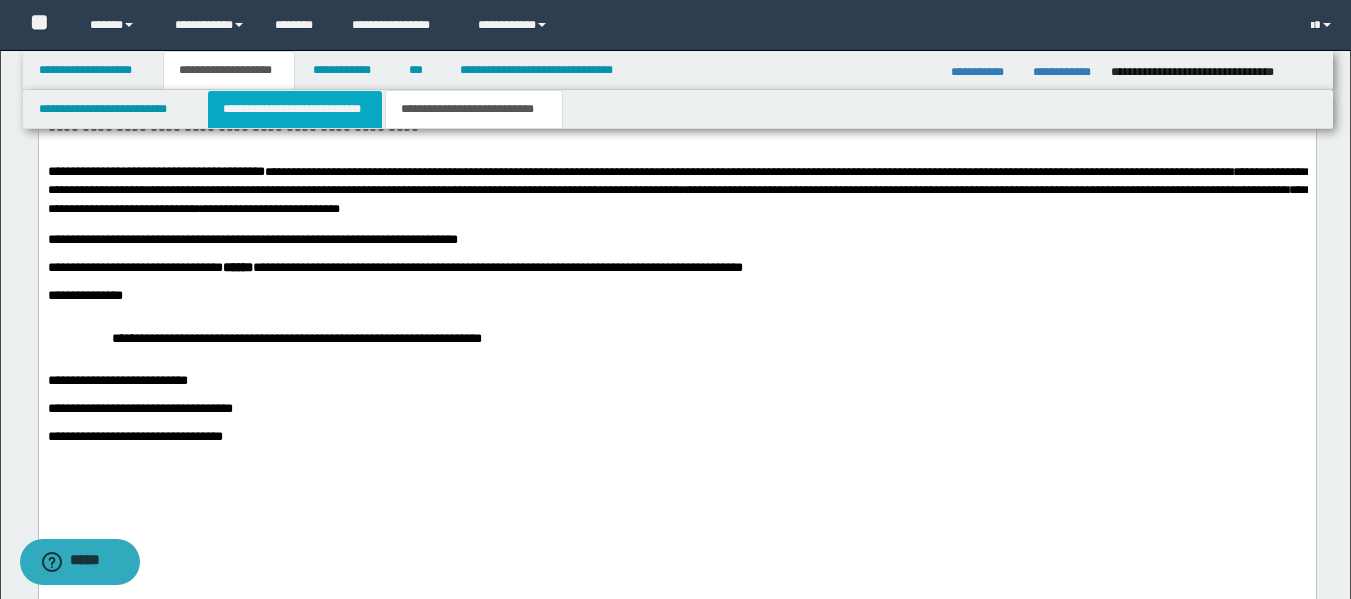 click on "**********" at bounding box center [295, 109] 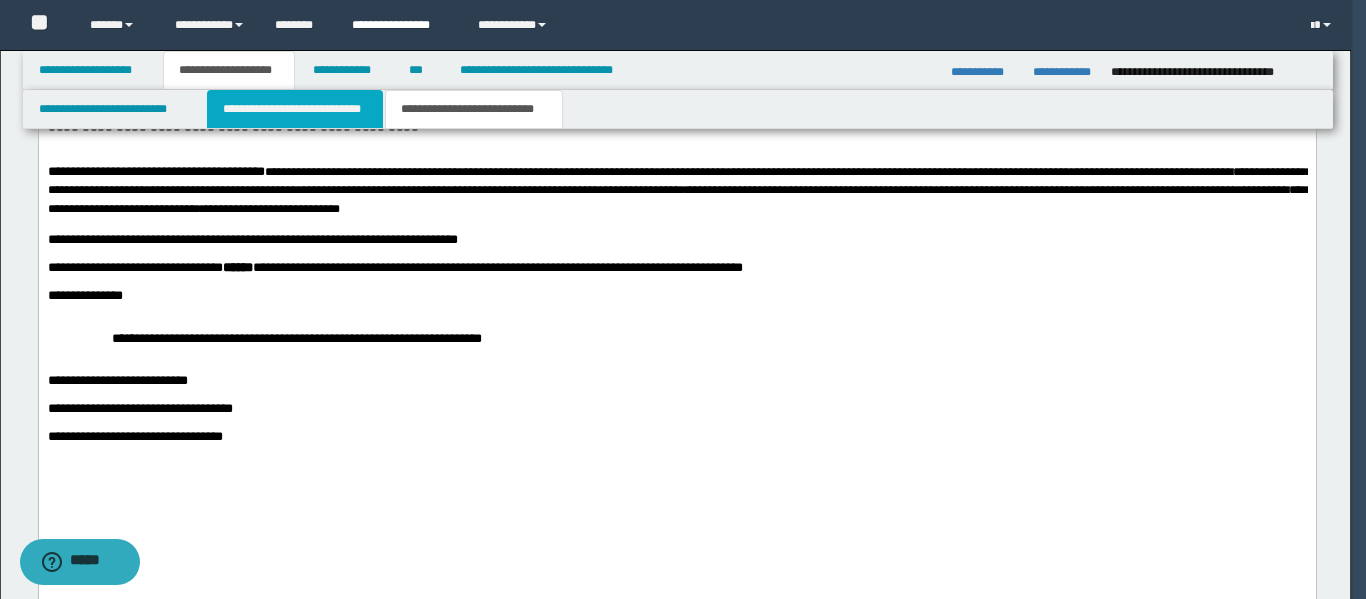 type 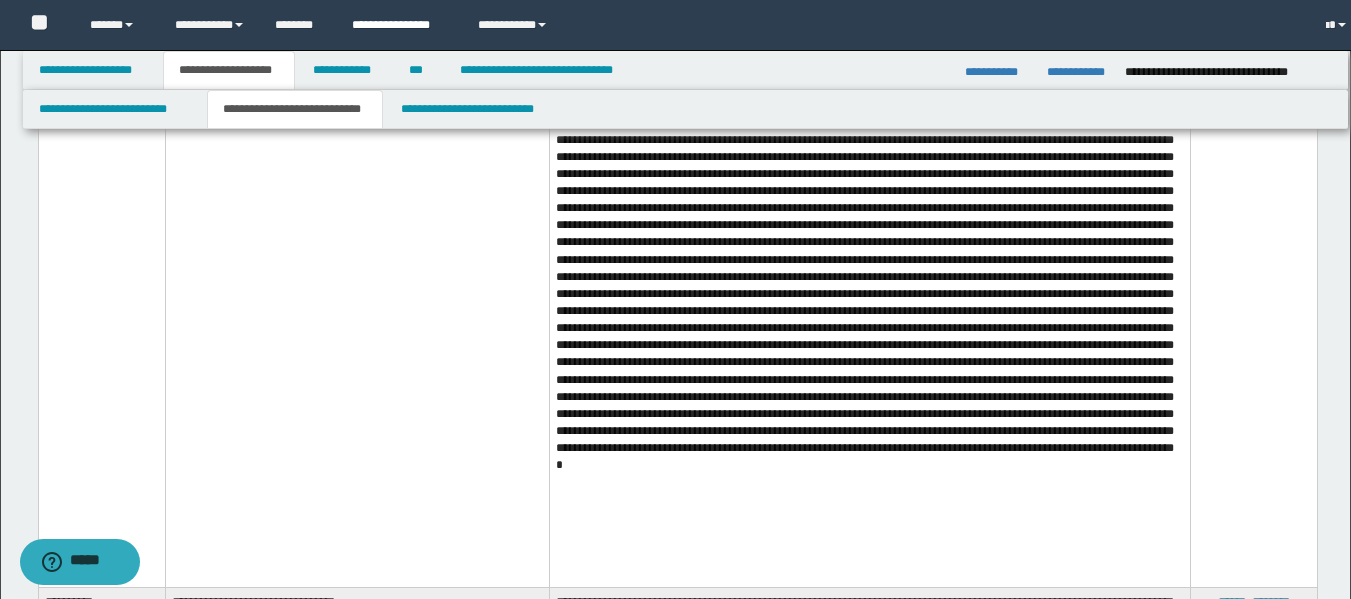 scroll, scrollTop: 306, scrollLeft: 0, axis: vertical 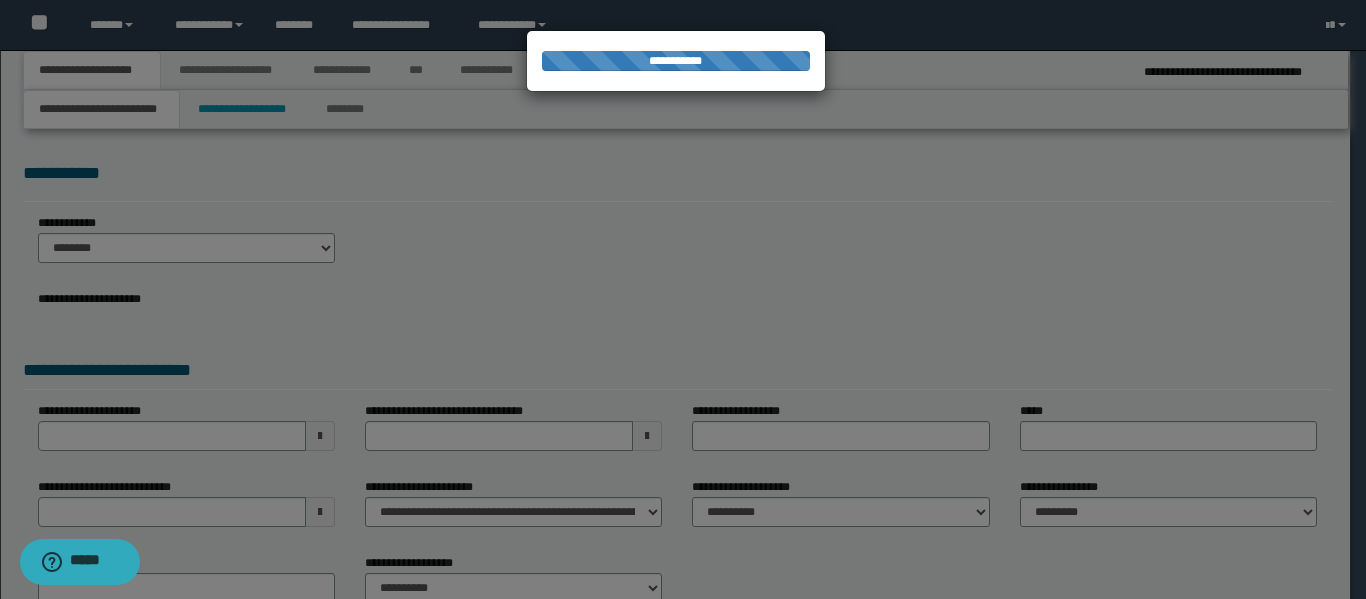 select on "*" 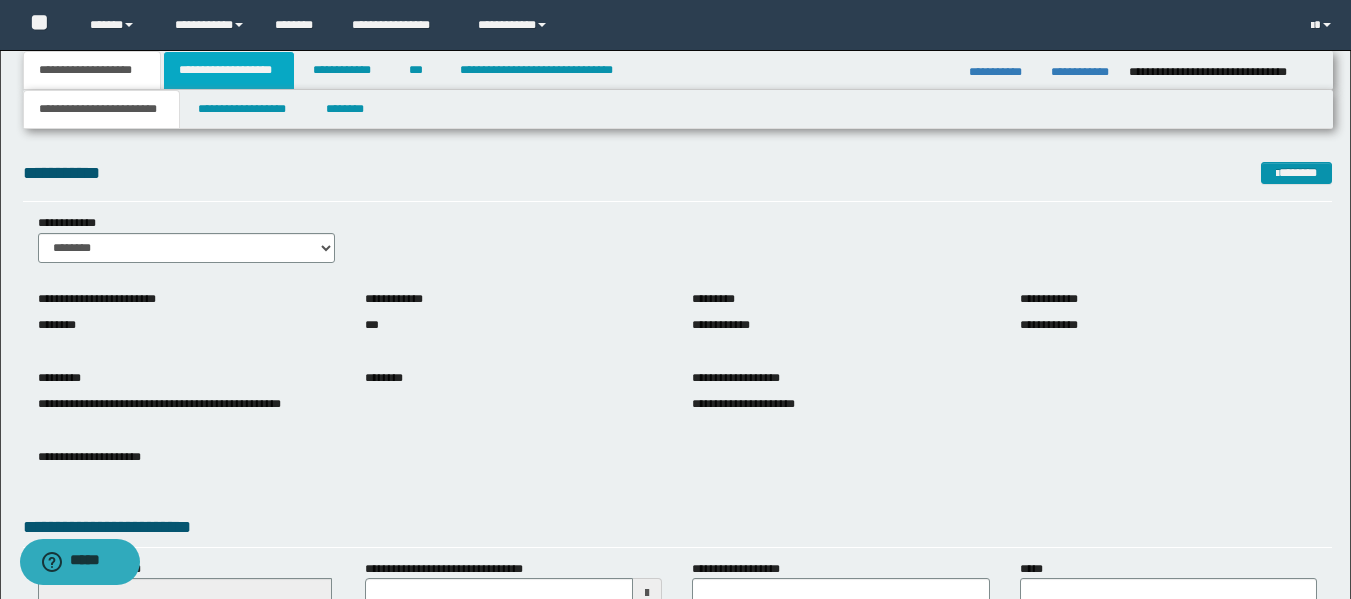 click on "**********" at bounding box center (229, 70) 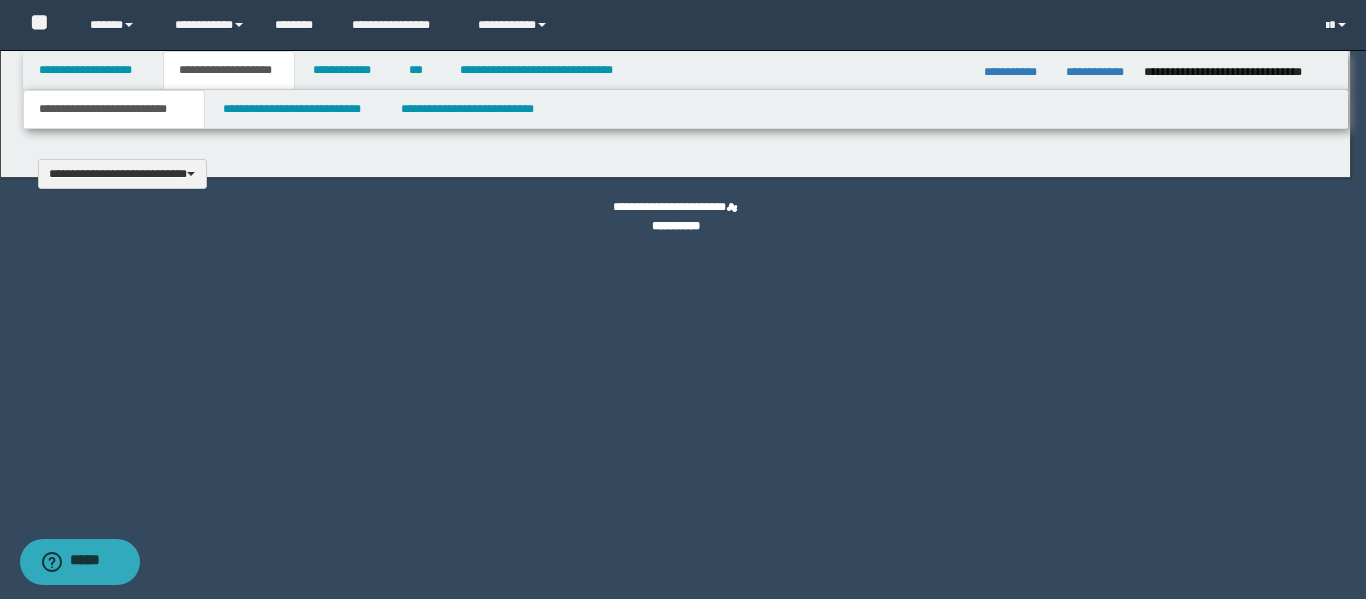 type 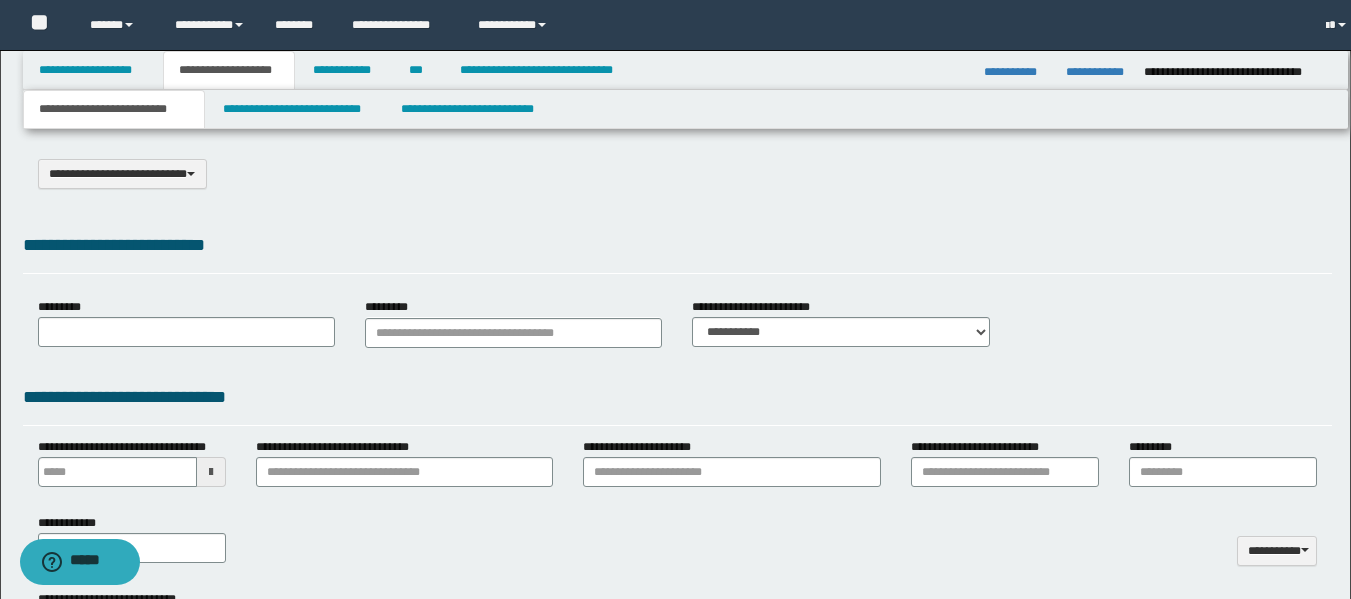 type on "**********" 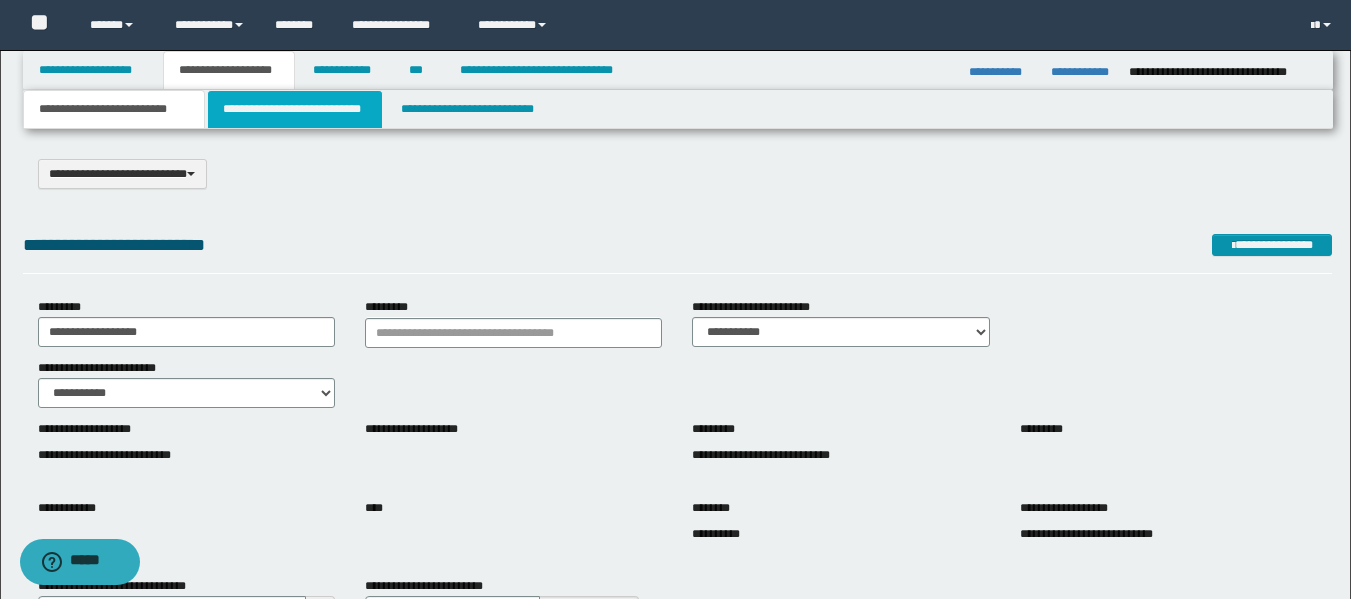 click on "**********" at bounding box center (295, 109) 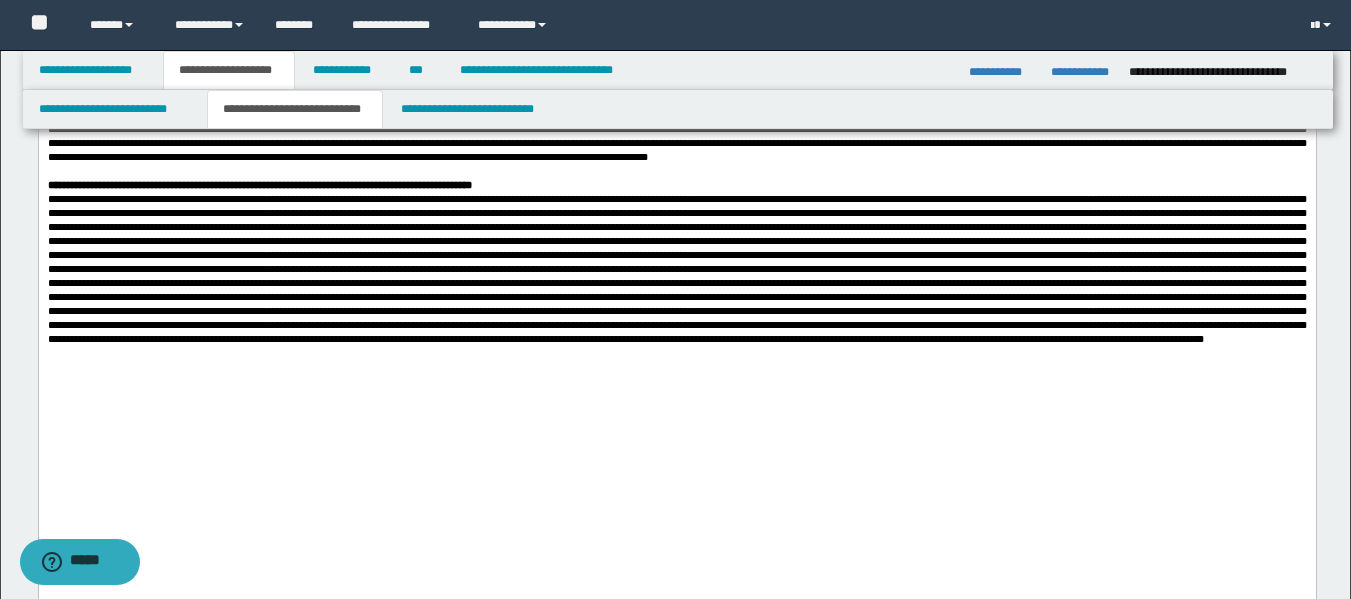 scroll, scrollTop: 800, scrollLeft: 0, axis: vertical 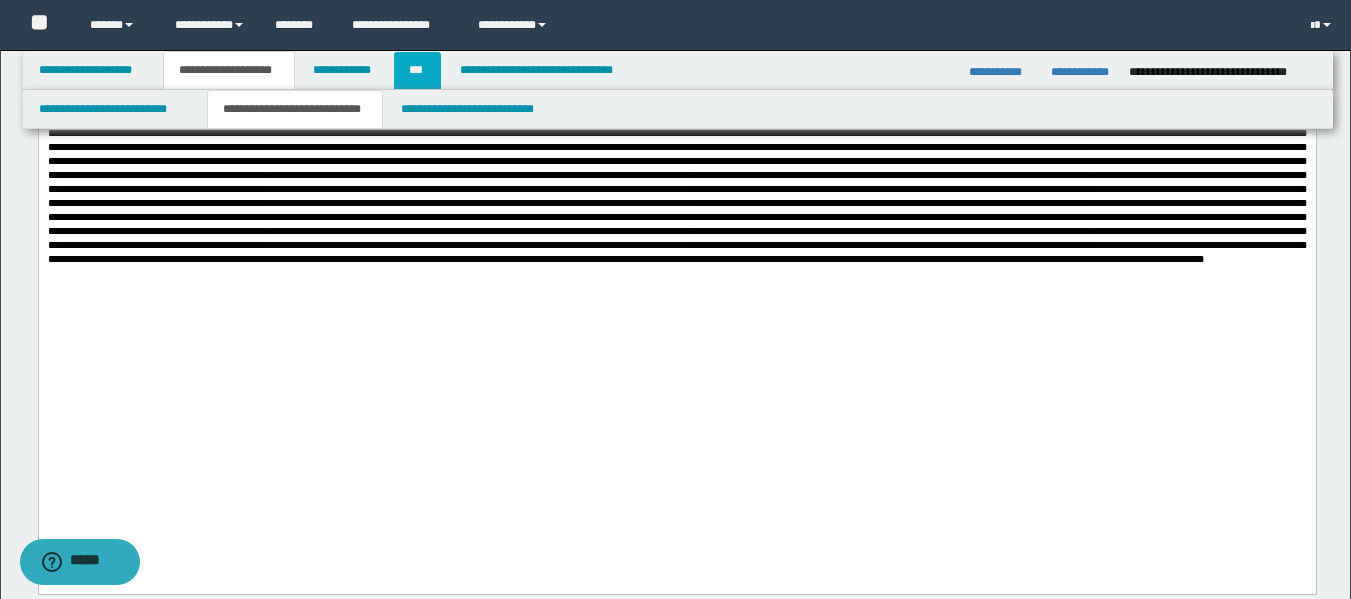 click on "***" at bounding box center (417, 70) 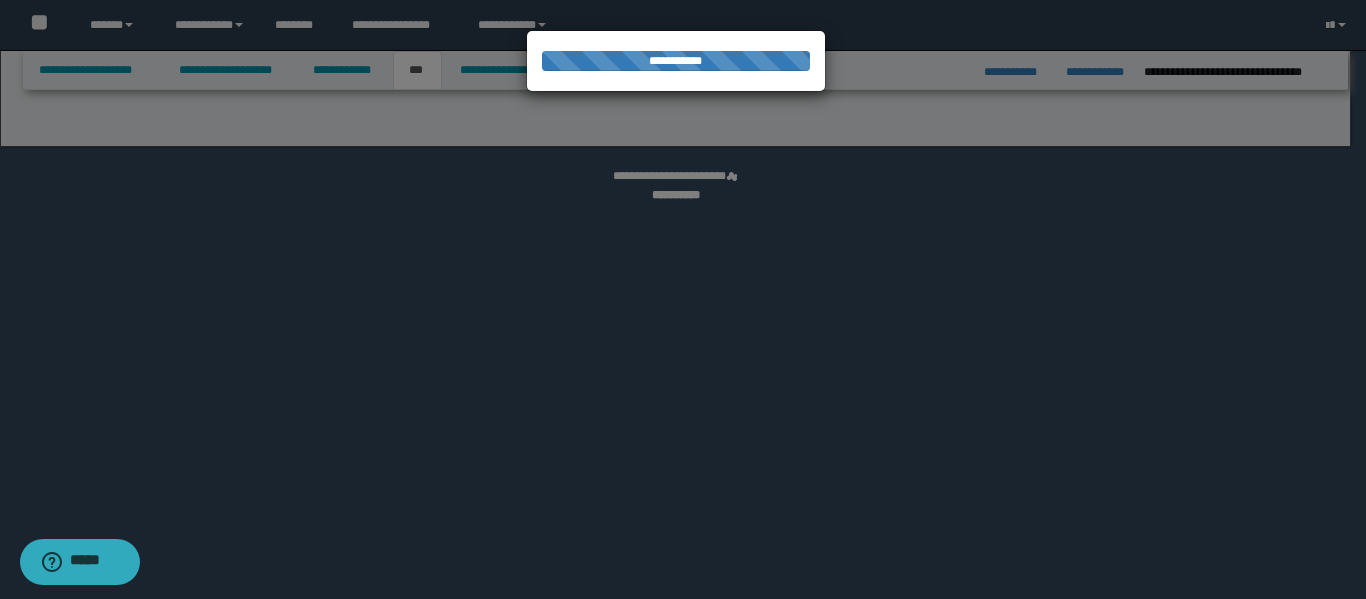 select on "*" 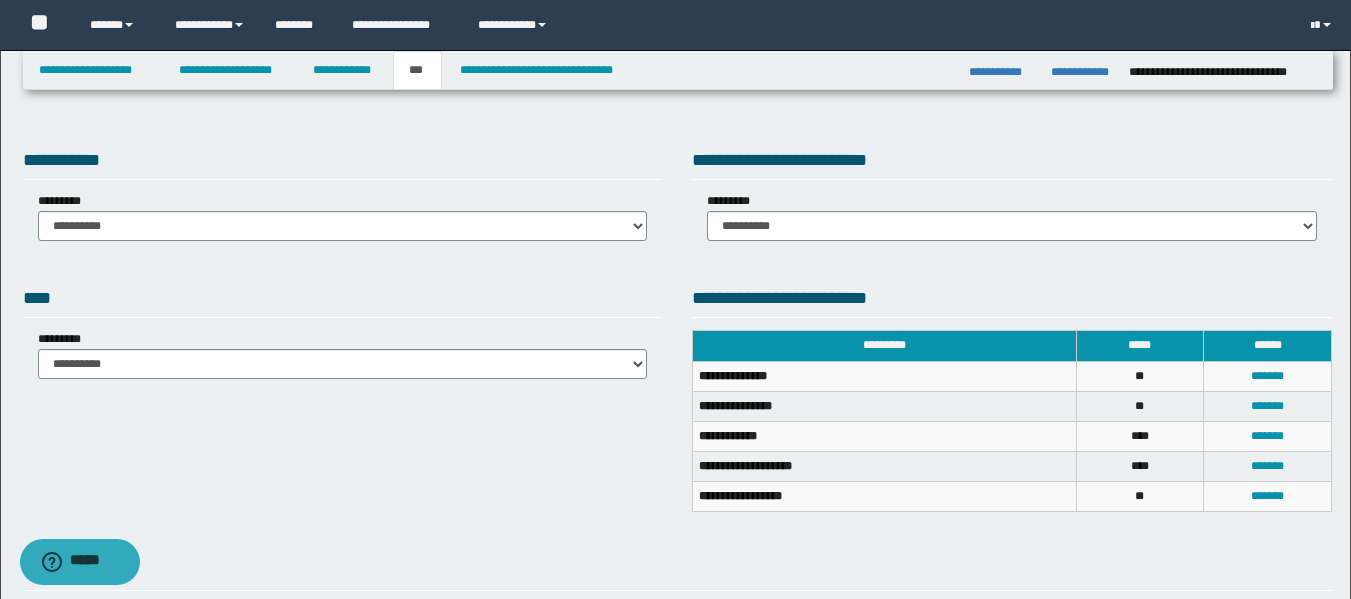 scroll, scrollTop: 100, scrollLeft: 0, axis: vertical 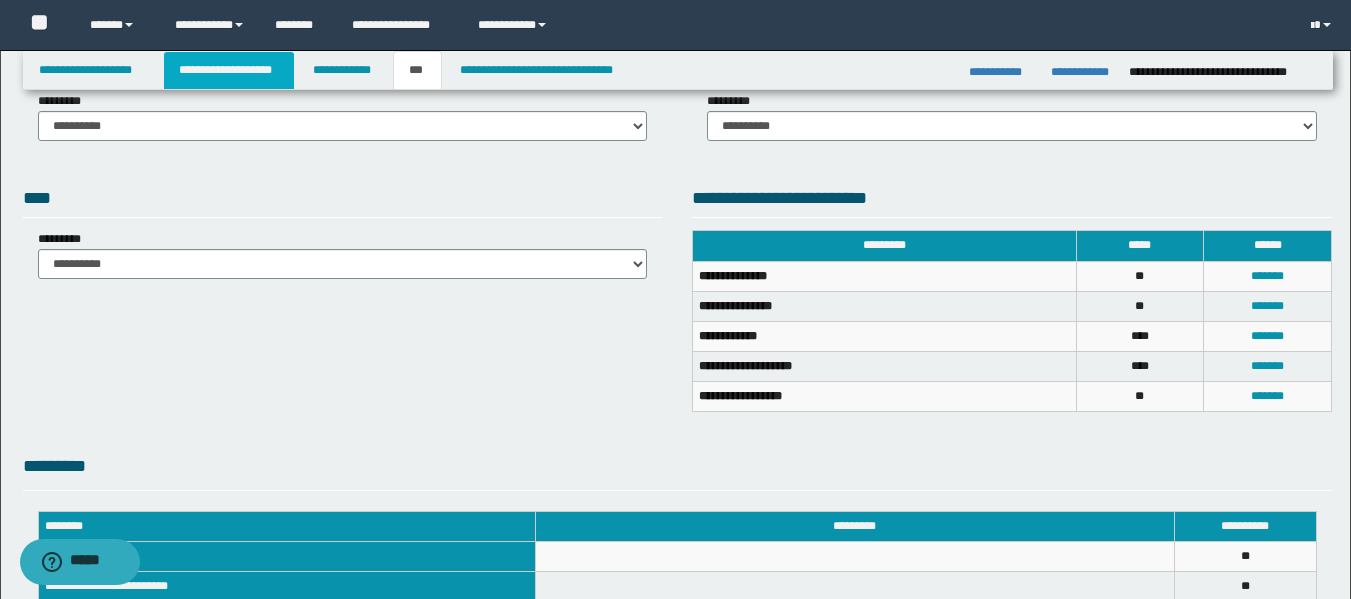 click on "**********" at bounding box center [229, 70] 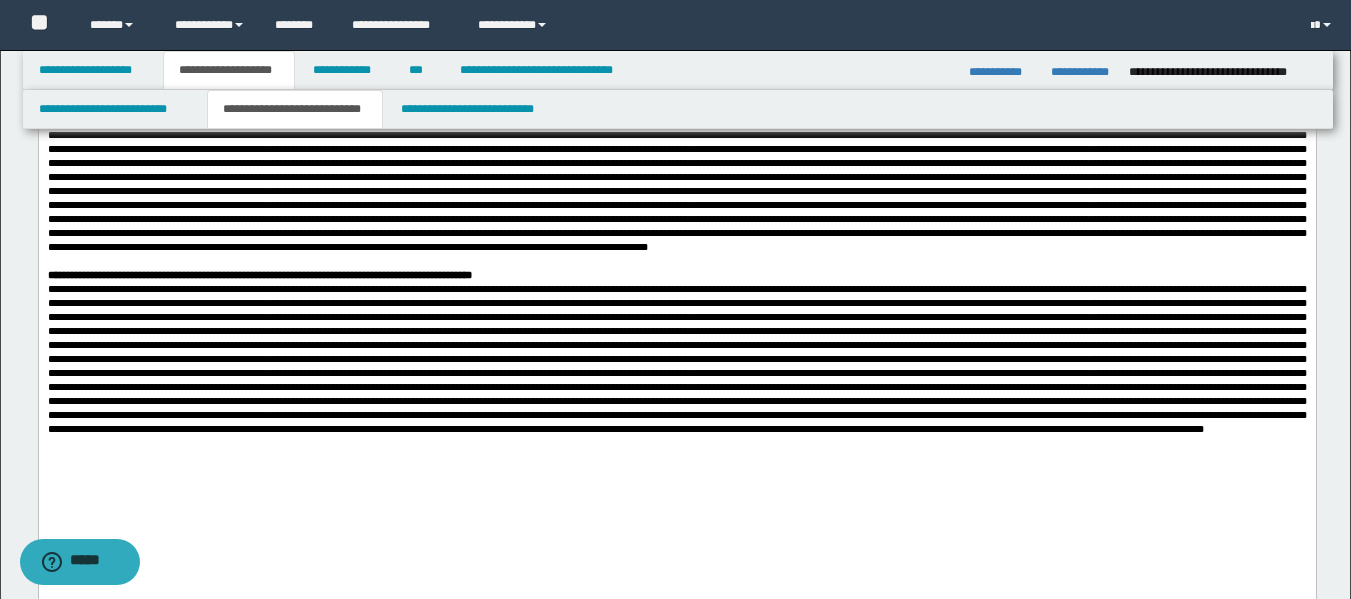 scroll, scrollTop: 631, scrollLeft: 0, axis: vertical 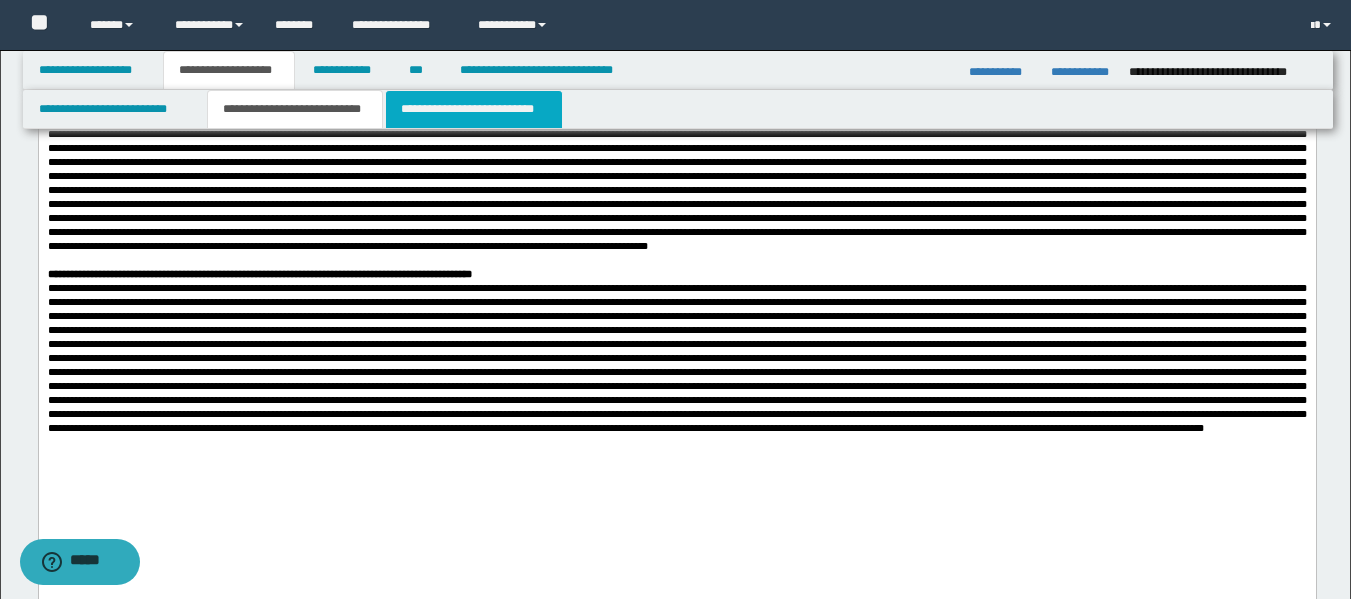 click on "**********" at bounding box center [474, 109] 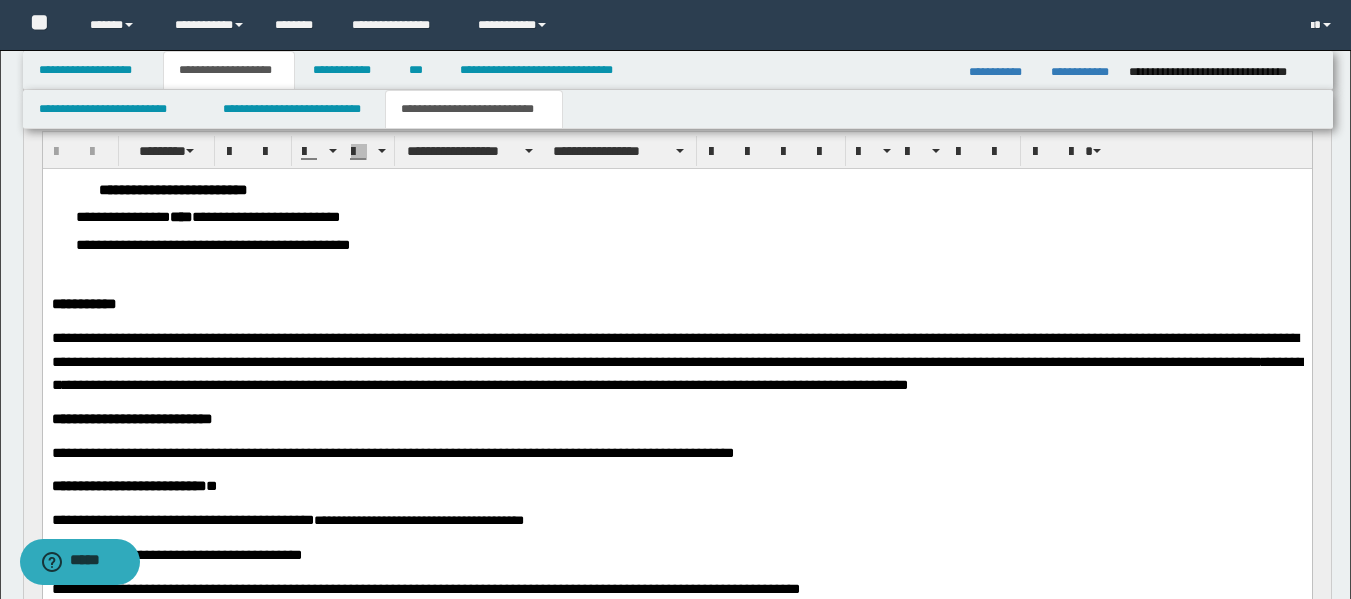 scroll, scrollTop: 300, scrollLeft: 0, axis: vertical 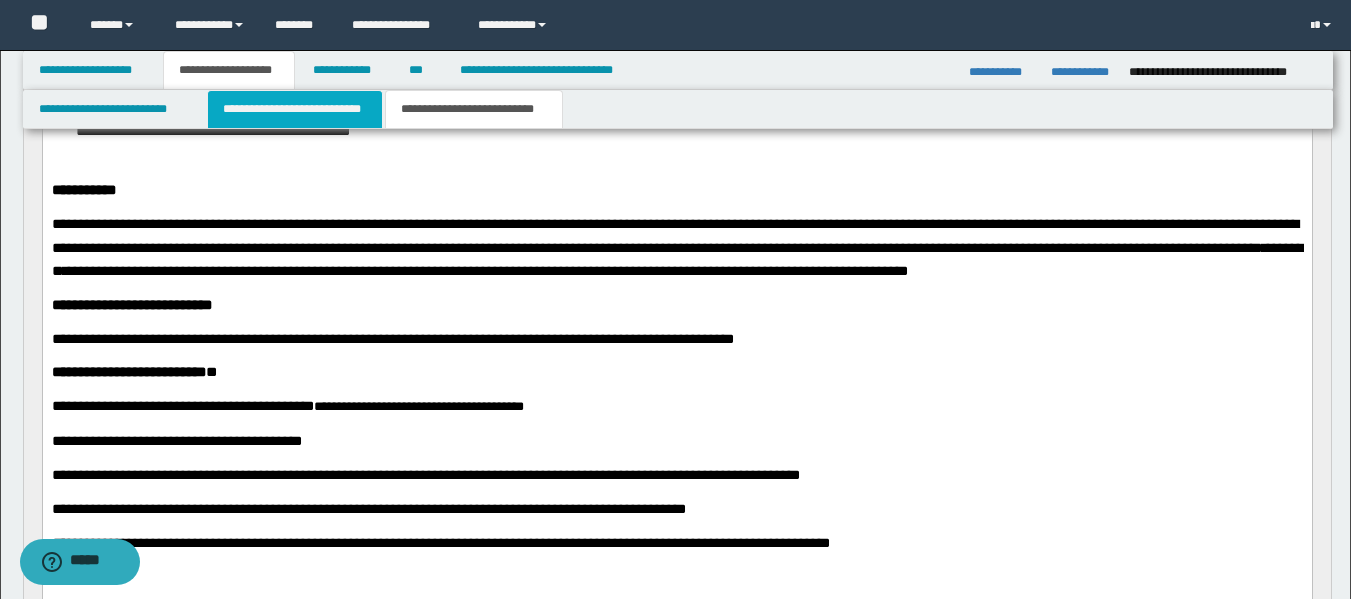 click on "**********" at bounding box center (295, 109) 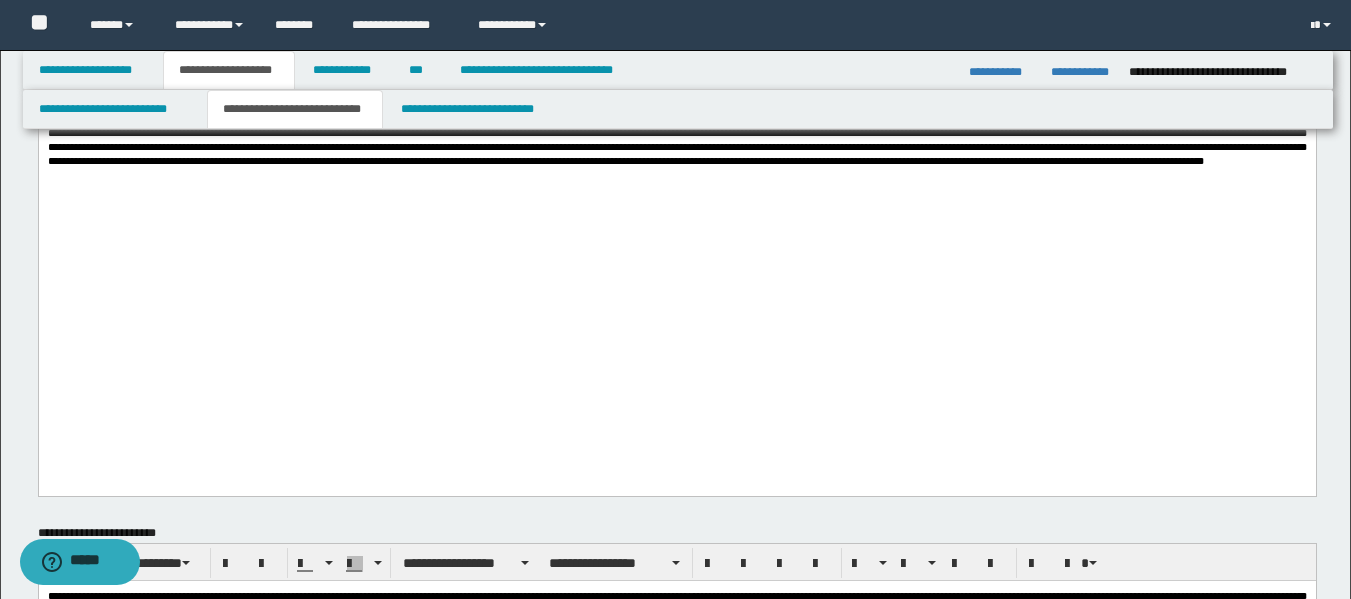 scroll, scrollTop: 546, scrollLeft: 0, axis: vertical 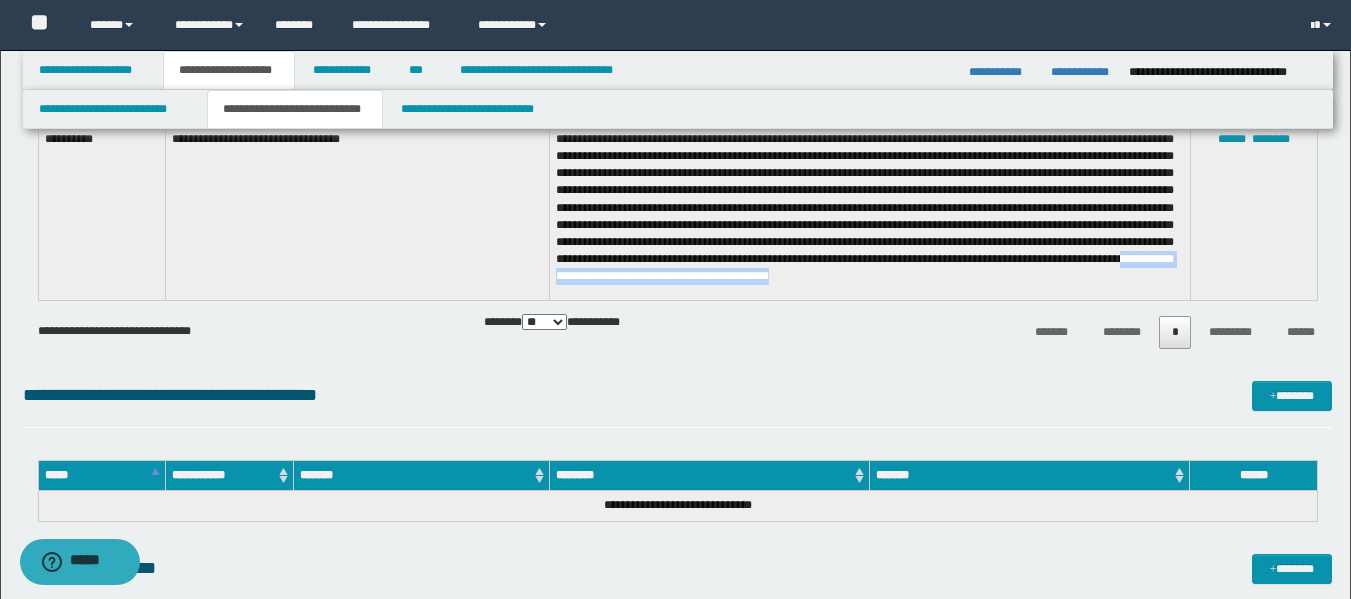drag, startPoint x: 1157, startPoint y: 287, endPoint x: 862, endPoint y: 294, distance: 295.08304 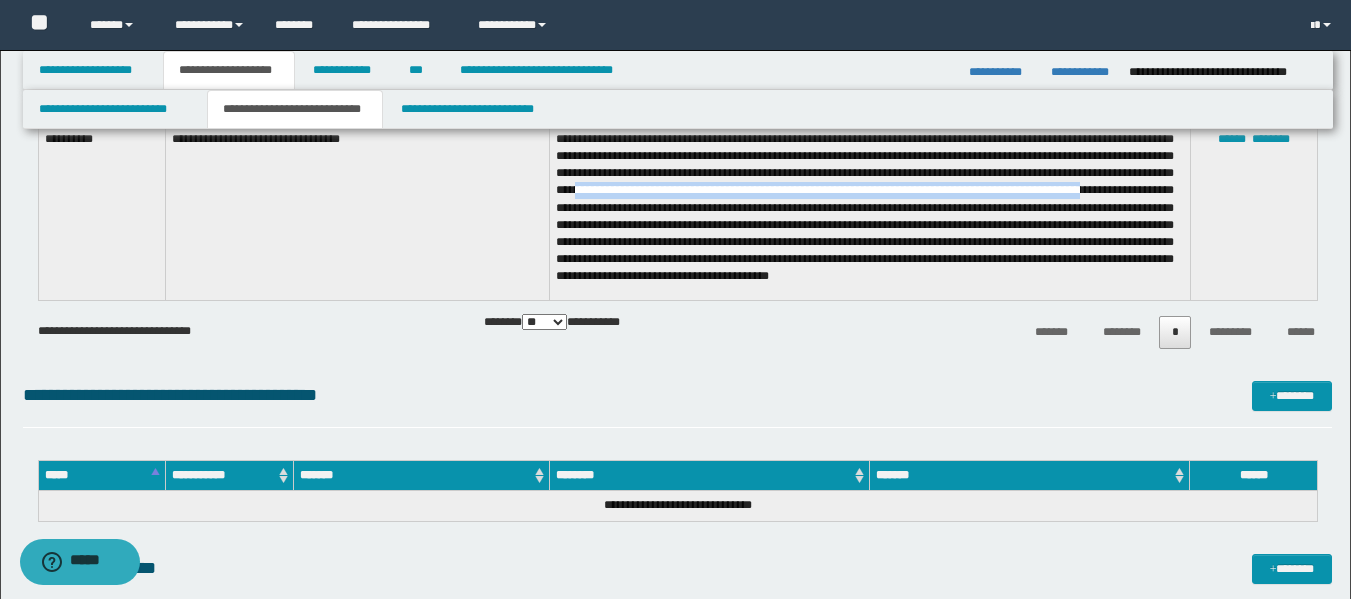 drag, startPoint x: 717, startPoint y: 200, endPoint x: 631, endPoint y: 219, distance: 88.07383 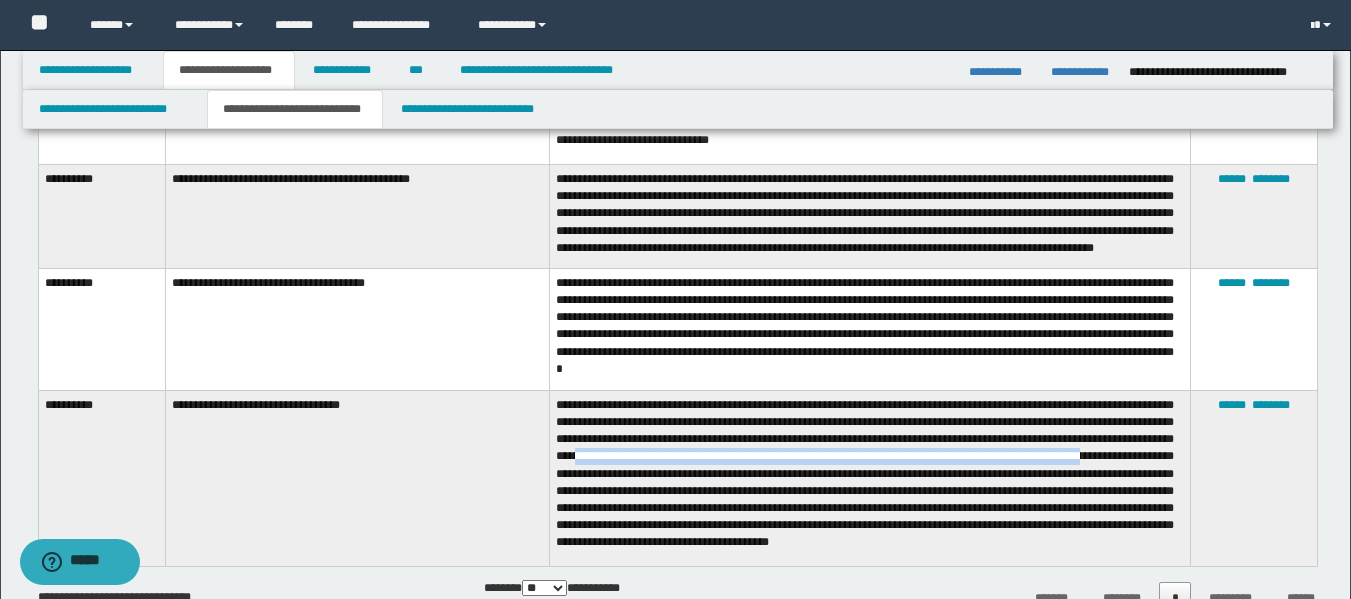 scroll, scrollTop: 1854, scrollLeft: 0, axis: vertical 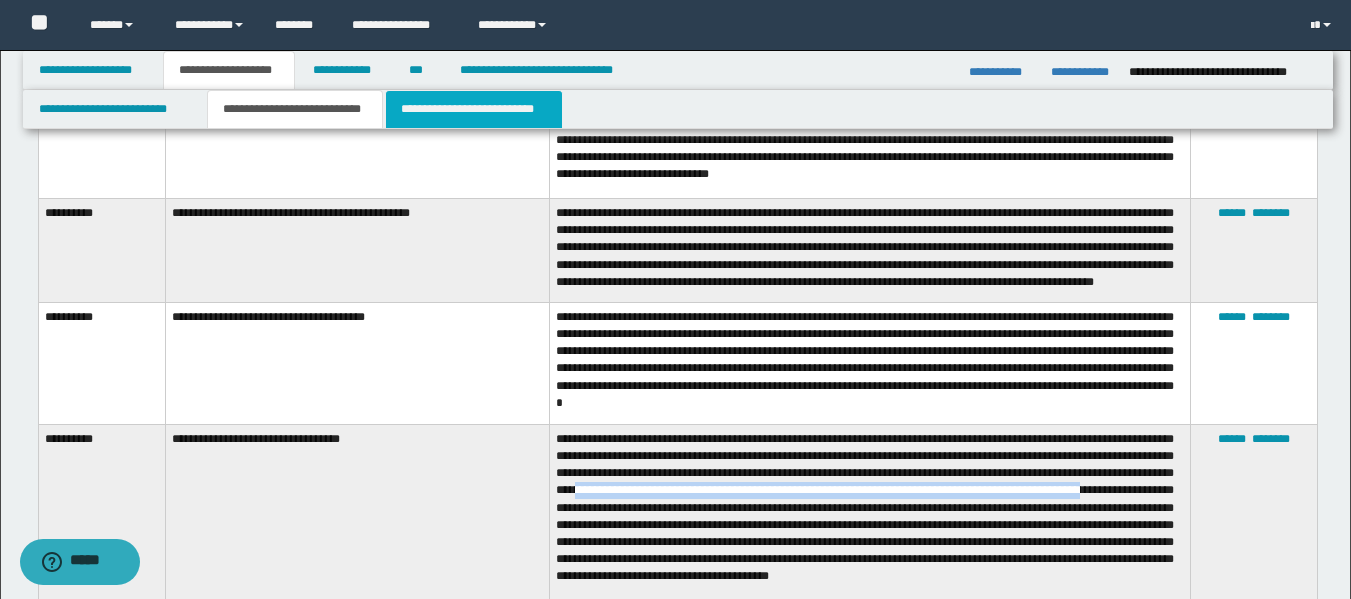 click on "**********" at bounding box center (474, 109) 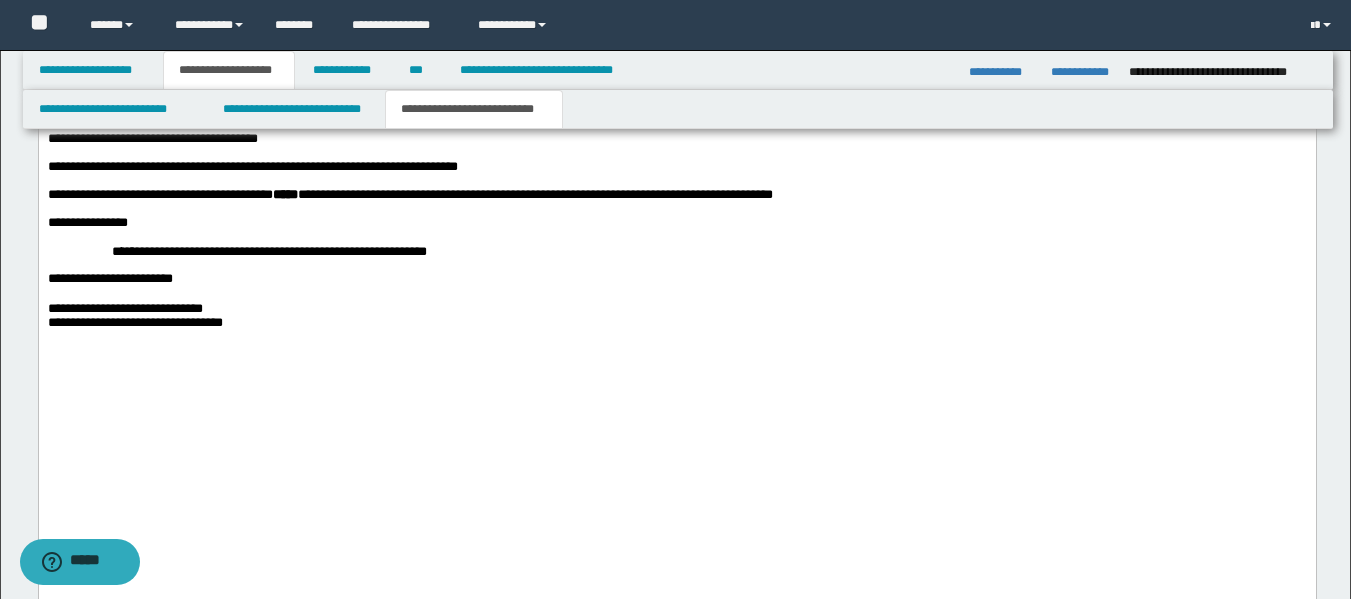 scroll, scrollTop: 2895, scrollLeft: 0, axis: vertical 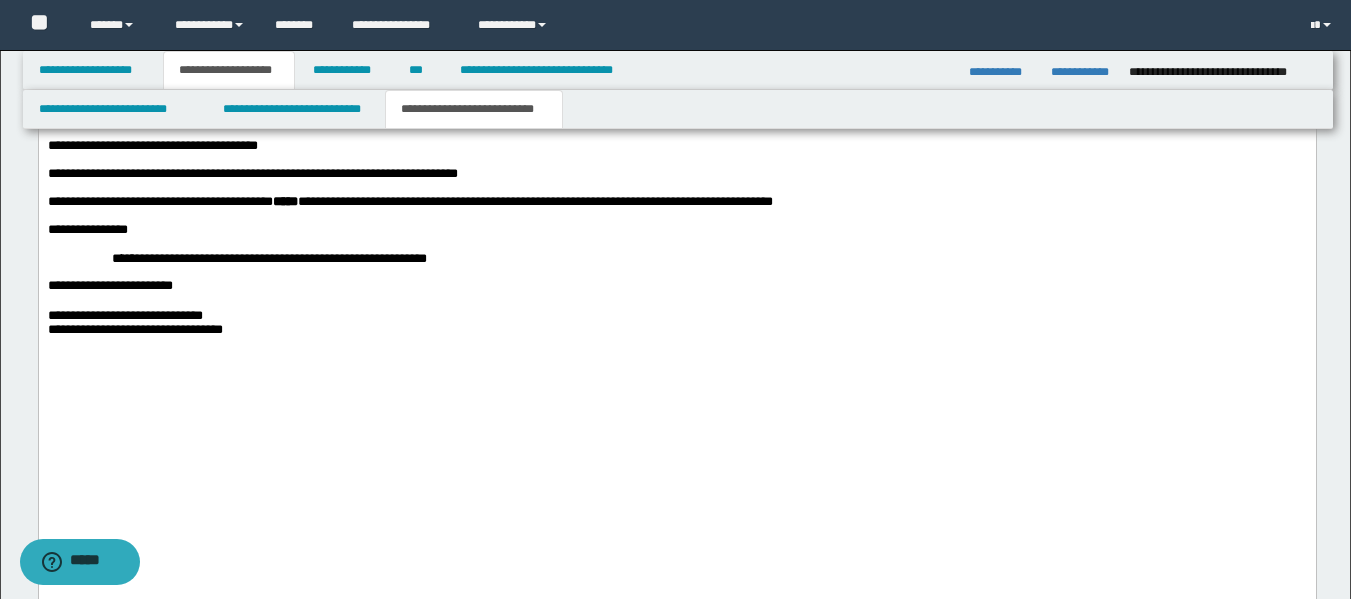 click on "**********" at bounding box center (676, 146) 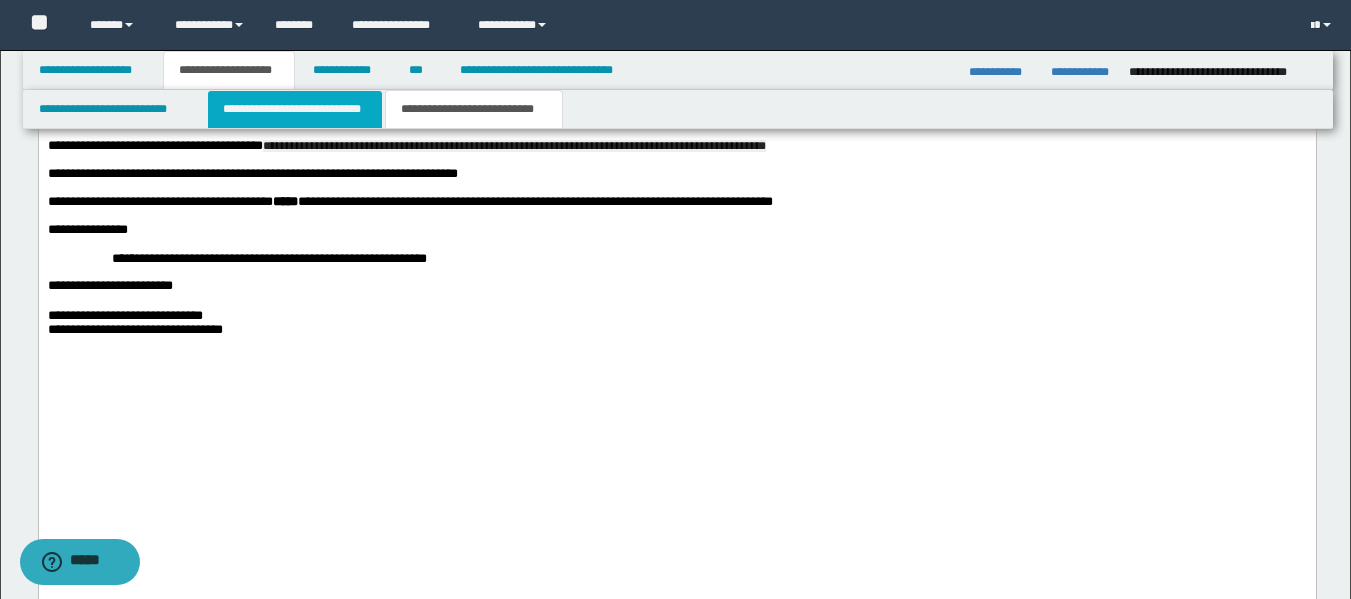 click on "**********" at bounding box center [295, 109] 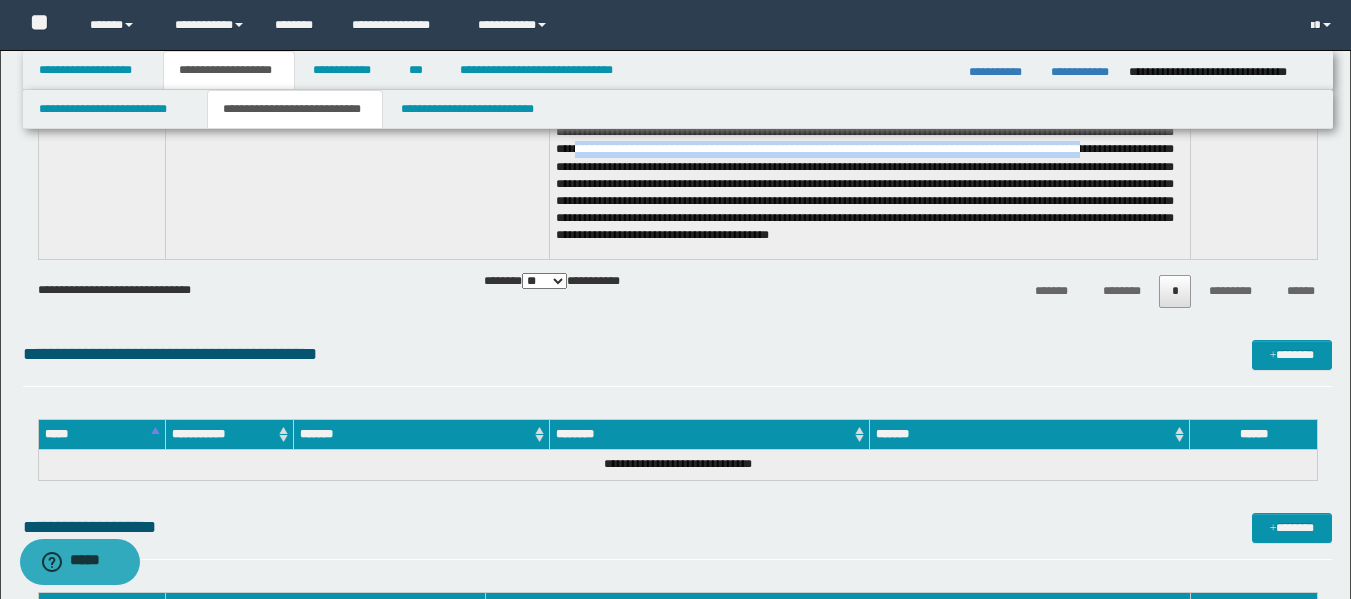 scroll, scrollTop: 1995, scrollLeft: 0, axis: vertical 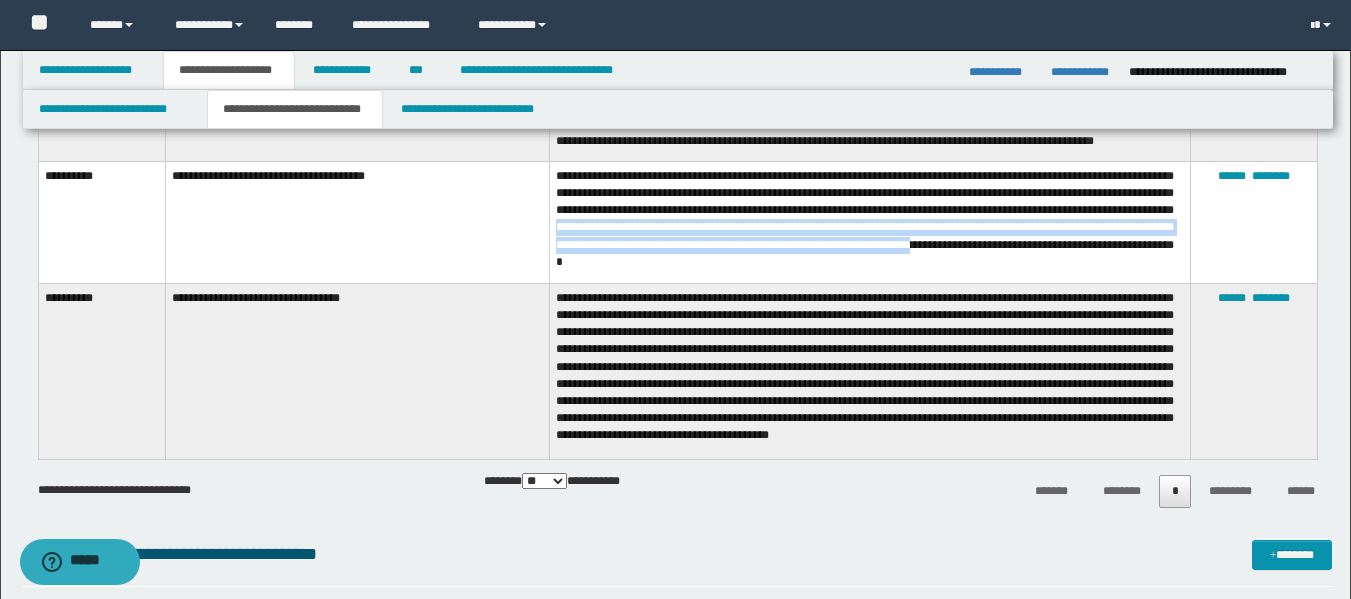 drag, startPoint x: 715, startPoint y: 244, endPoint x: 1170, endPoint y: 257, distance: 455.18567 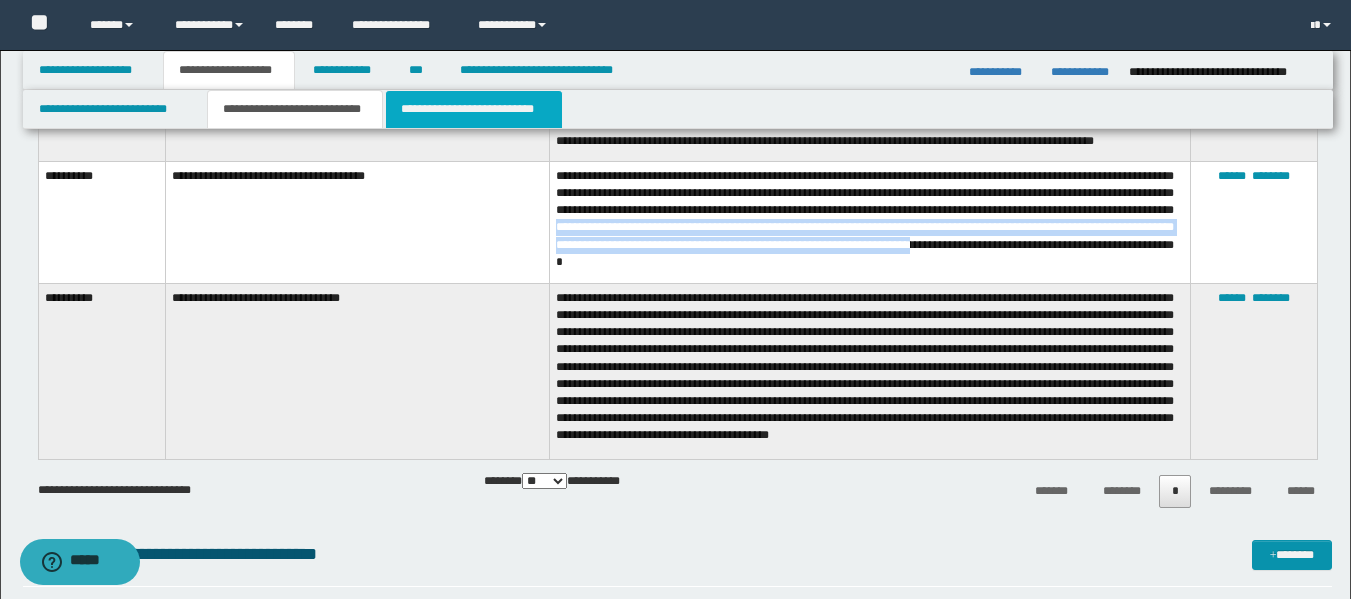 click on "**********" at bounding box center (474, 109) 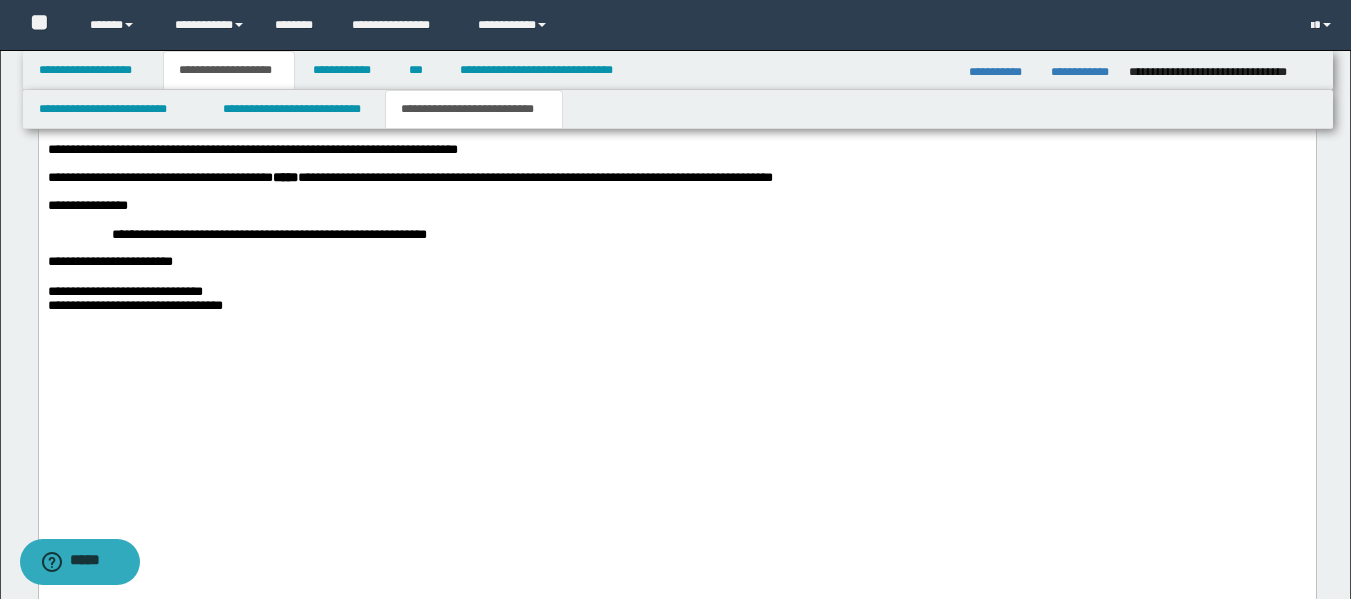scroll, scrollTop: 2826, scrollLeft: 0, axis: vertical 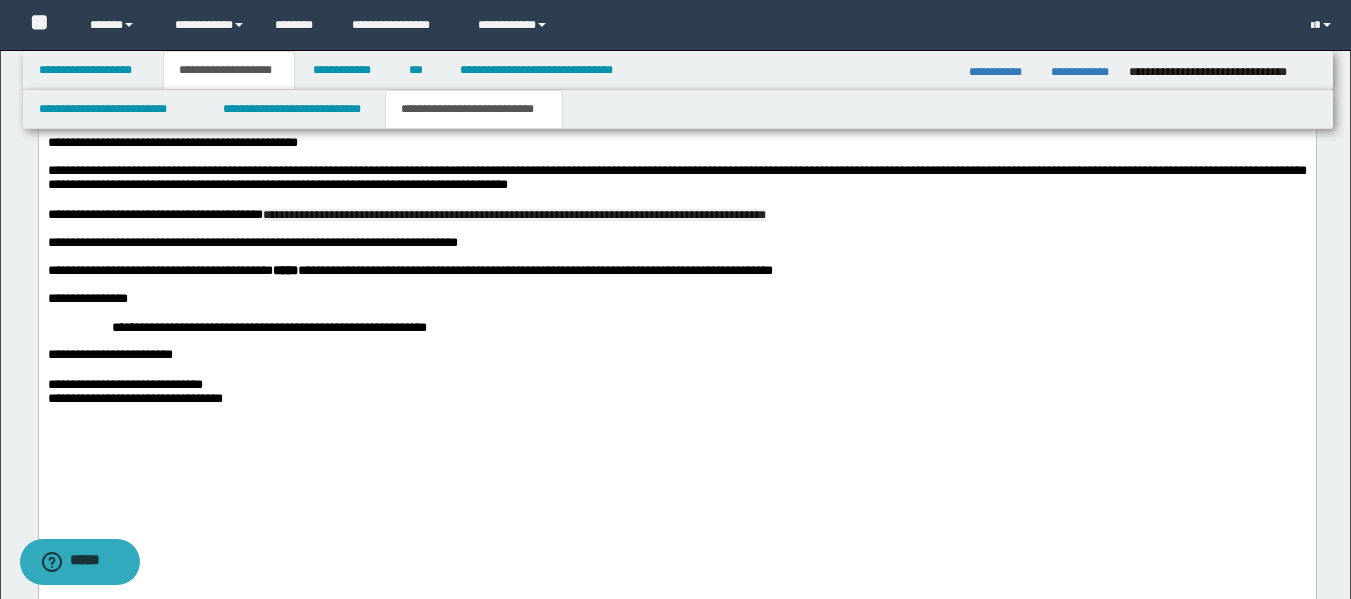 click on "**********" at bounding box center [406, 214] 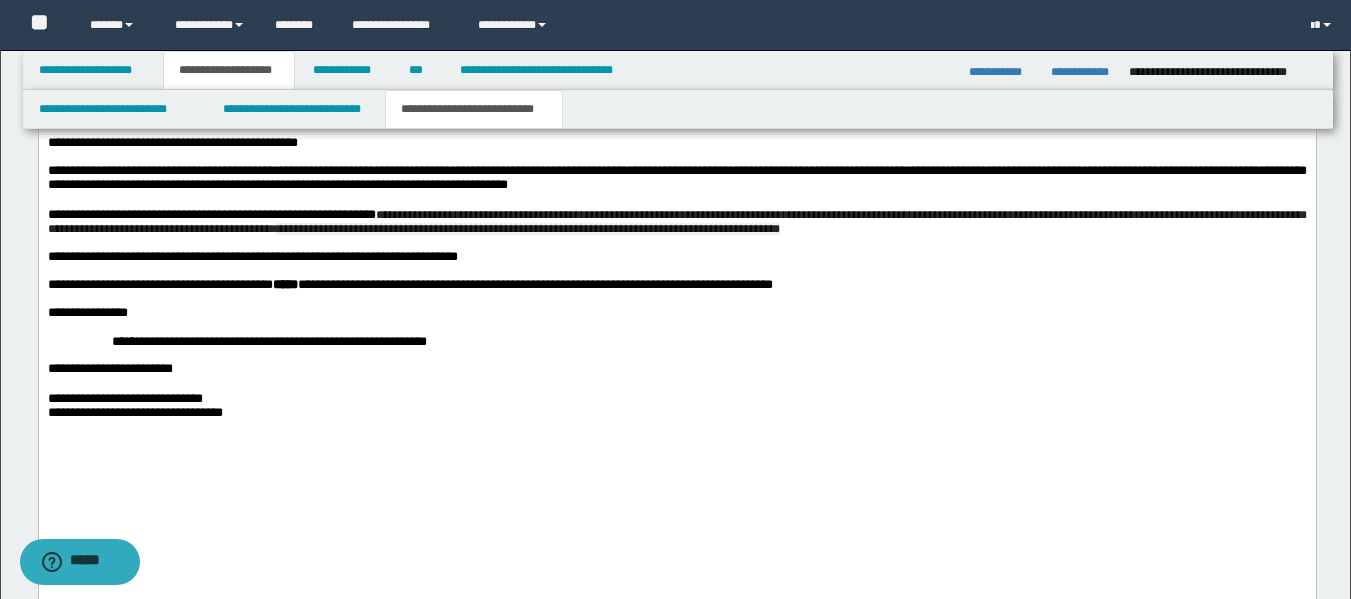 click on "**********" at bounding box center (676, 222) 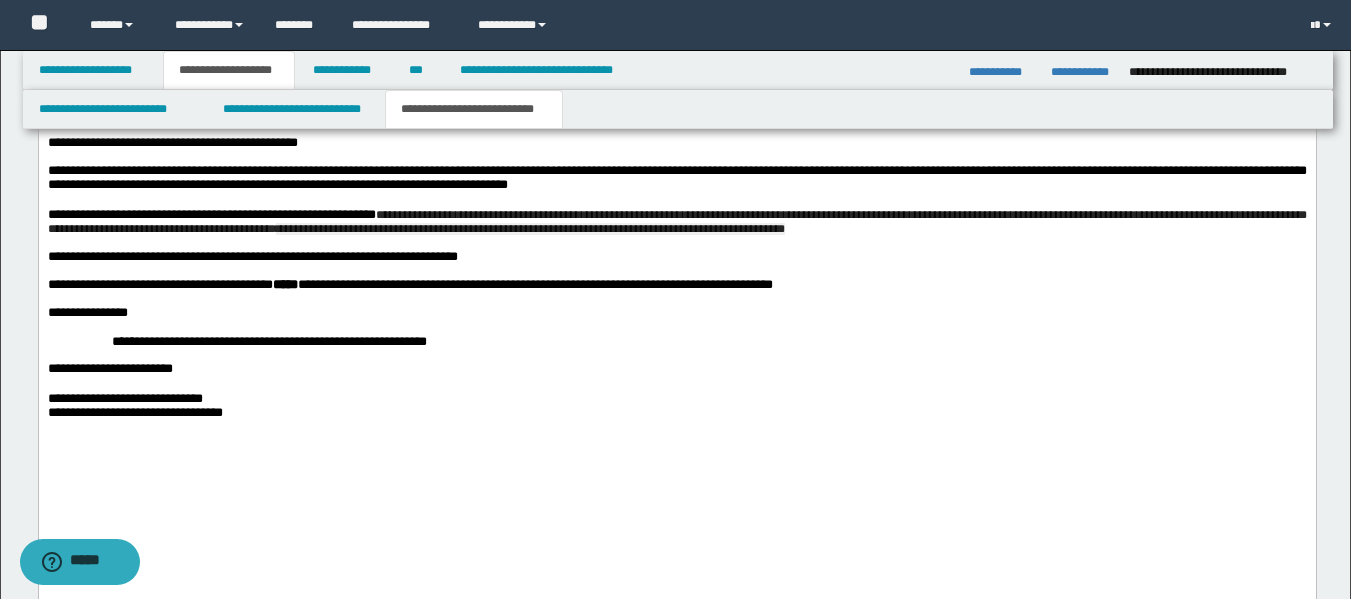 click on "**********" at bounding box center [529, 229] 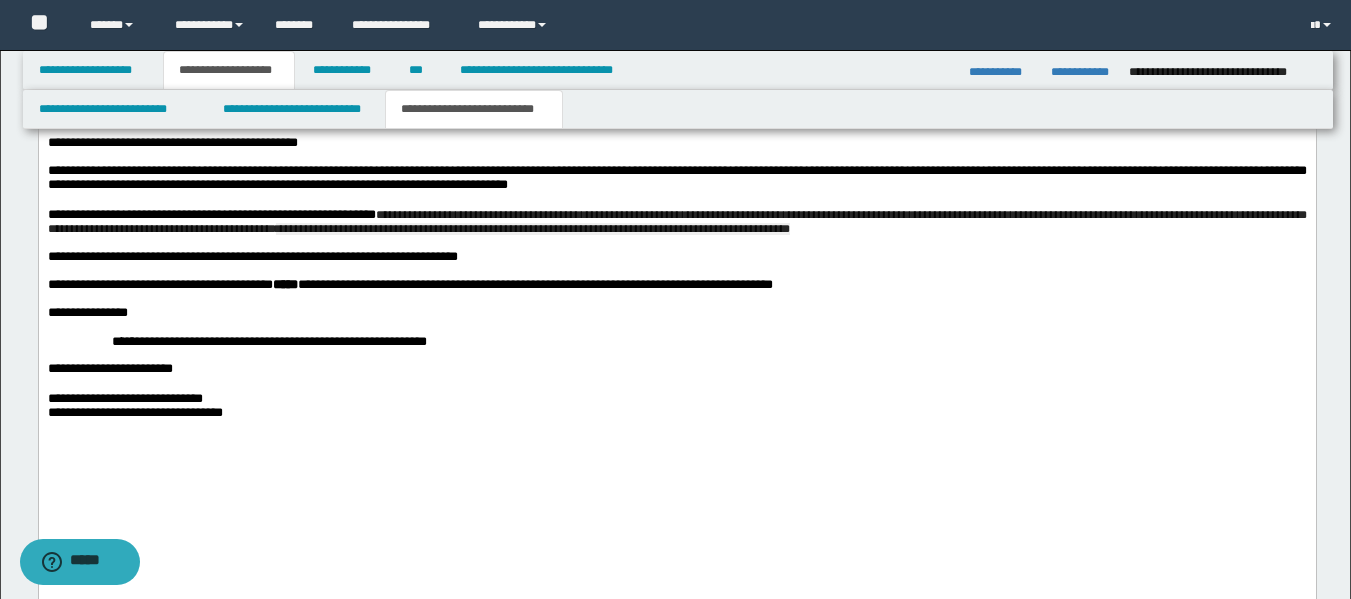 click on "**********" at bounding box center (676, 222) 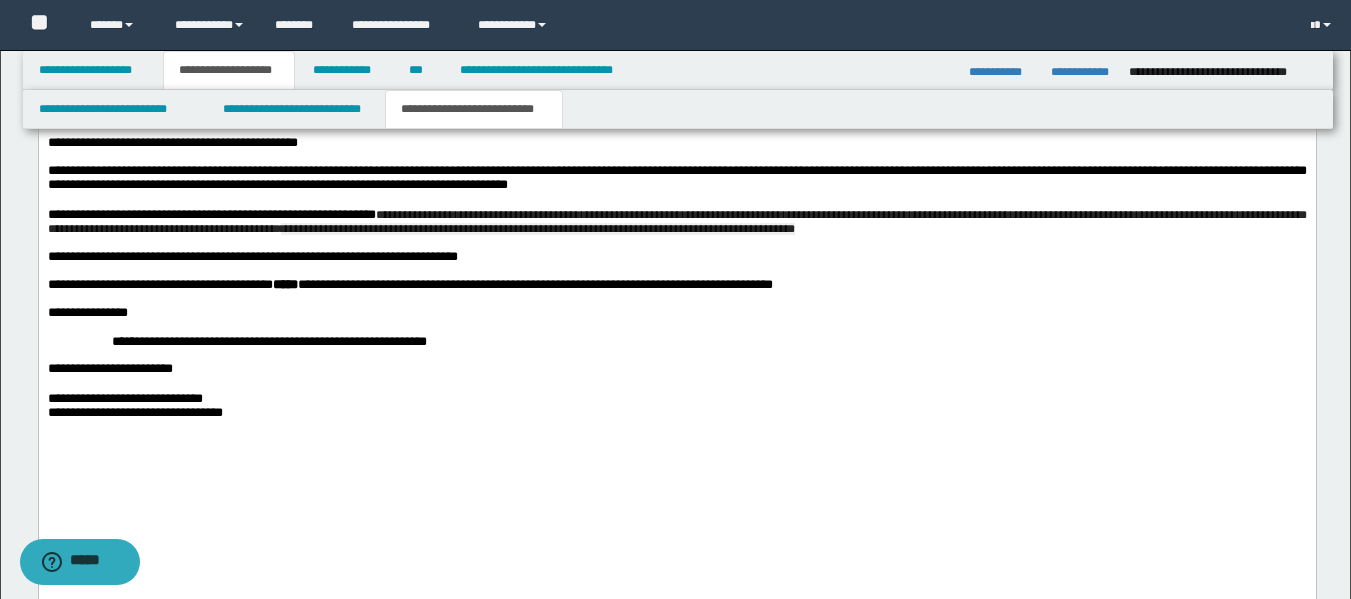 click on "**********" at bounding box center (676, 221) 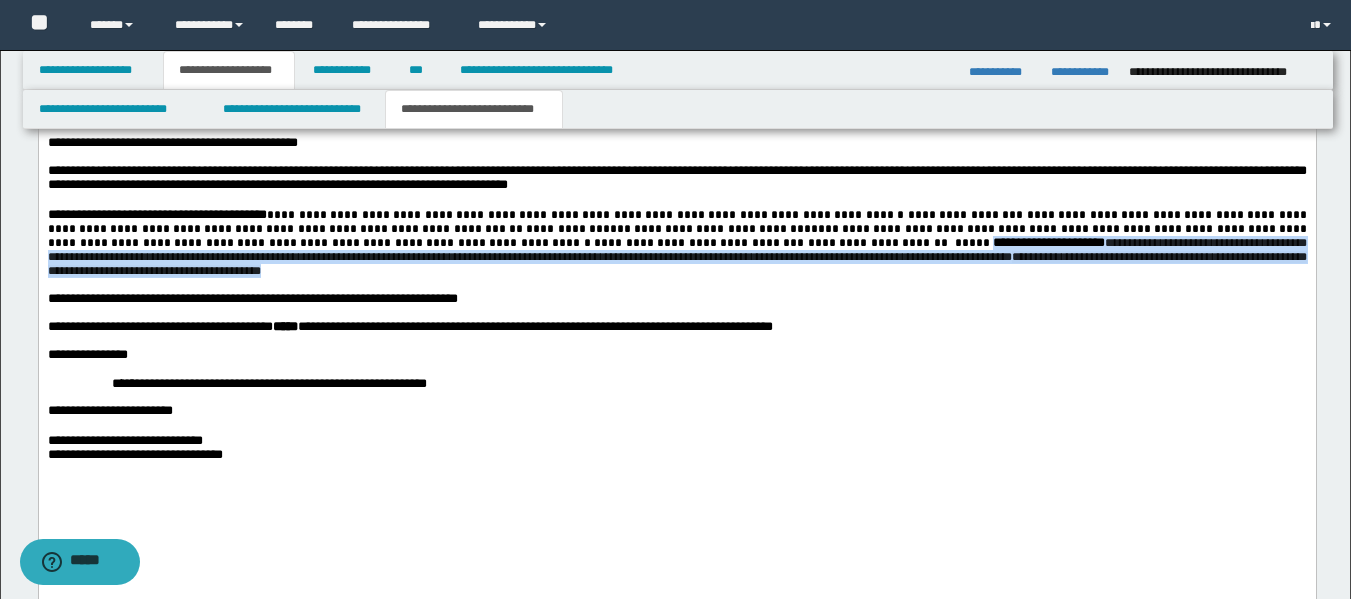 drag, startPoint x: 514, startPoint y: 416, endPoint x: 1192, endPoint y: 410, distance: 678.02655 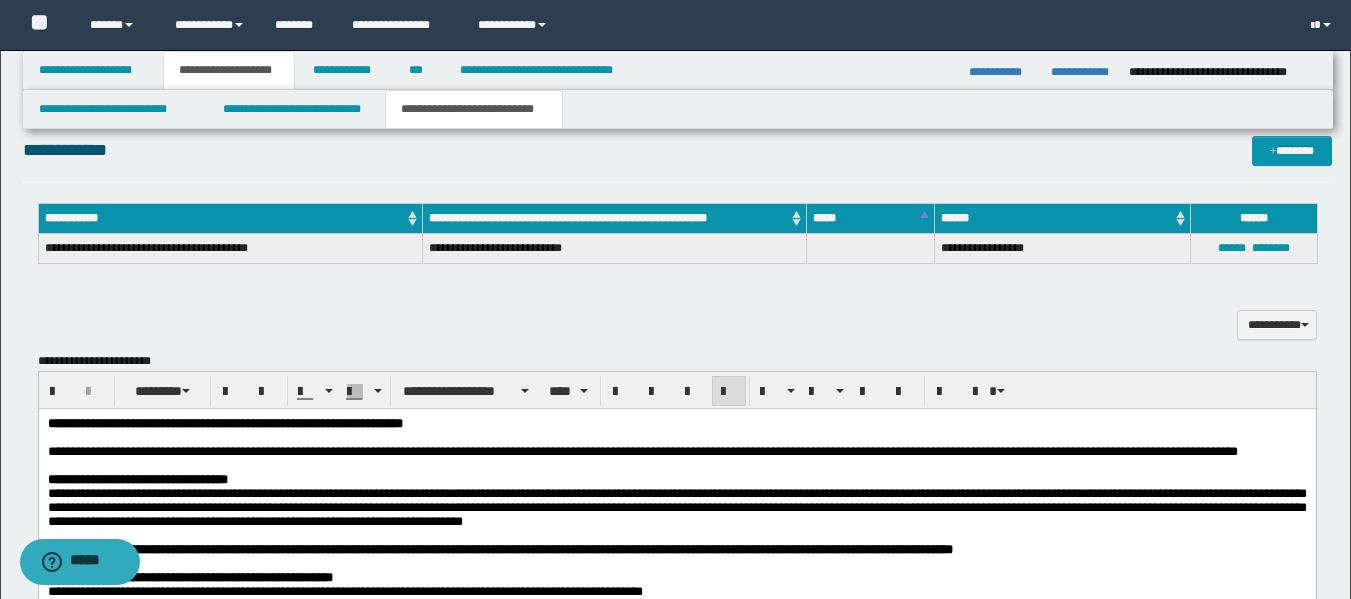 scroll, scrollTop: 1513, scrollLeft: 0, axis: vertical 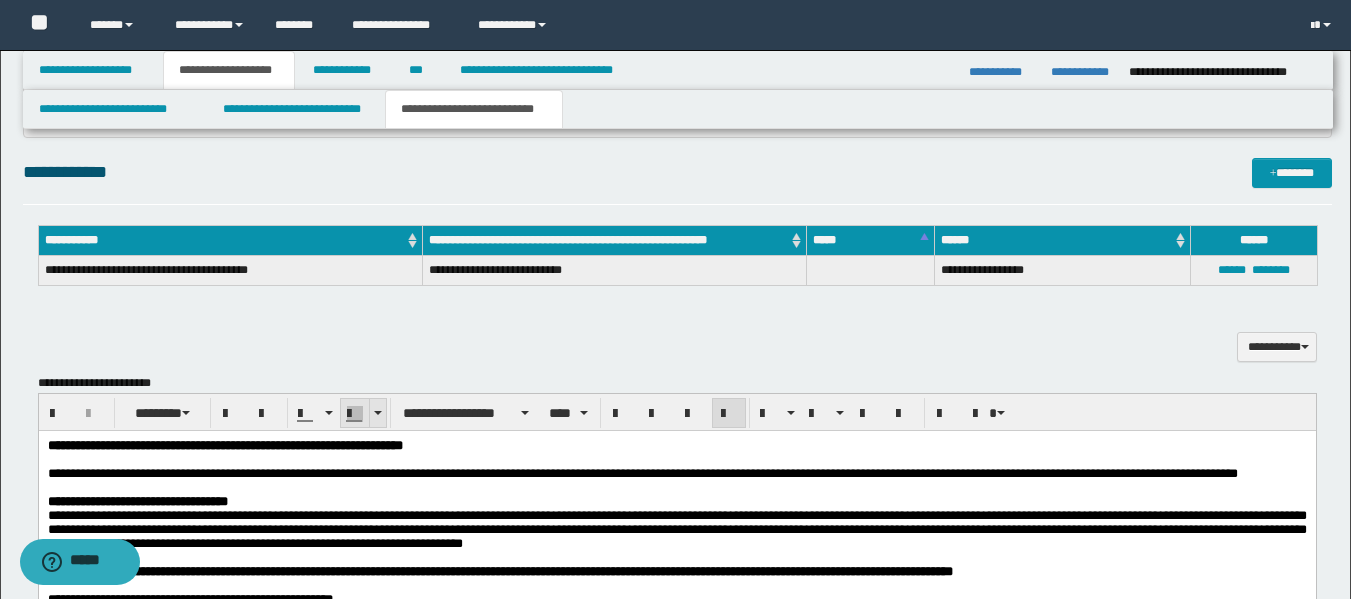 click at bounding box center (377, 413) 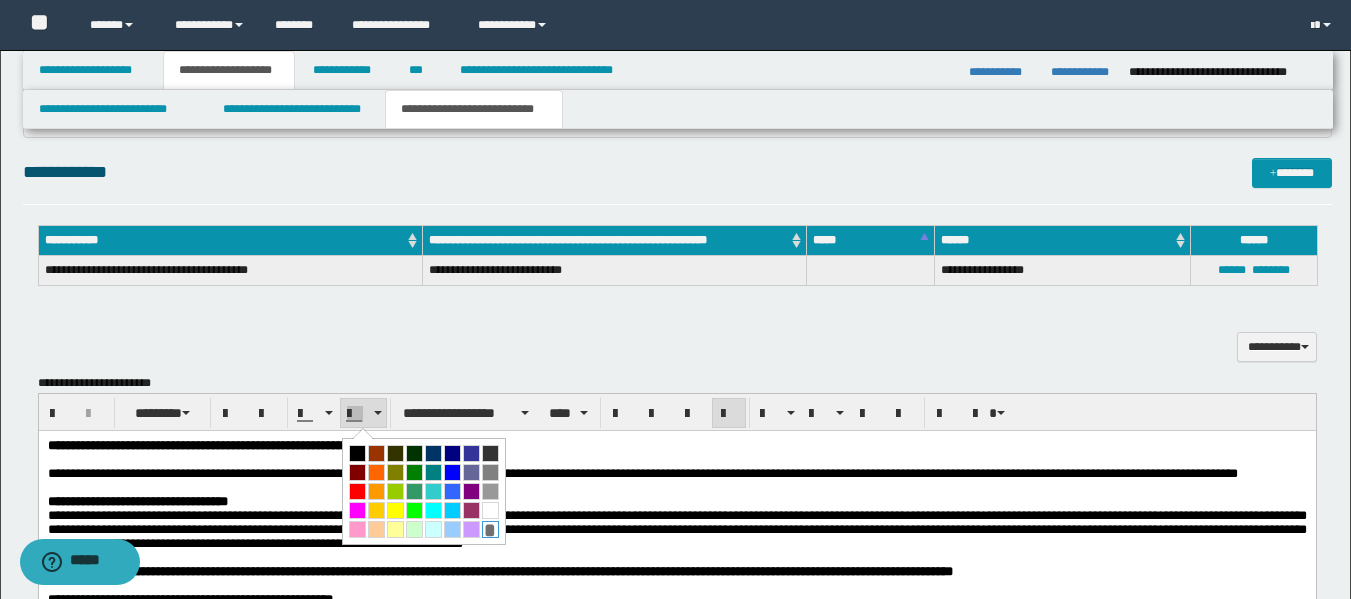 drag, startPoint x: 490, startPoint y: 534, endPoint x: 739, endPoint y: 3, distance: 586.4827 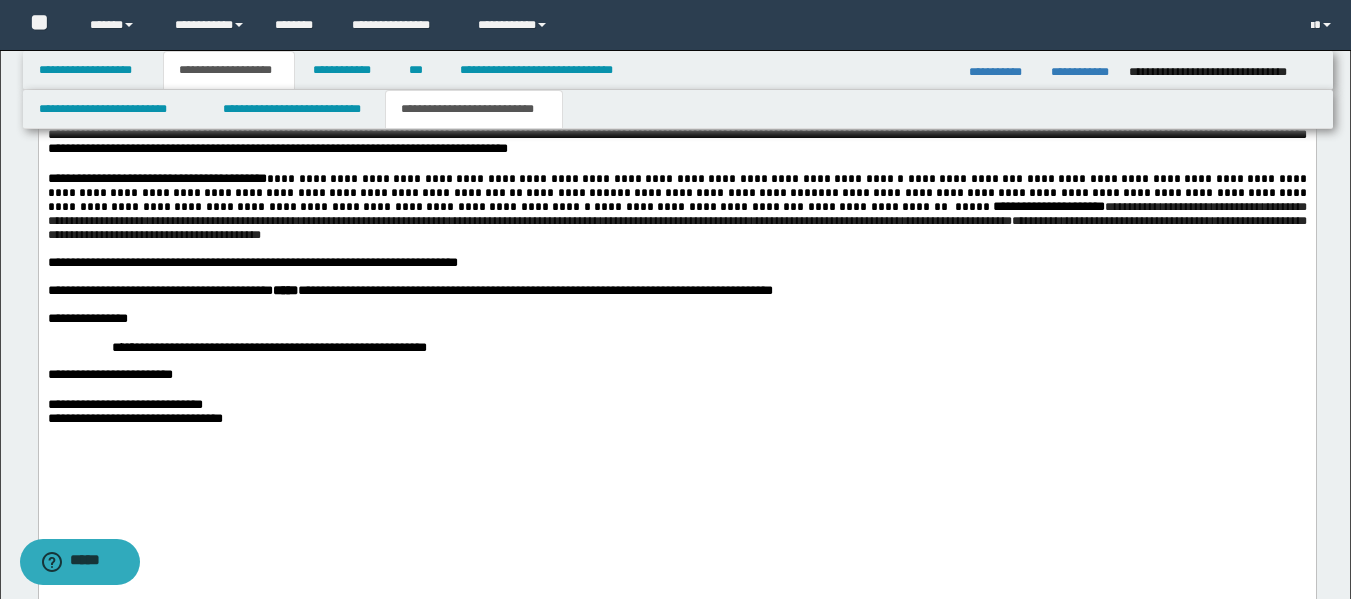 scroll, scrollTop: 2855, scrollLeft: 0, axis: vertical 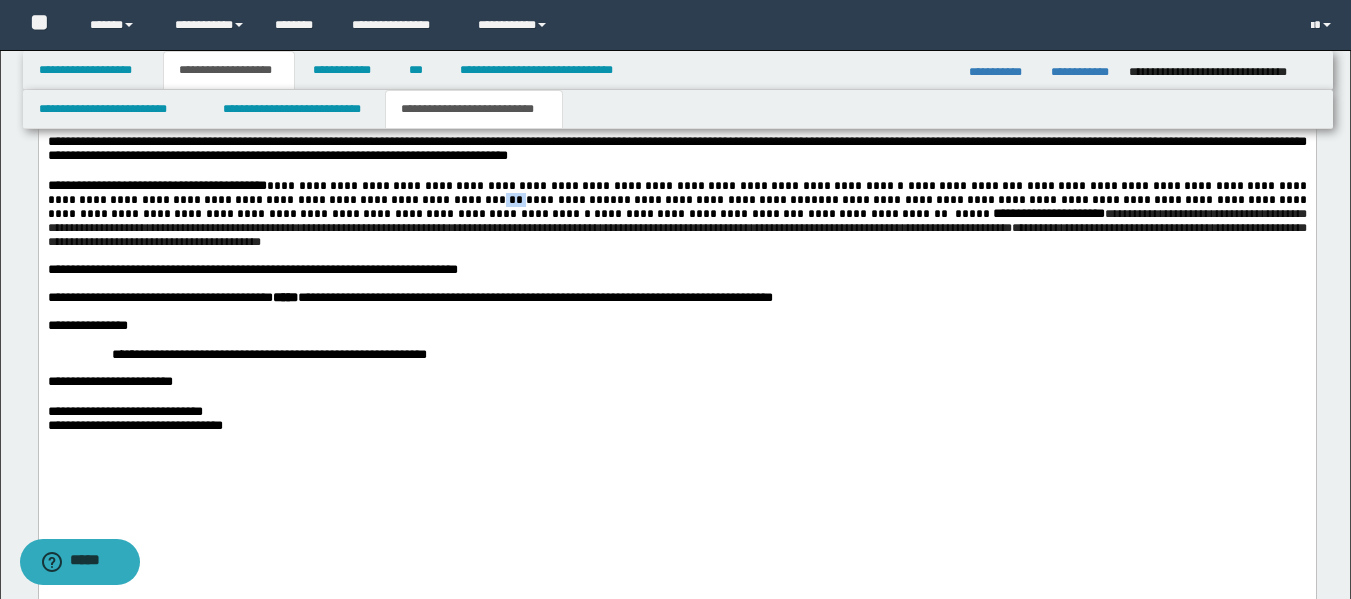 drag, startPoint x: 285, startPoint y: 374, endPoint x: 305, endPoint y: 373, distance: 20.024984 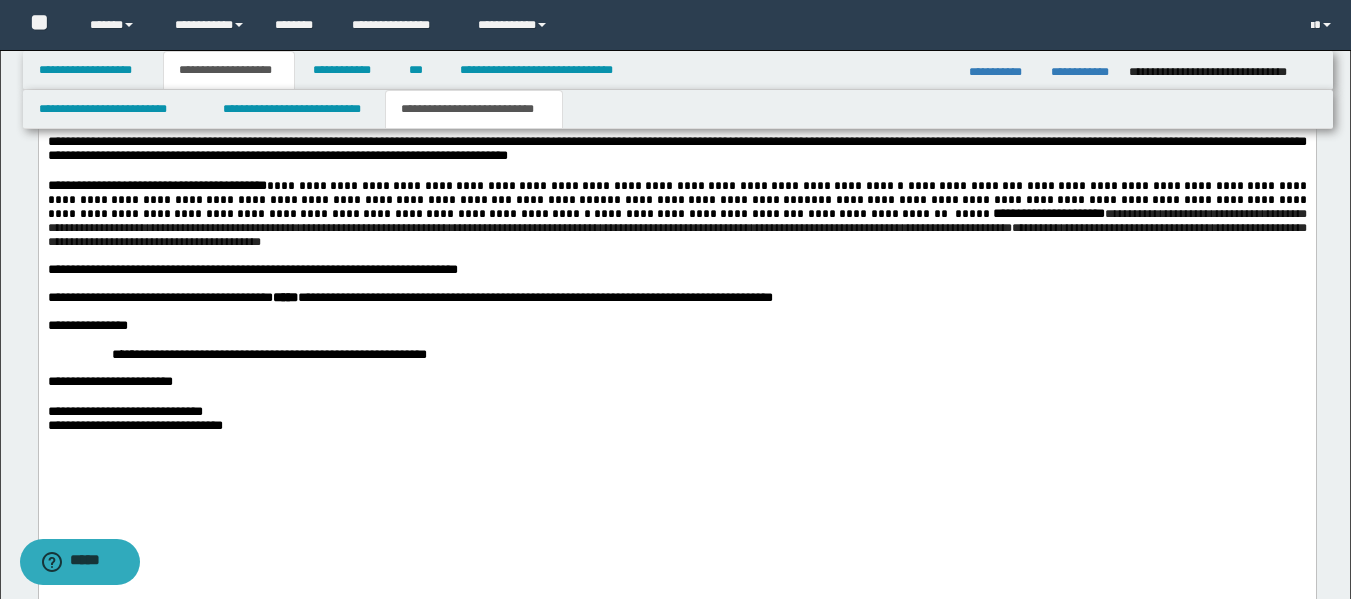 click on "**********" at bounding box center (697, 200) 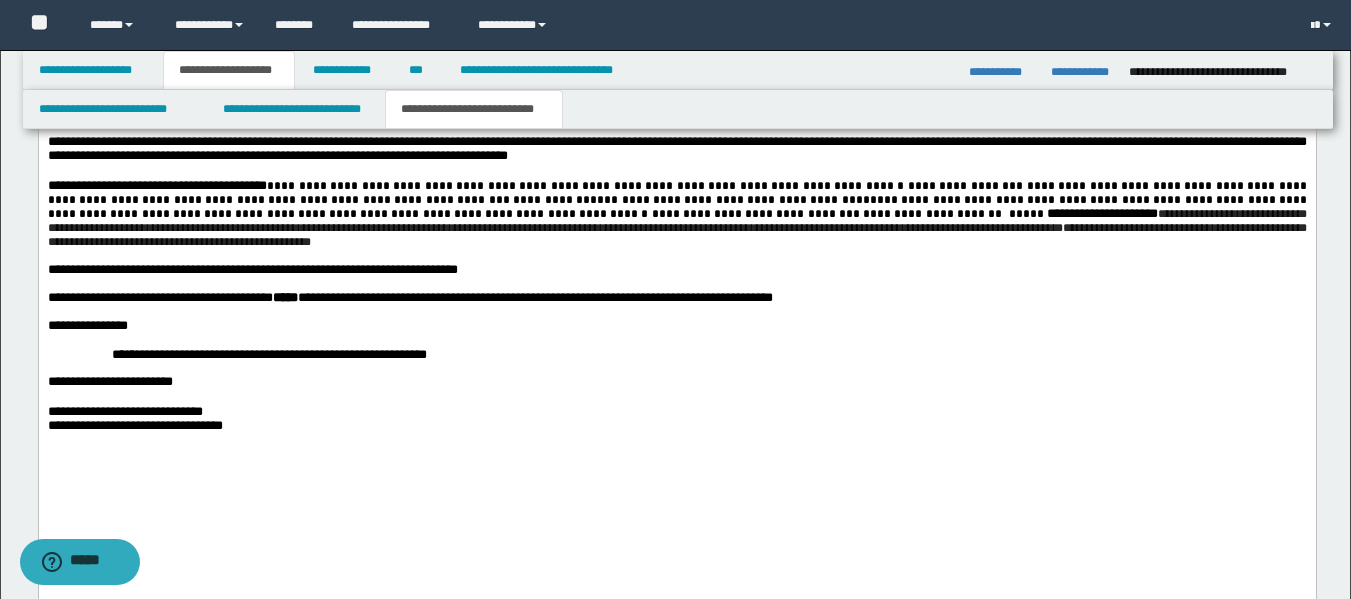 click on "**********" at bounding box center (729, 200) 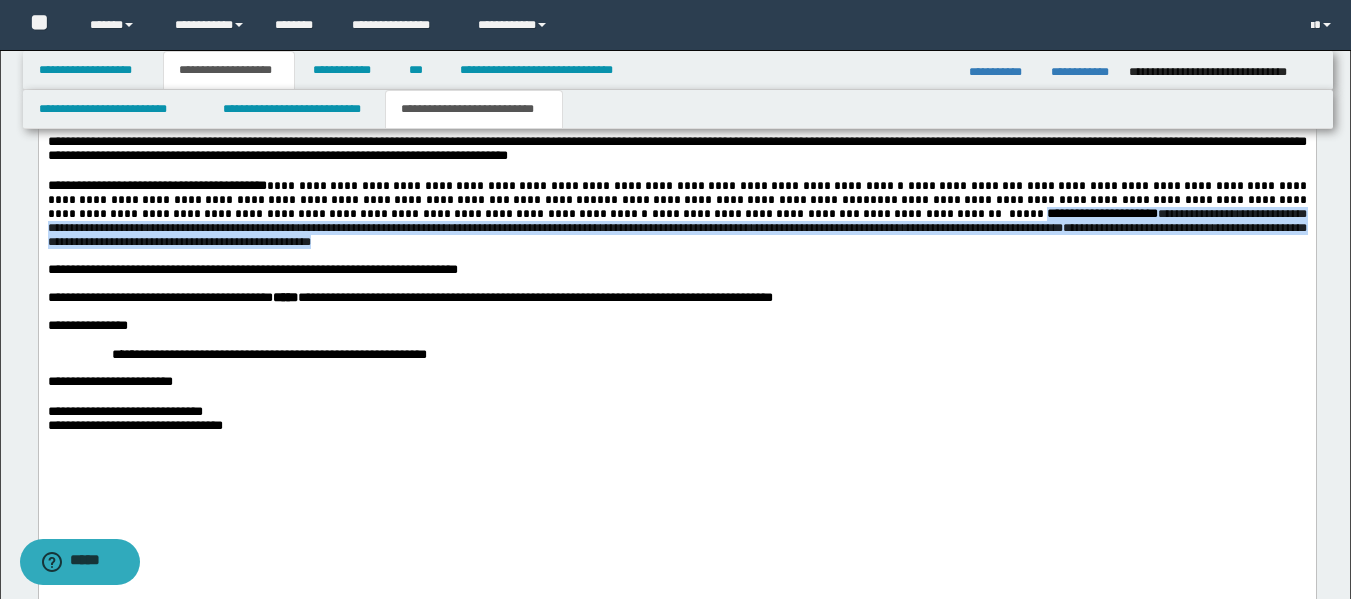 drag, startPoint x: 601, startPoint y: 388, endPoint x: 1267, endPoint y: 399, distance: 666.0908 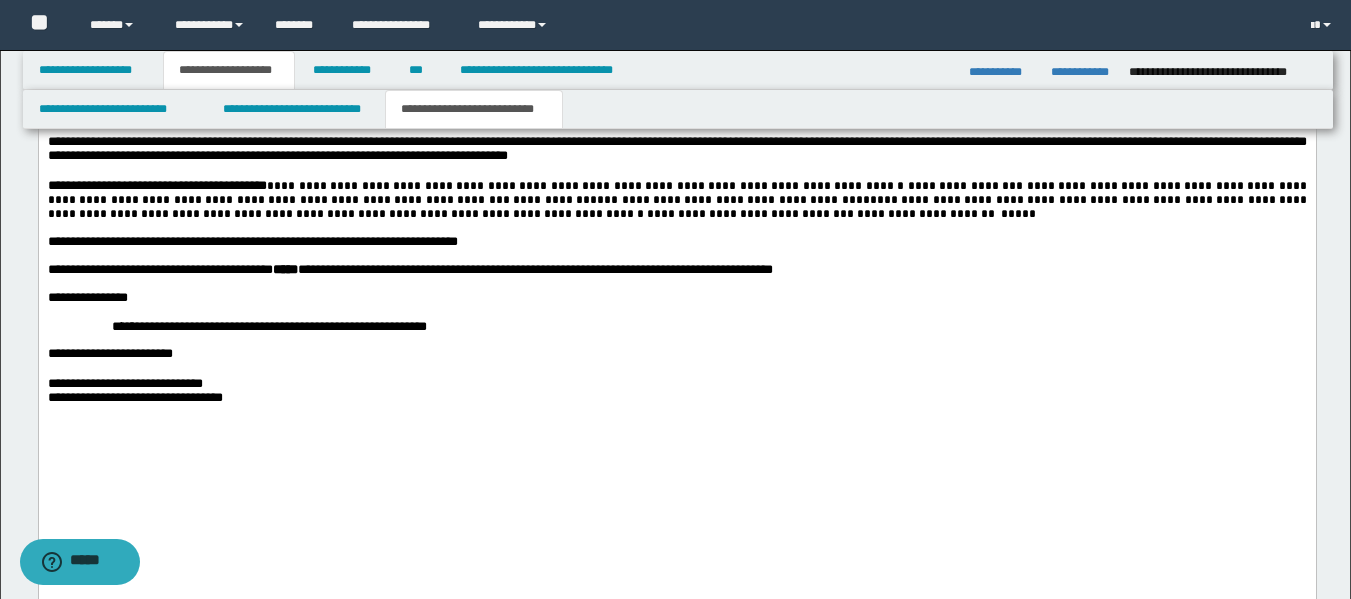 click on "**********" at bounding box center (729, 200) 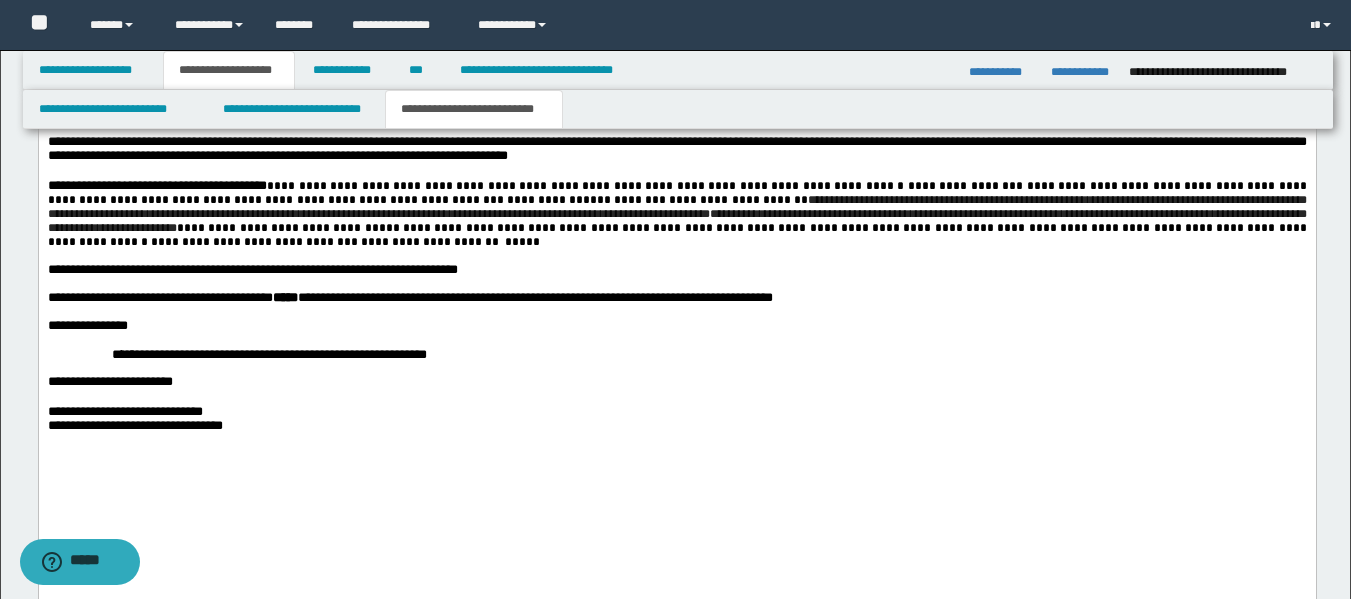 click on "**********" at bounding box center [678, 235] 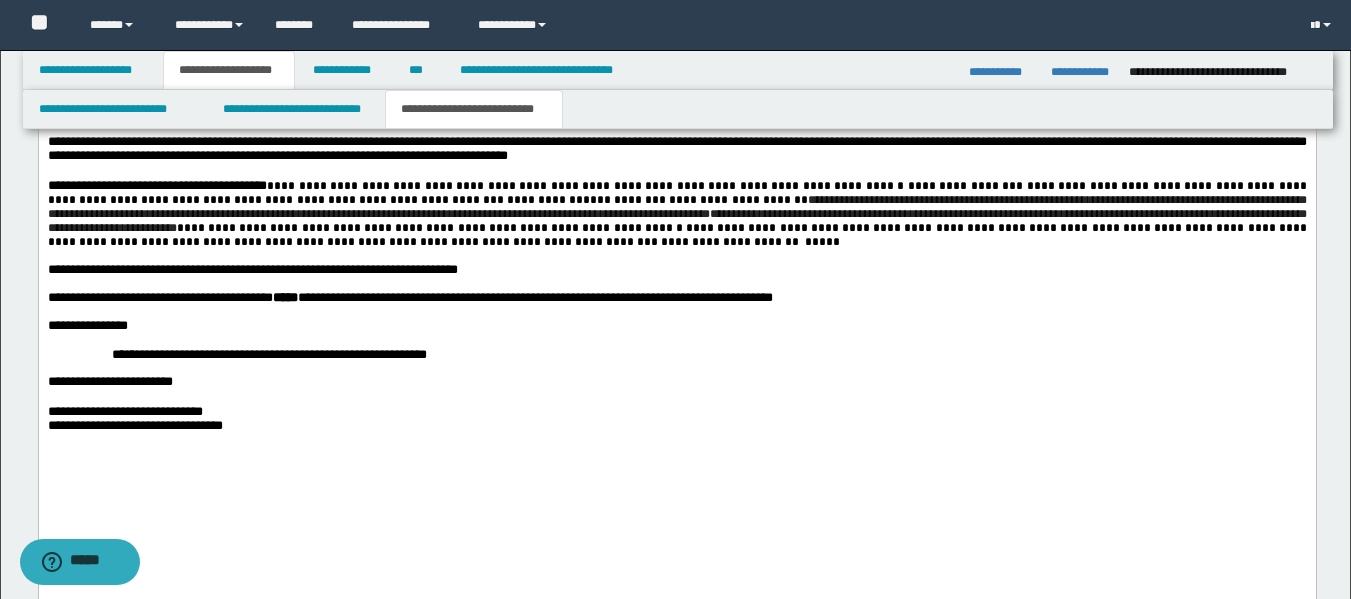 click on "**********" at bounding box center (474, 109) 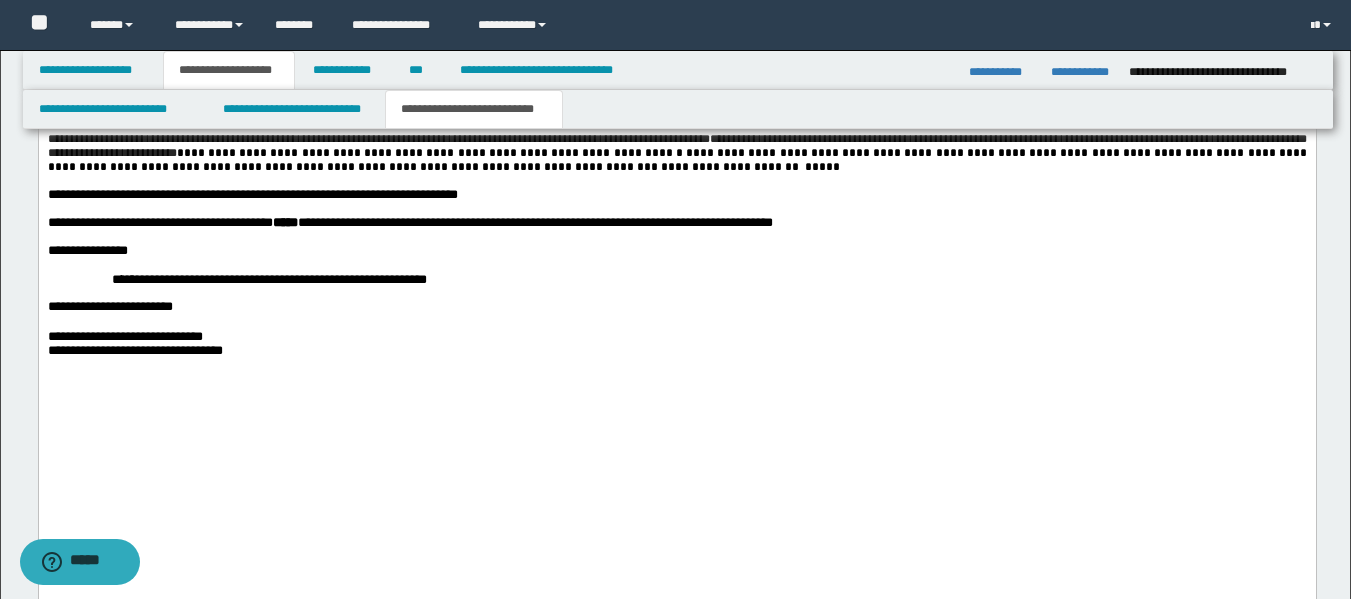 scroll, scrollTop: 2922, scrollLeft: 0, axis: vertical 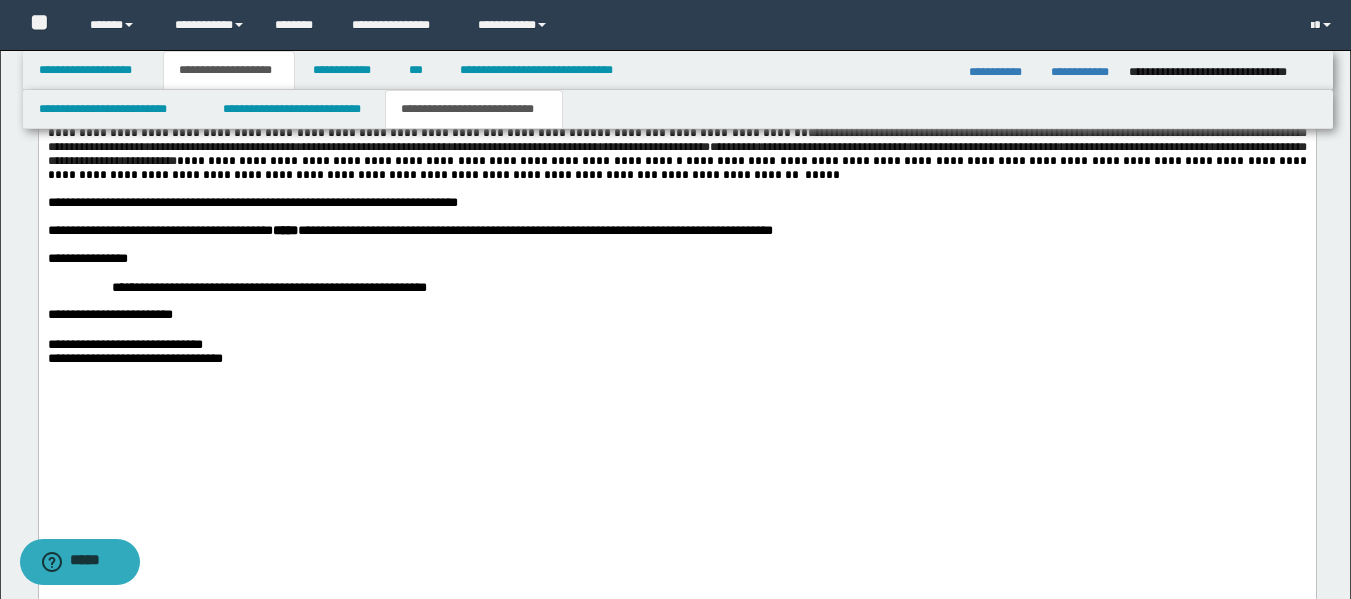 click on "**********" at bounding box center [676, 147] 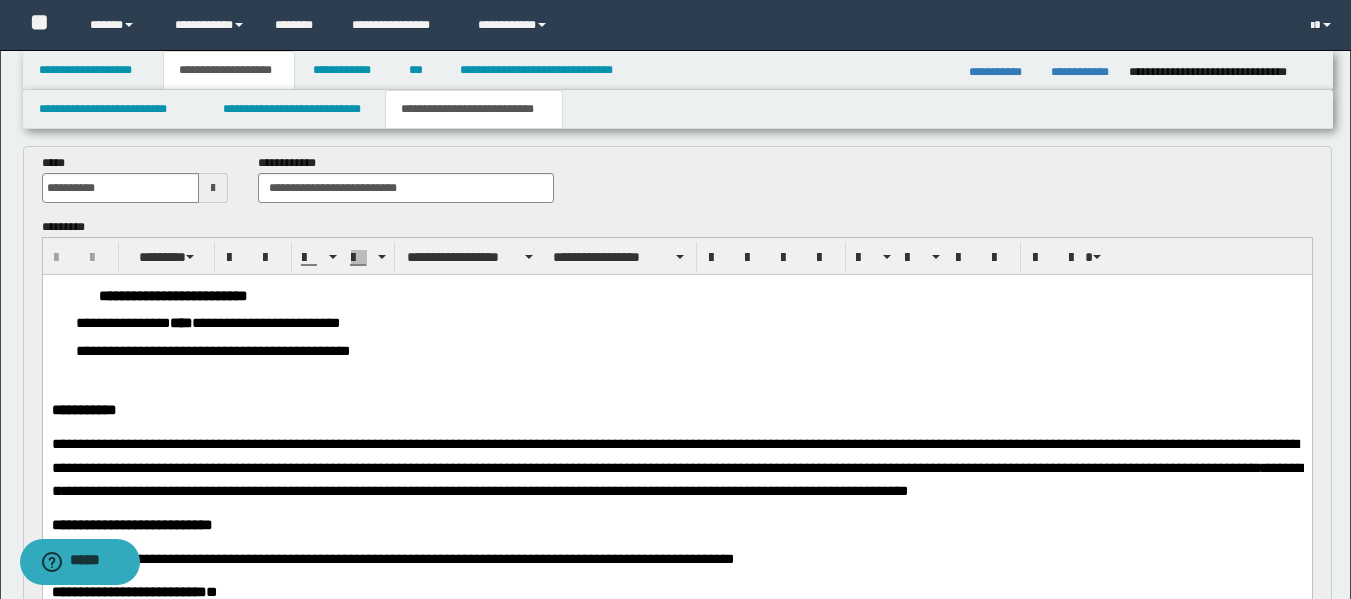scroll, scrollTop: 0, scrollLeft: 0, axis: both 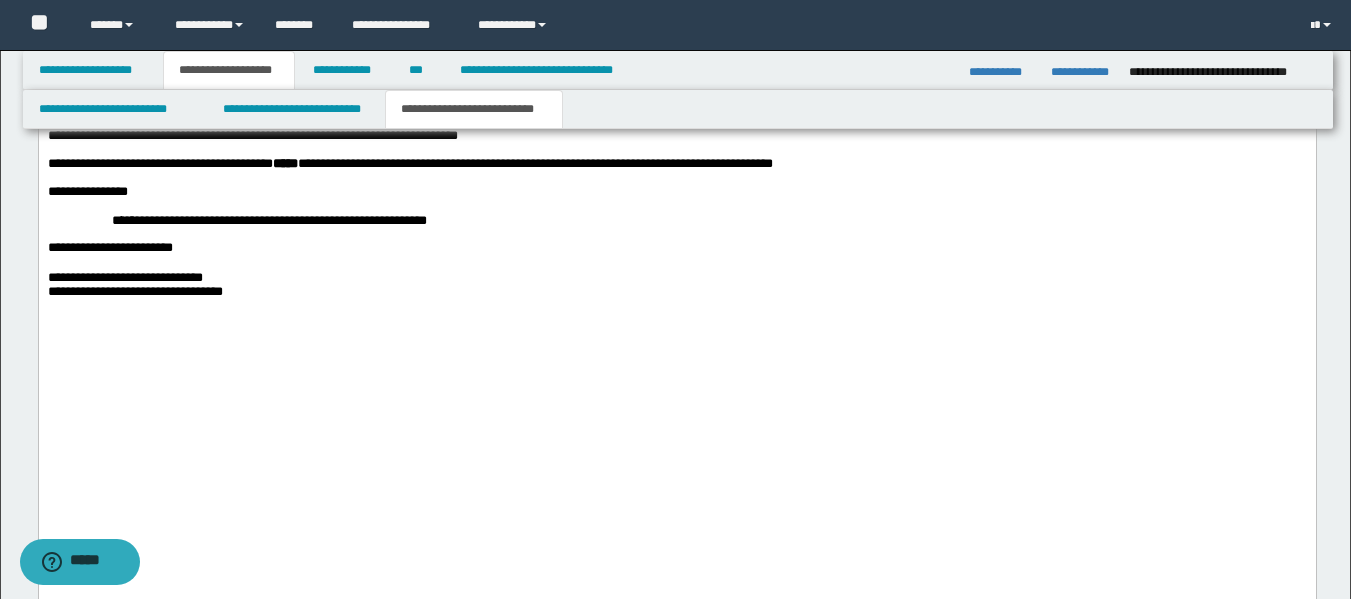 click on "**********" at bounding box center (676, 80) 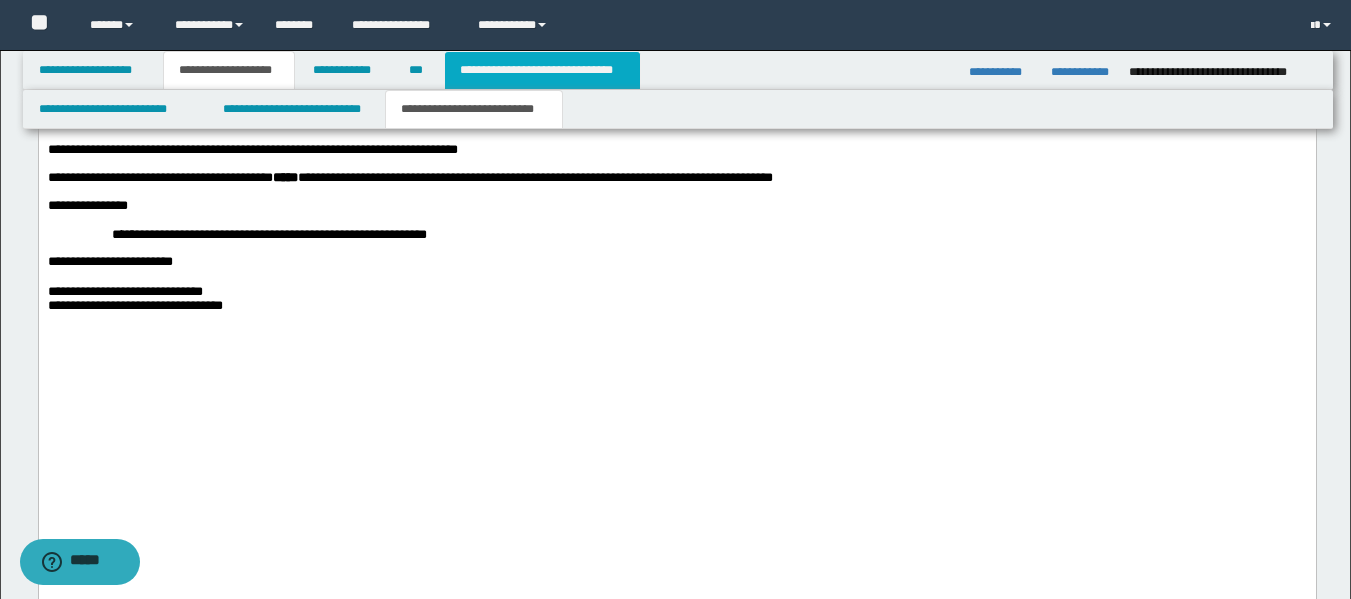 click on "**********" at bounding box center [542, 70] 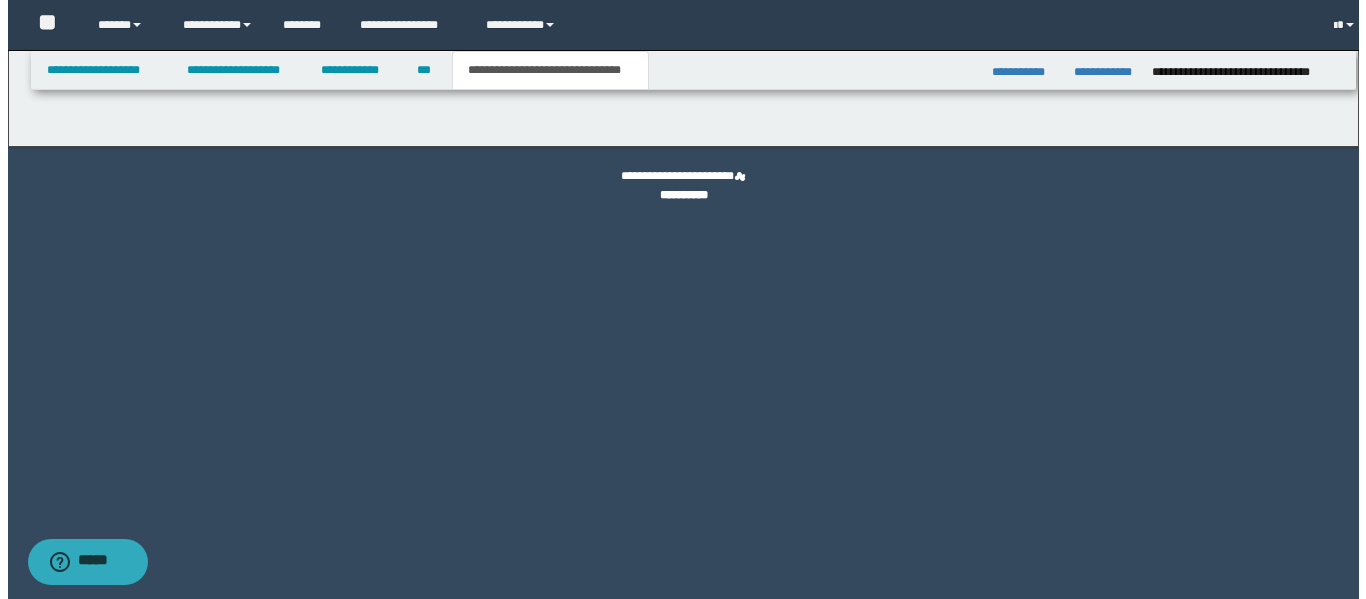 scroll, scrollTop: 0, scrollLeft: 0, axis: both 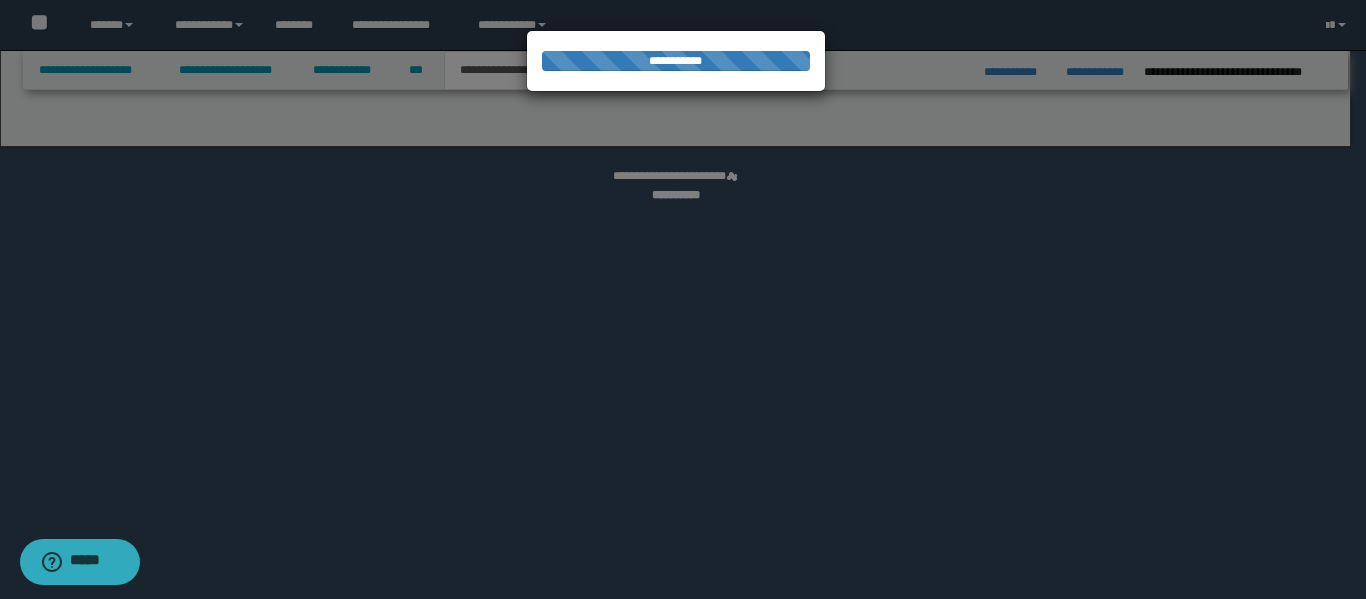 select on "*" 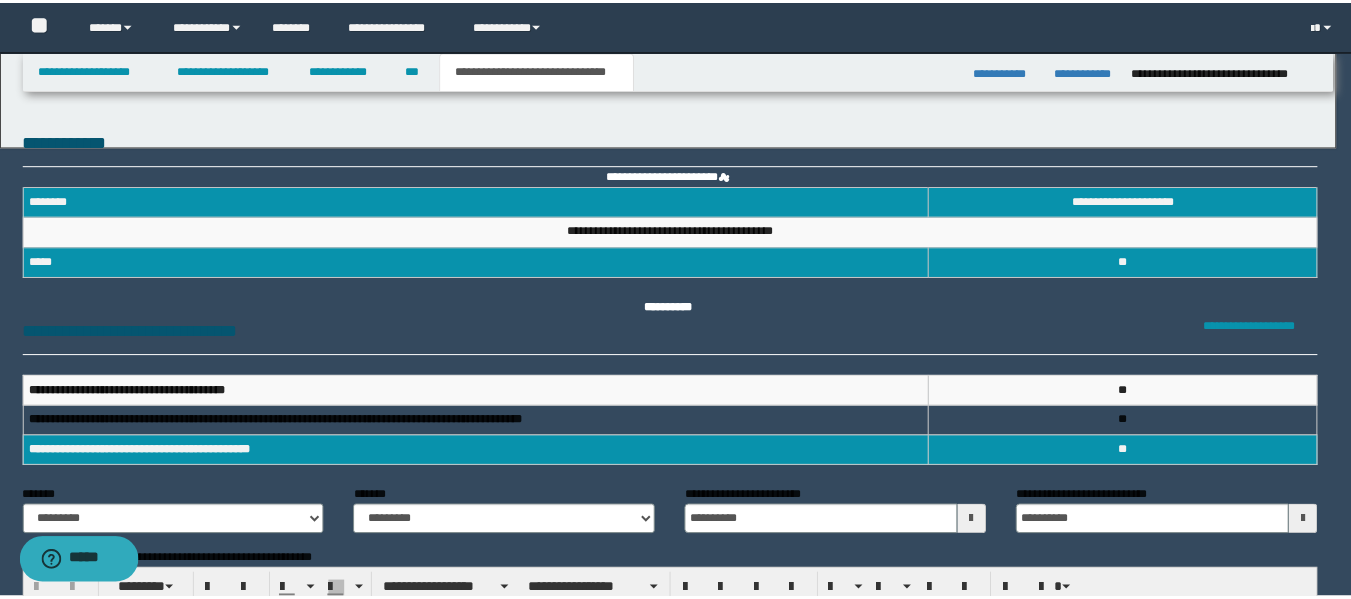 scroll, scrollTop: 0, scrollLeft: 0, axis: both 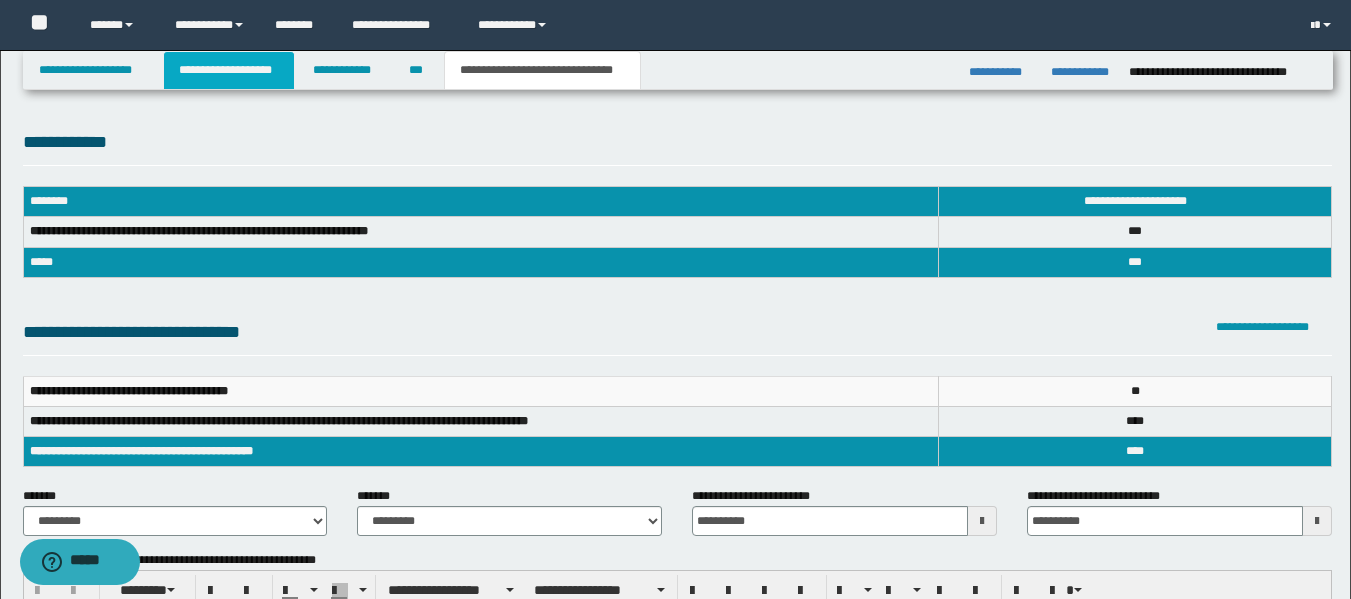 click on "**********" at bounding box center [229, 70] 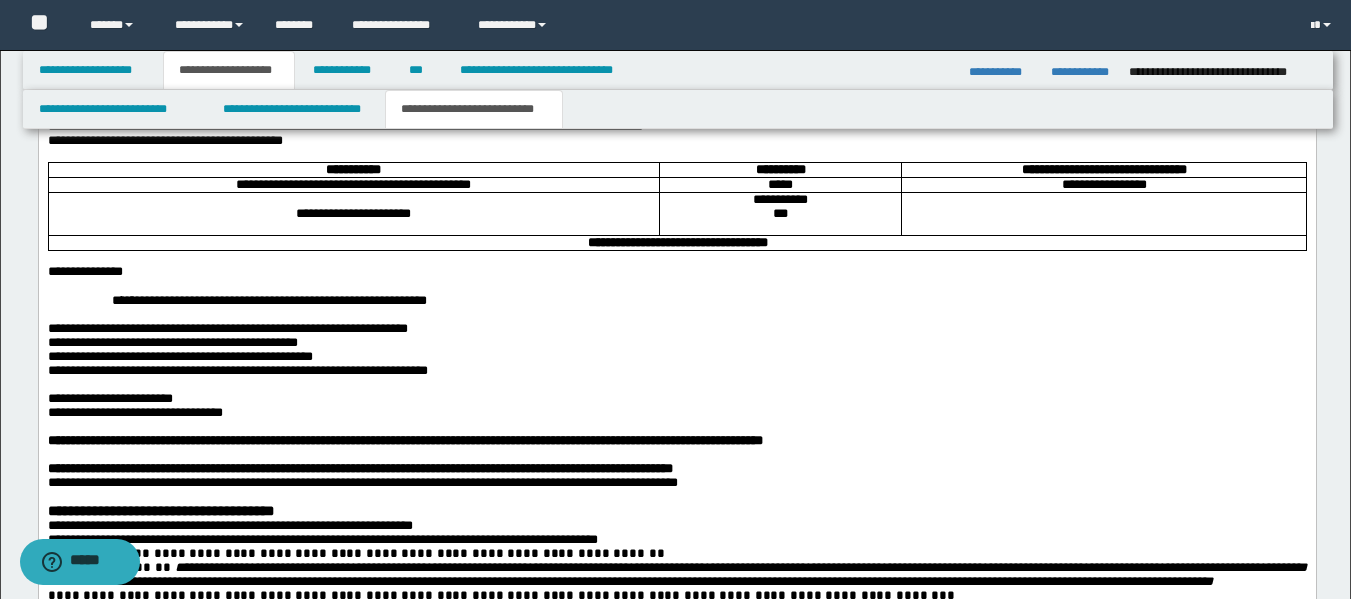 scroll, scrollTop: 2400, scrollLeft: 0, axis: vertical 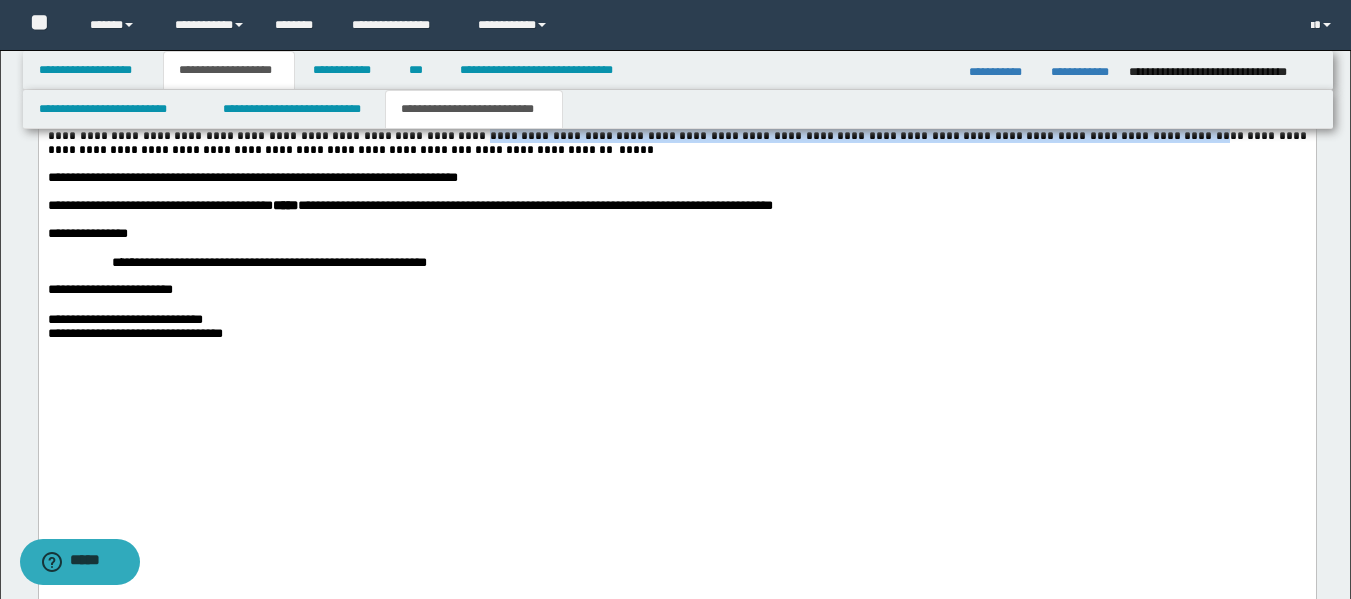 drag, startPoint x: 169, startPoint y: 319, endPoint x: 783, endPoint y: 318, distance: 614.0008 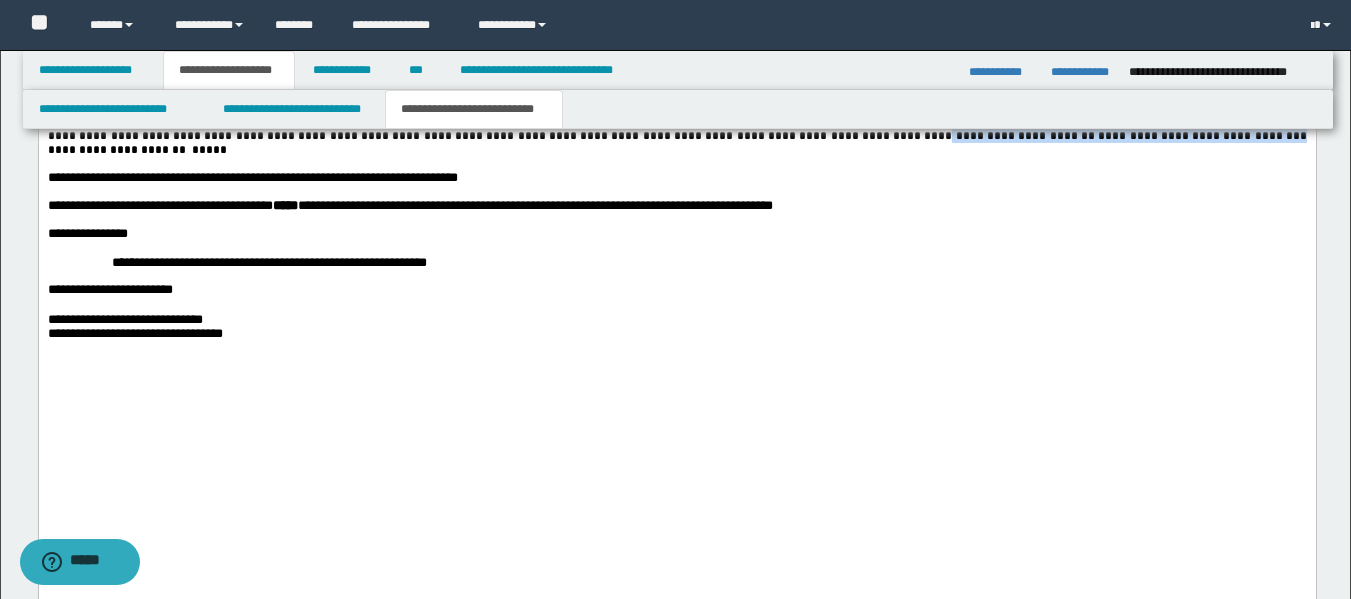 drag, startPoint x: 563, startPoint y: 318, endPoint x: 875, endPoint y: 321, distance: 312.01443 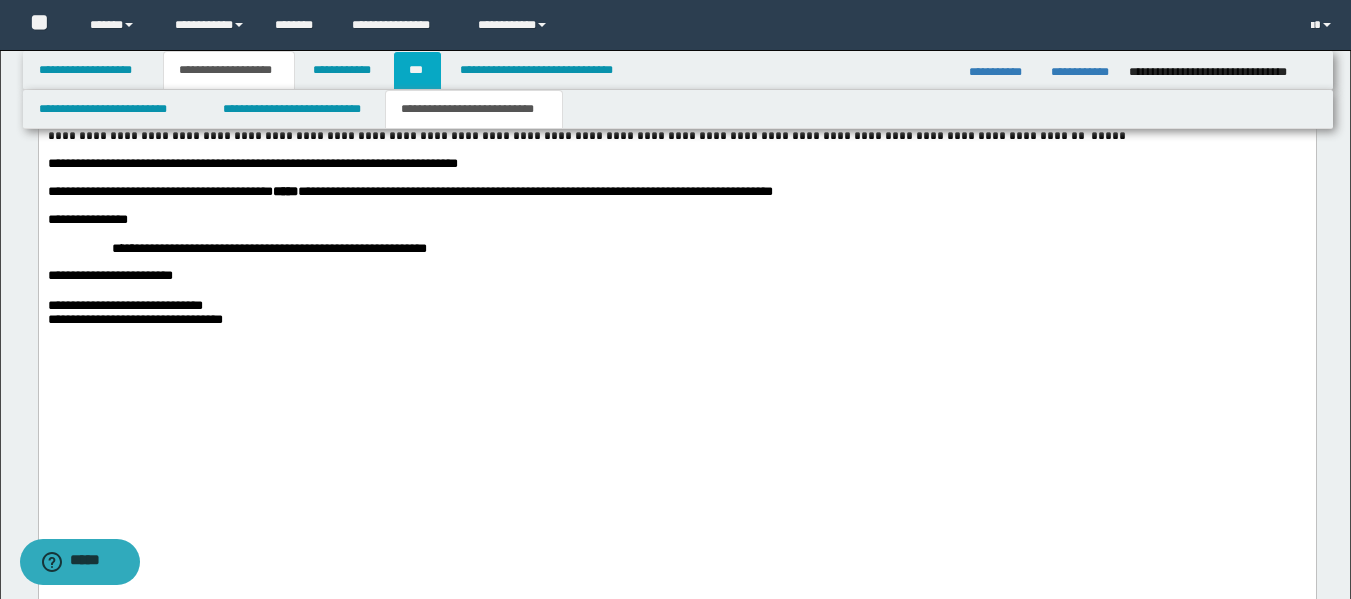 click on "***" at bounding box center (417, 70) 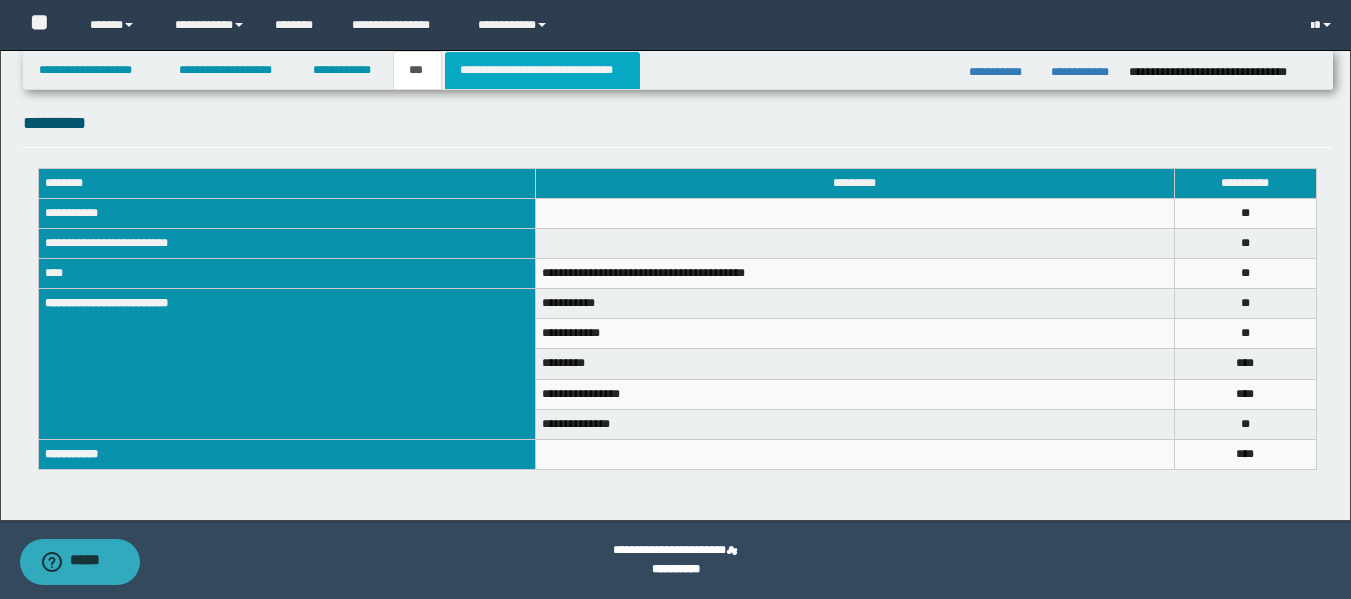 click on "**********" at bounding box center (542, 70) 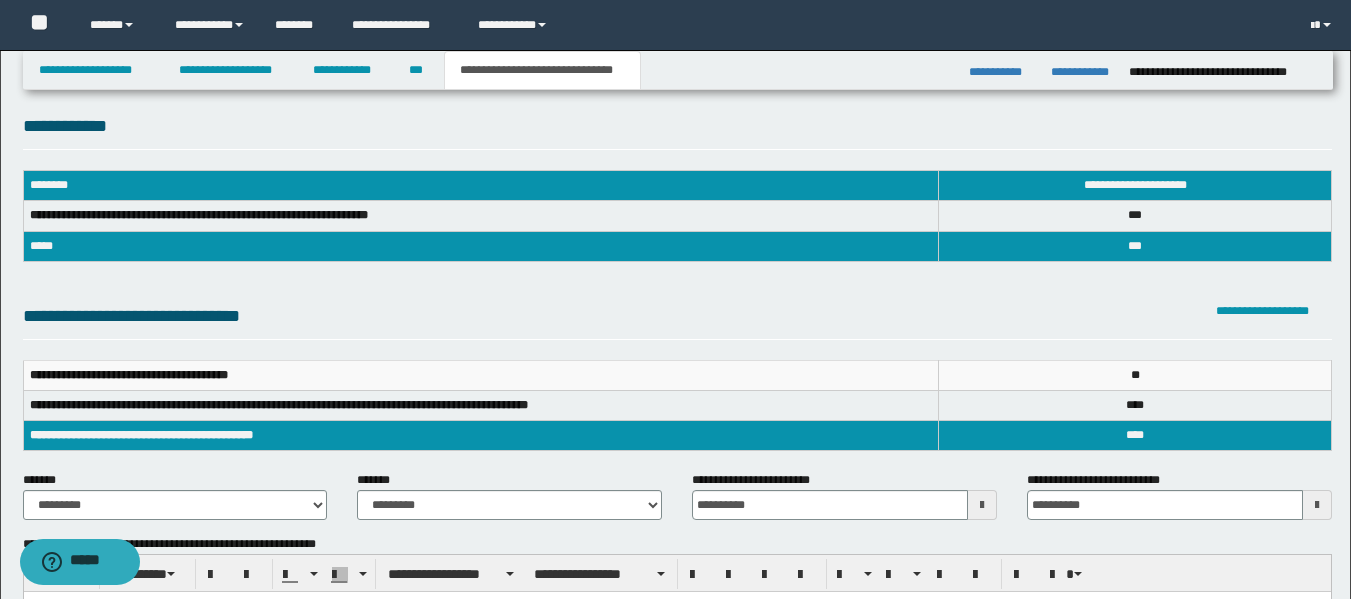 scroll, scrollTop: 21, scrollLeft: 0, axis: vertical 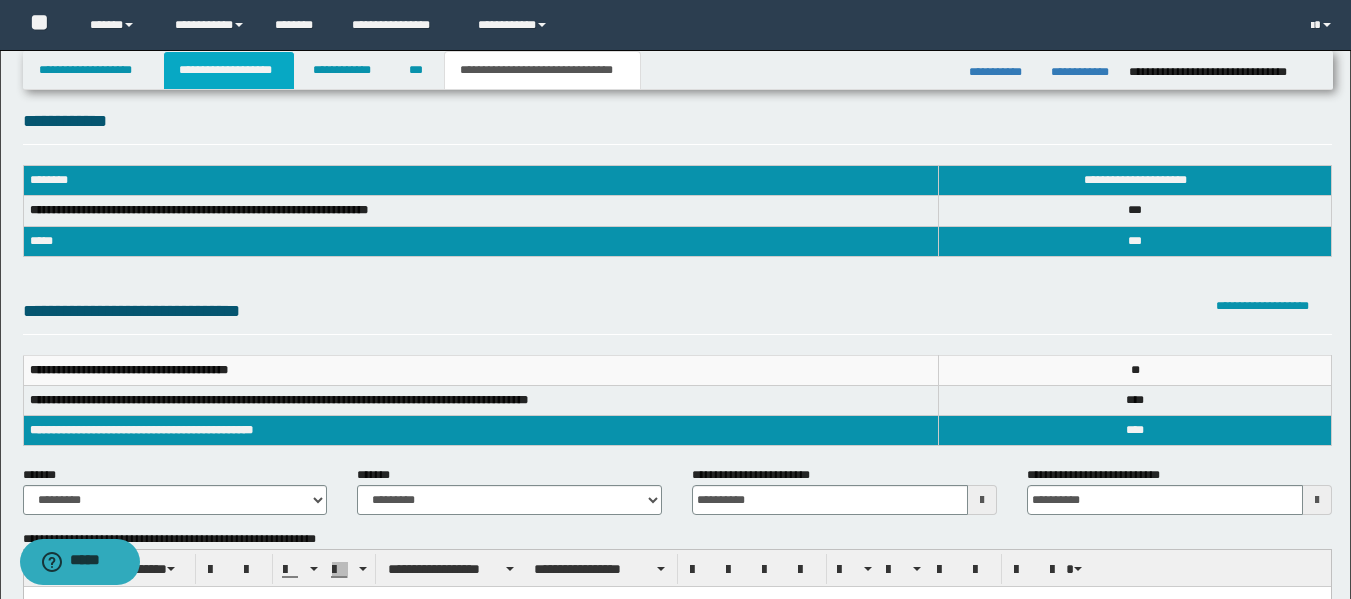 click on "**********" at bounding box center [229, 70] 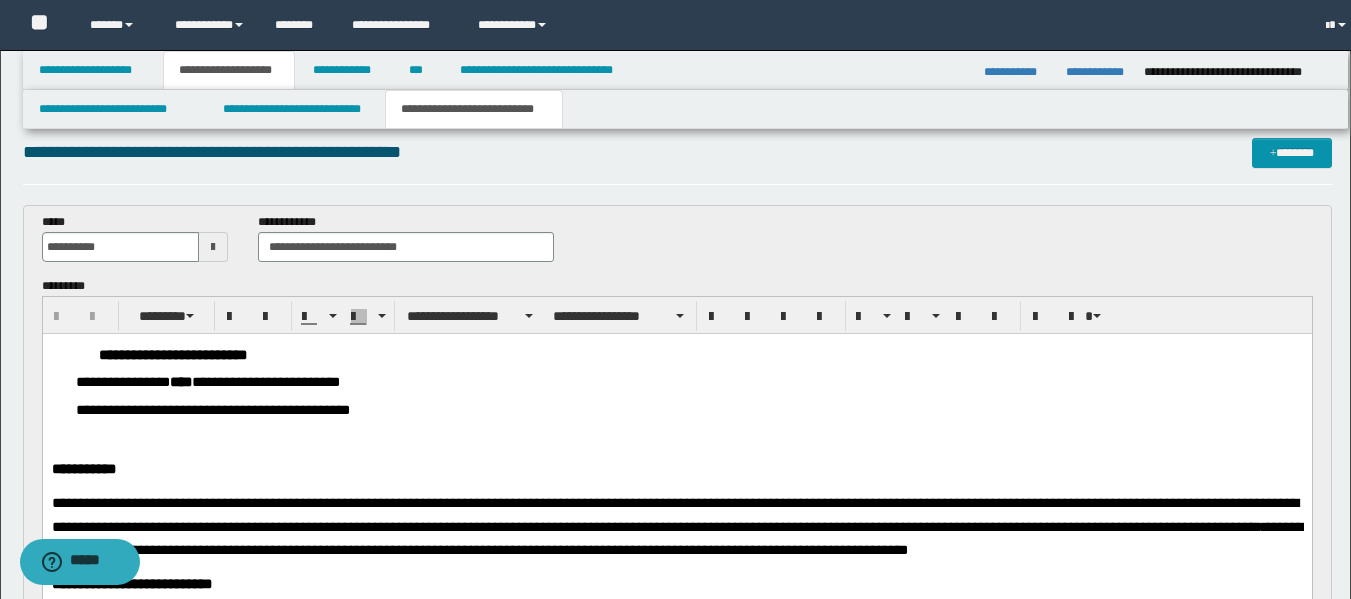 scroll, scrollTop: 52, scrollLeft: 0, axis: vertical 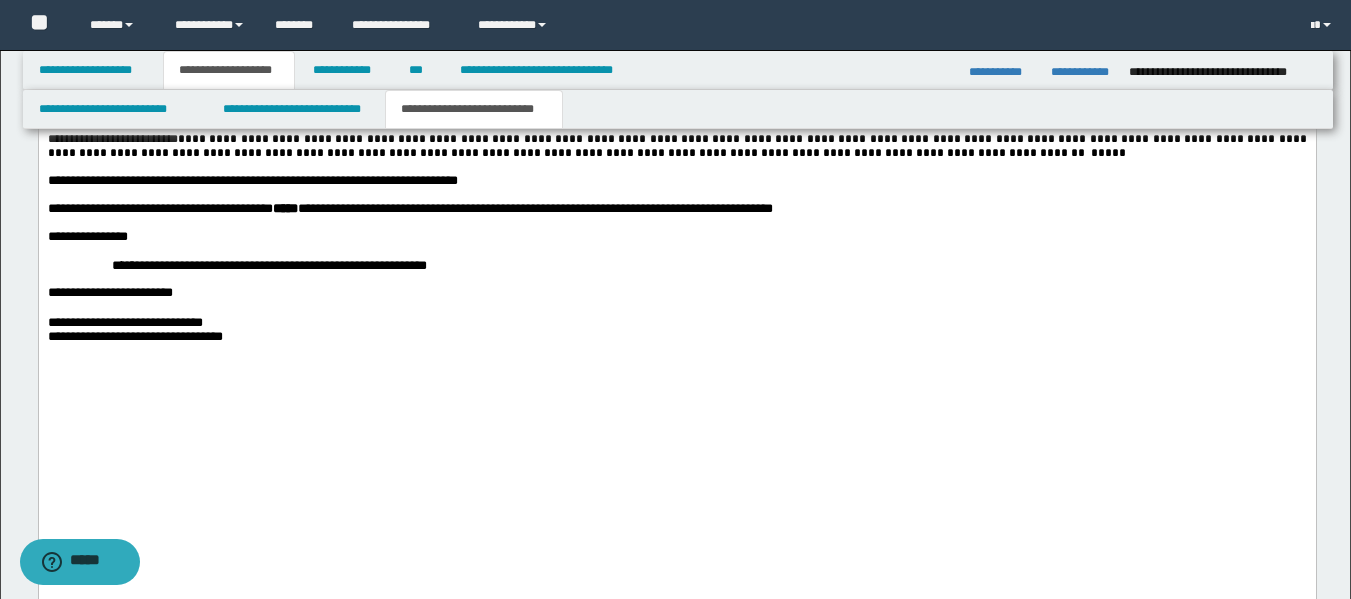 click on "*****" at bounding box center [1109, 153] 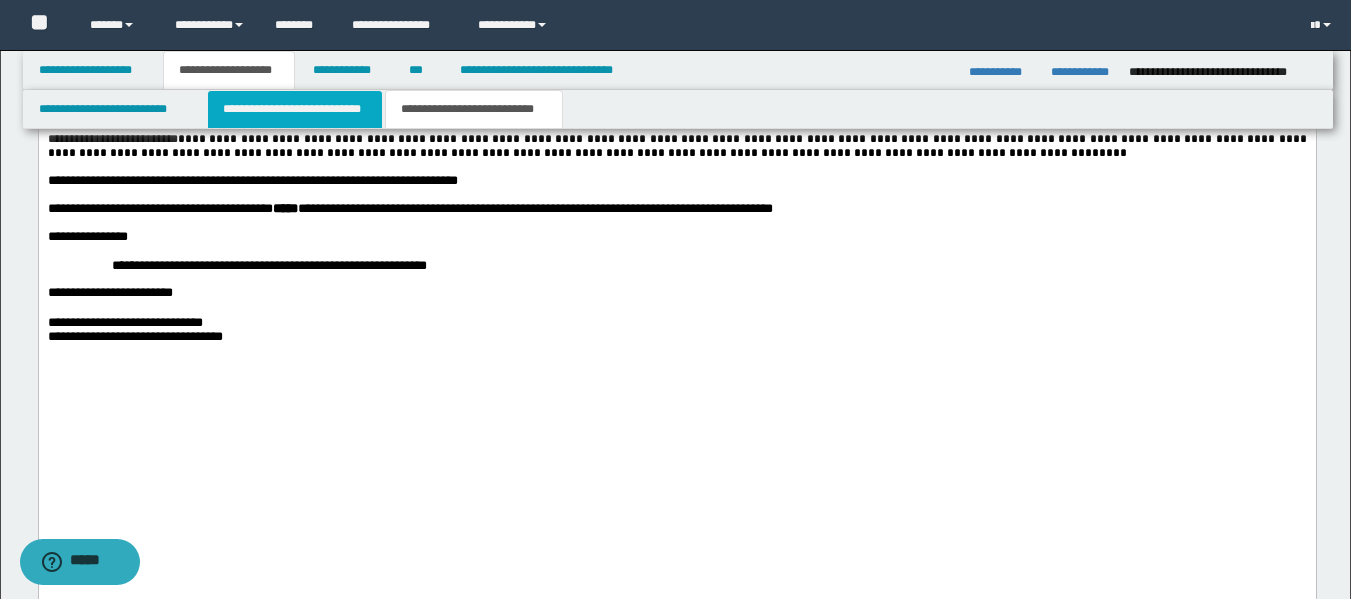 click on "**********" at bounding box center (295, 109) 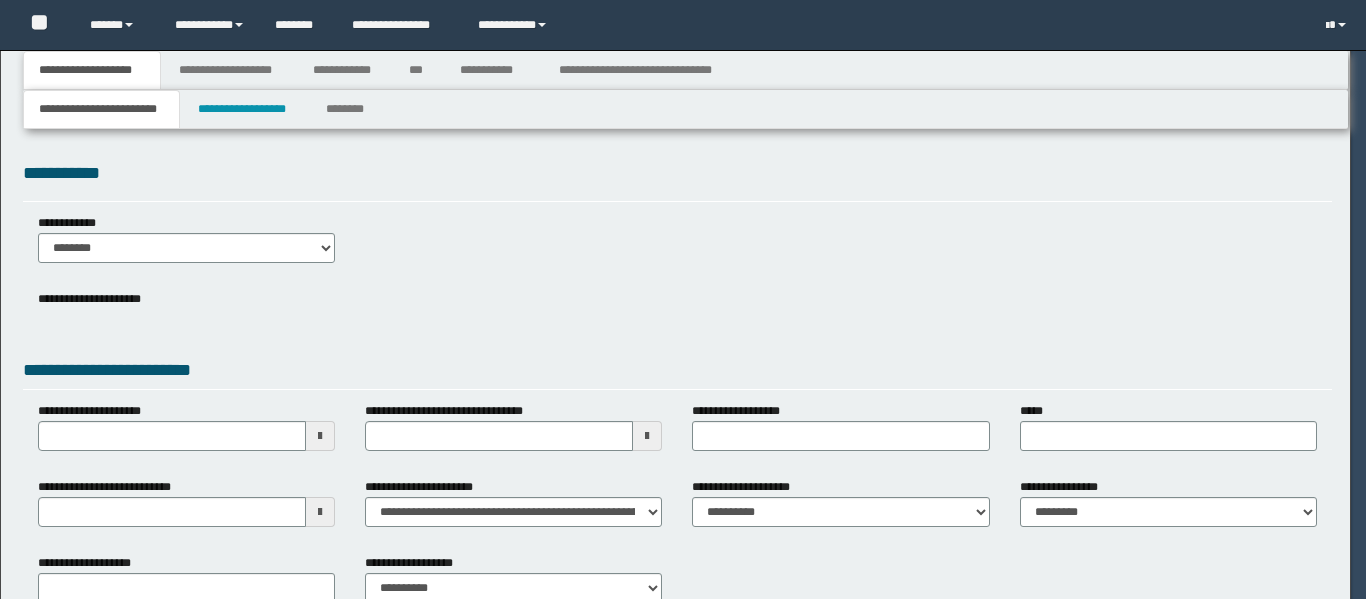 scroll, scrollTop: 0, scrollLeft: 0, axis: both 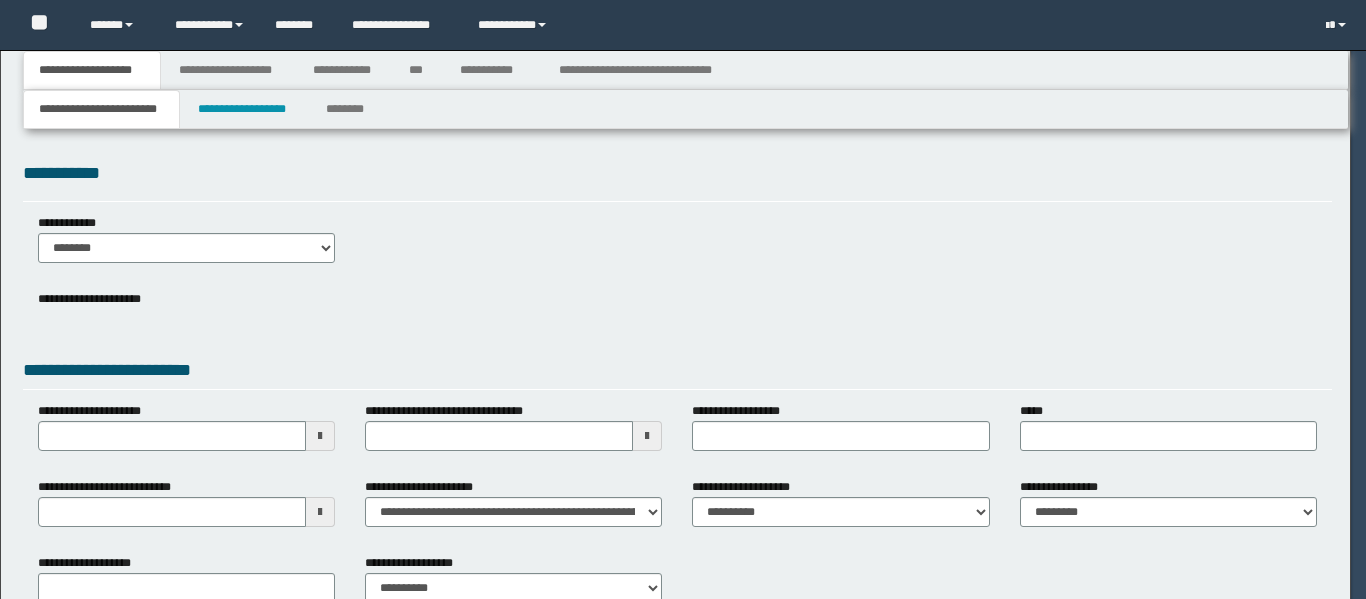 select on "*" 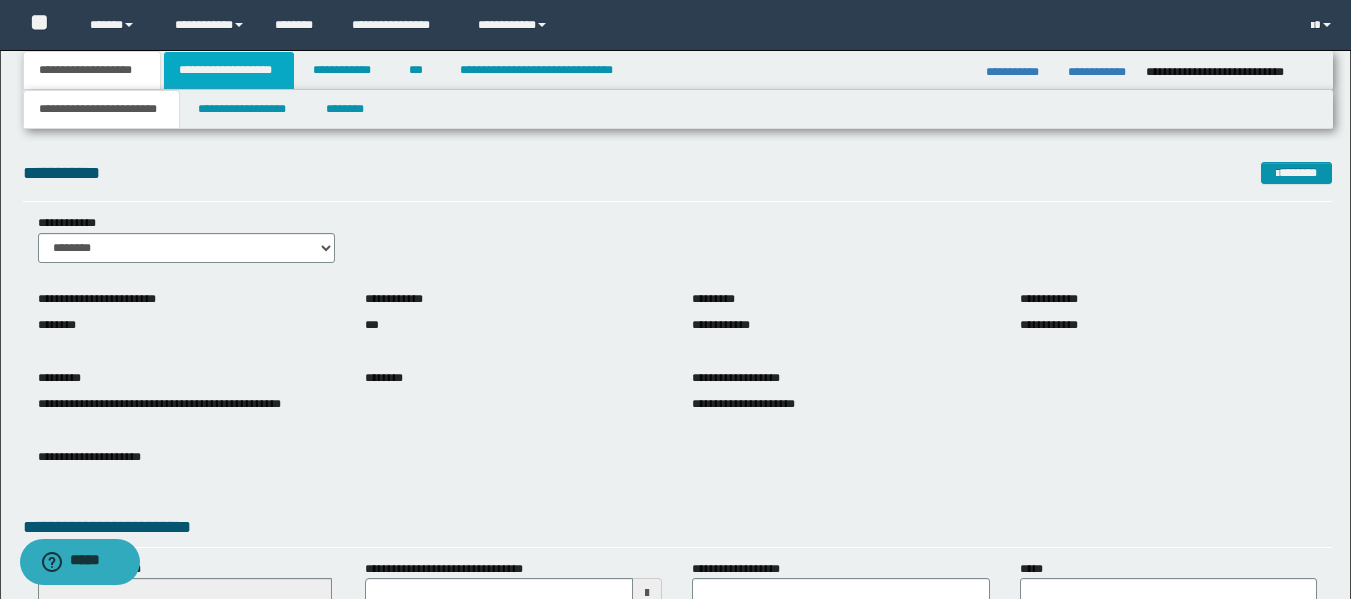 click on "**********" at bounding box center (229, 70) 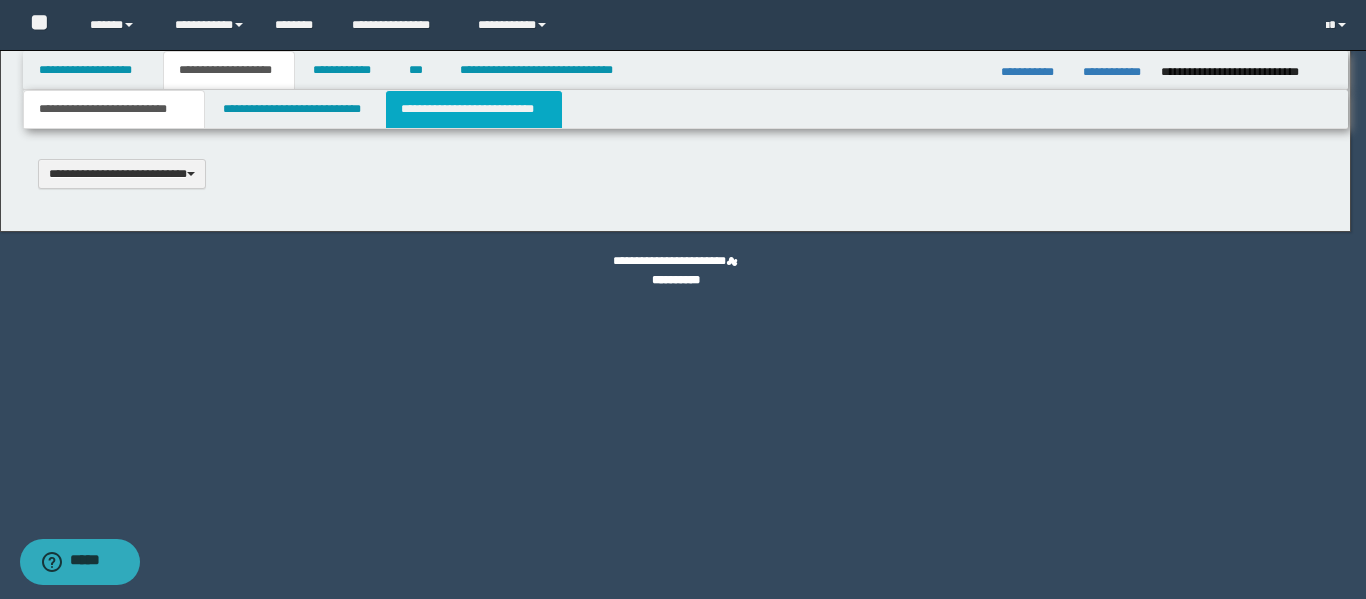 type 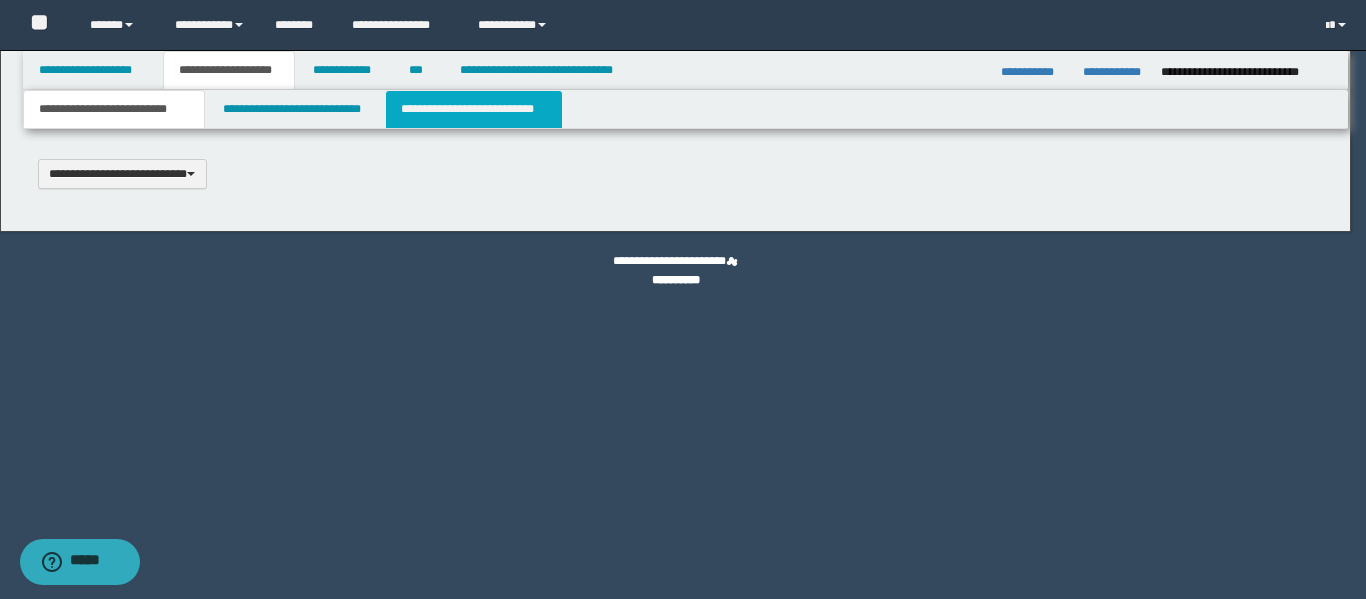 scroll, scrollTop: 0, scrollLeft: 0, axis: both 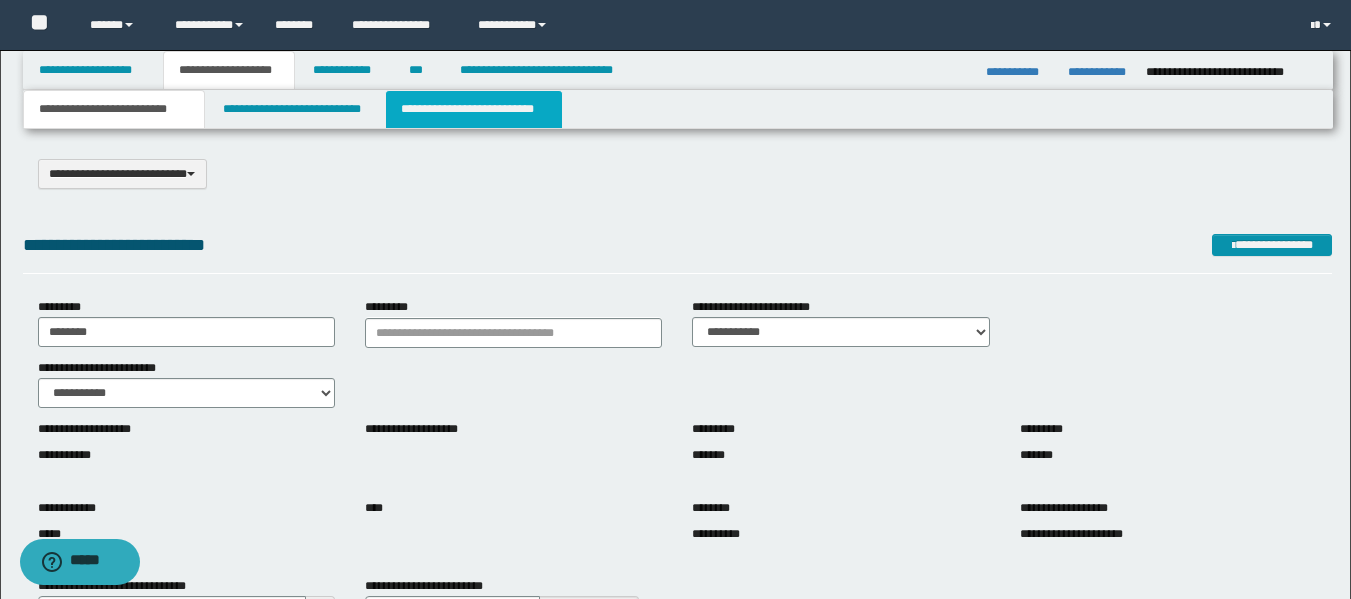 click on "**********" at bounding box center (474, 109) 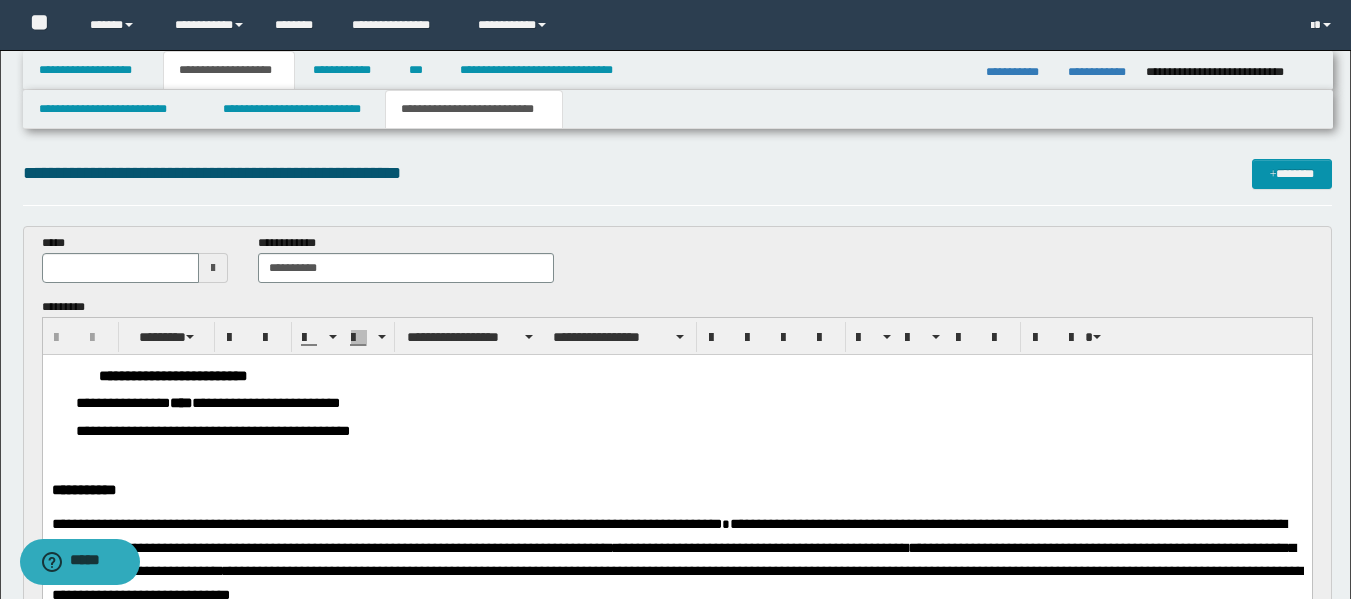scroll, scrollTop: 0, scrollLeft: 0, axis: both 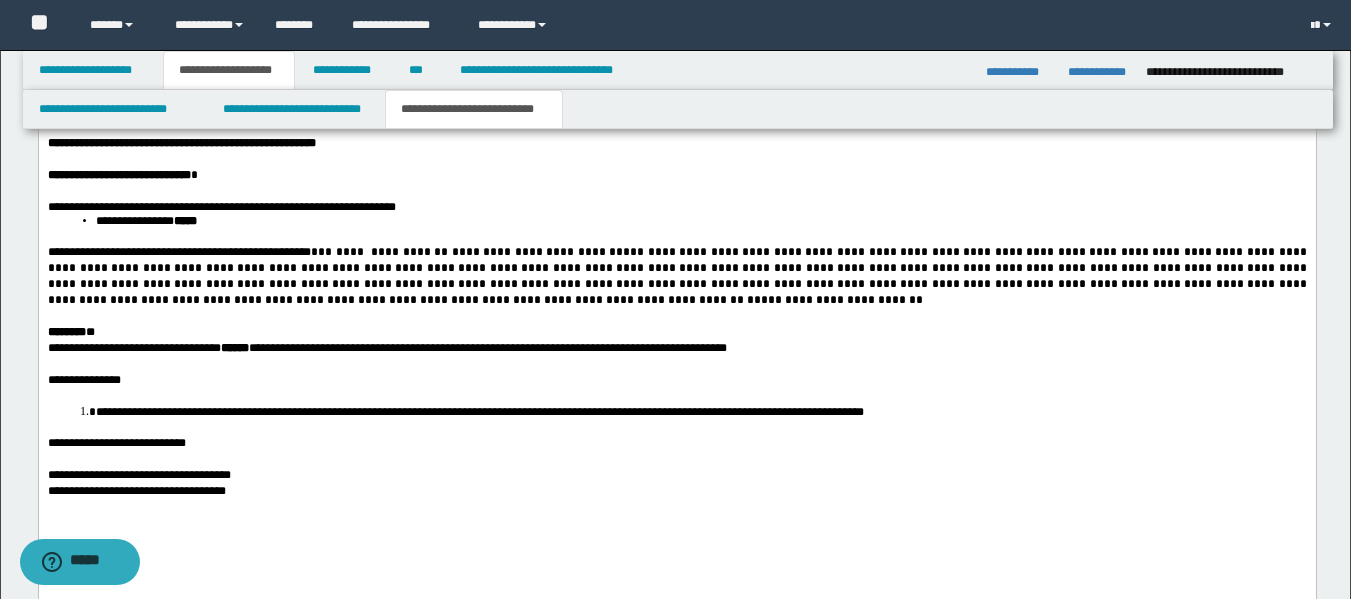 click on "**********" at bounding box center (677, -358) 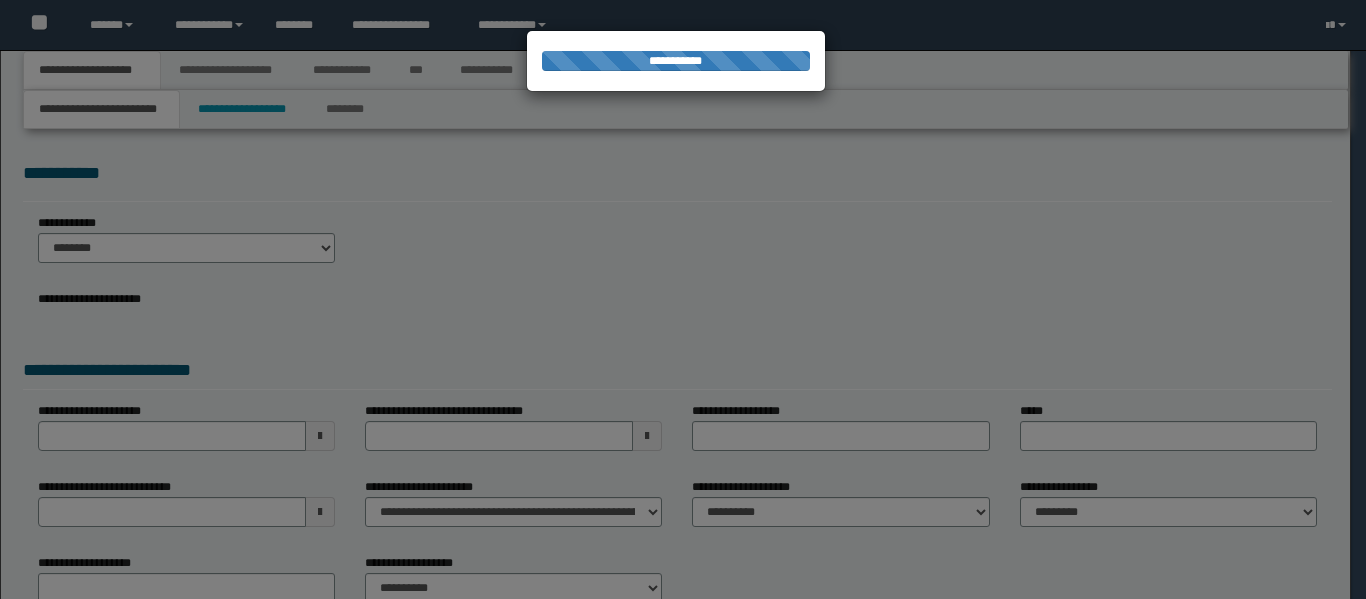 scroll, scrollTop: 0, scrollLeft: 0, axis: both 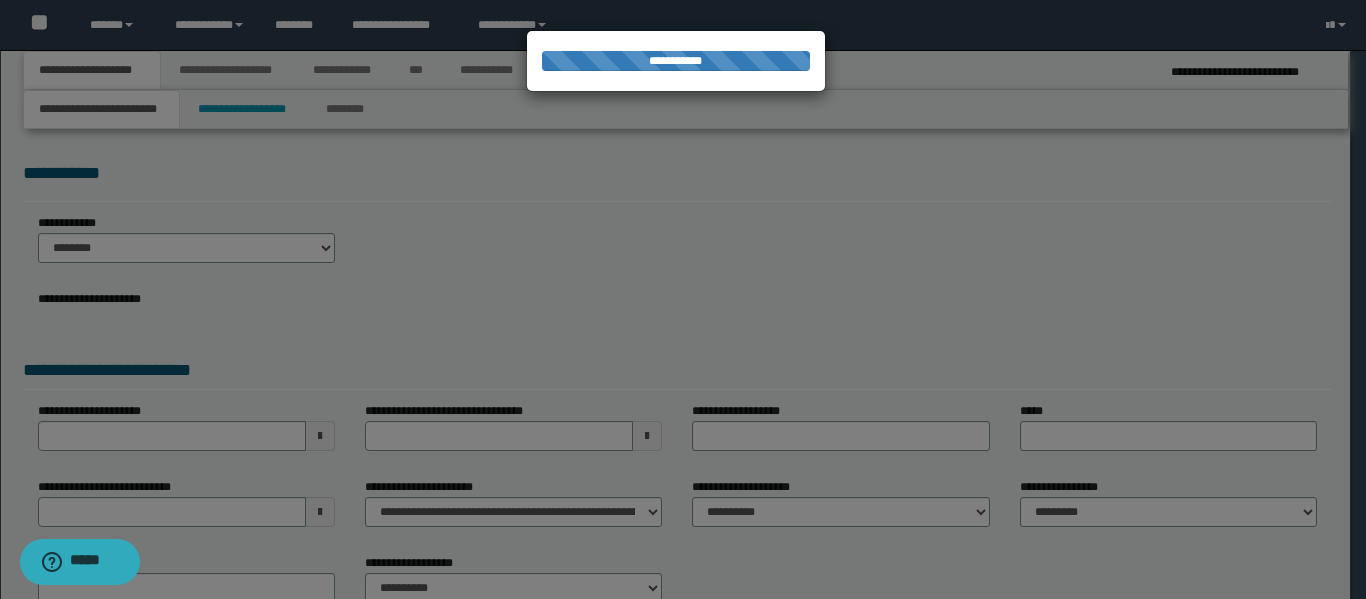 select on "*" 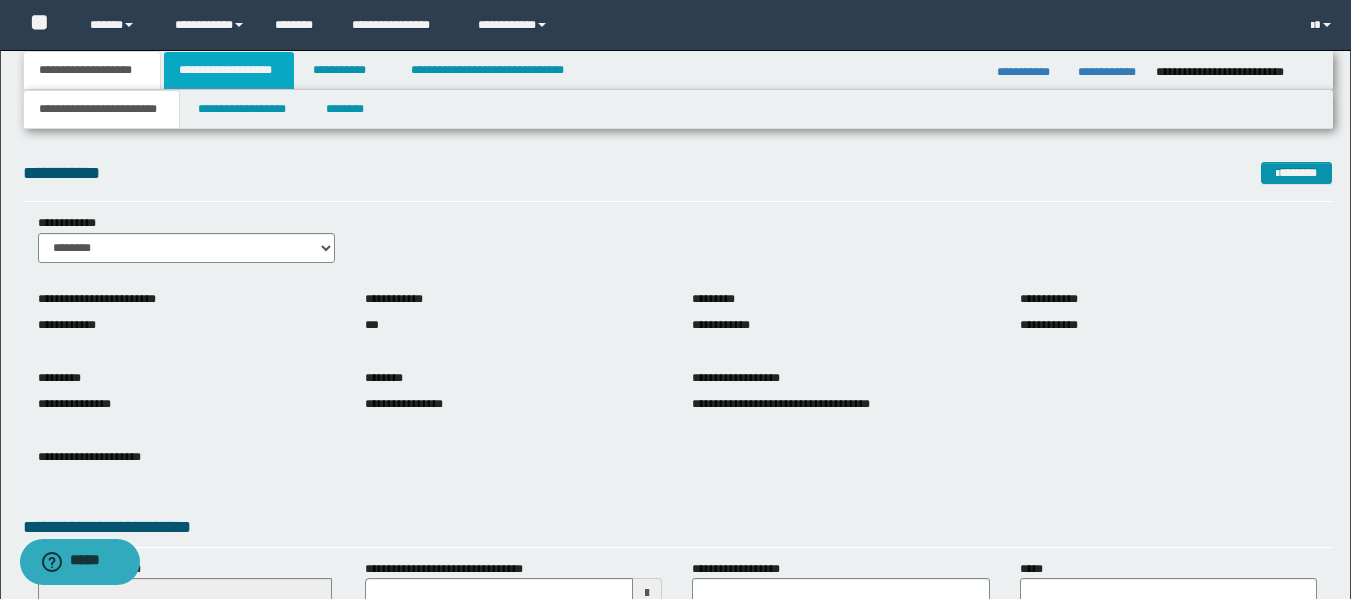 click on "**********" at bounding box center [229, 70] 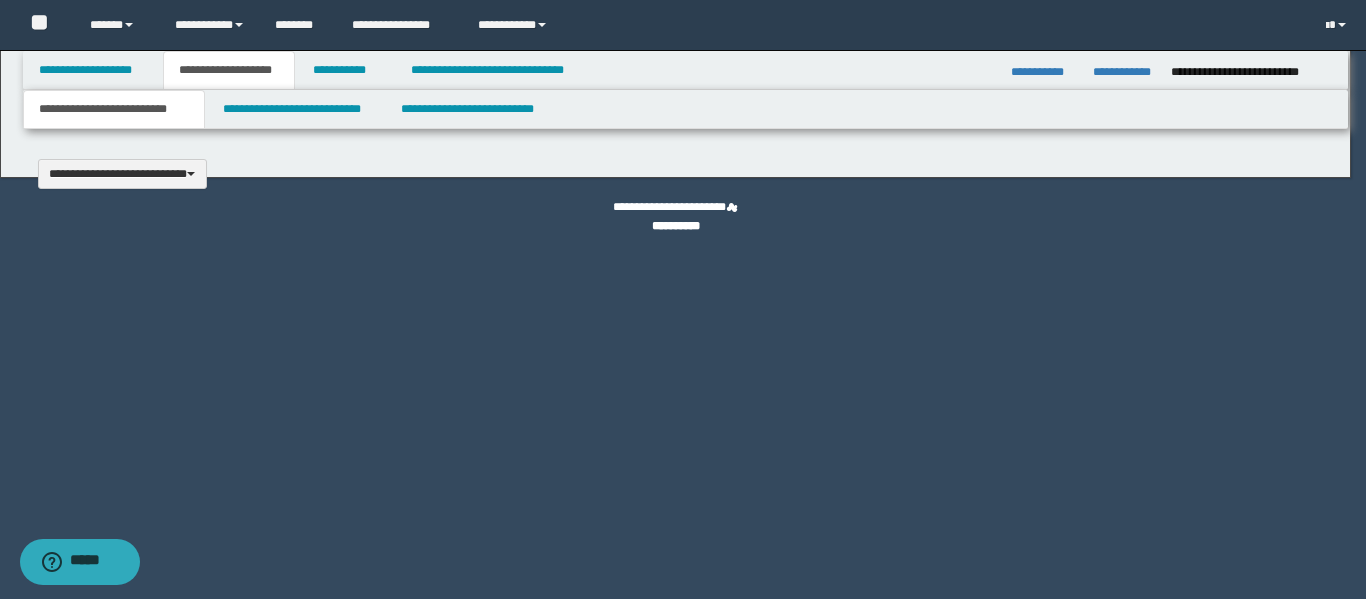 type 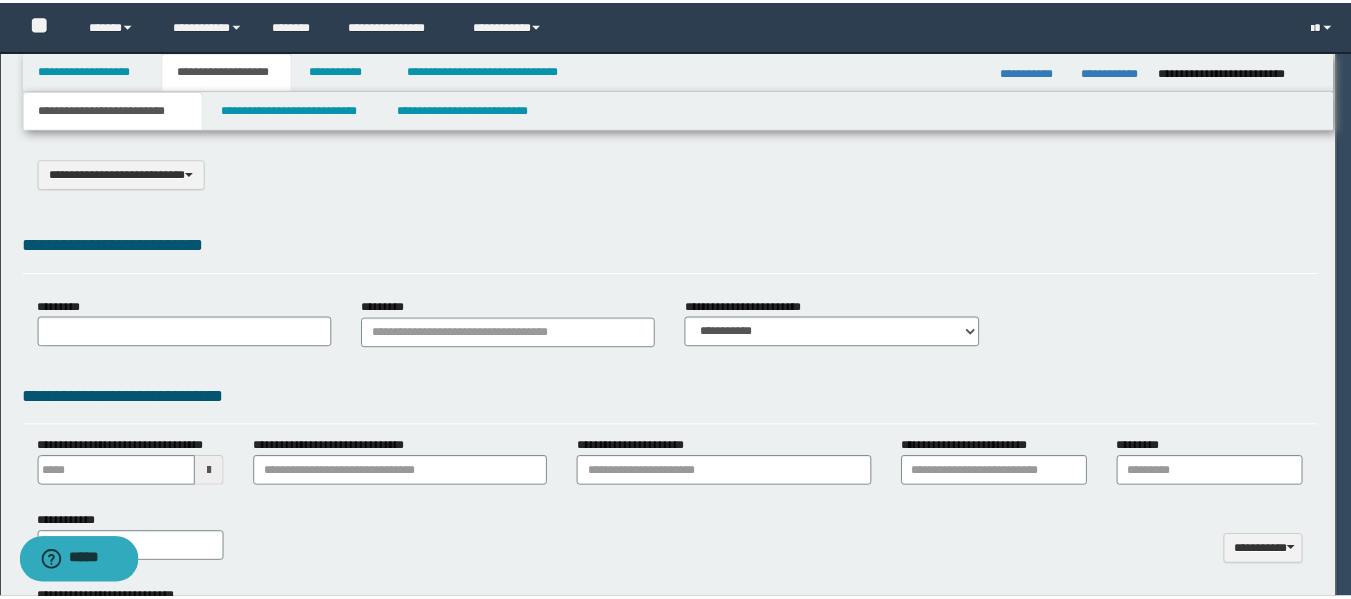 scroll, scrollTop: 0, scrollLeft: 0, axis: both 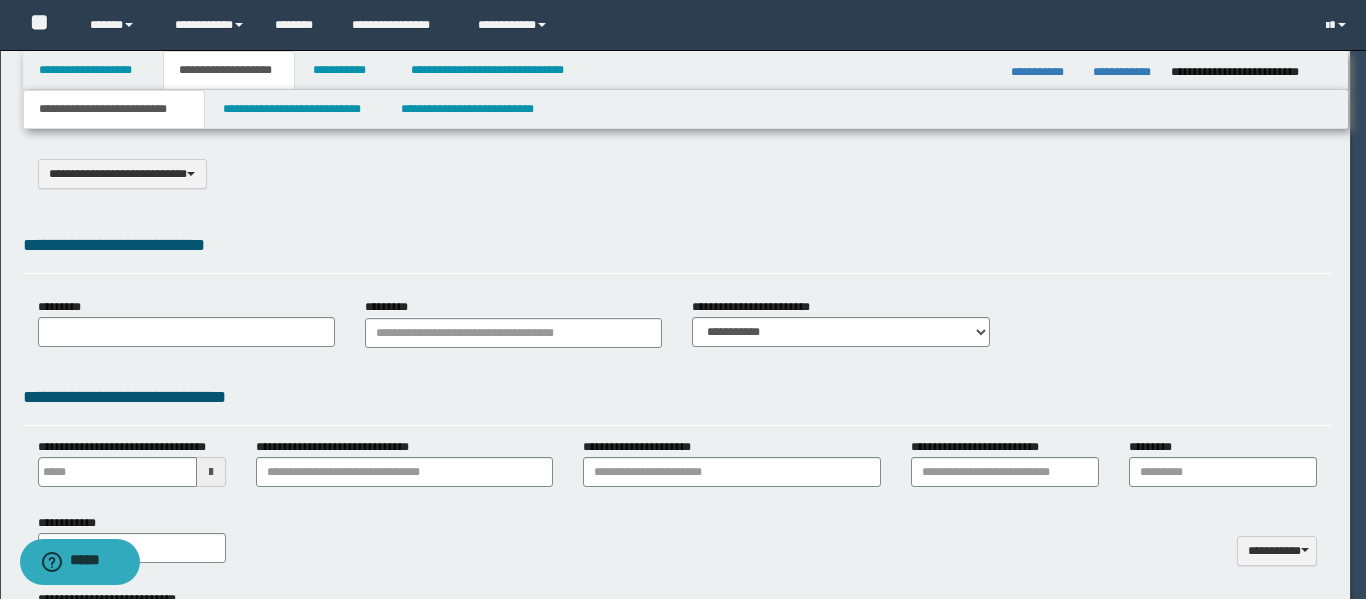 type on "**********" 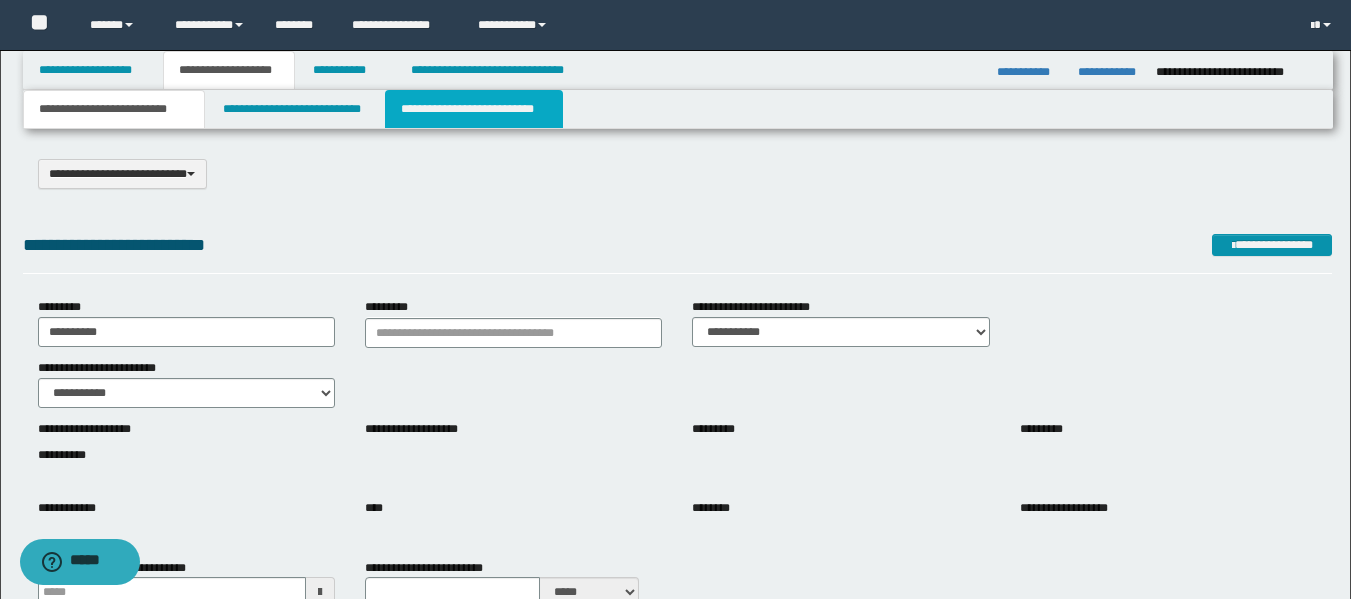 click on "**********" at bounding box center (474, 109) 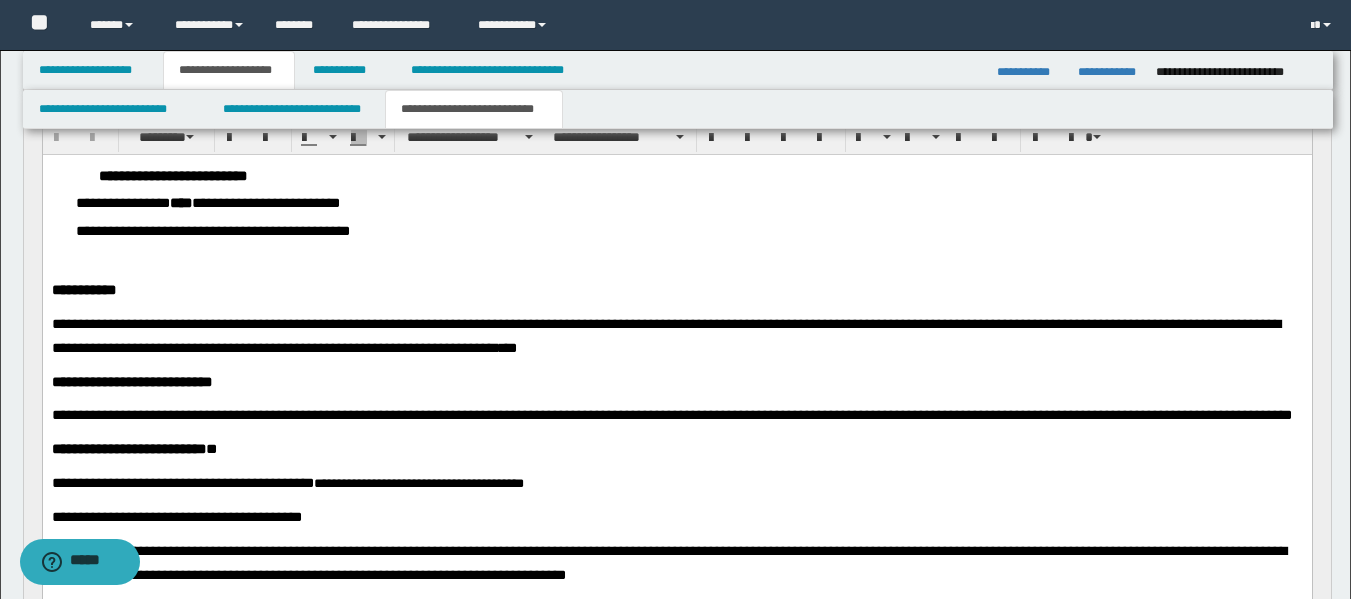 scroll, scrollTop: 300, scrollLeft: 0, axis: vertical 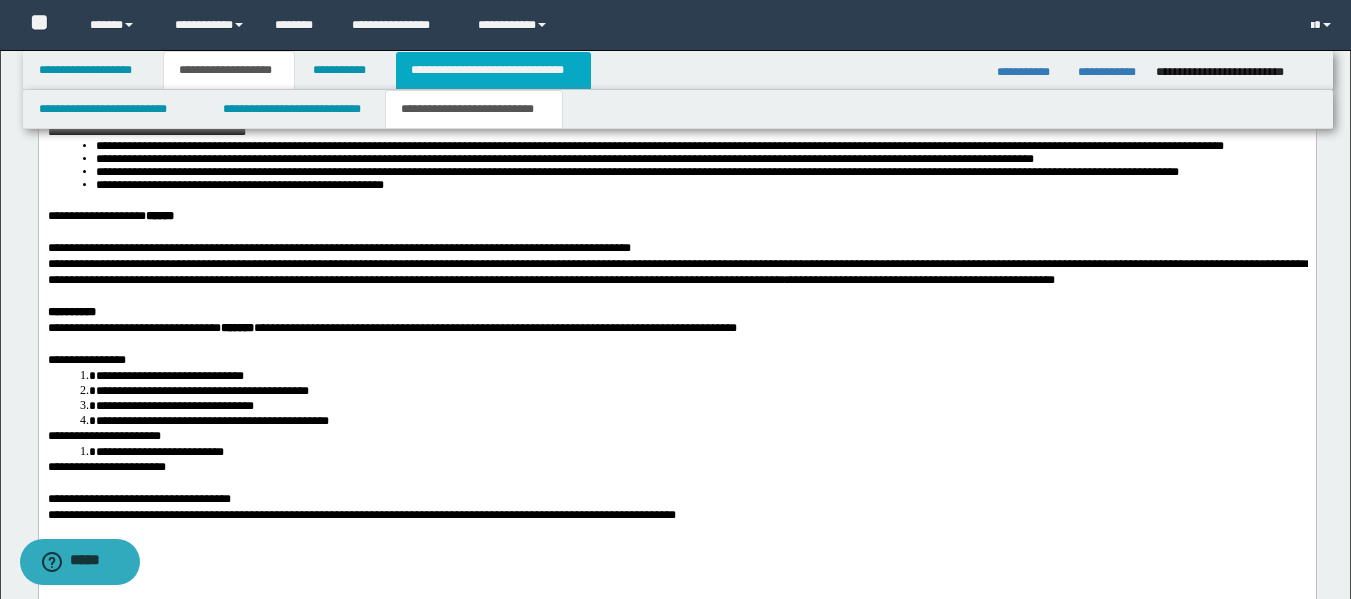 click on "**********" at bounding box center [493, 70] 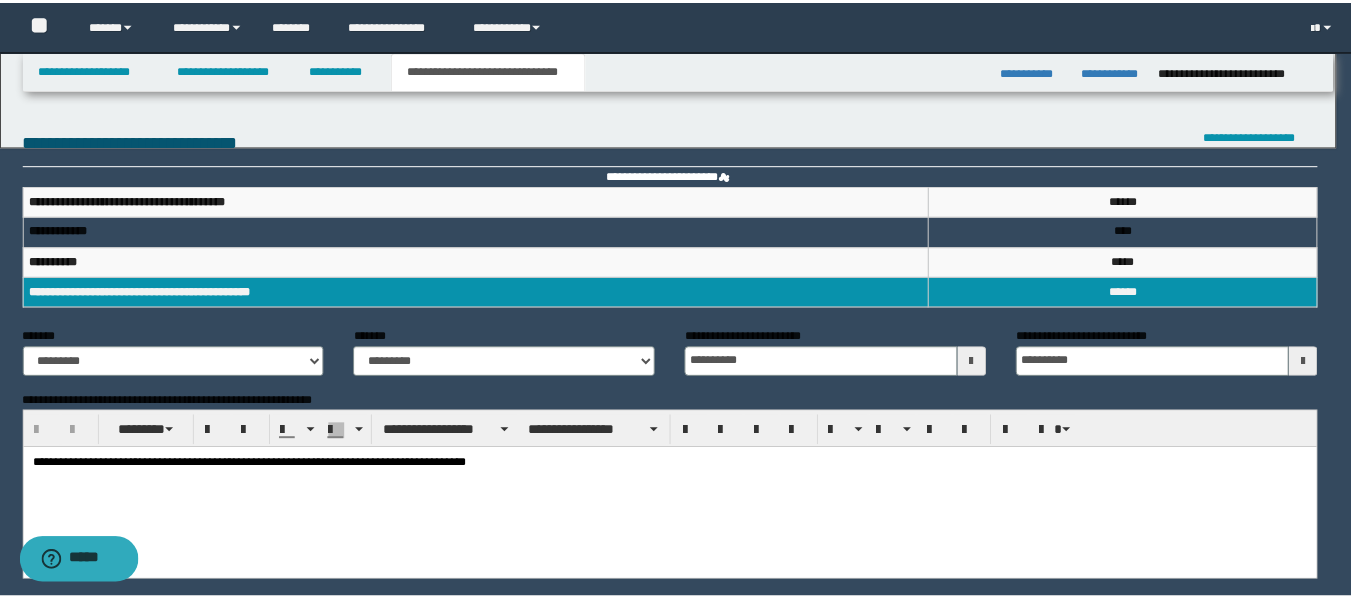 scroll, scrollTop: 0, scrollLeft: 0, axis: both 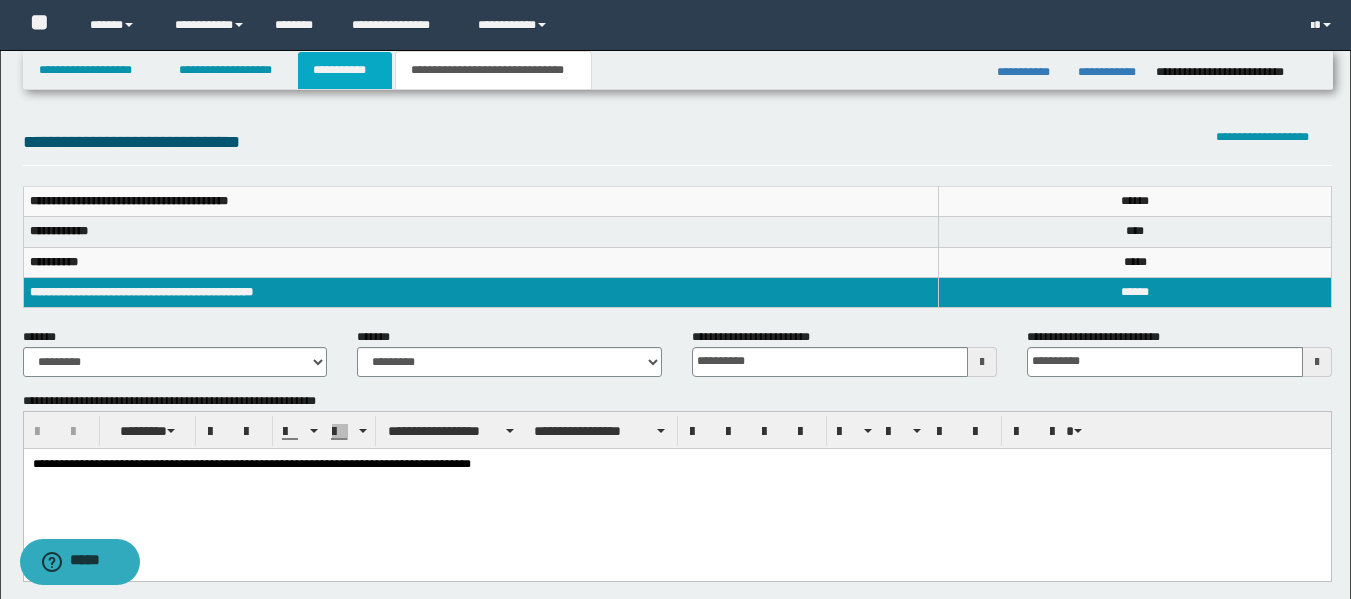 click on "**********" at bounding box center (345, 70) 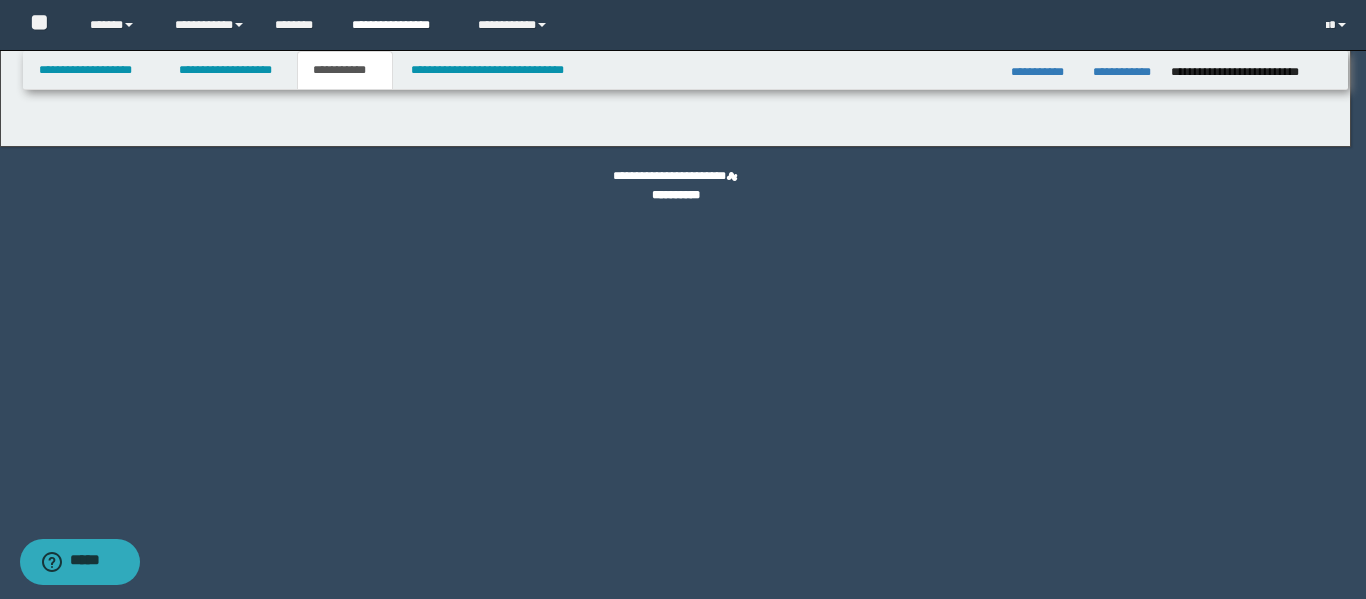 select on "***" 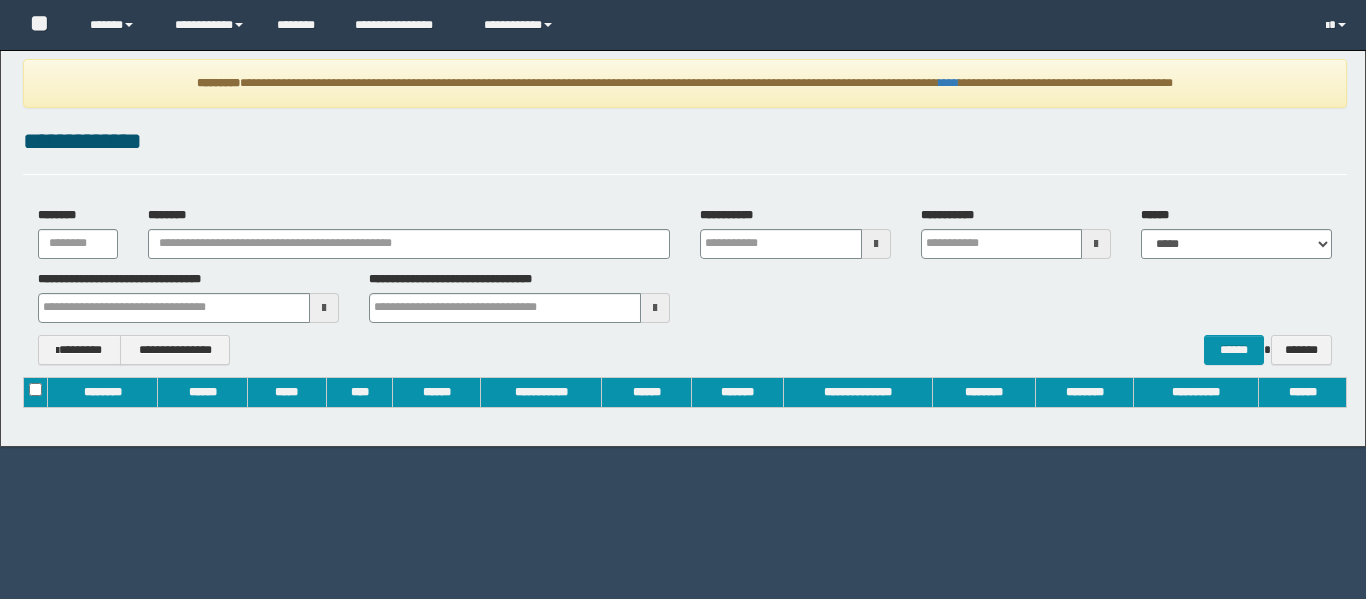 scroll, scrollTop: 0, scrollLeft: 0, axis: both 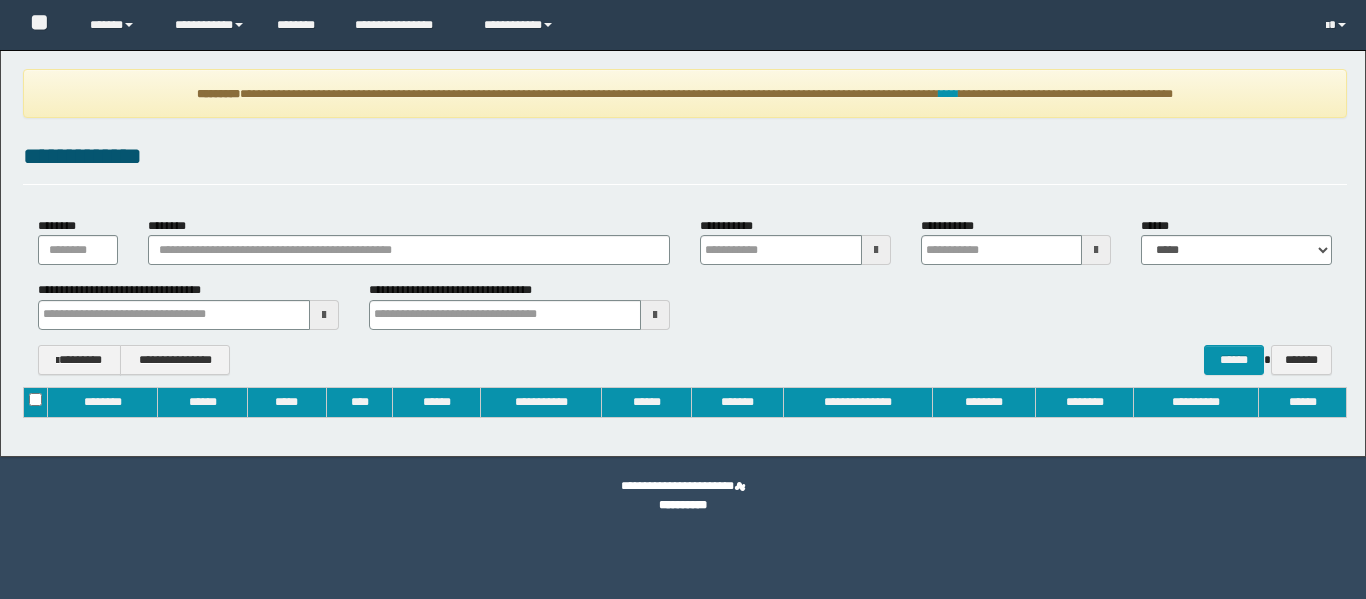 type on "**********" 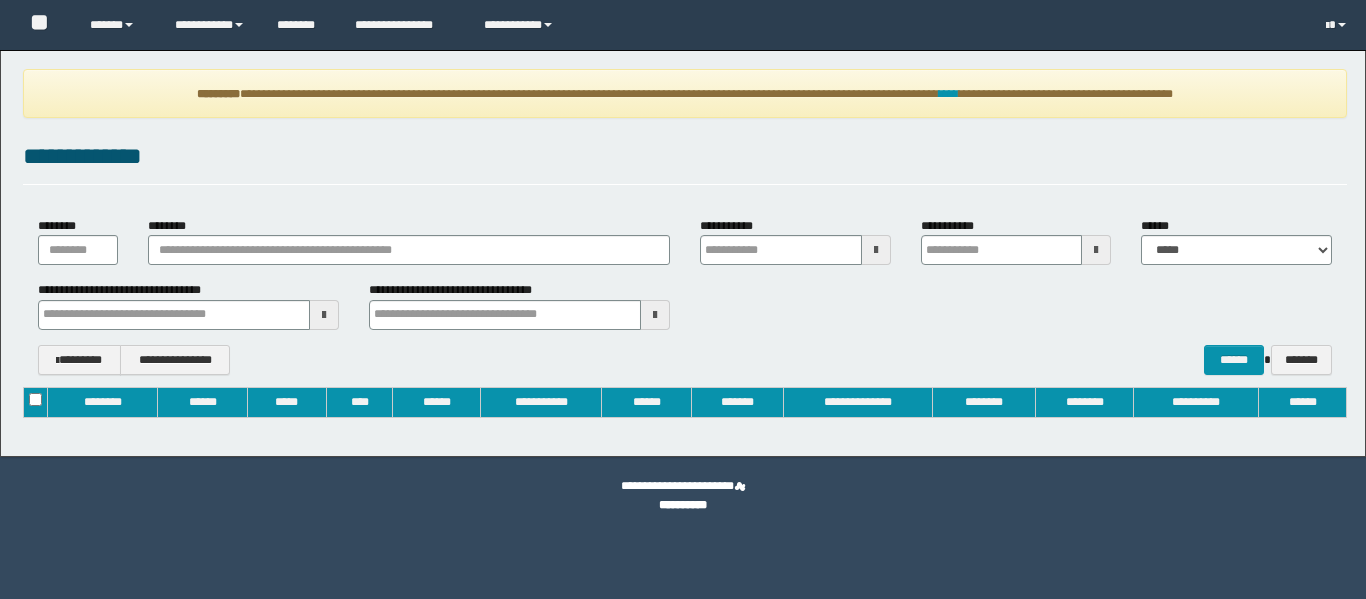 type on "**********" 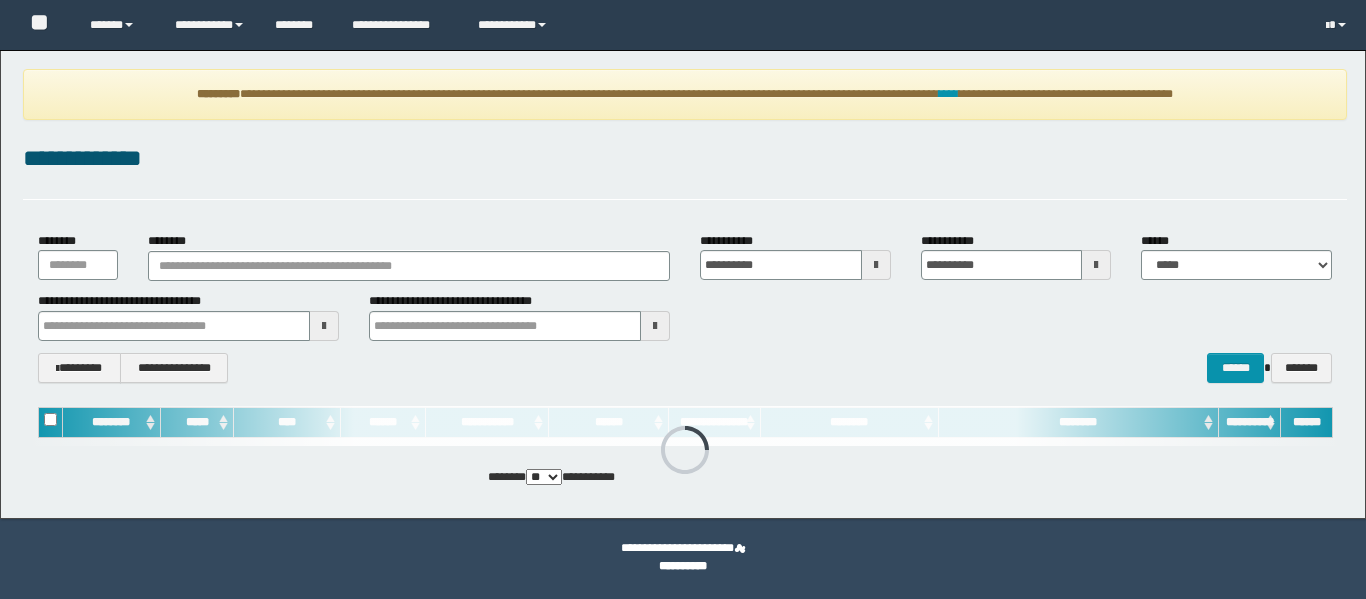 scroll, scrollTop: 0, scrollLeft: 0, axis: both 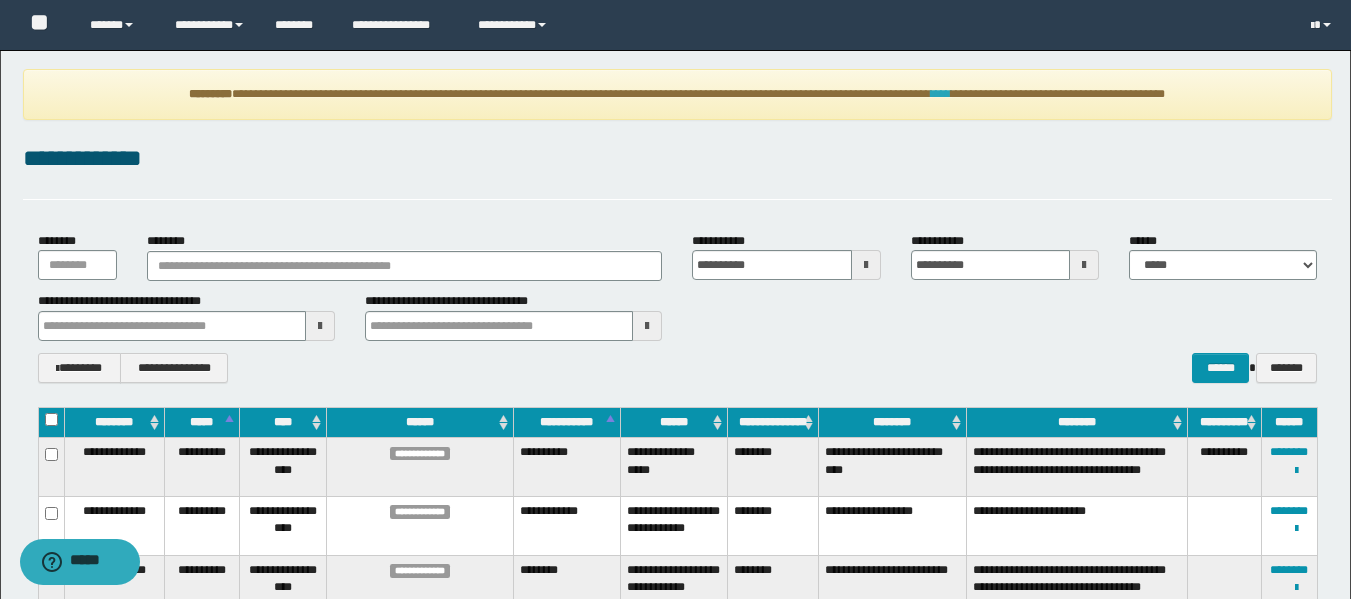 click on "****" at bounding box center [941, 94] 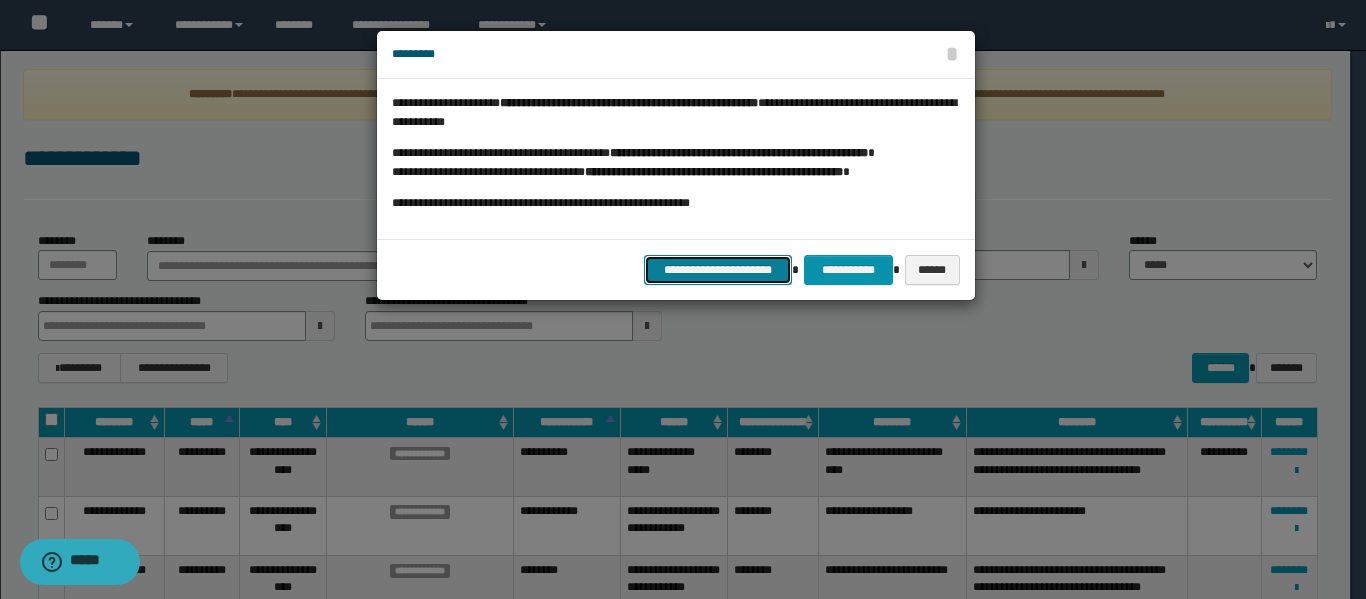 click on "**********" at bounding box center (718, 270) 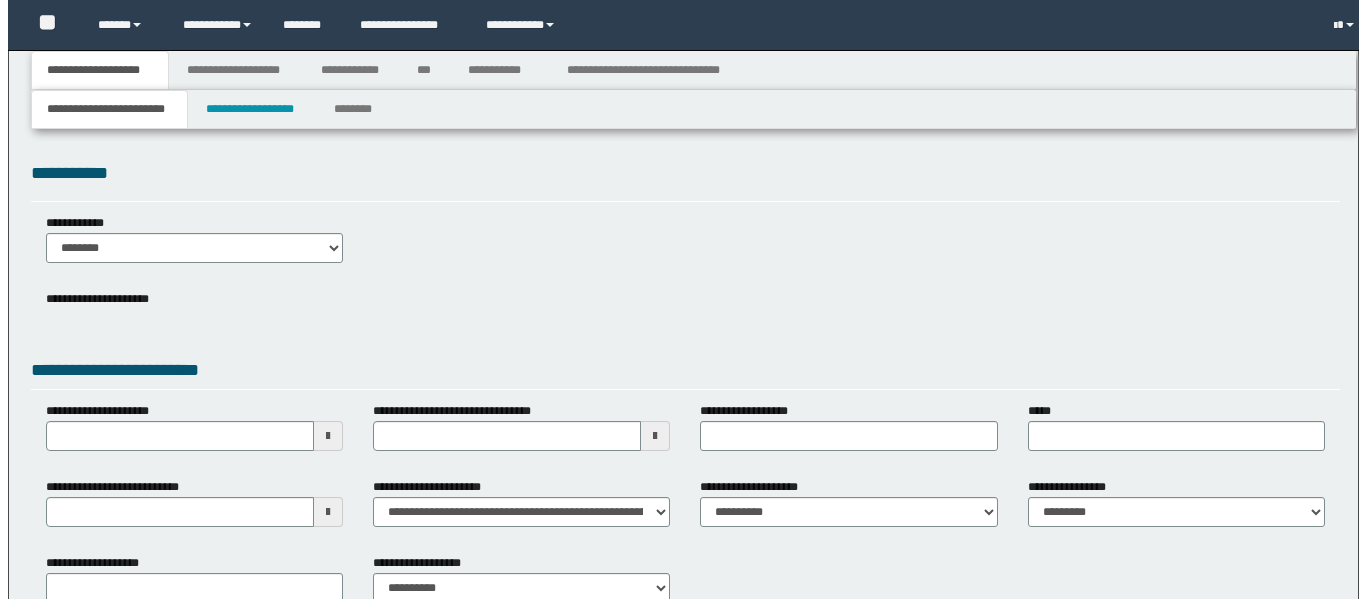 scroll, scrollTop: 0, scrollLeft: 0, axis: both 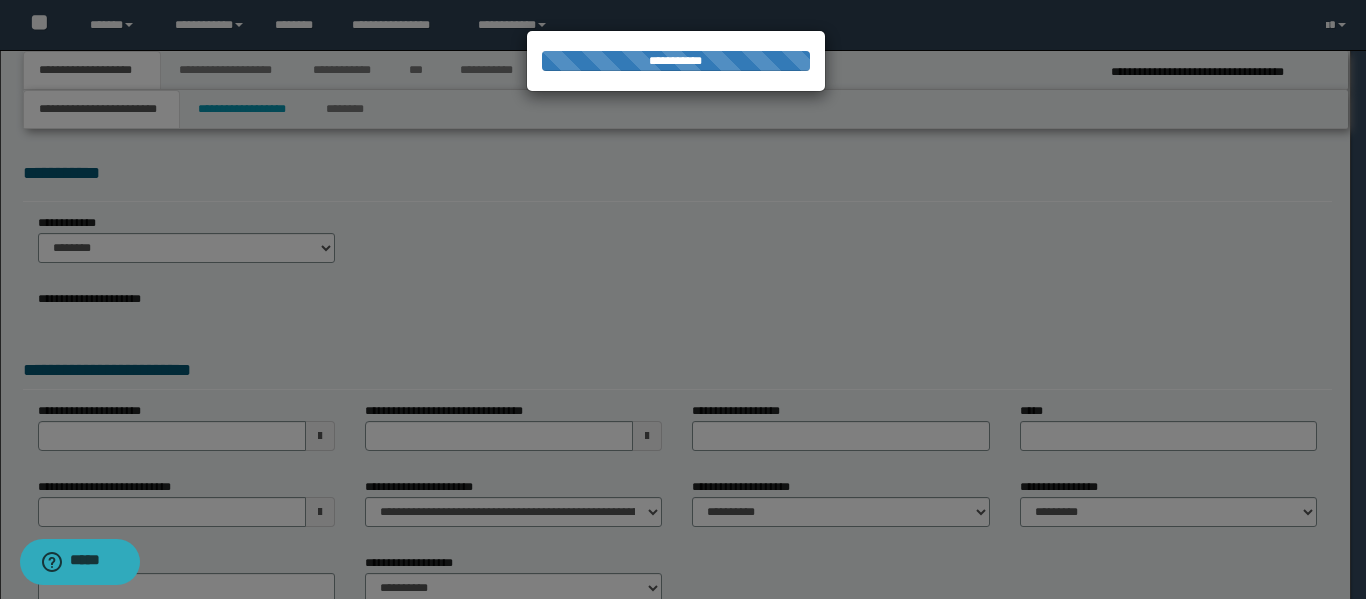 select on "*" 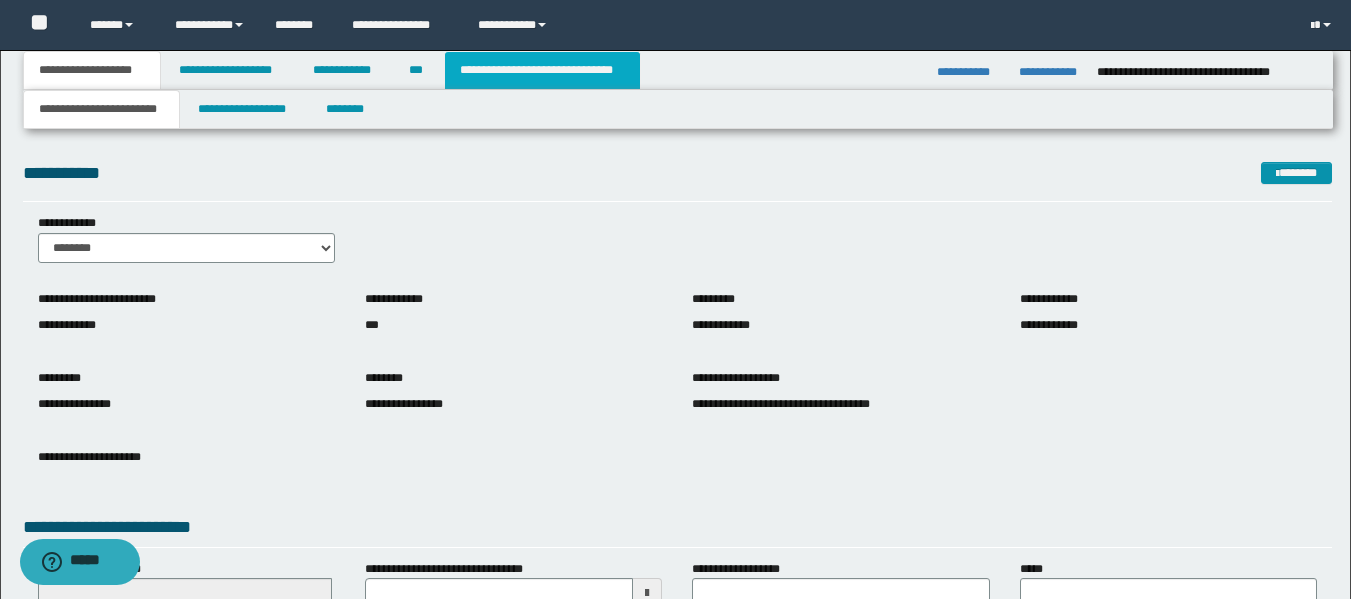 click on "**********" at bounding box center [542, 70] 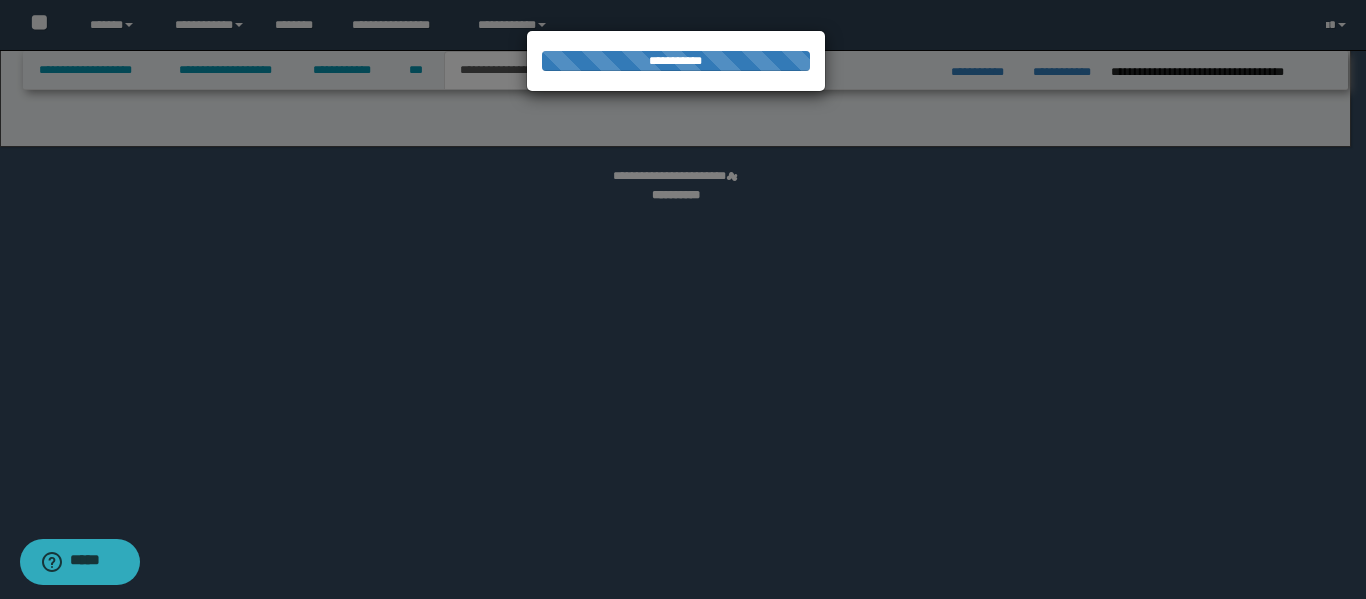 select on "*" 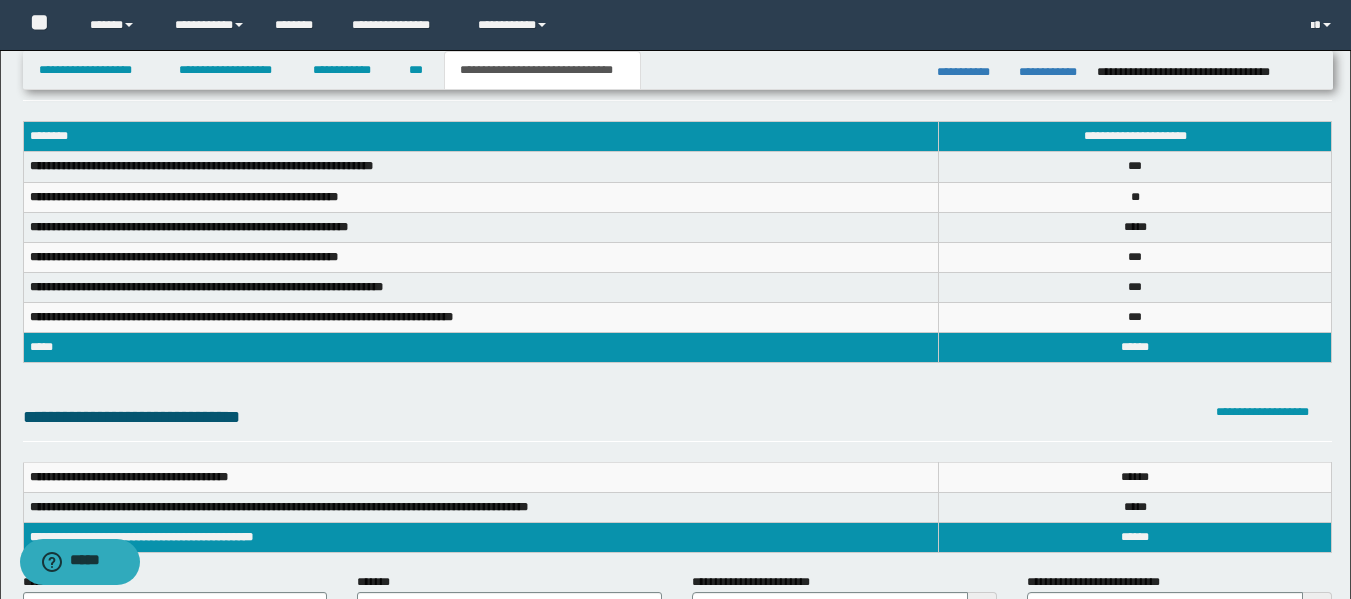 scroll, scrollTop: 100, scrollLeft: 0, axis: vertical 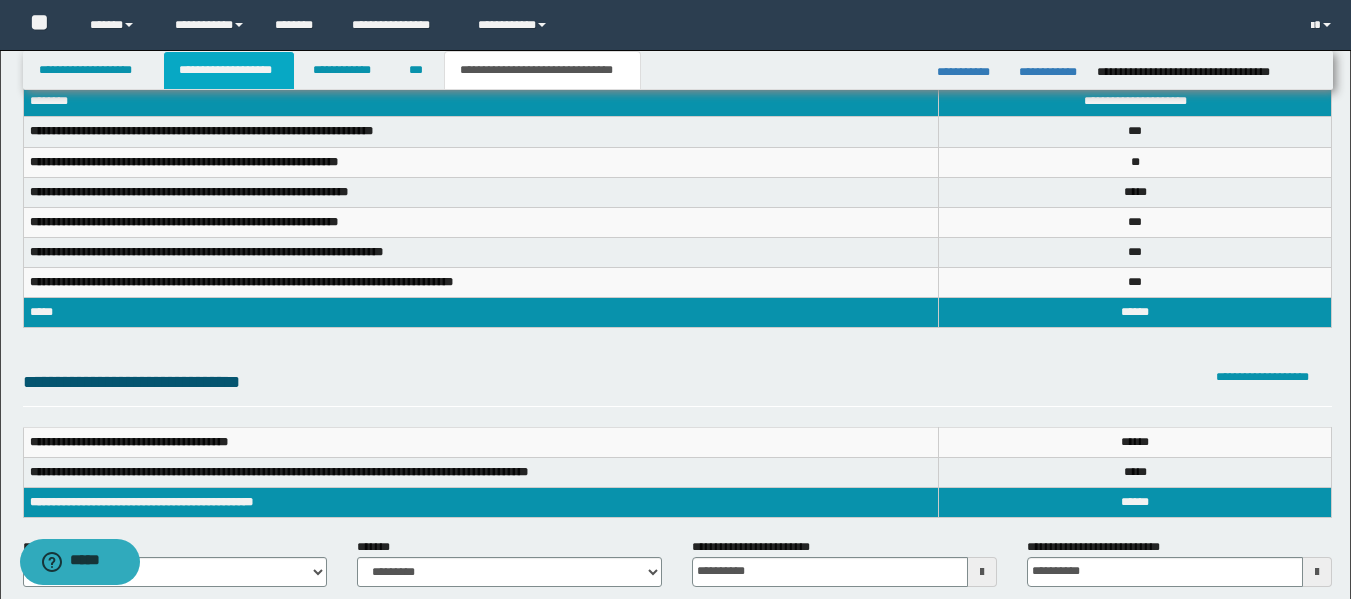 click on "**********" at bounding box center (229, 70) 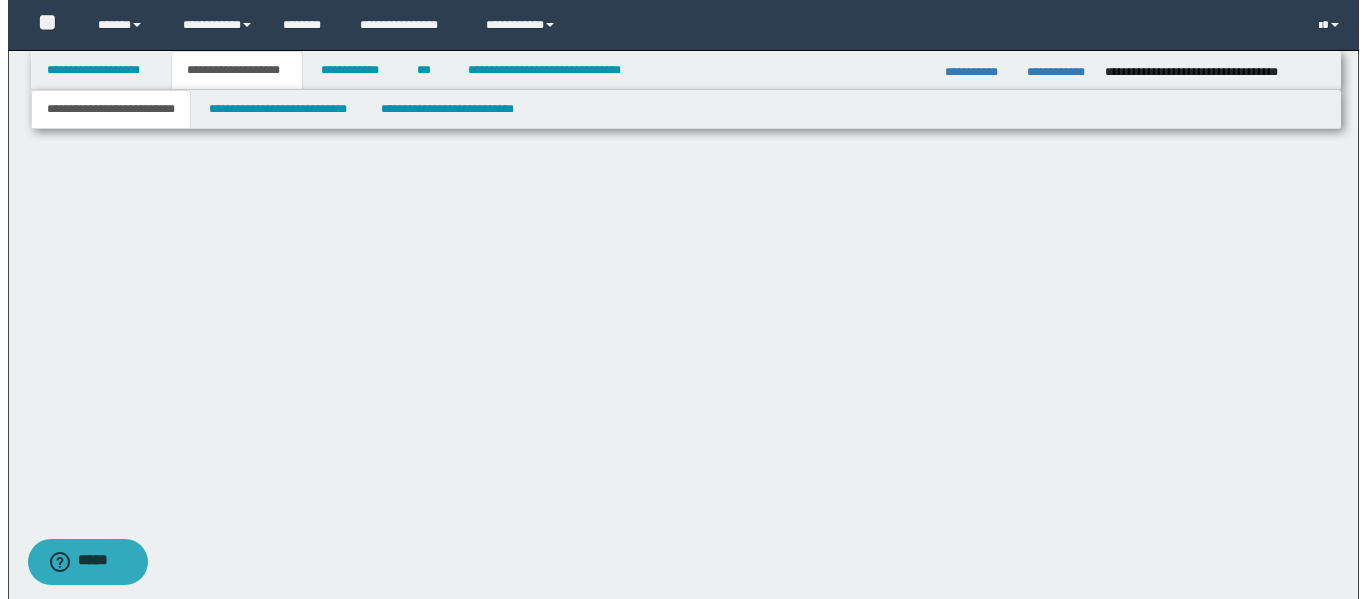 scroll, scrollTop: 0, scrollLeft: 0, axis: both 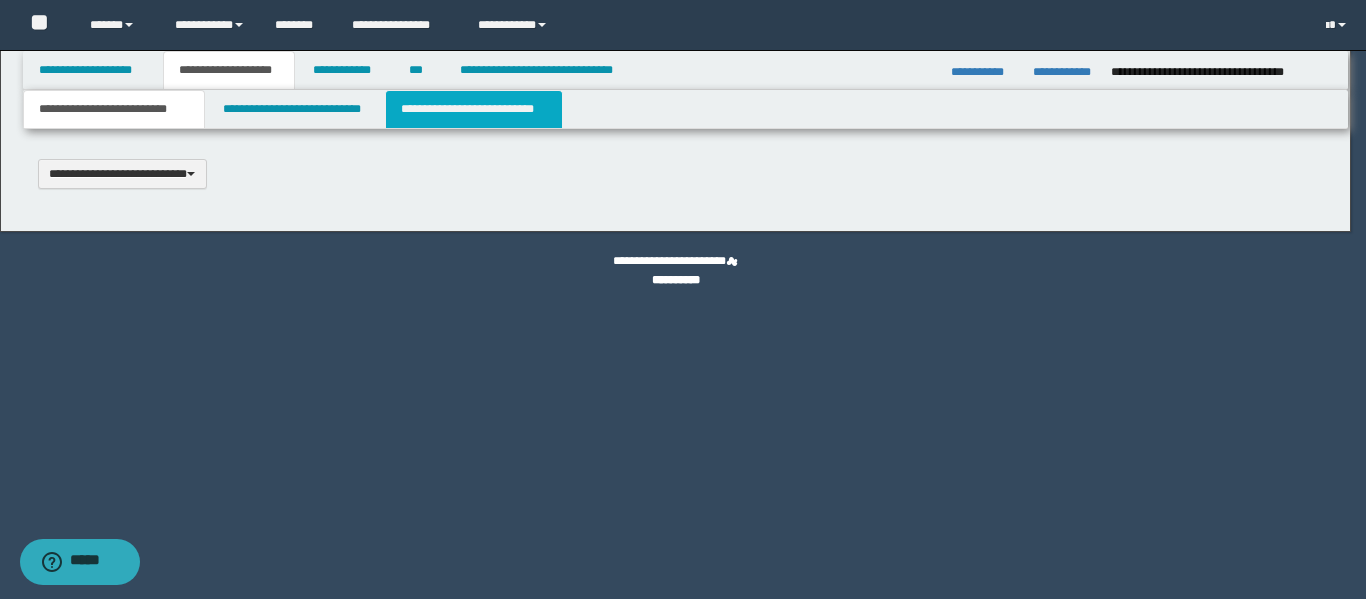 type 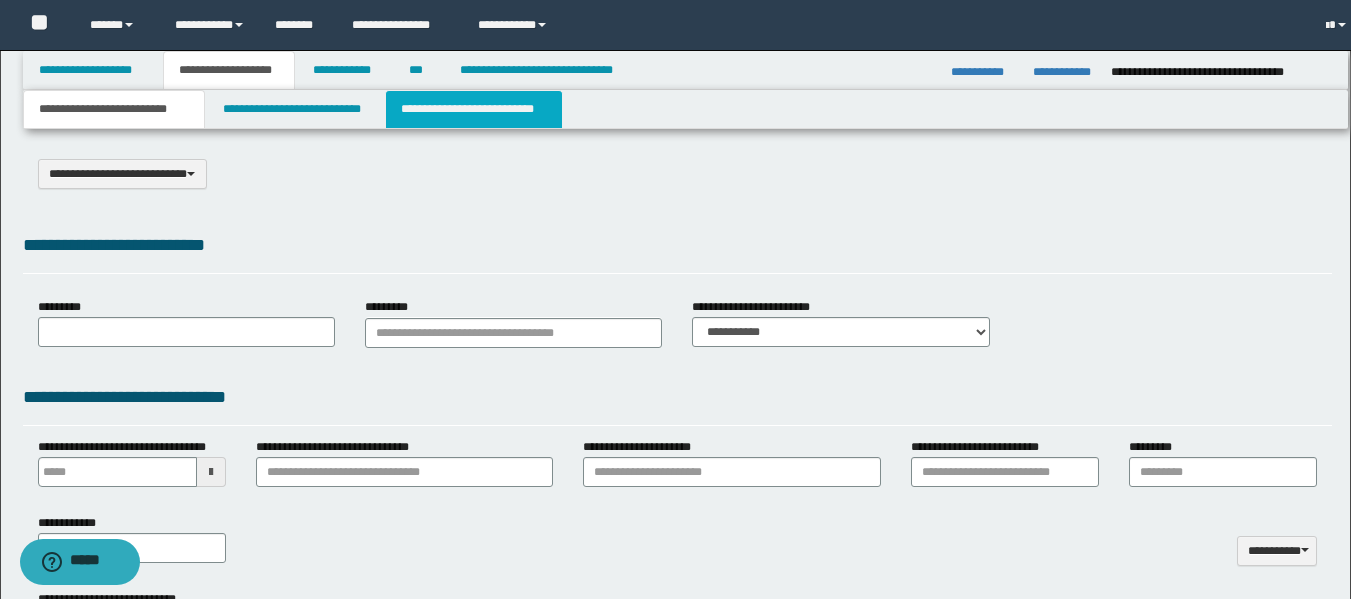 type on "**********" 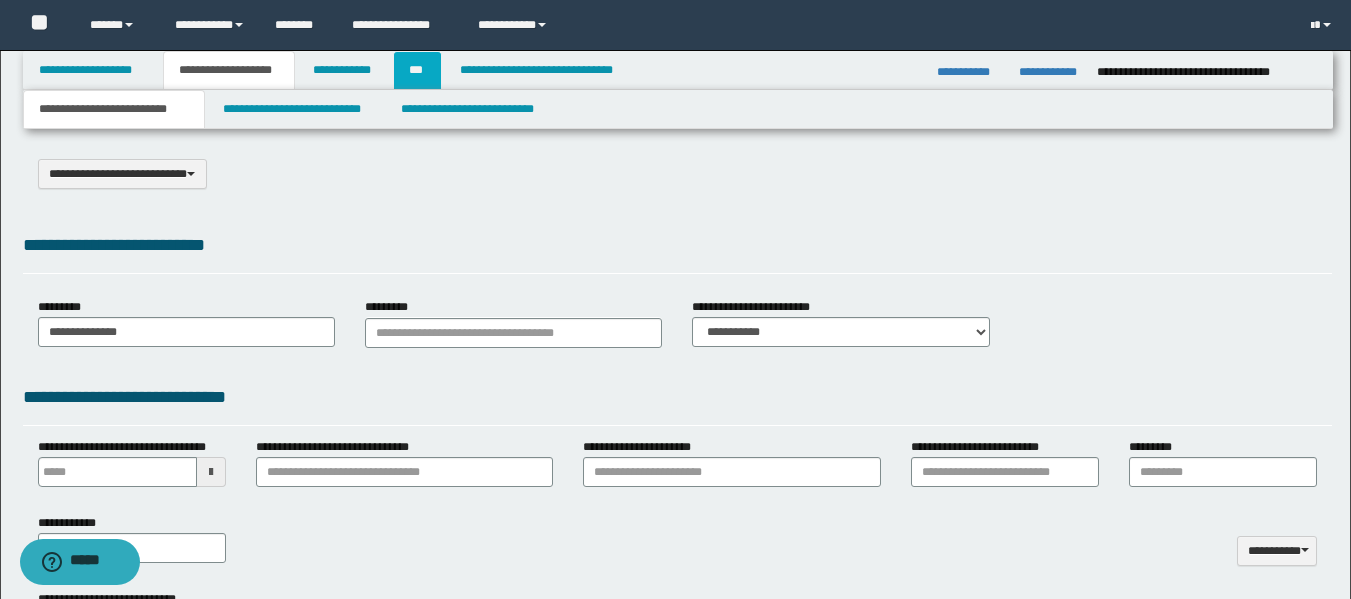 click on "***" at bounding box center [417, 70] 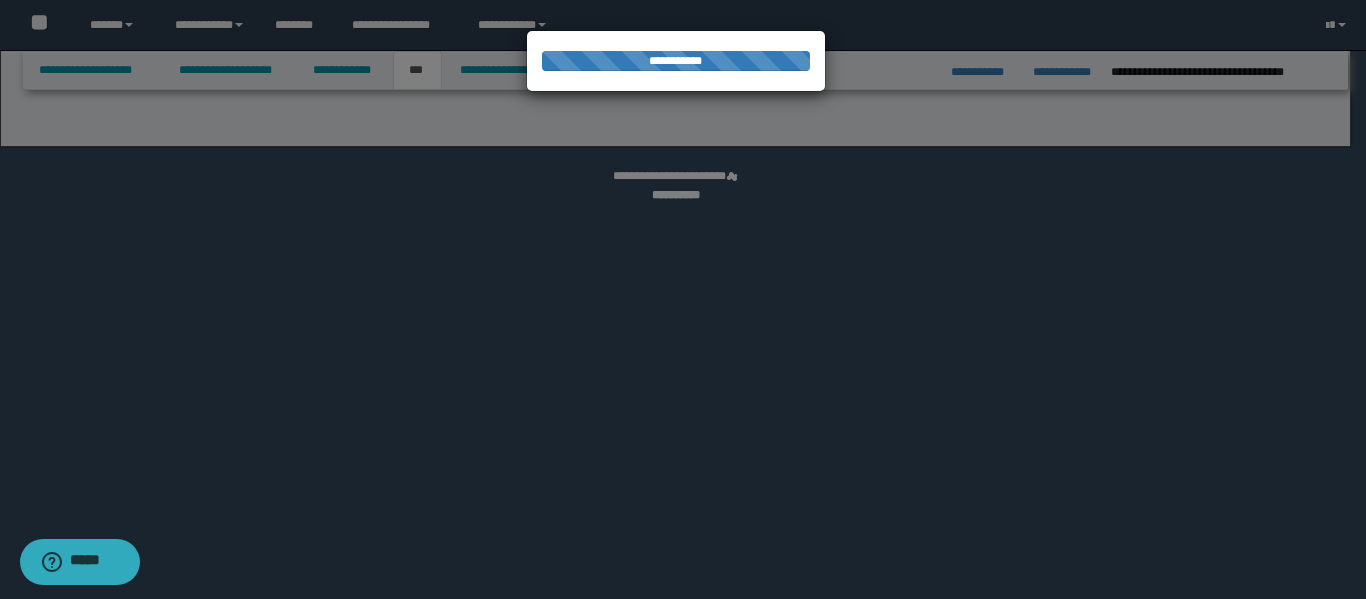 select on "**" 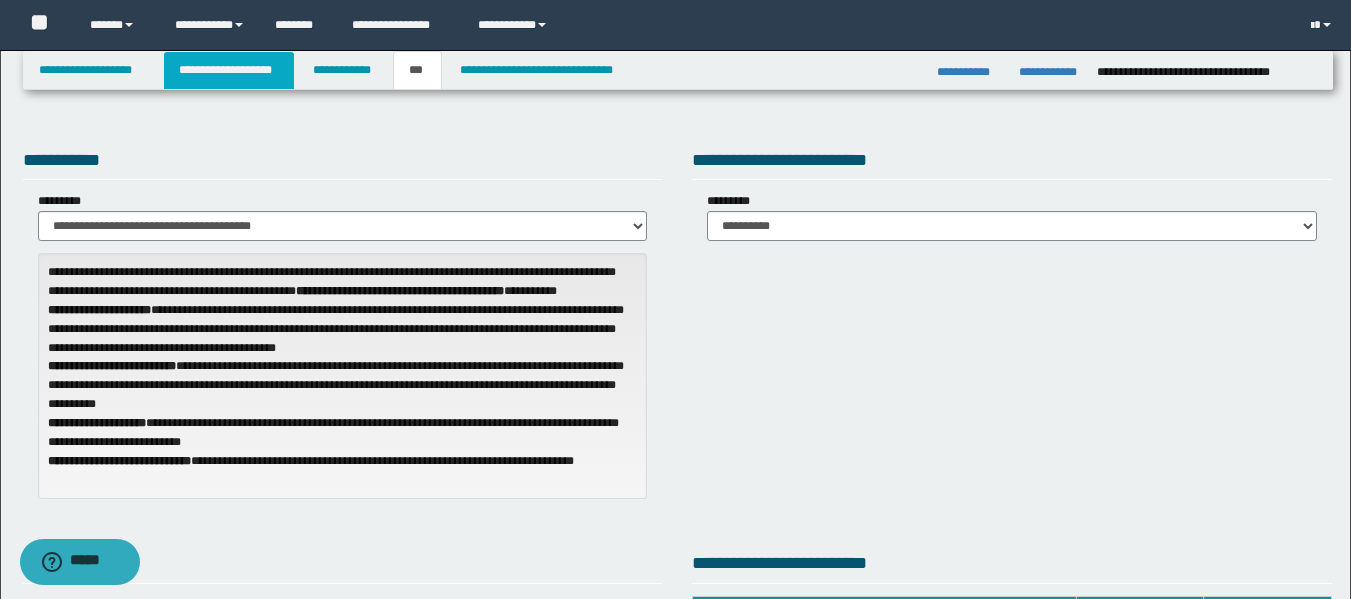 click on "**********" at bounding box center [229, 70] 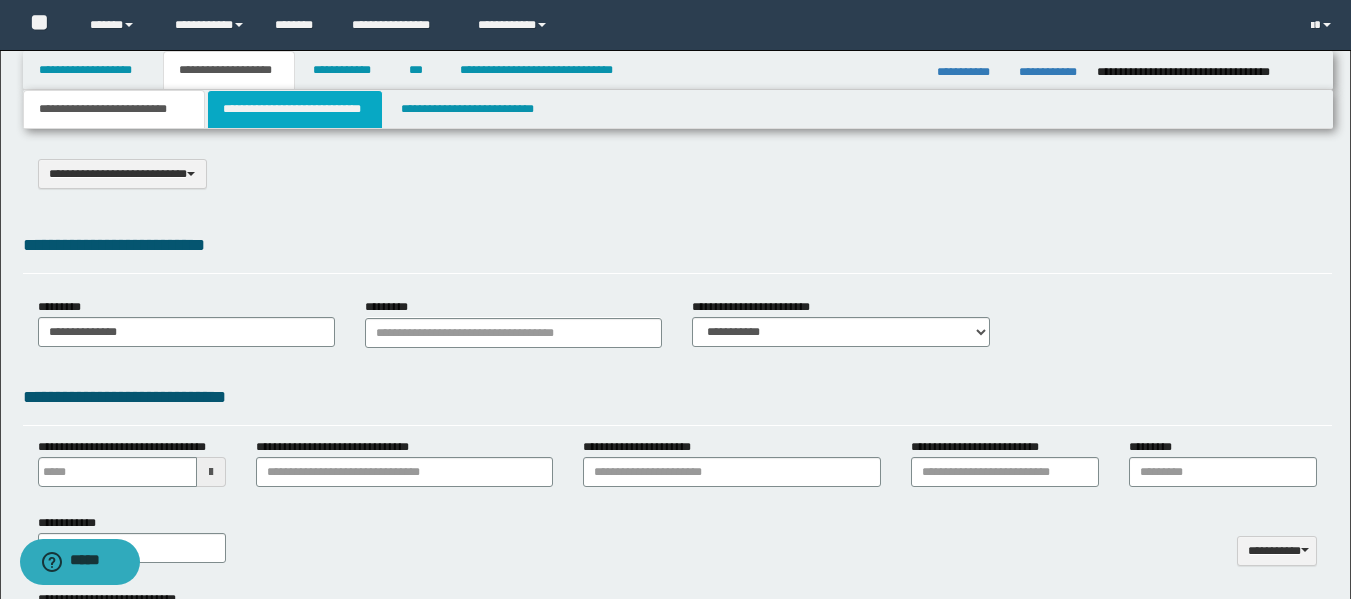 click on "**********" at bounding box center (295, 109) 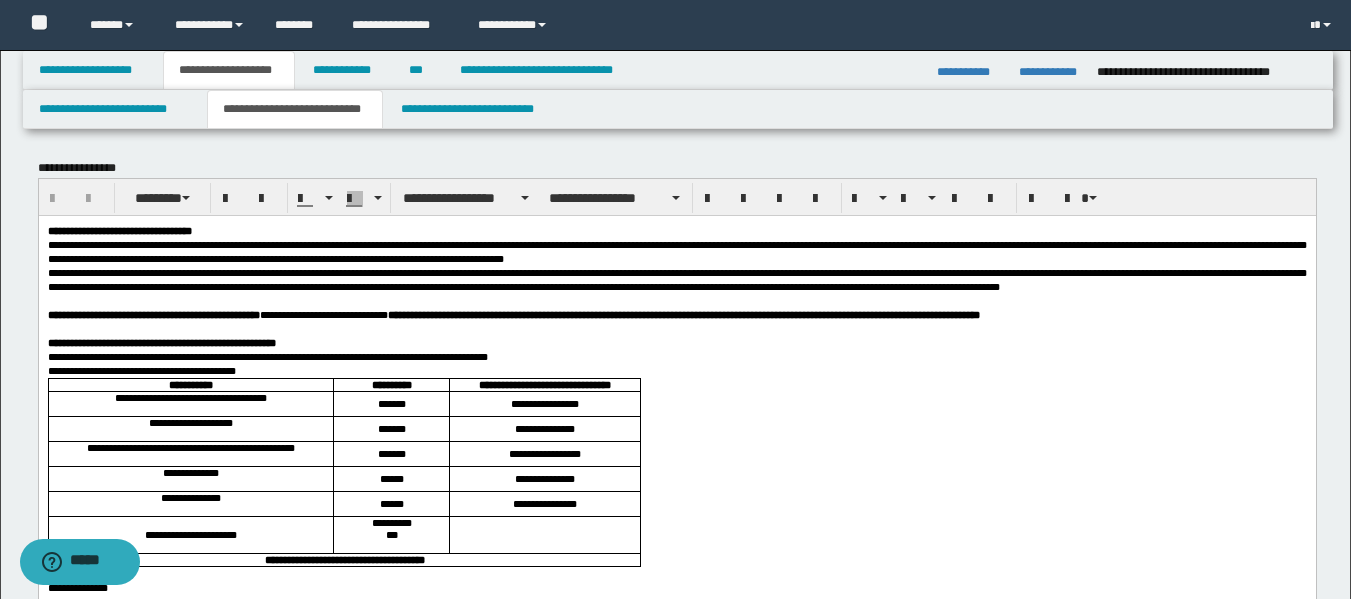 scroll, scrollTop: 3086, scrollLeft: 0, axis: vertical 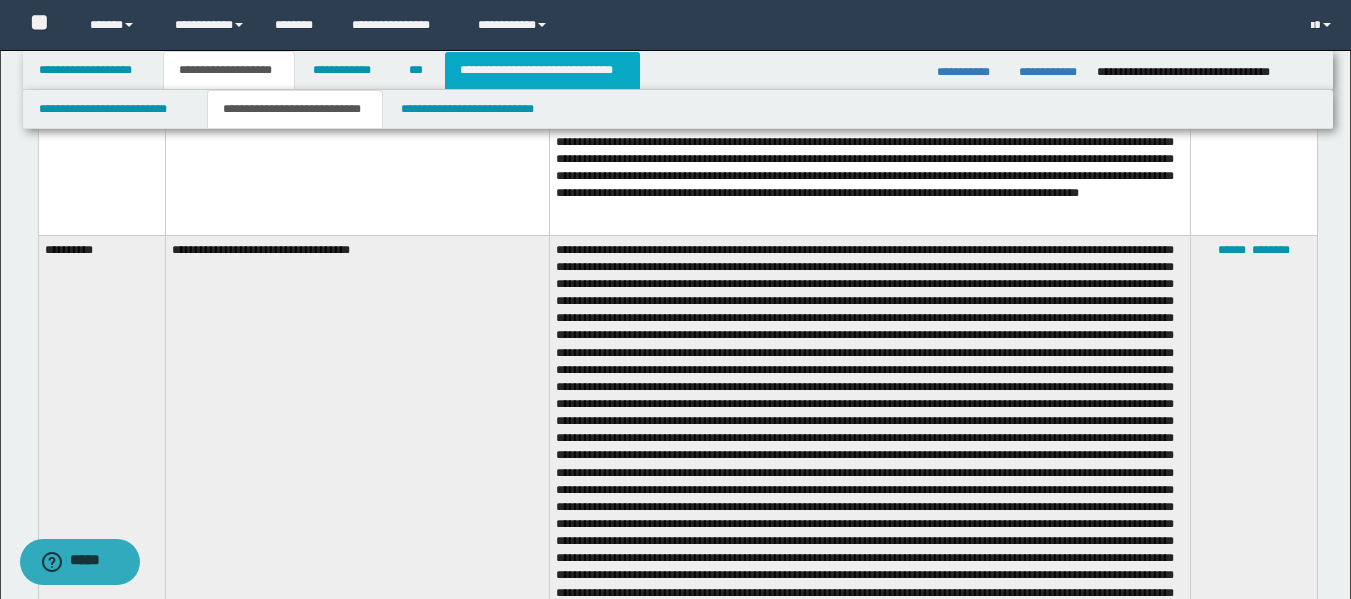 click on "**********" at bounding box center (542, 70) 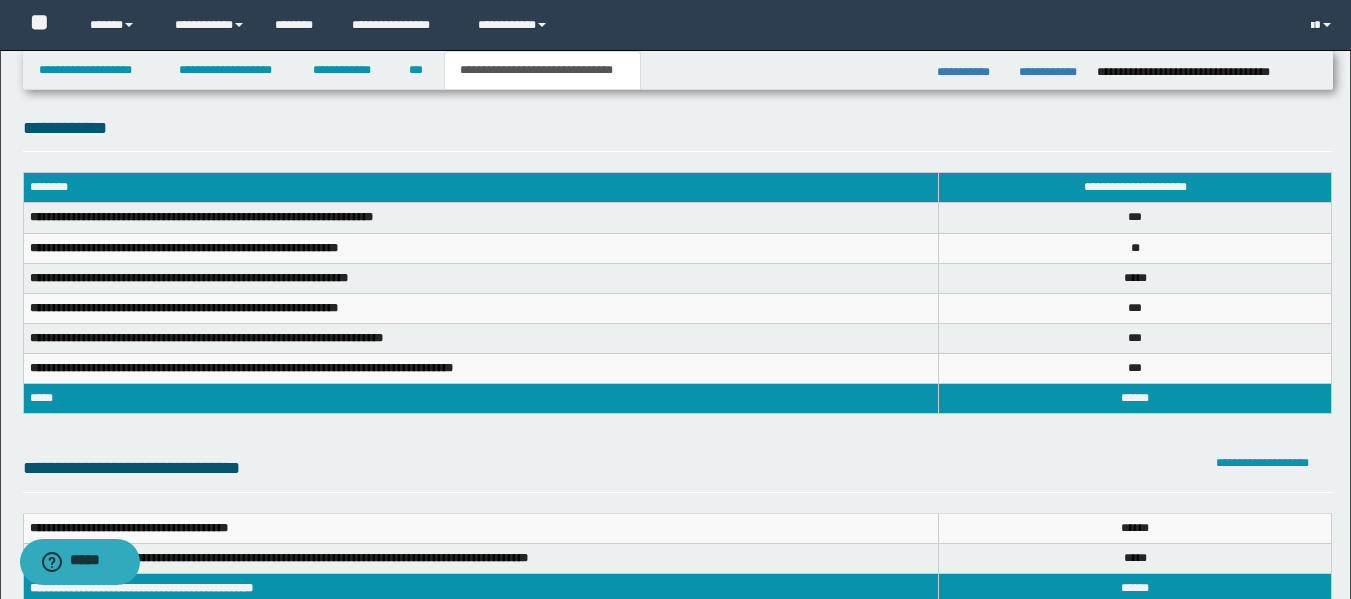 scroll, scrollTop: 0, scrollLeft: 0, axis: both 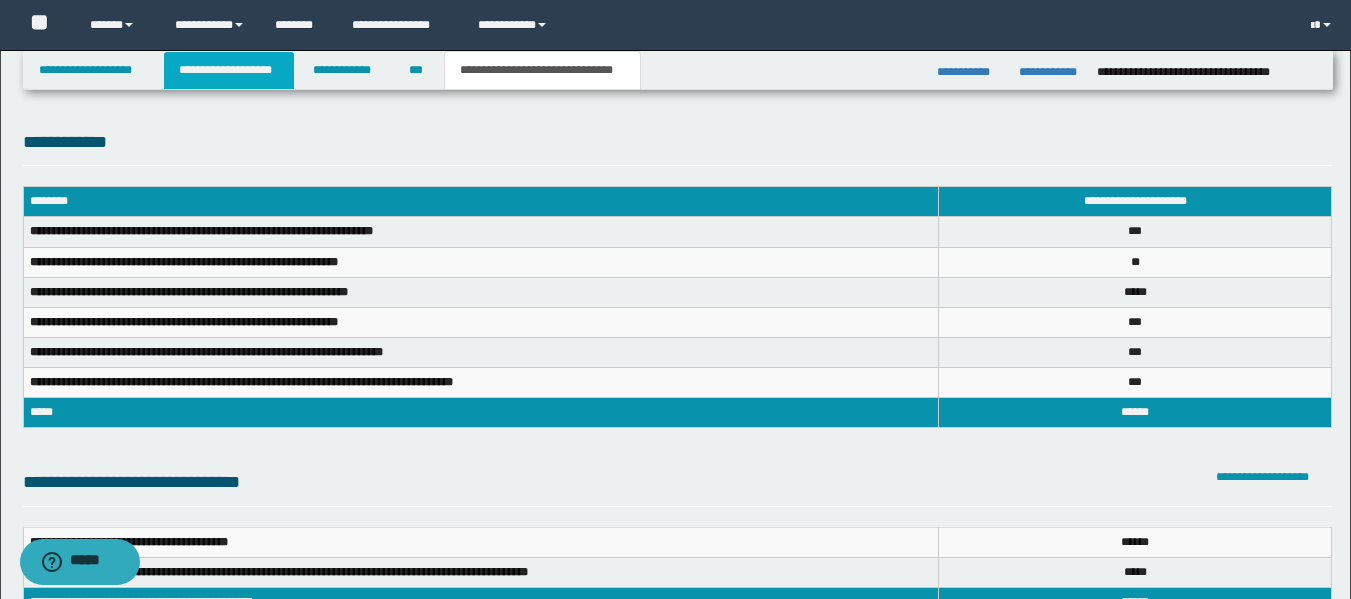 click on "**********" at bounding box center [229, 70] 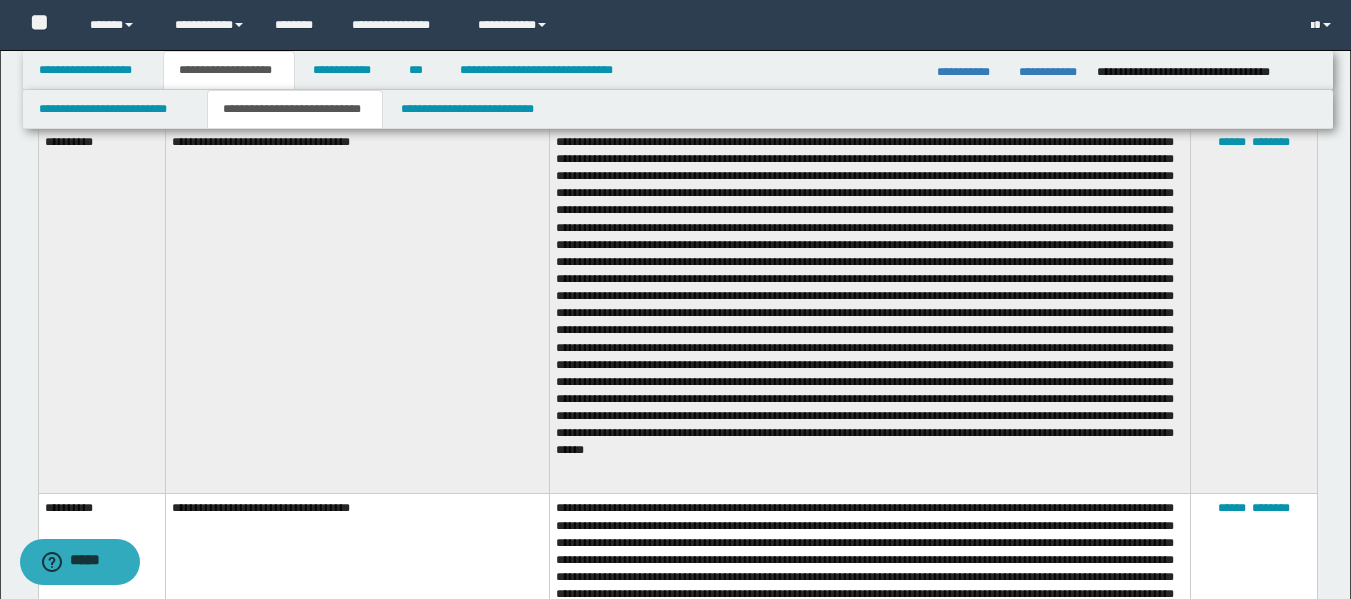 scroll, scrollTop: 6809, scrollLeft: 0, axis: vertical 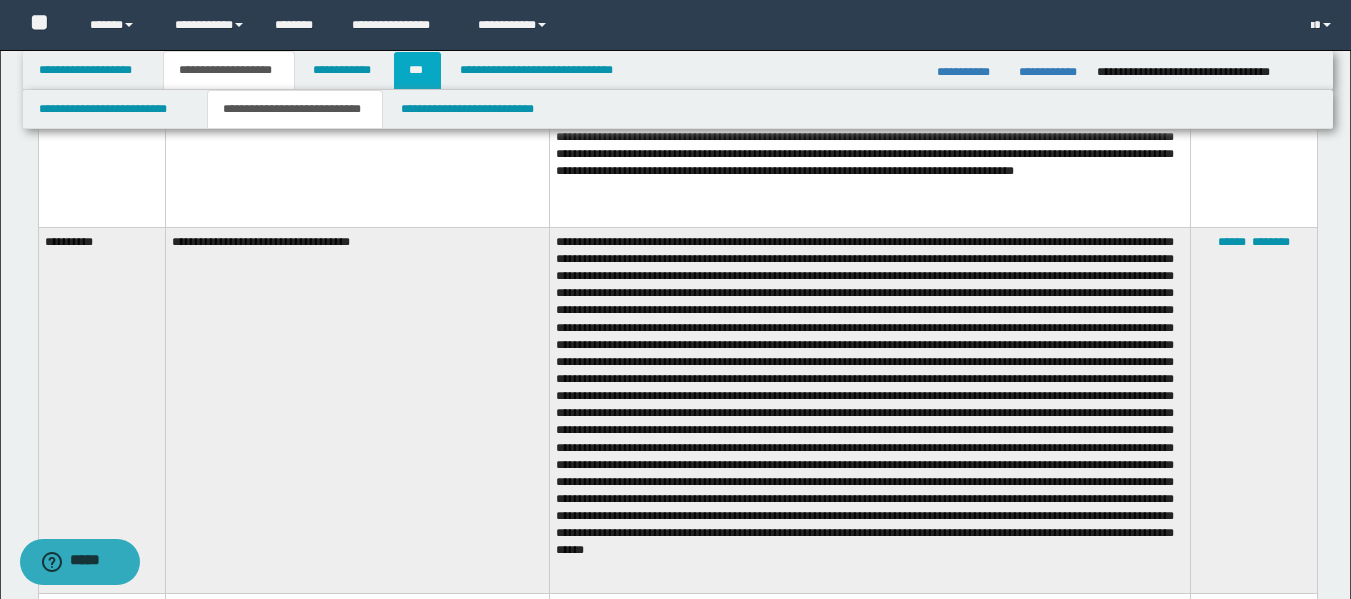 click on "***" at bounding box center (417, 70) 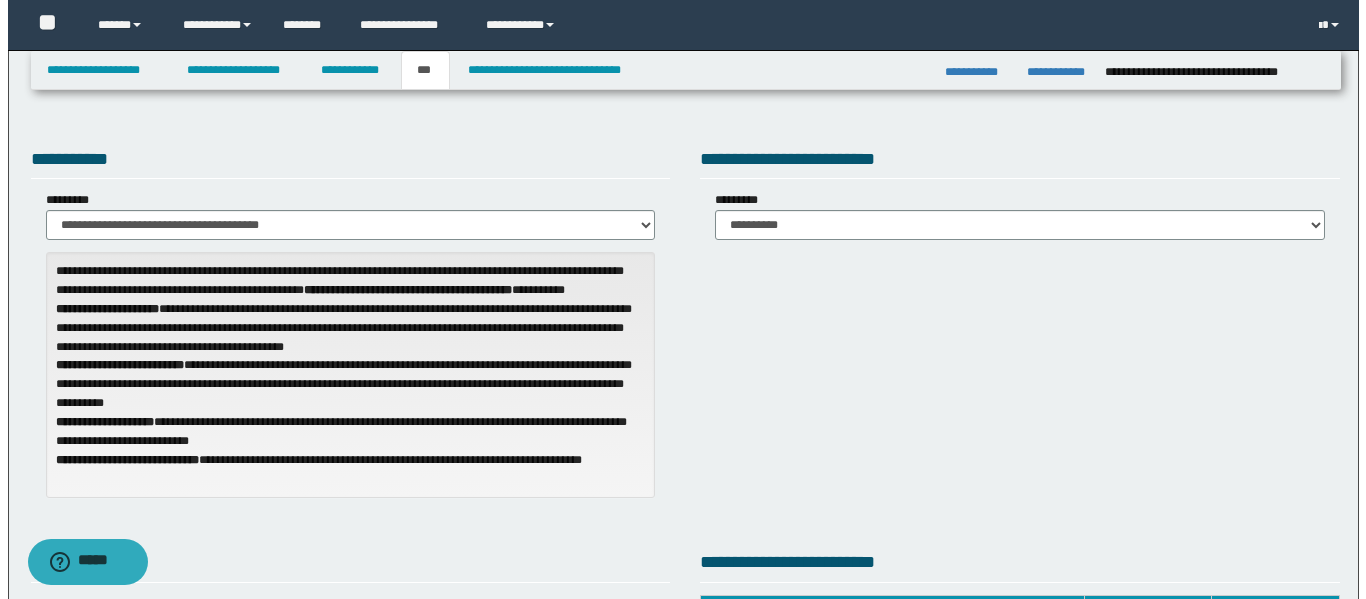scroll, scrollTop: 0, scrollLeft: 0, axis: both 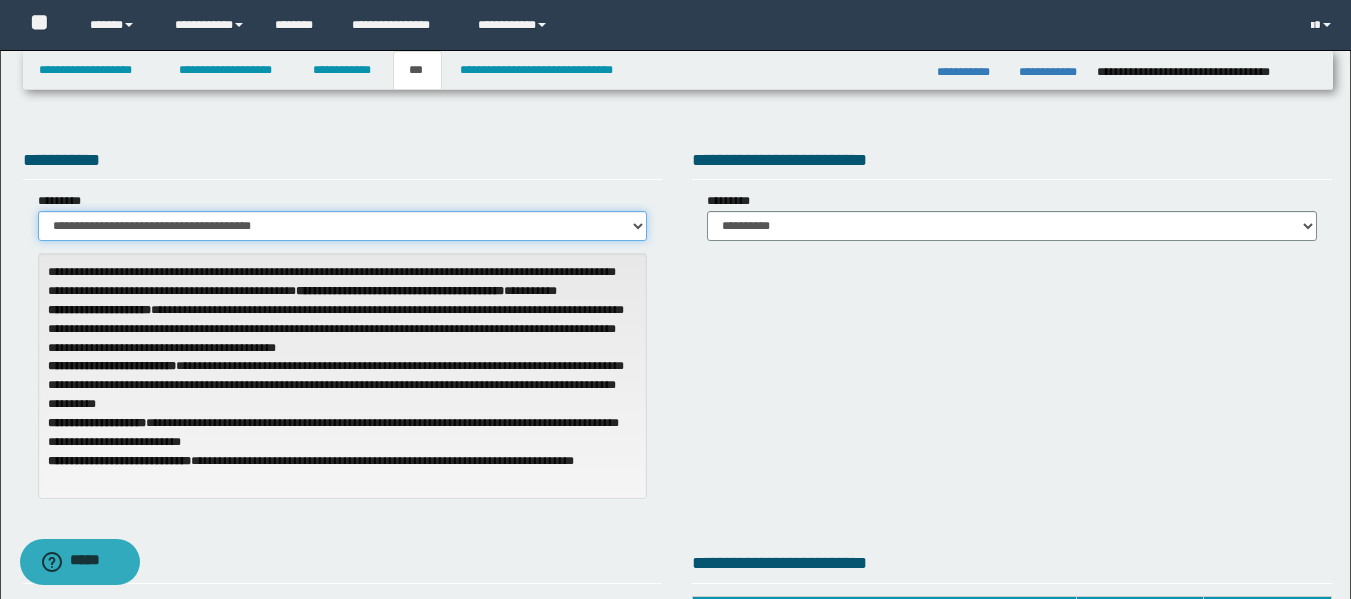 click on "**********" at bounding box center (343, 226) 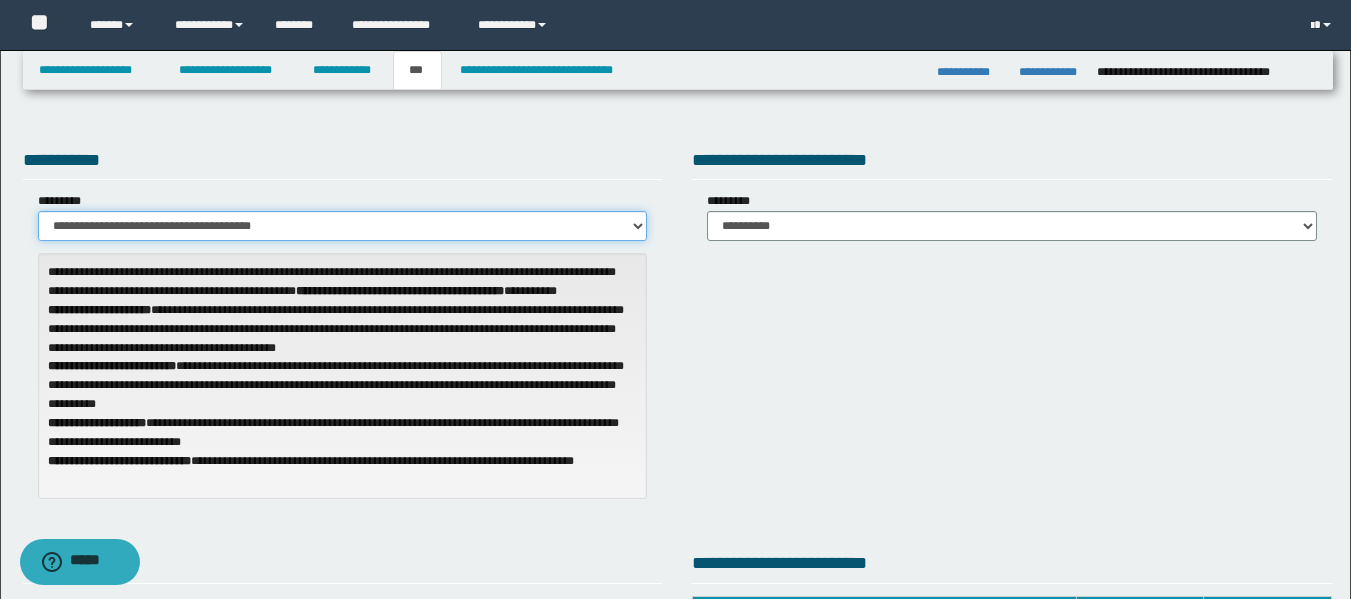 select on "**" 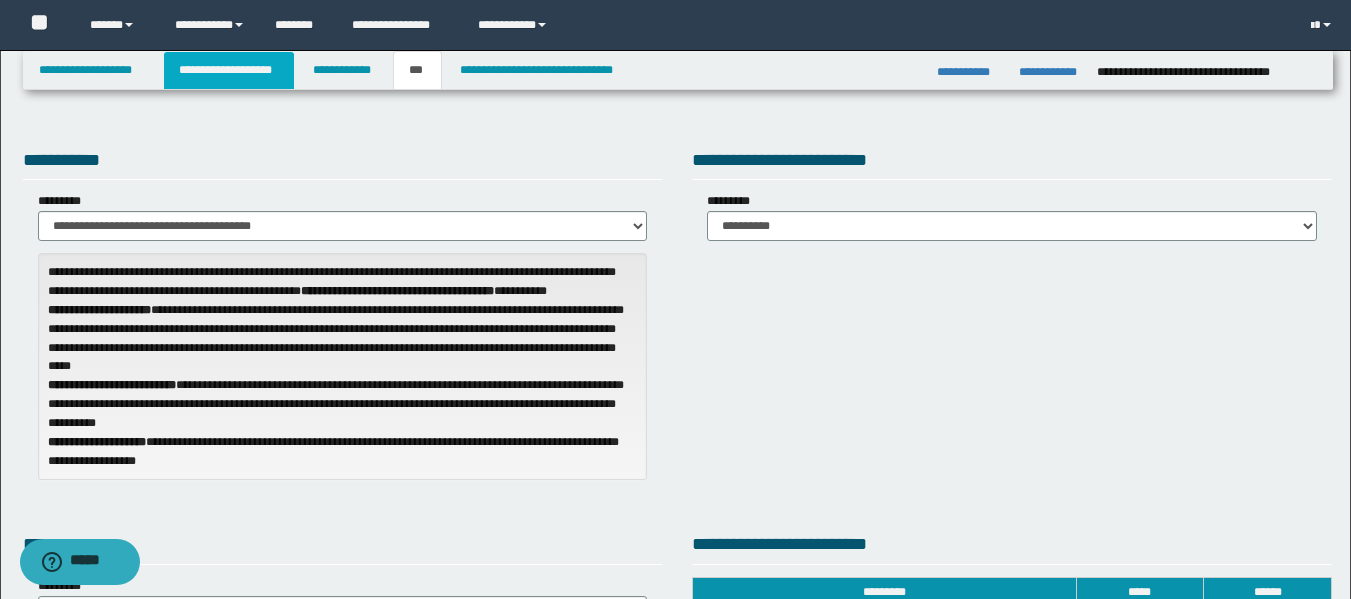 click on "**********" at bounding box center (229, 70) 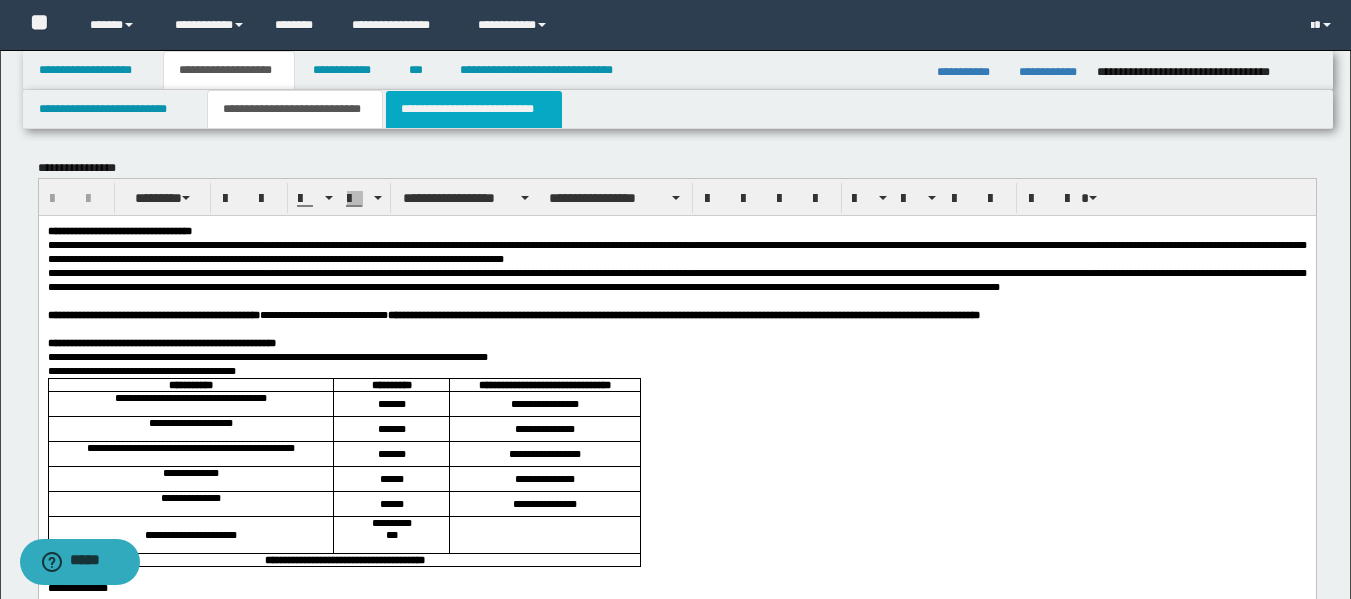 click on "**********" at bounding box center [474, 109] 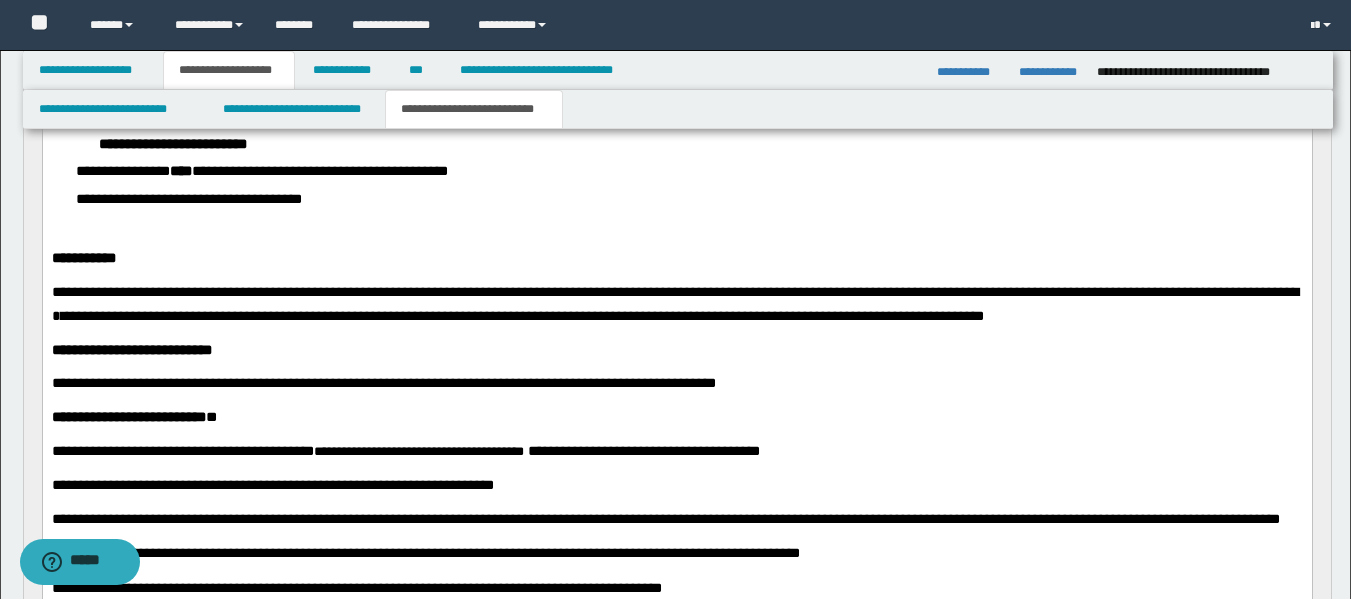 scroll, scrollTop: 900, scrollLeft: 0, axis: vertical 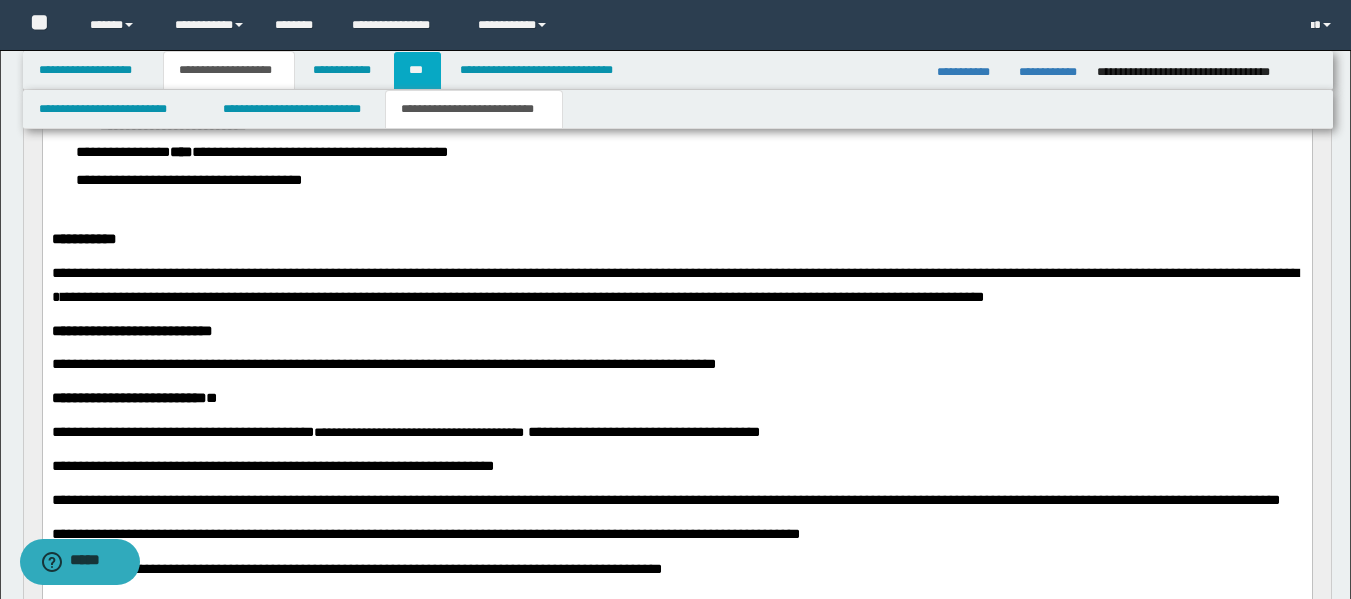 click on "***" at bounding box center [417, 70] 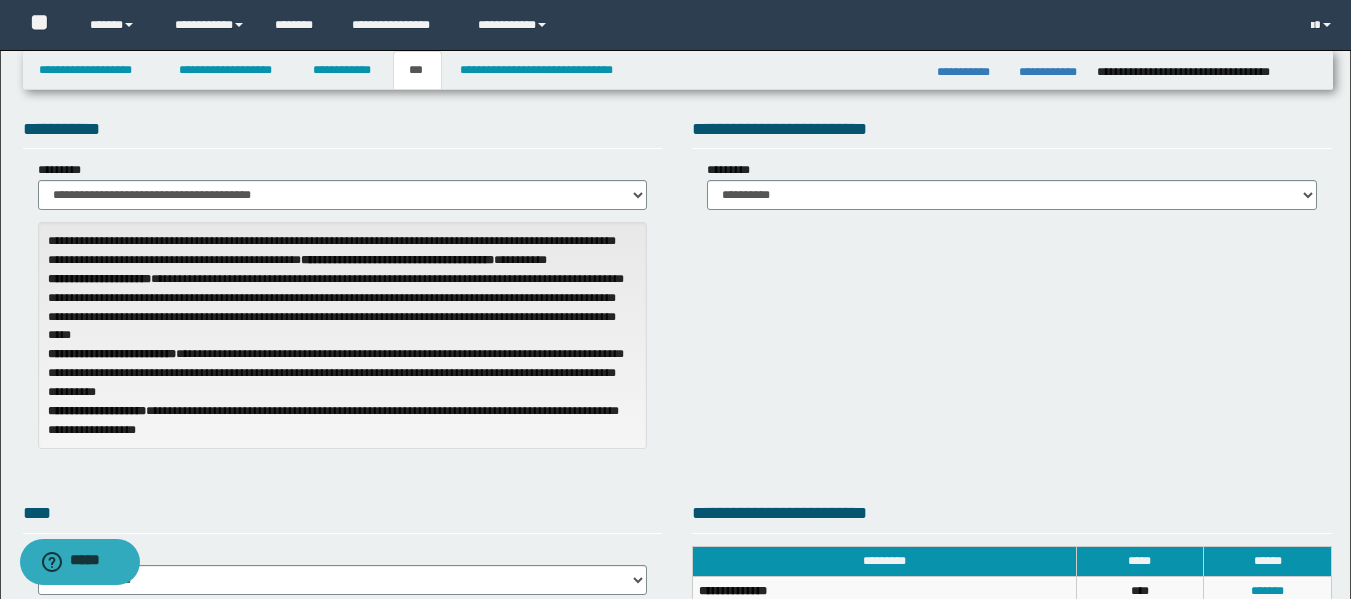 scroll, scrollTop: 0, scrollLeft: 0, axis: both 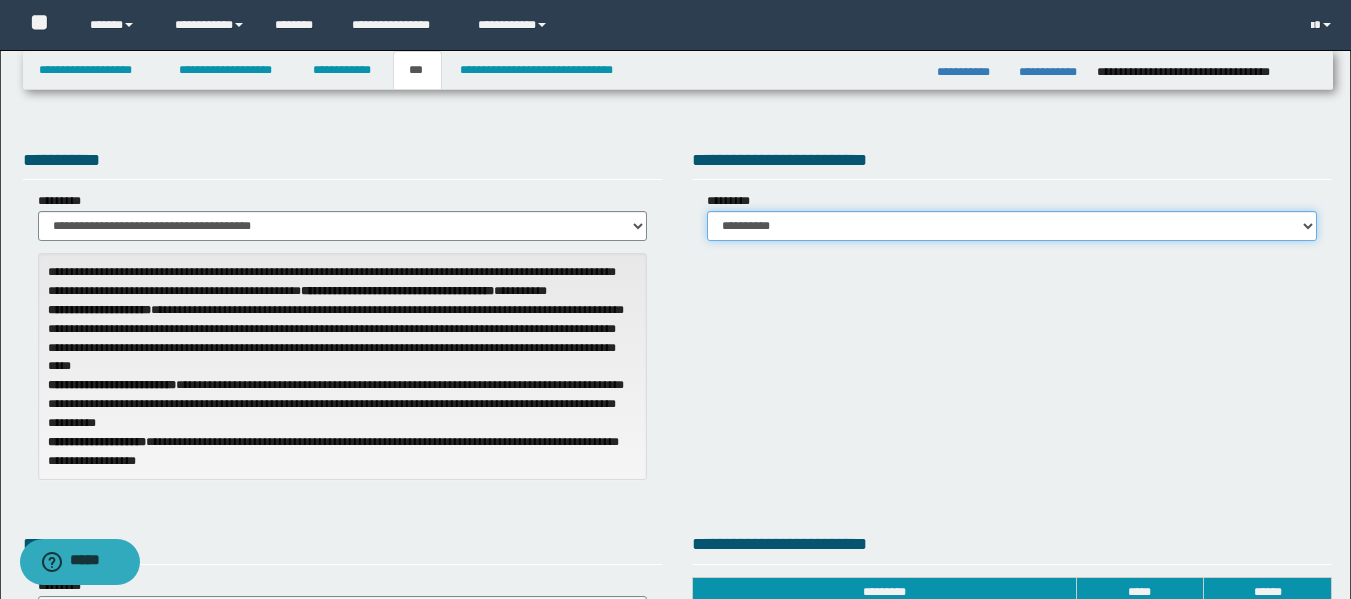 click on "**********" at bounding box center (1012, 226) 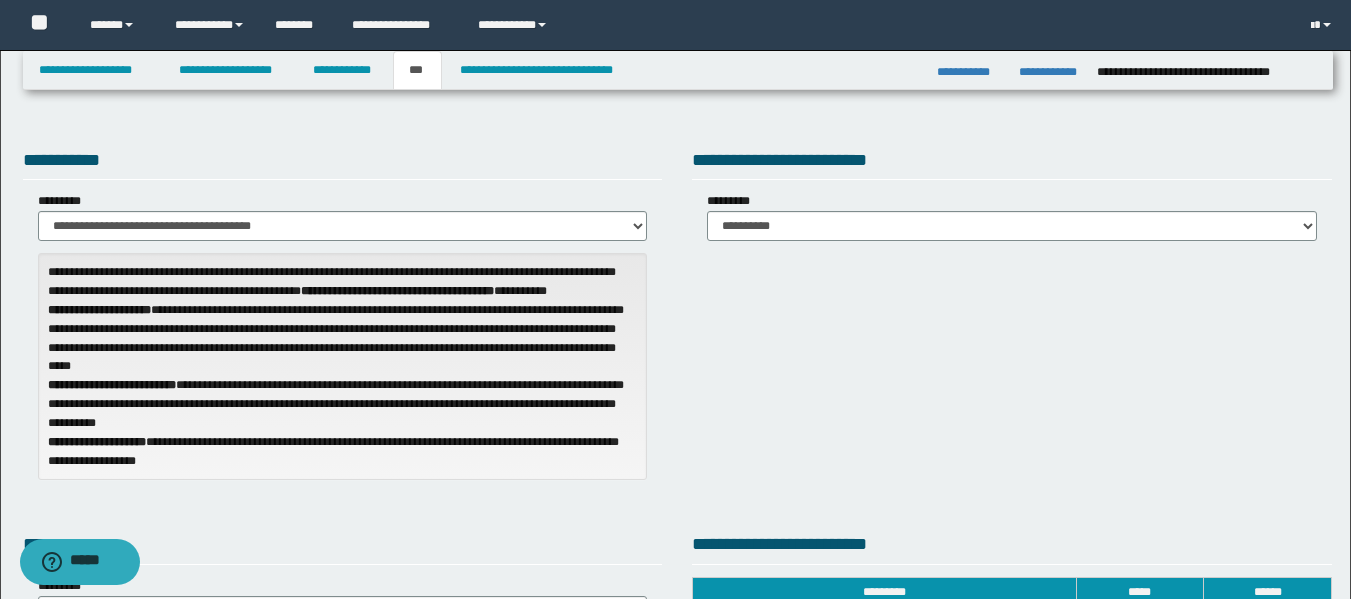 click on "**********" at bounding box center (1012, 197) 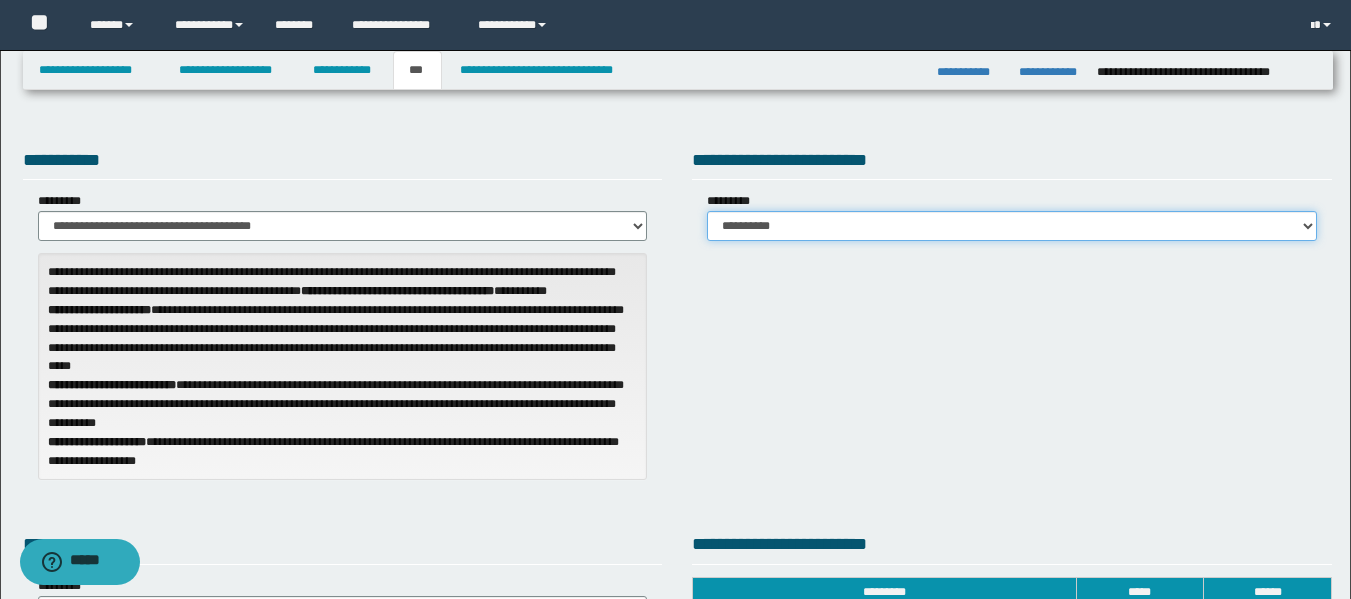 click on "**********" at bounding box center [1012, 226] 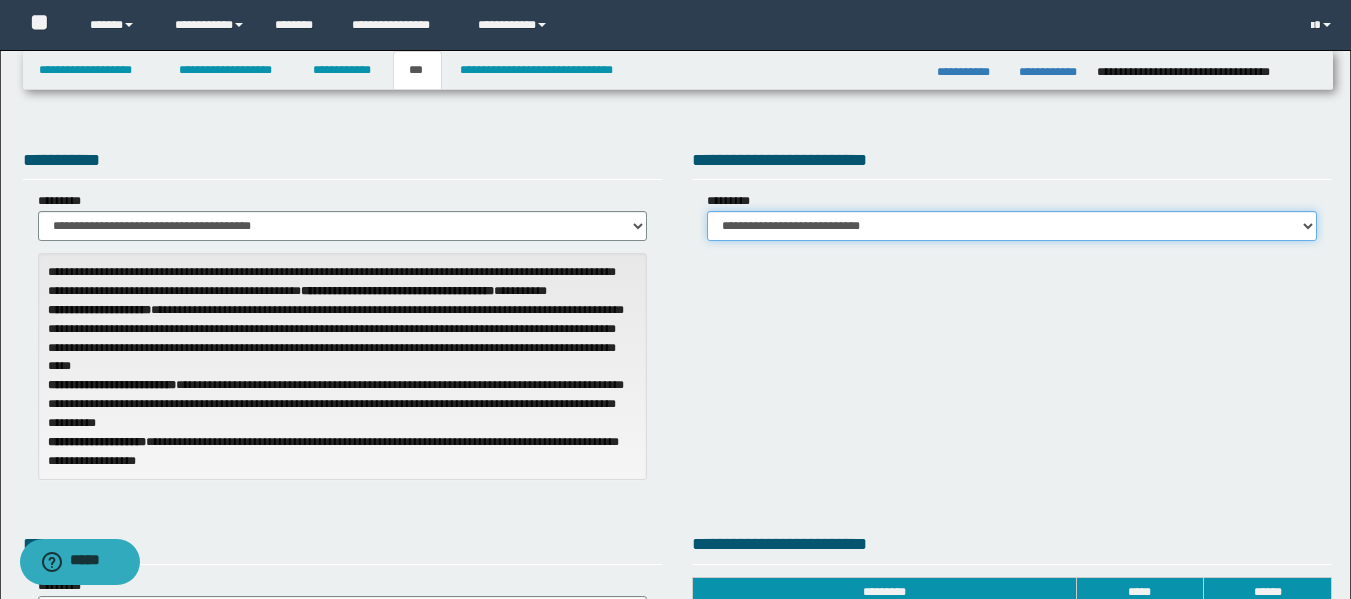 click on "**********" at bounding box center (1012, 226) 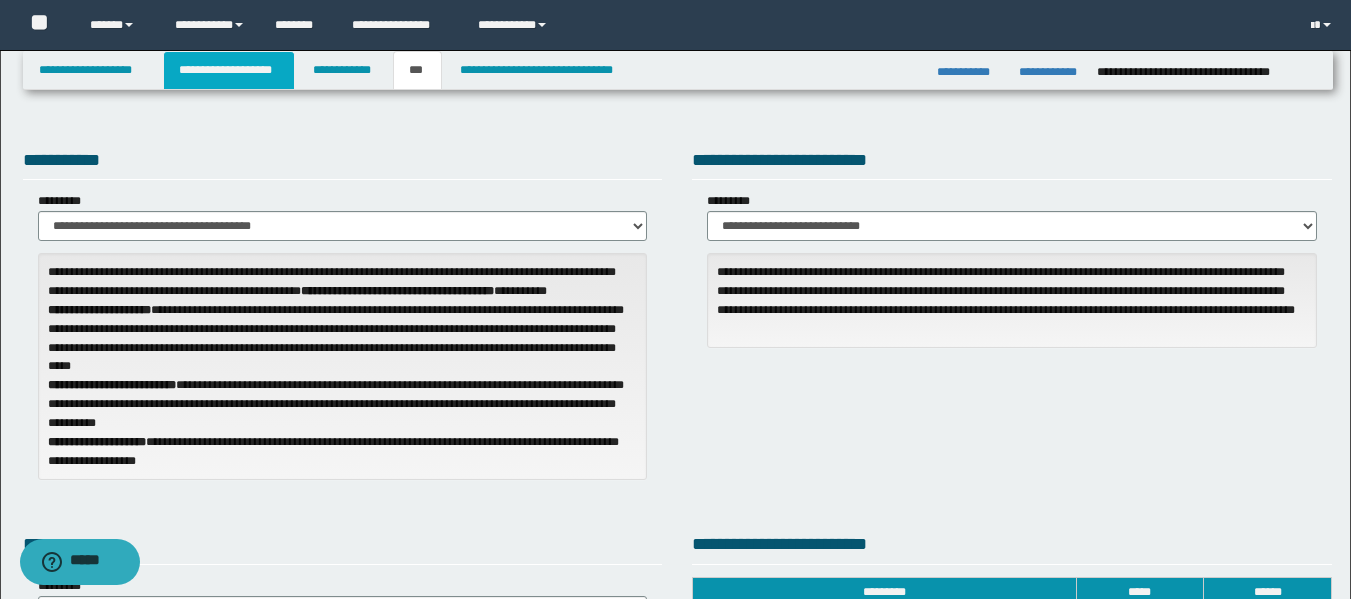 click on "**********" at bounding box center (229, 70) 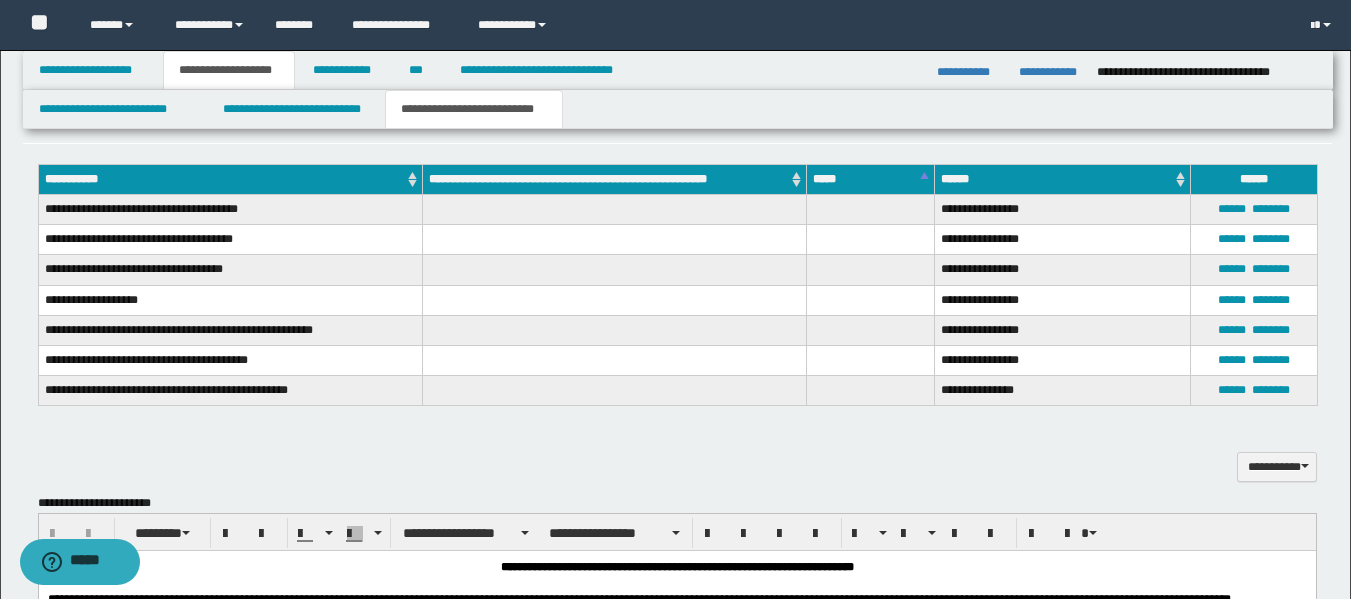 scroll, scrollTop: 653, scrollLeft: 0, axis: vertical 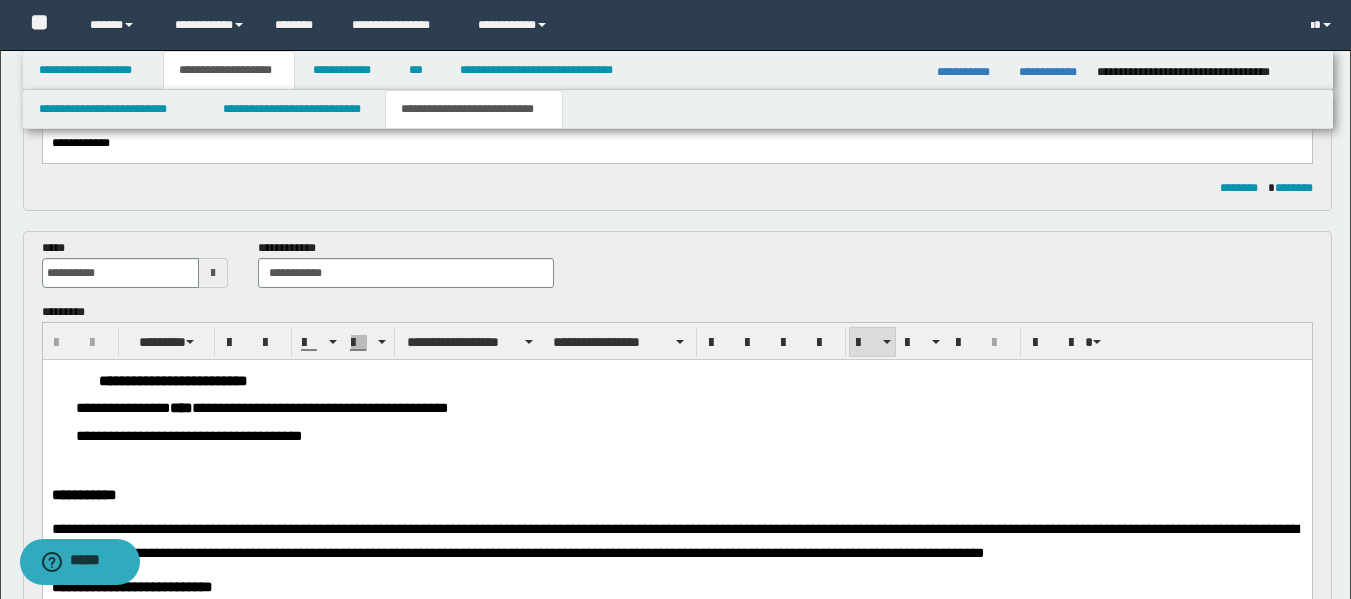 drag, startPoint x: 1198, startPoint y: 800, endPoint x: 1252, endPoint y: 426, distance: 377.8783 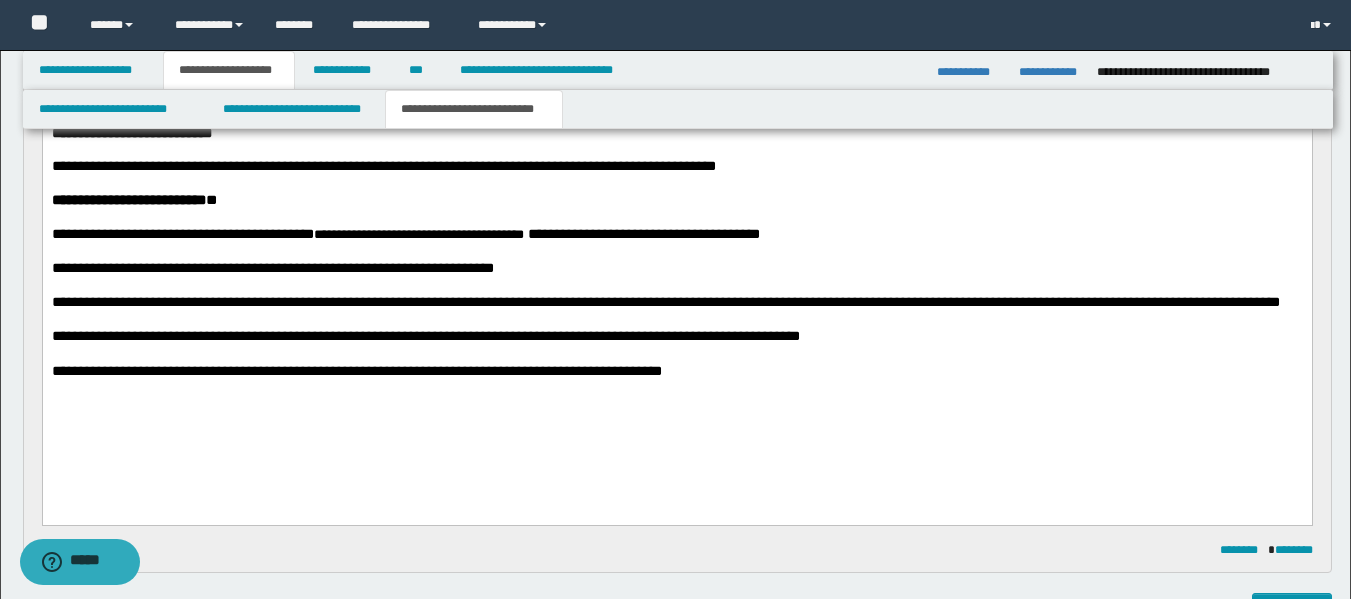 scroll, scrollTop: 725, scrollLeft: 0, axis: vertical 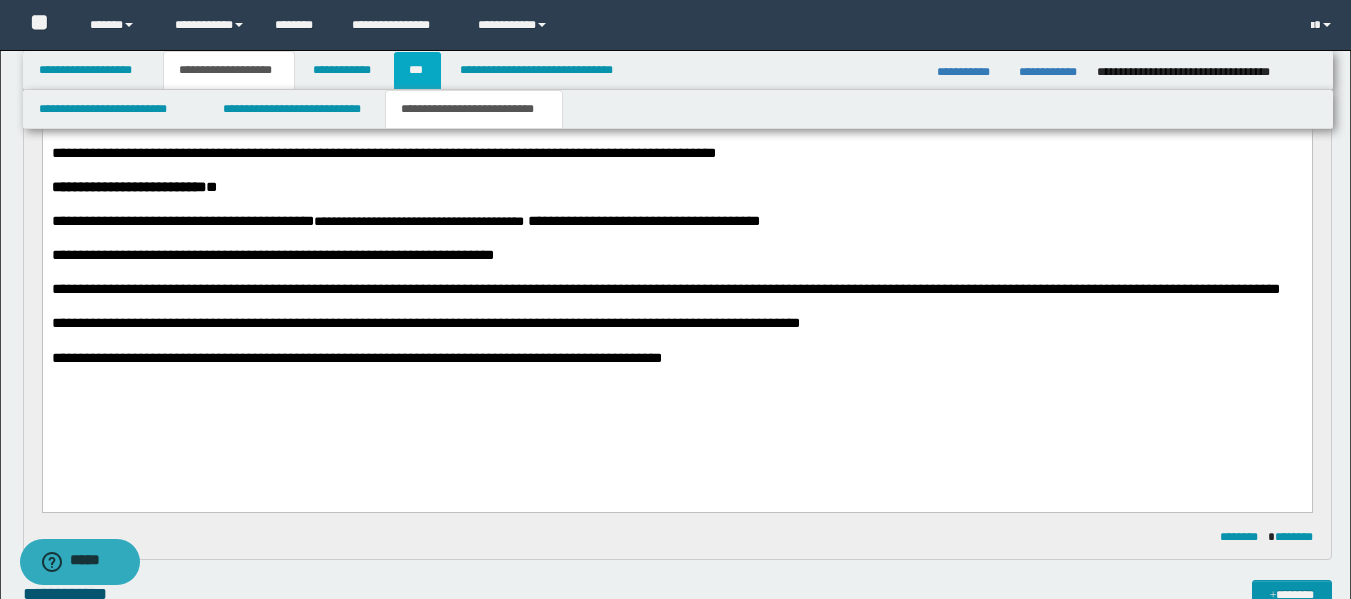 click on "***" at bounding box center (417, 70) 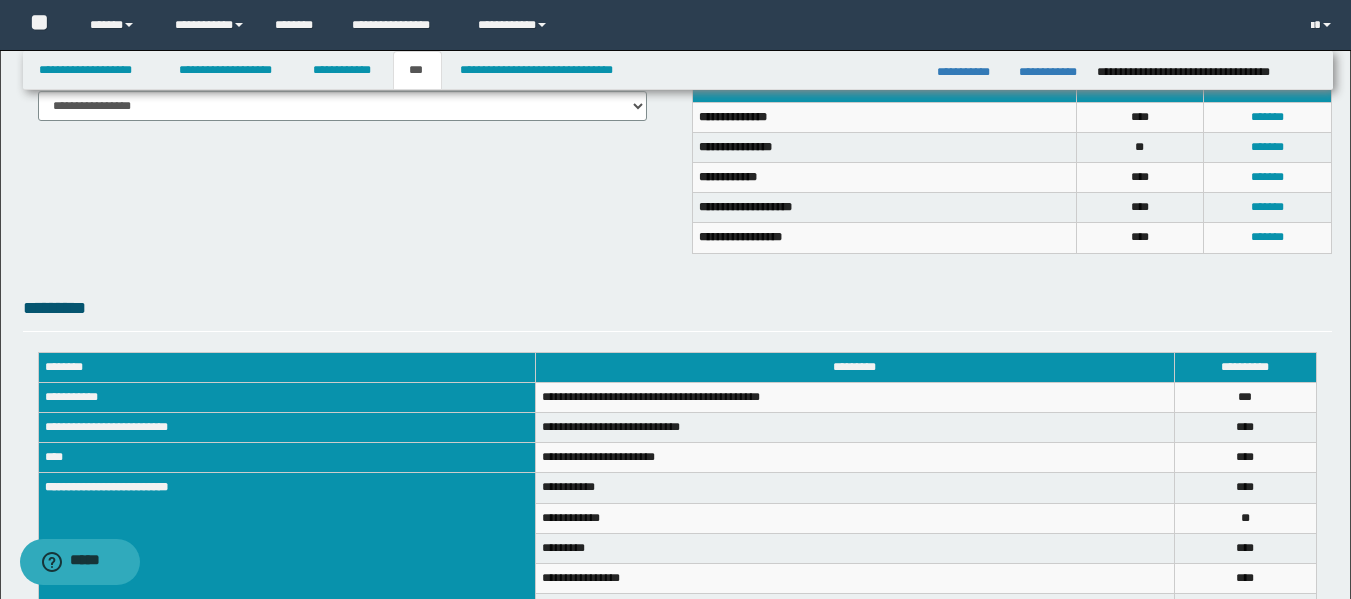 scroll, scrollTop: 489, scrollLeft: 0, axis: vertical 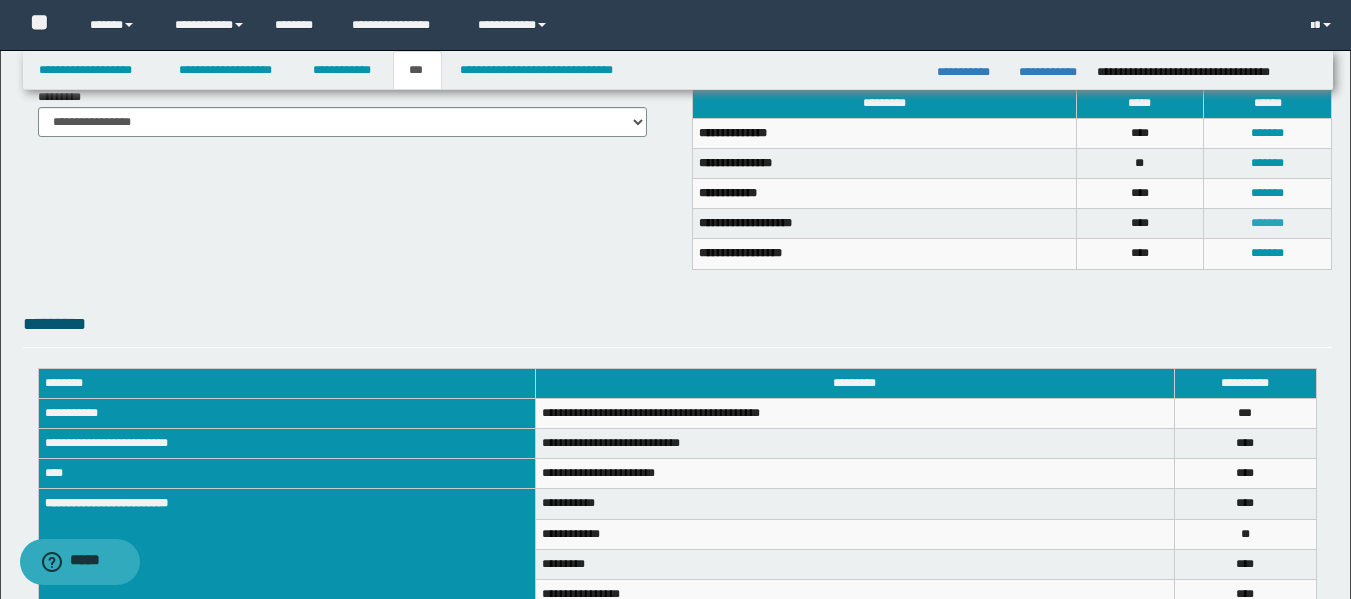 click on "*******" at bounding box center (1267, 223) 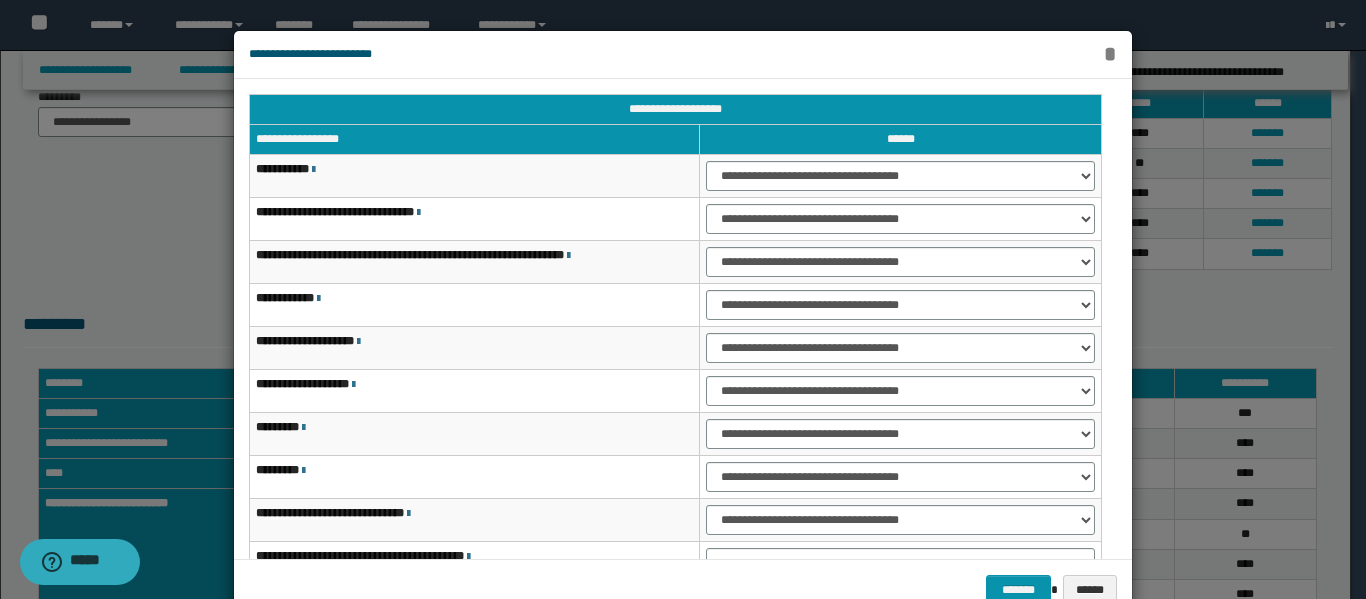 click on "*" at bounding box center (1109, 54) 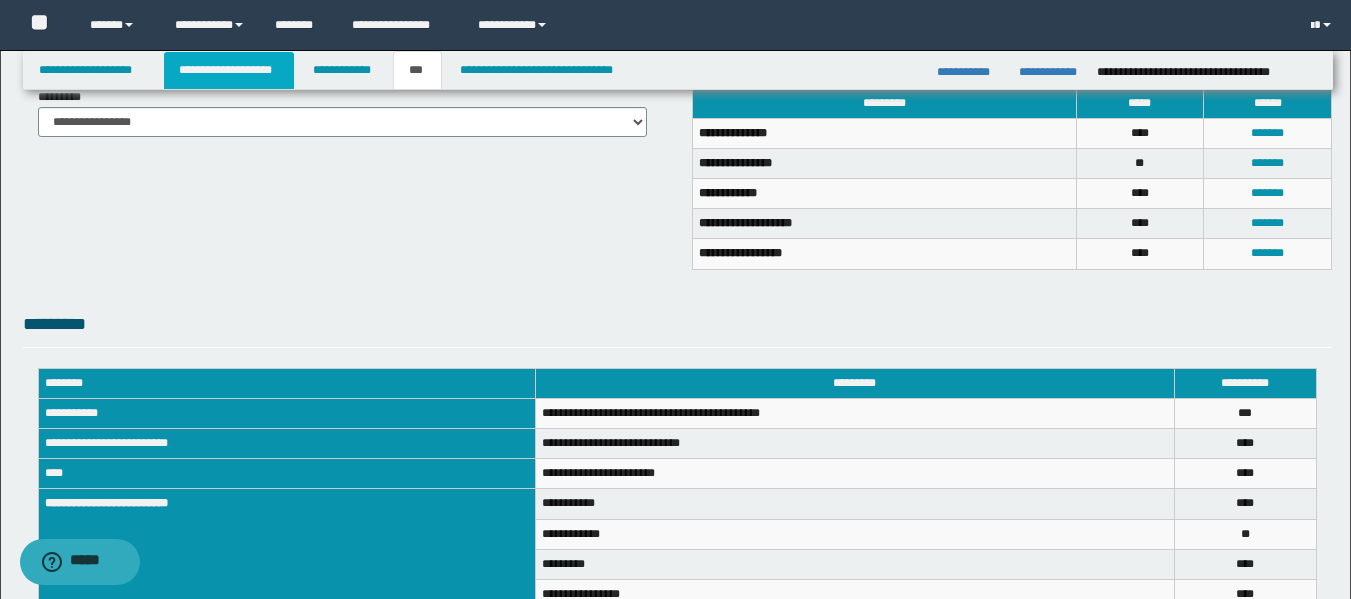 click on "**********" at bounding box center (229, 70) 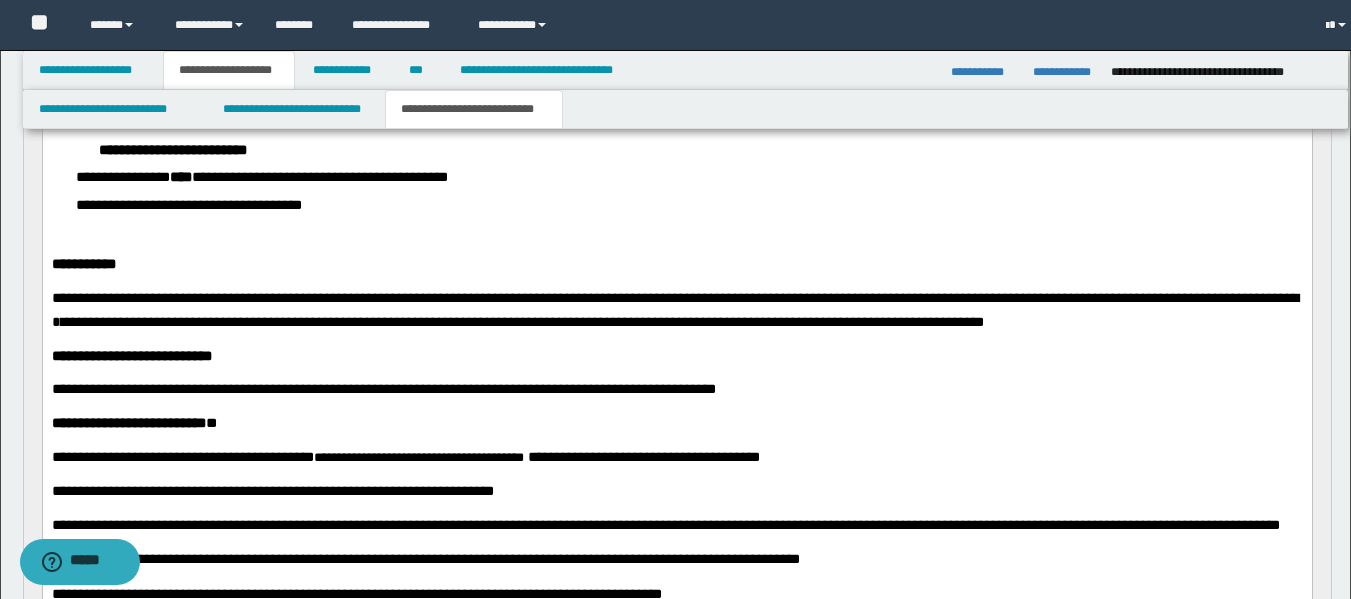 scroll, scrollTop: 520, scrollLeft: 0, axis: vertical 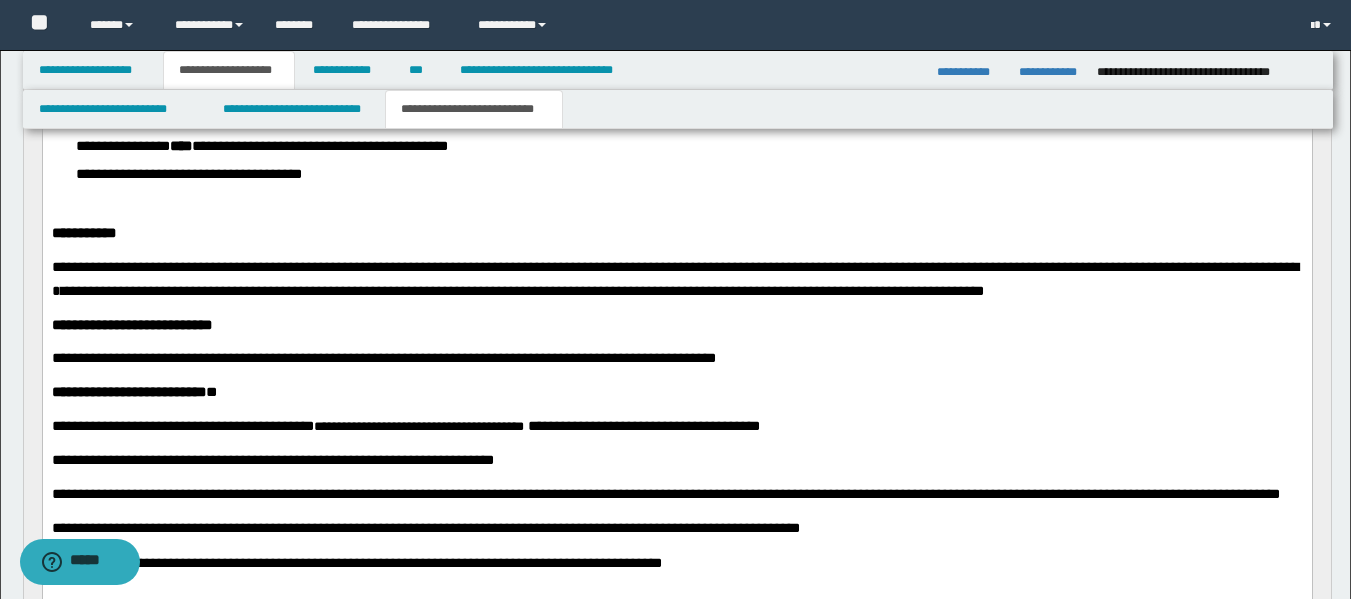 click on "**********" at bounding box center (474, 109) 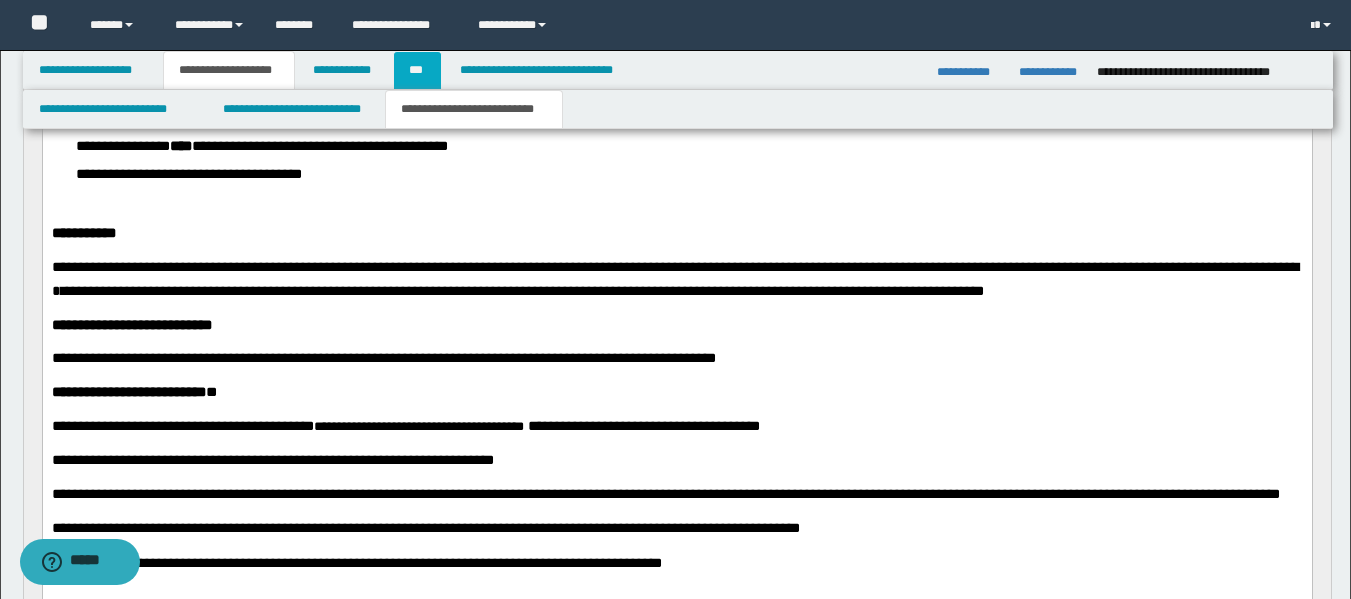 click on "***" at bounding box center (417, 70) 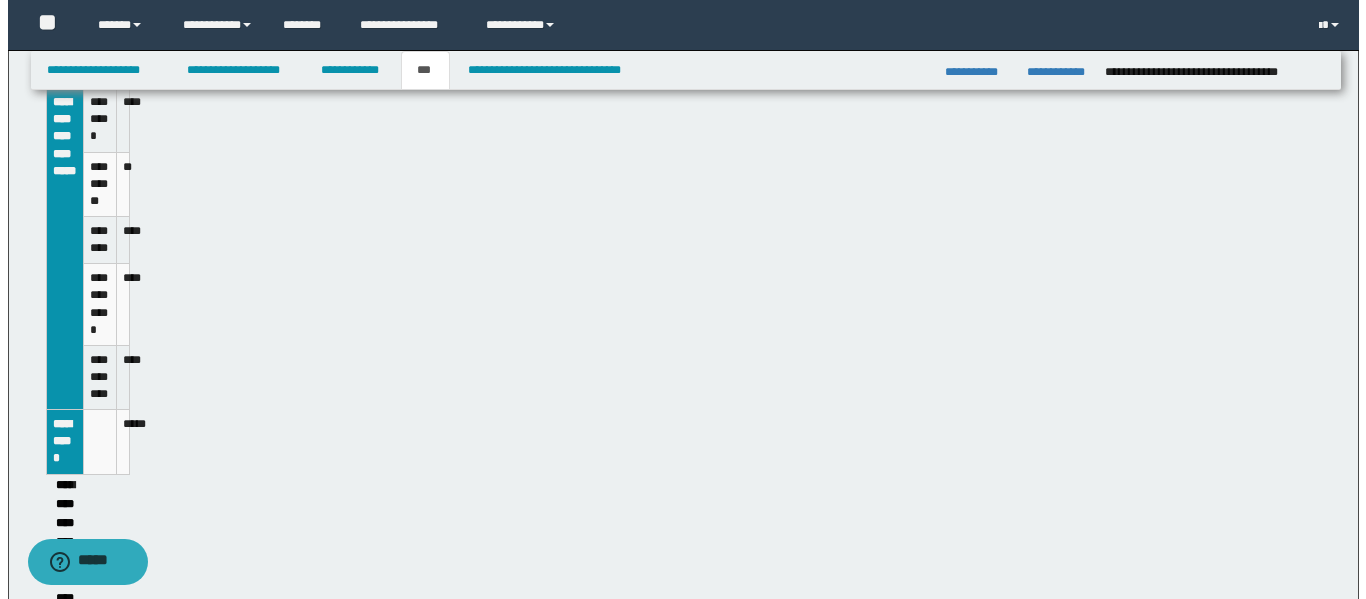scroll, scrollTop: 489, scrollLeft: 0, axis: vertical 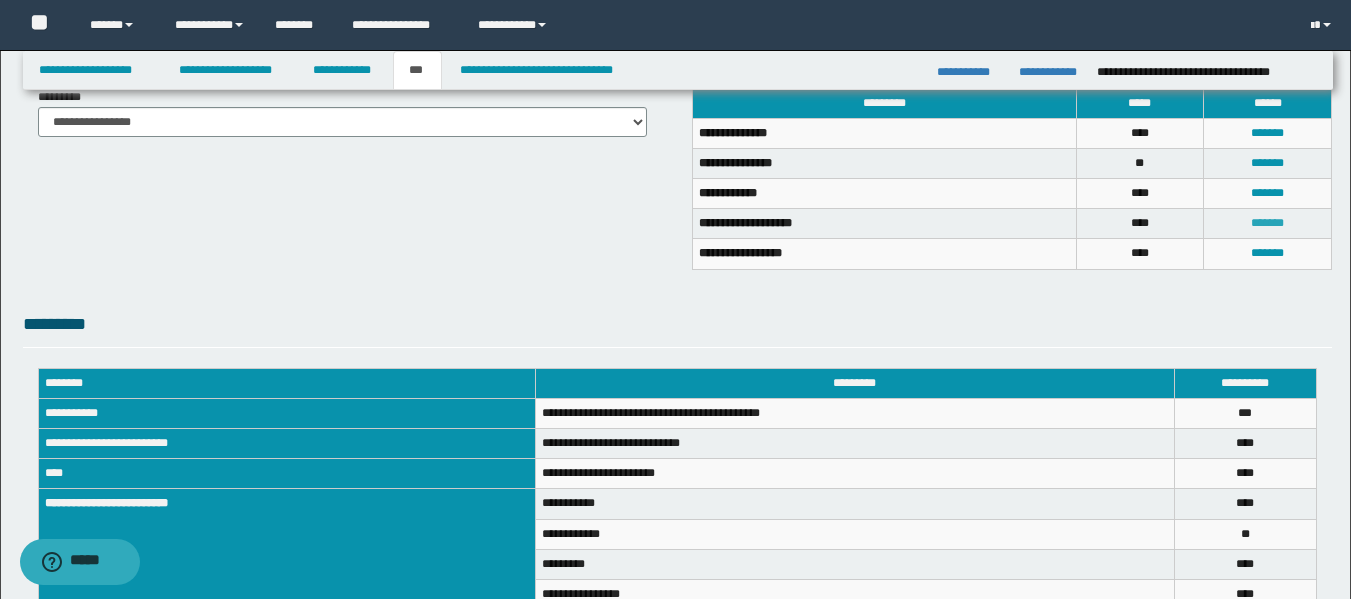click on "*******" at bounding box center (1267, 223) 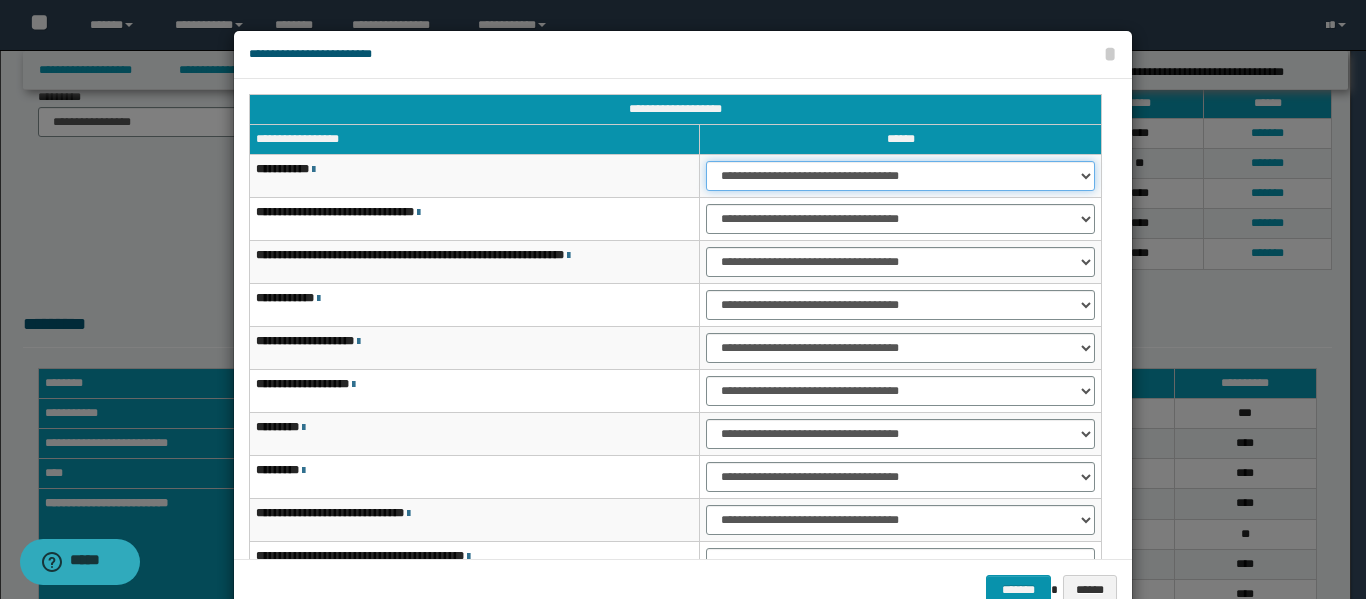 click on "**********" at bounding box center [900, 176] 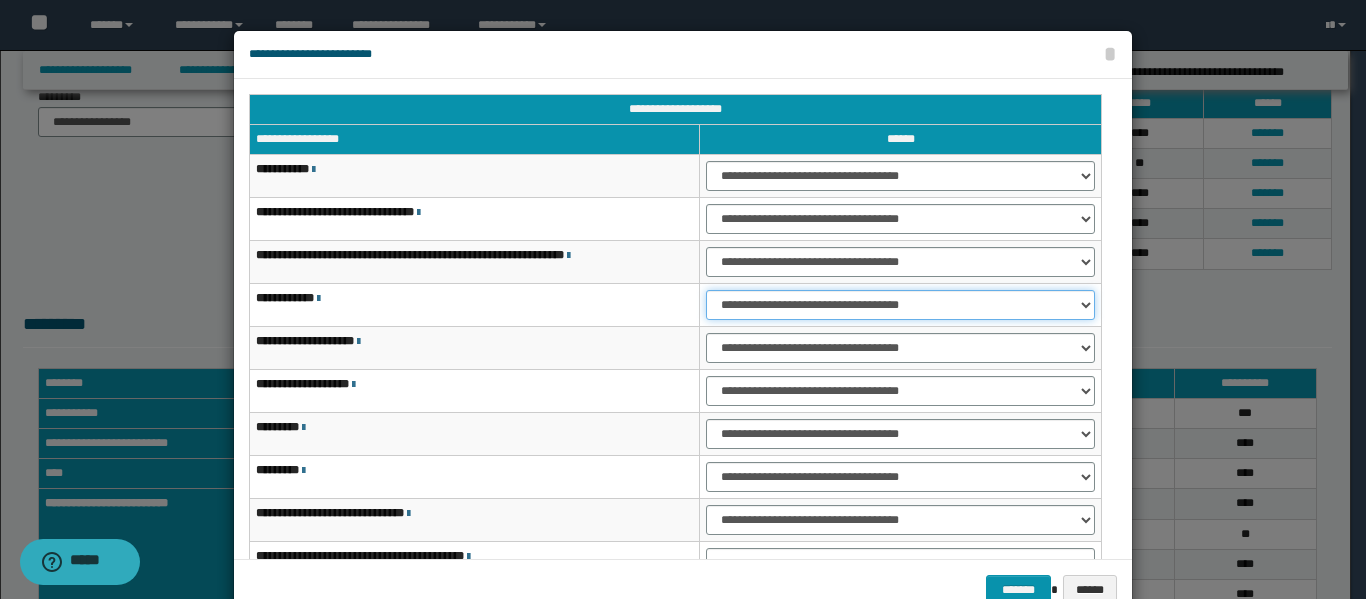 click on "**********" at bounding box center [900, 305] 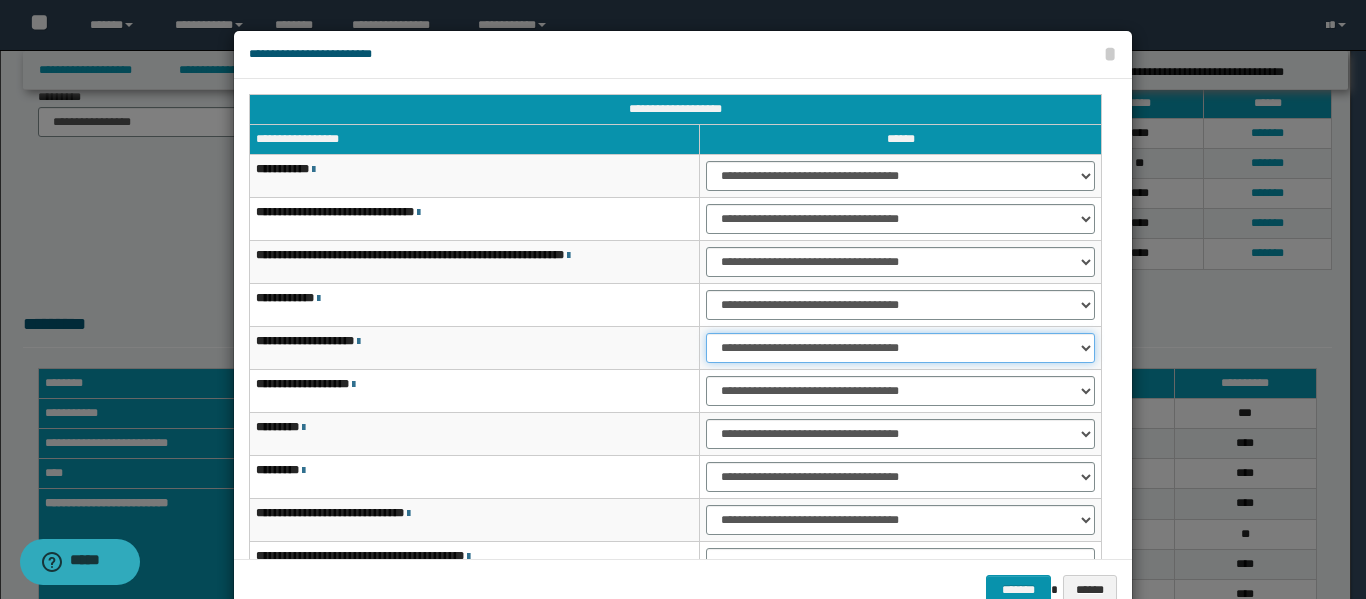 click on "**********" at bounding box center [900, 348] 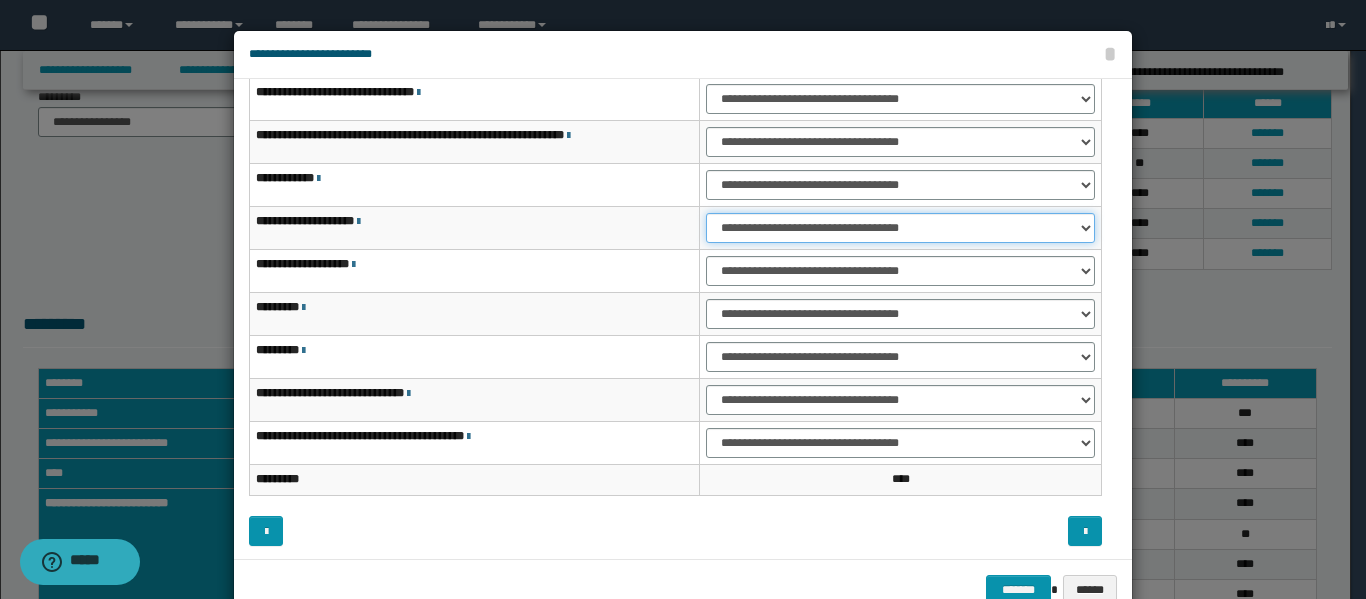 scroll, scrollTop: 121, scrollLeft: 0, axis: vertical 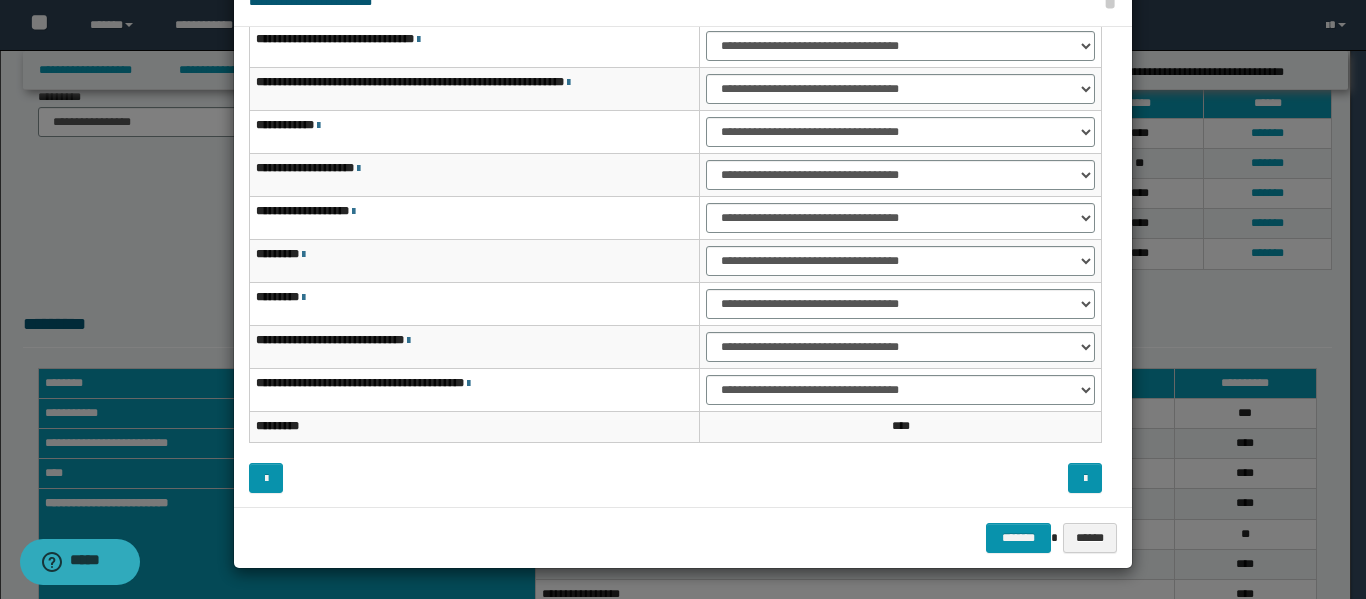 click on "*******
******" at bounding box center (683, 538) 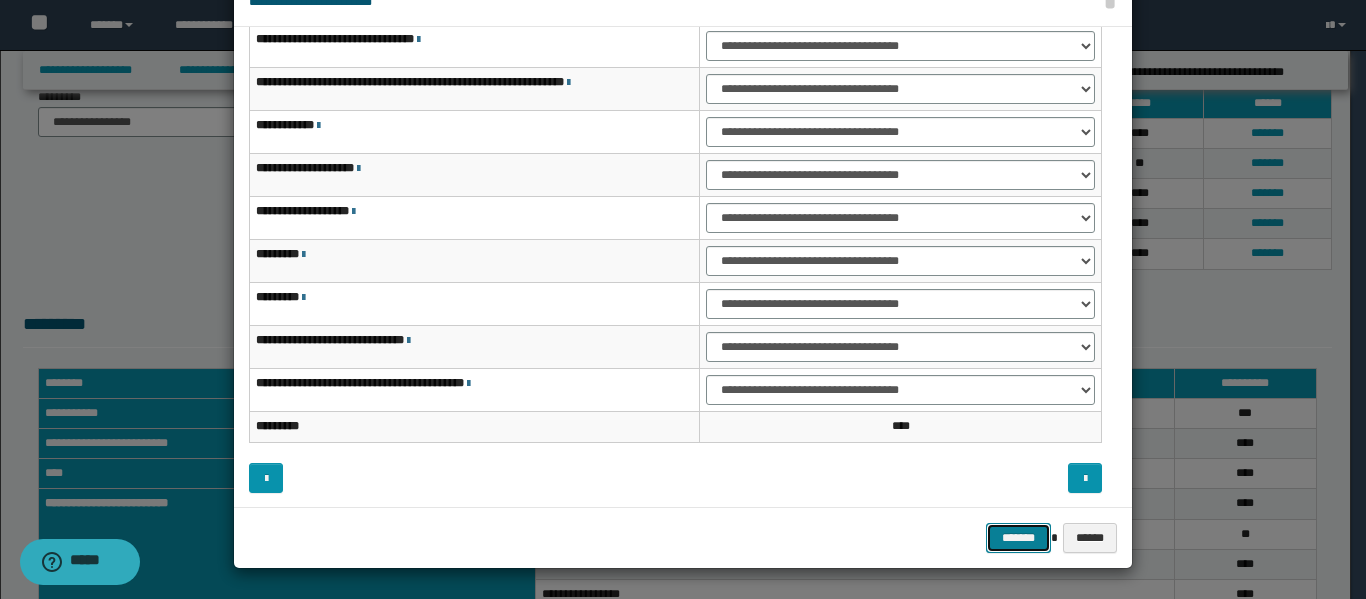 click on "*******" at bounding box center (1018, 538) 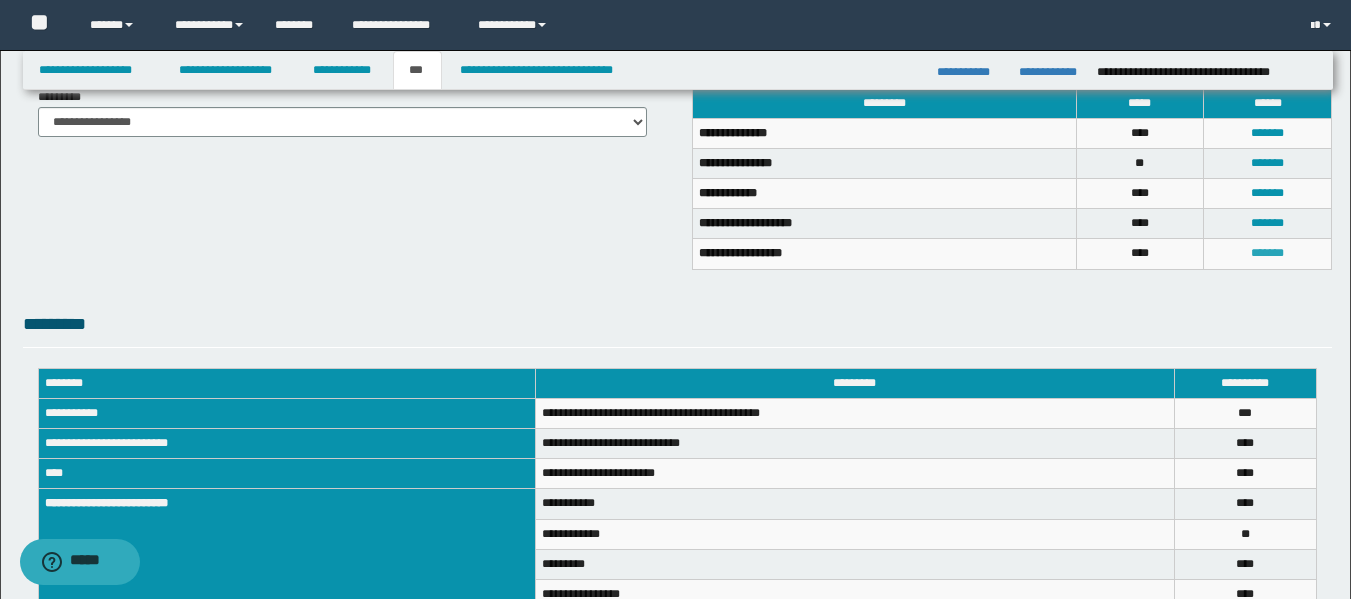 click on "*******" at bounding box center (1267, 253) 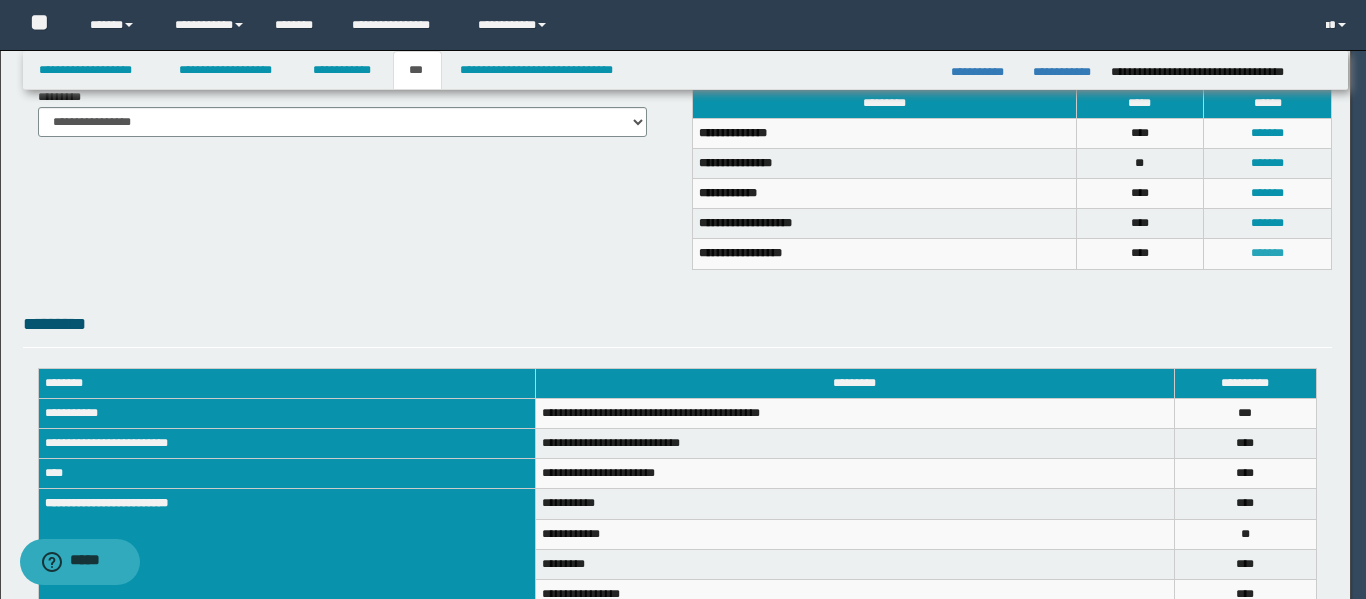 scroll, scrollTop: 0, scrollLeft: 0, axis: both 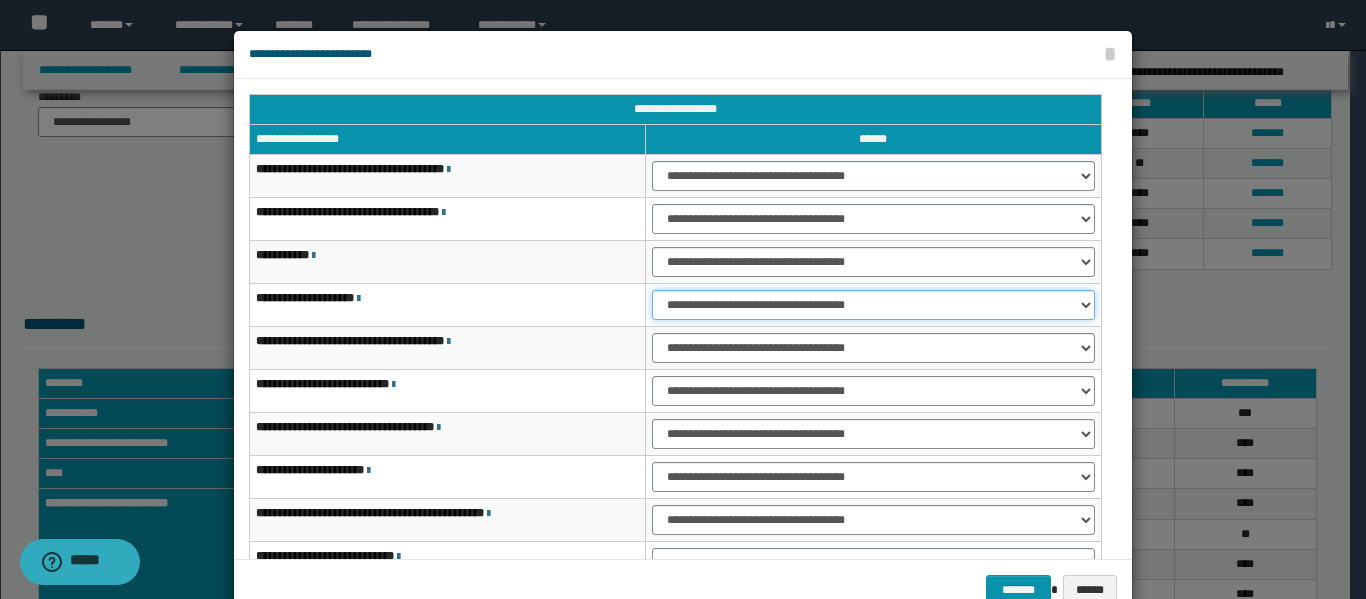 click on "**********" at bounding box center [873, 305] 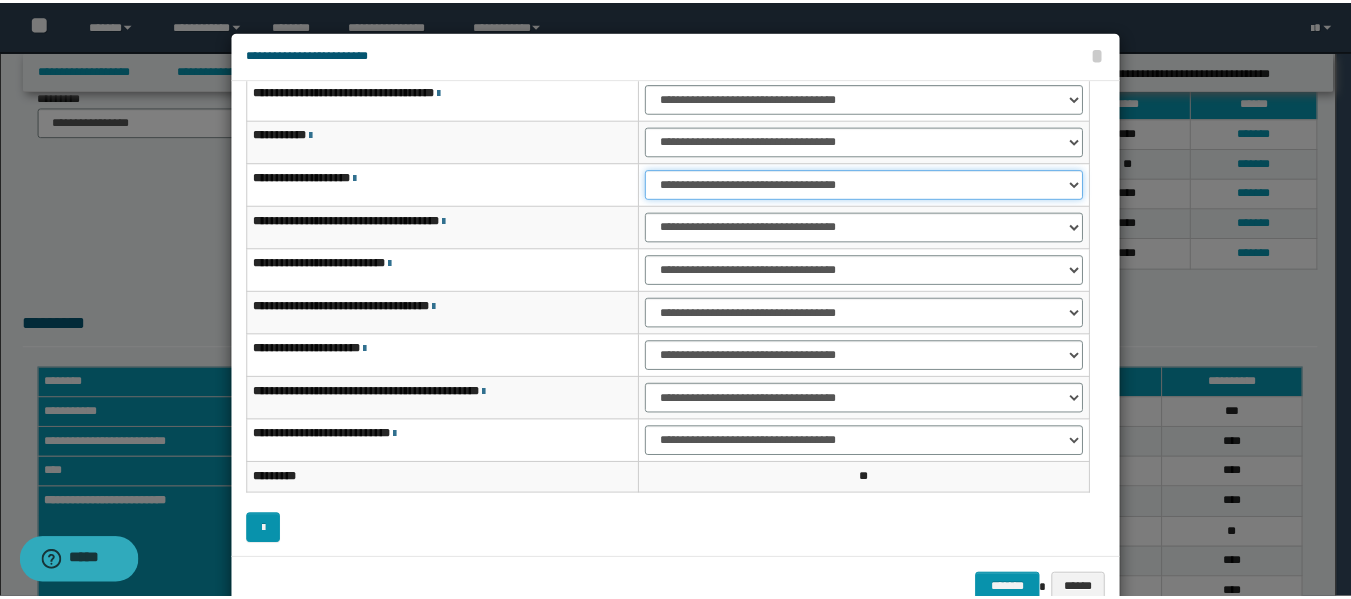 scroll, scrollTop: 22, scrollLeft: 0, axis: vertical 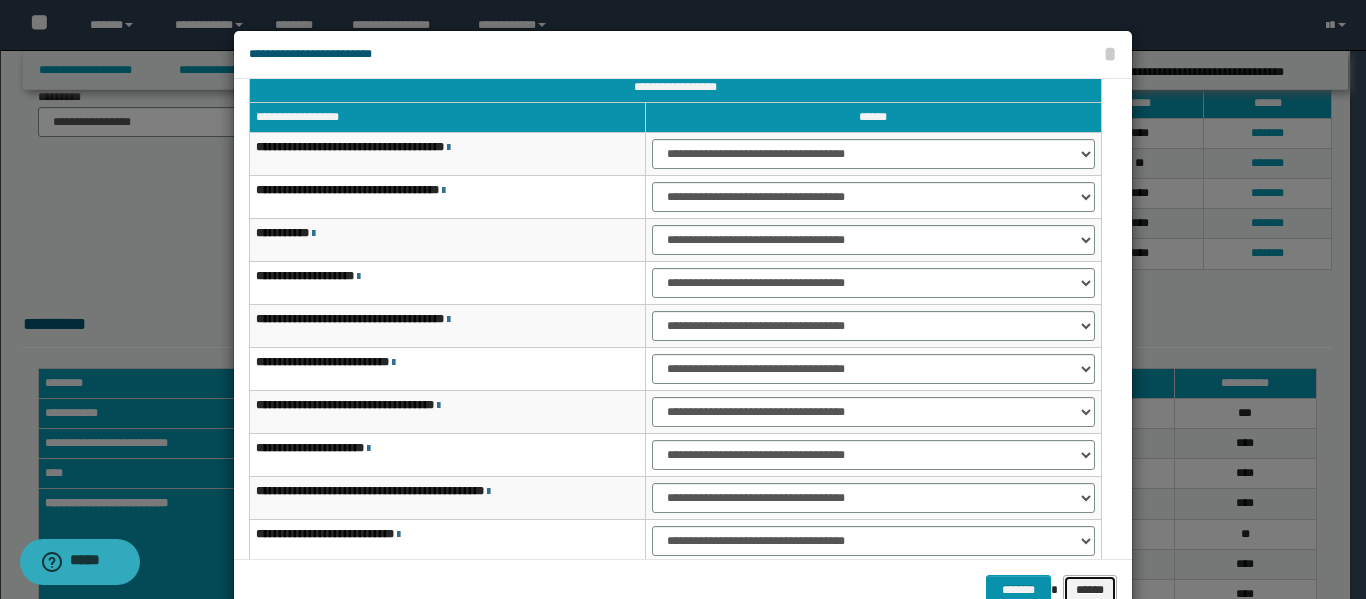 drag, startPoint x: 1084, startPoint y: 589, endPoint x: 1081, endPoint y: 547, distance: 42.107006 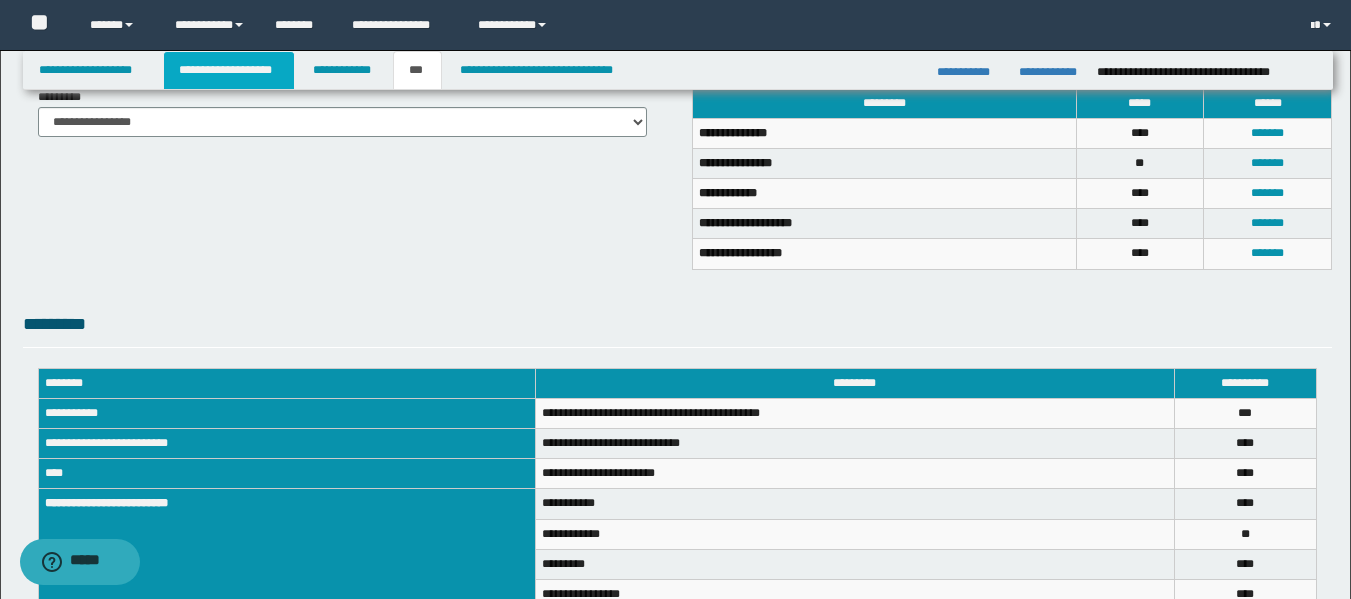 click on "**********" at bounding box center (229, 70) 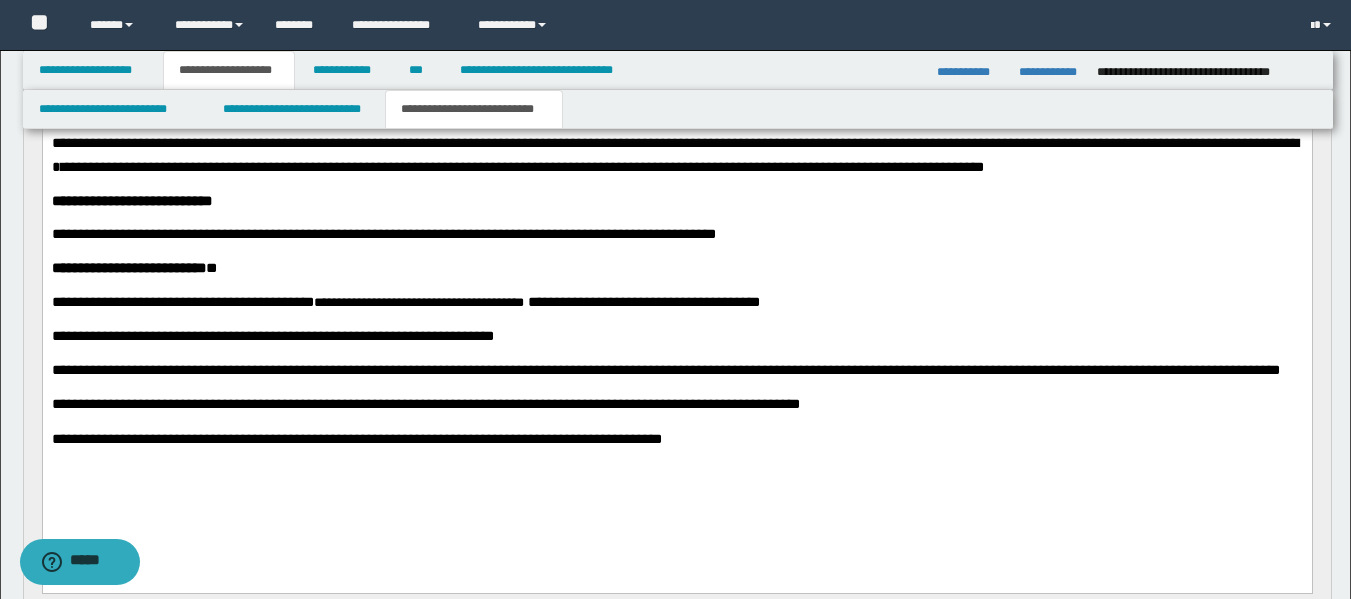 scroll, scrollTop: 820, scrollLeft: 0, axis: vertical 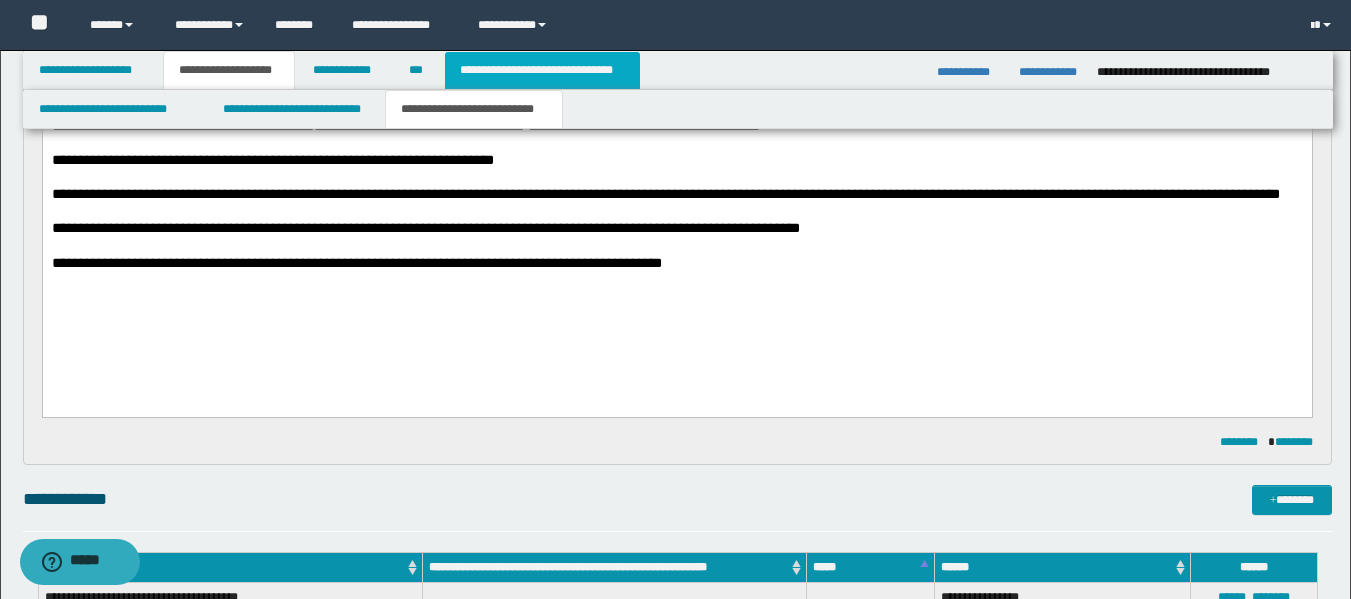 click on "**********" at bounding box center (542, 70) 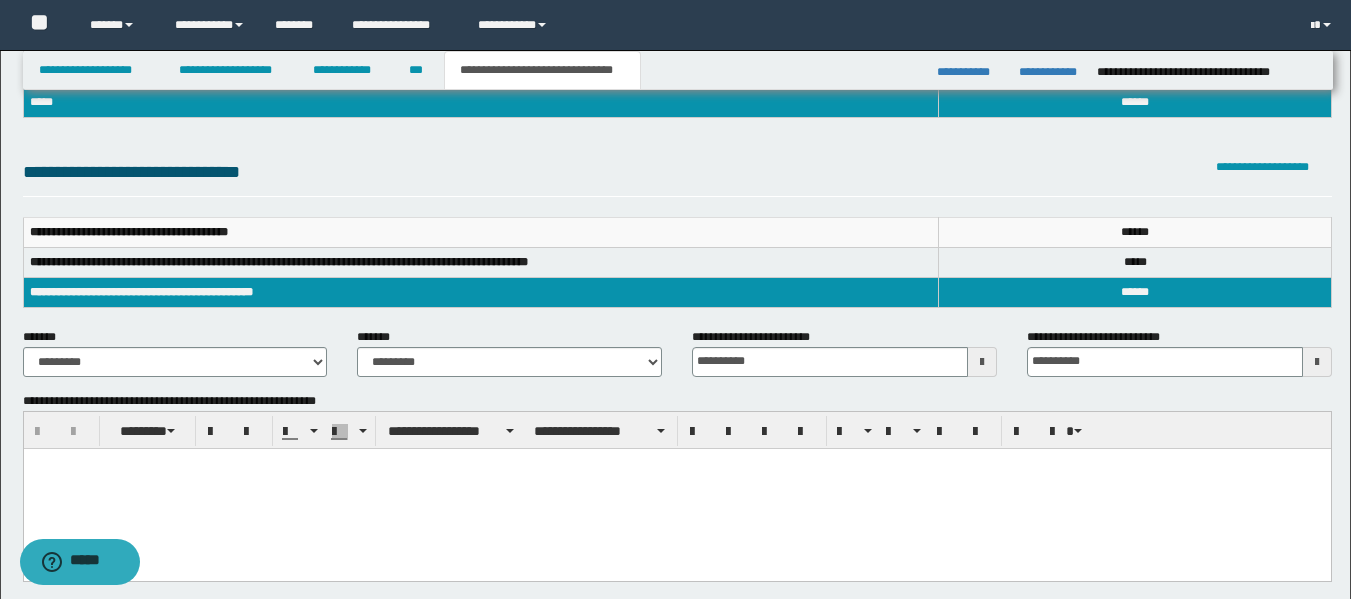 scroll, scrollTop: 289, scrollLeft: 0, axis: vertical 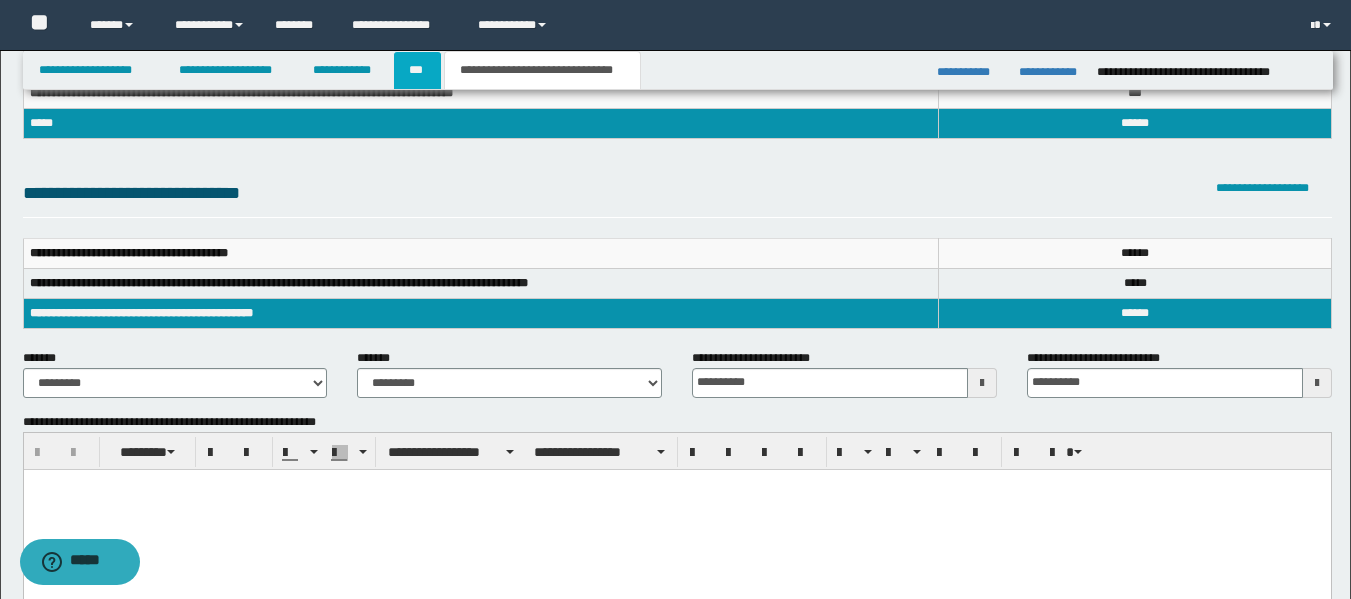 click on "***" at bounding box center [417, 70] 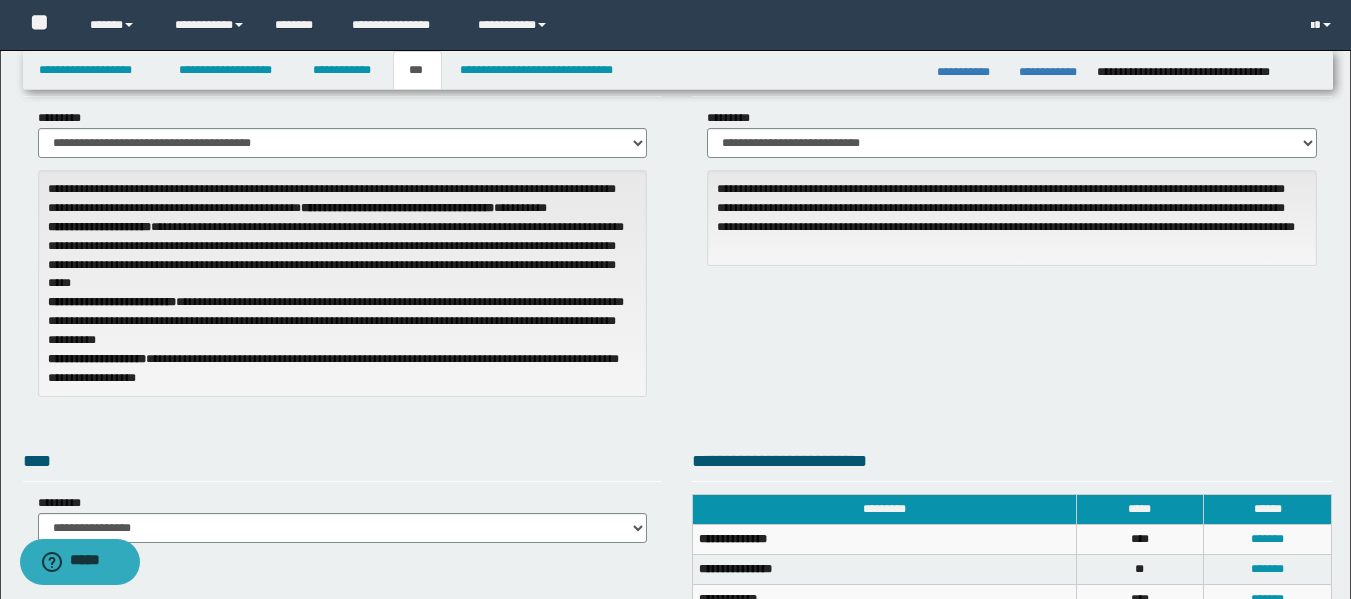 scroll, scrollTop: 0, scrollLeft: 0, axis: both 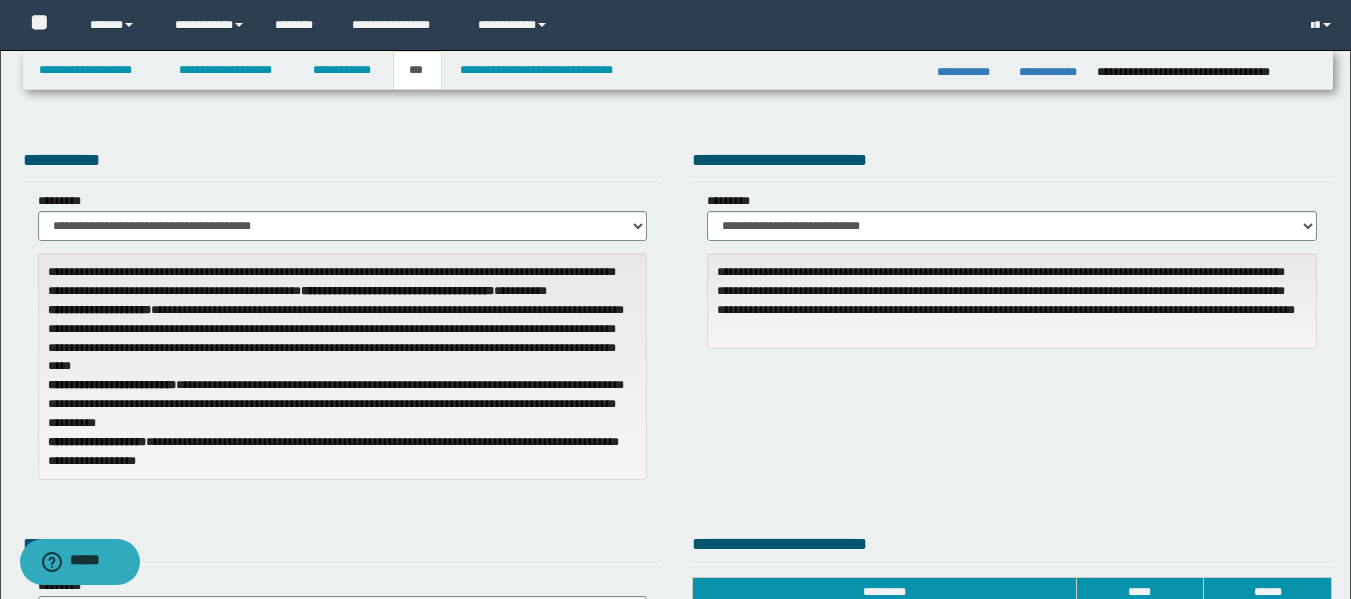 click on "**********" at bounding box center [343, 216] 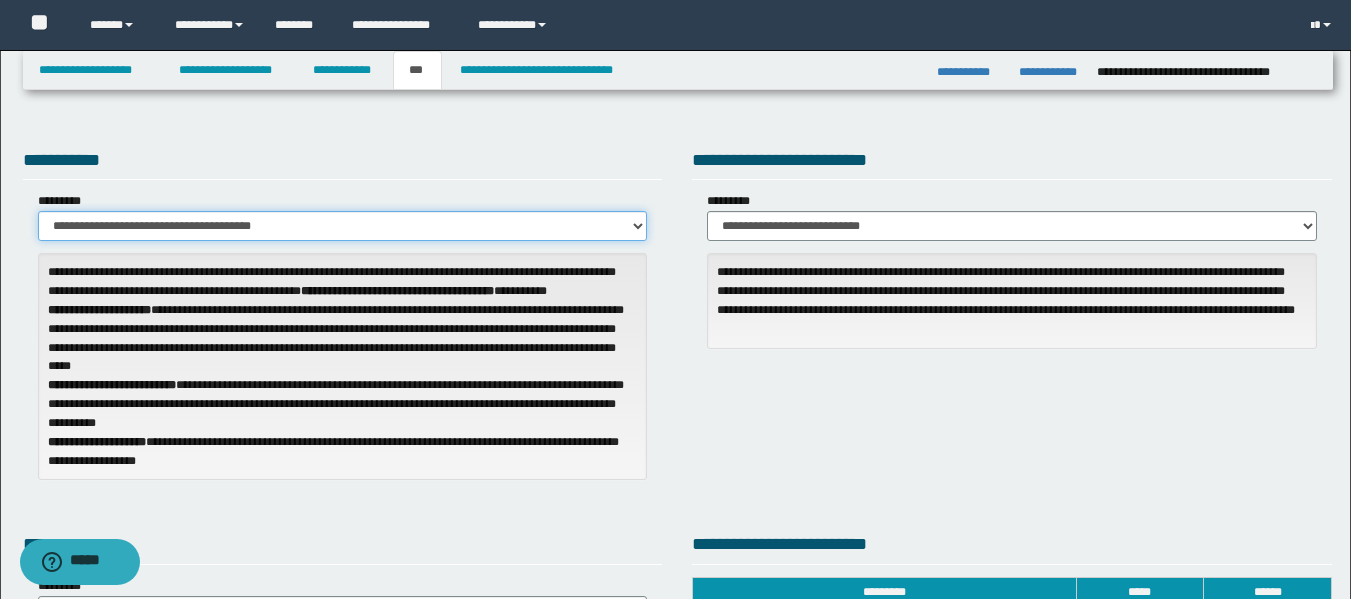 click on "**********" at bounding box center (343, 226) 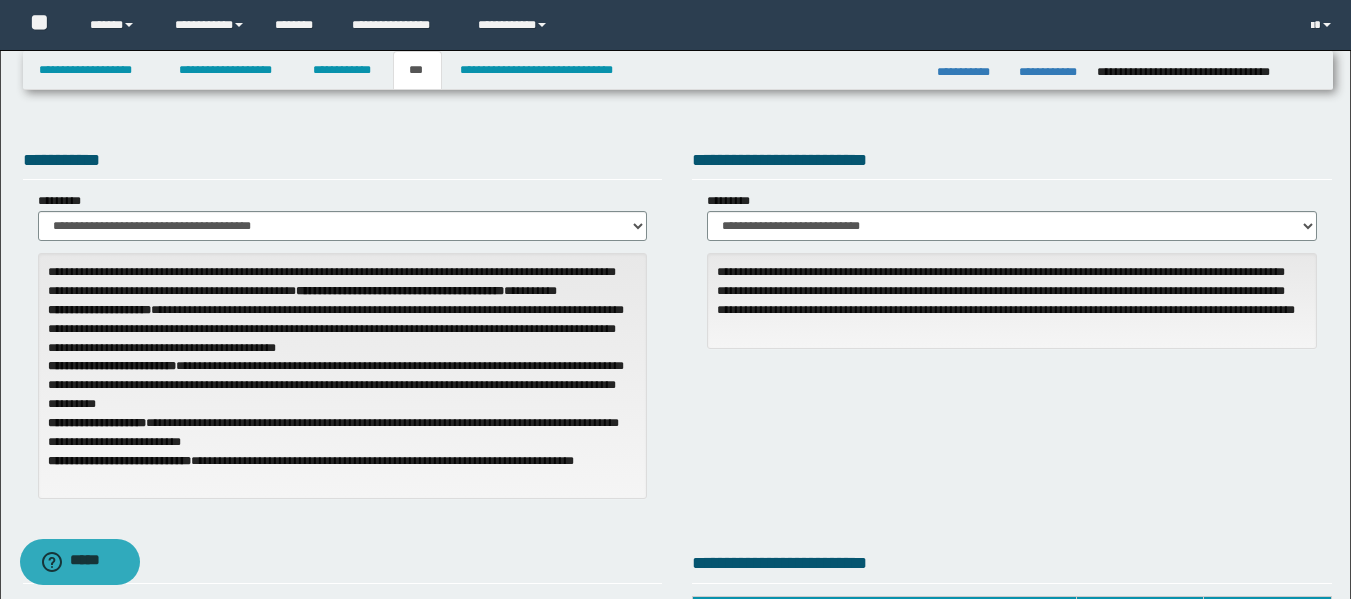 click on "**********" at bounding box center (1012, 310) 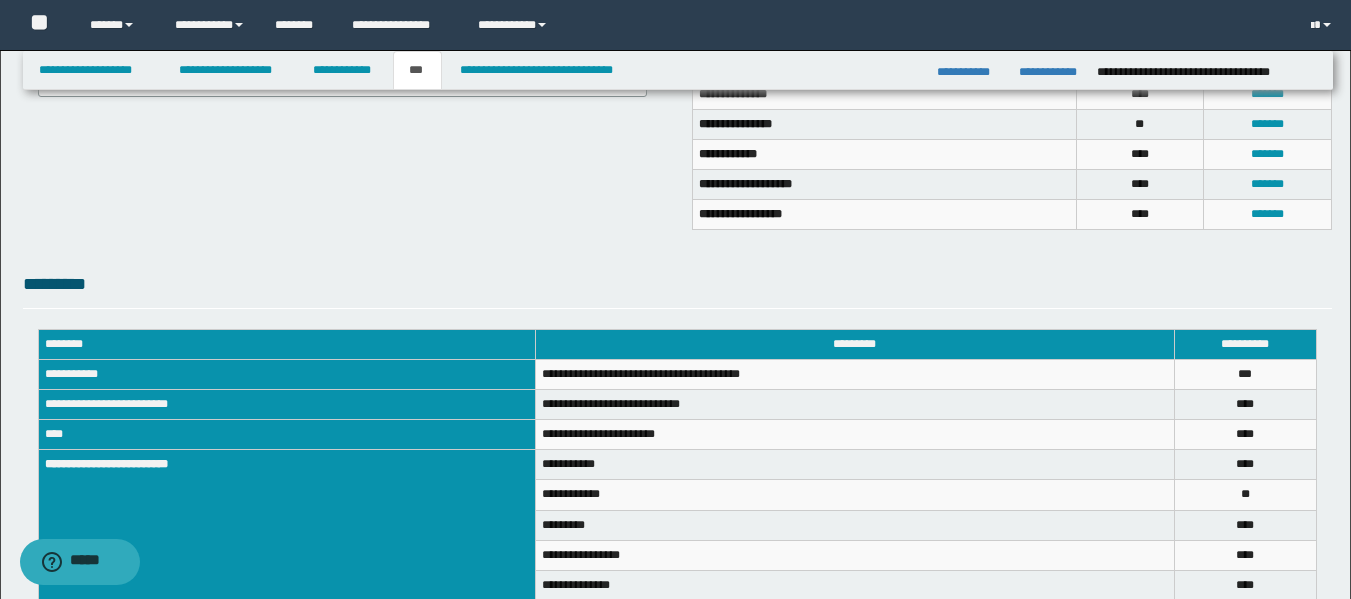 scroll, scrollTop: 708, scrollLeft: 0, axis: vertical 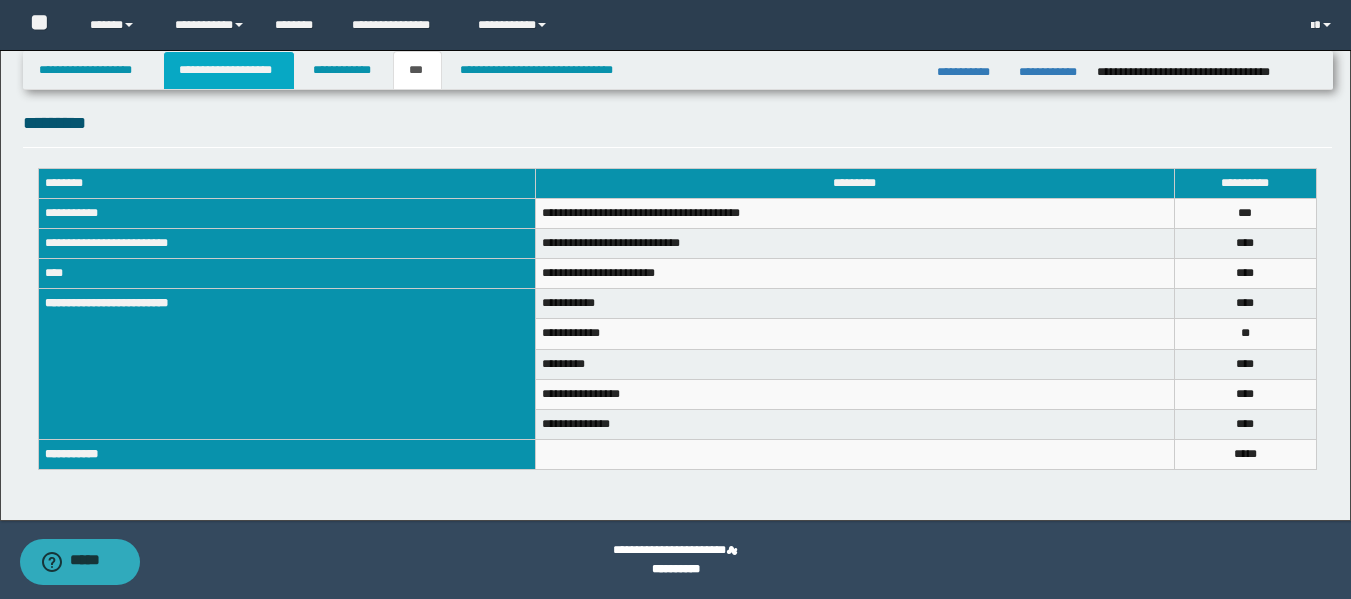click on "**********" at bounding box center (229, 70) 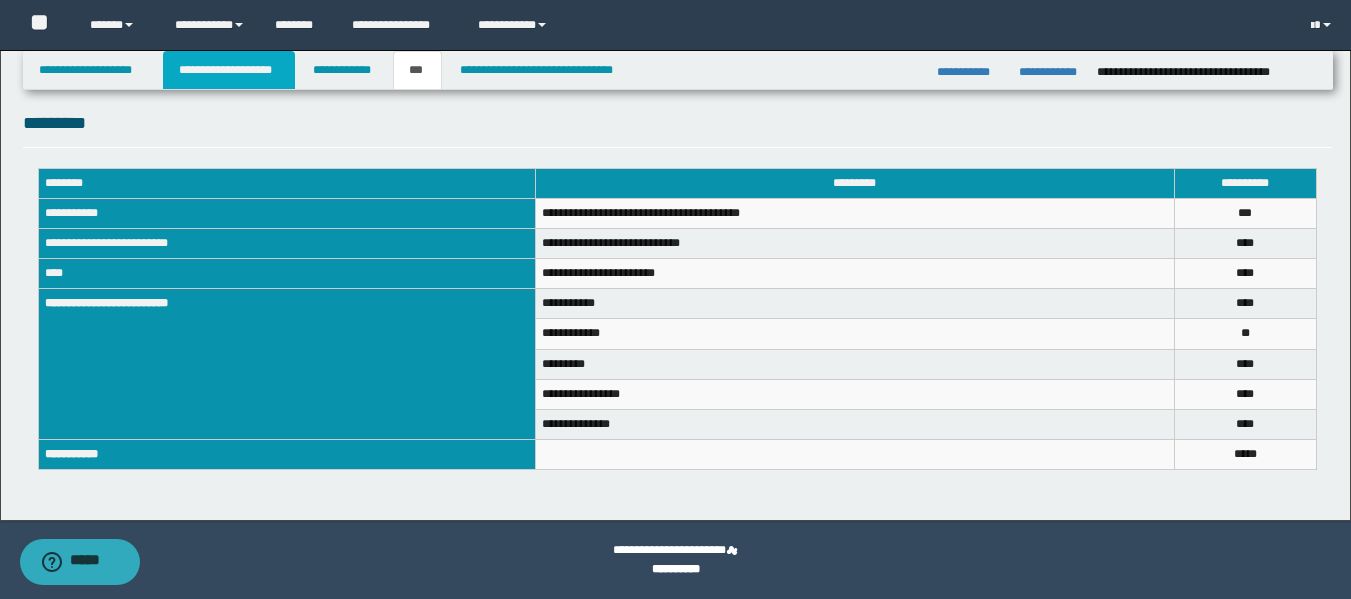 scroll, scrollTop: 739, scrollLeft: 0, axis: vertical 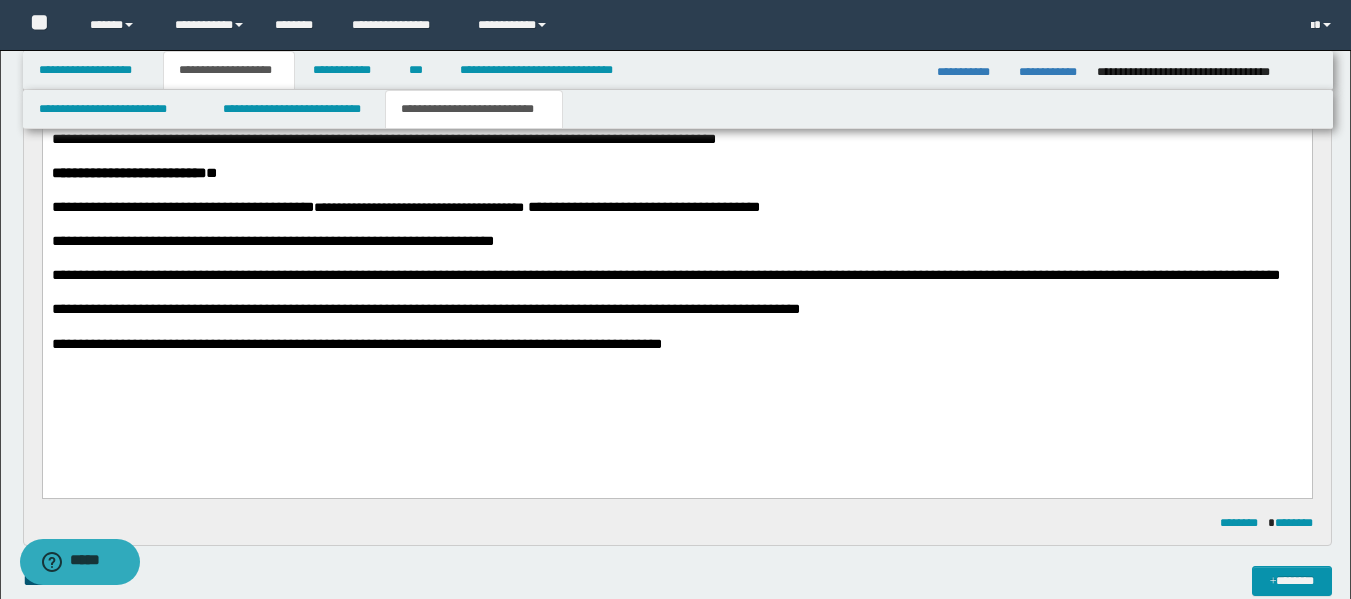 click on "**********" at bounding box center (474, 109) 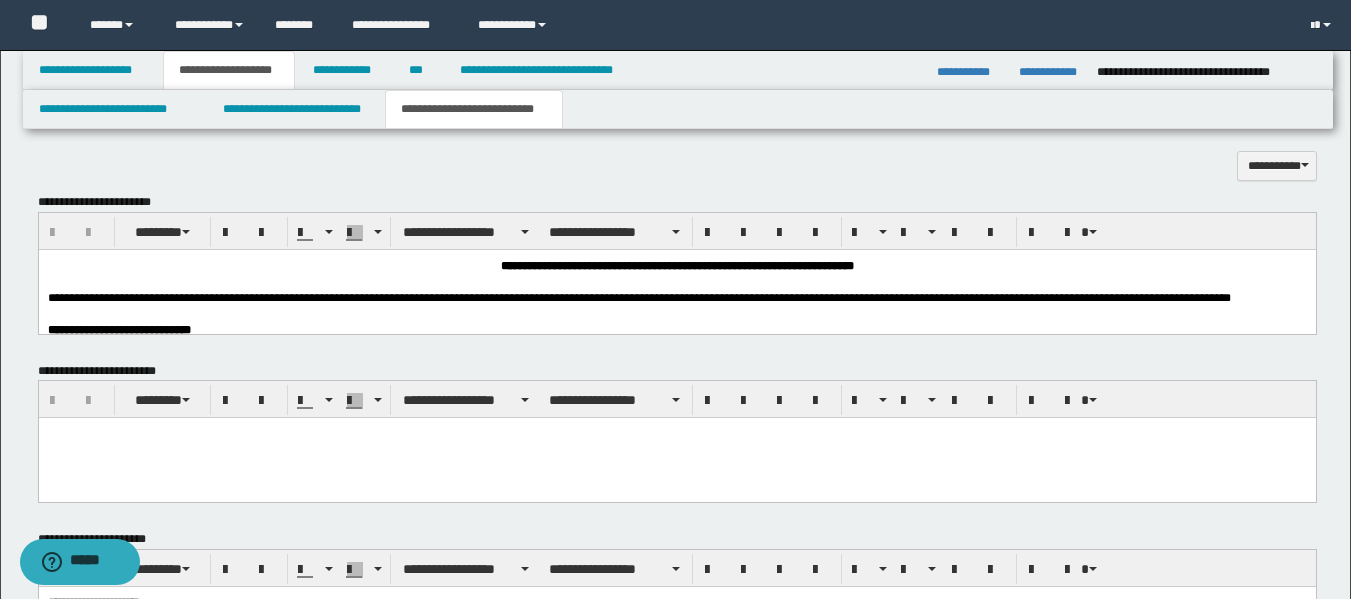 scroll, scrollTop: 1498, scrollLeft: 0, axis: vertical 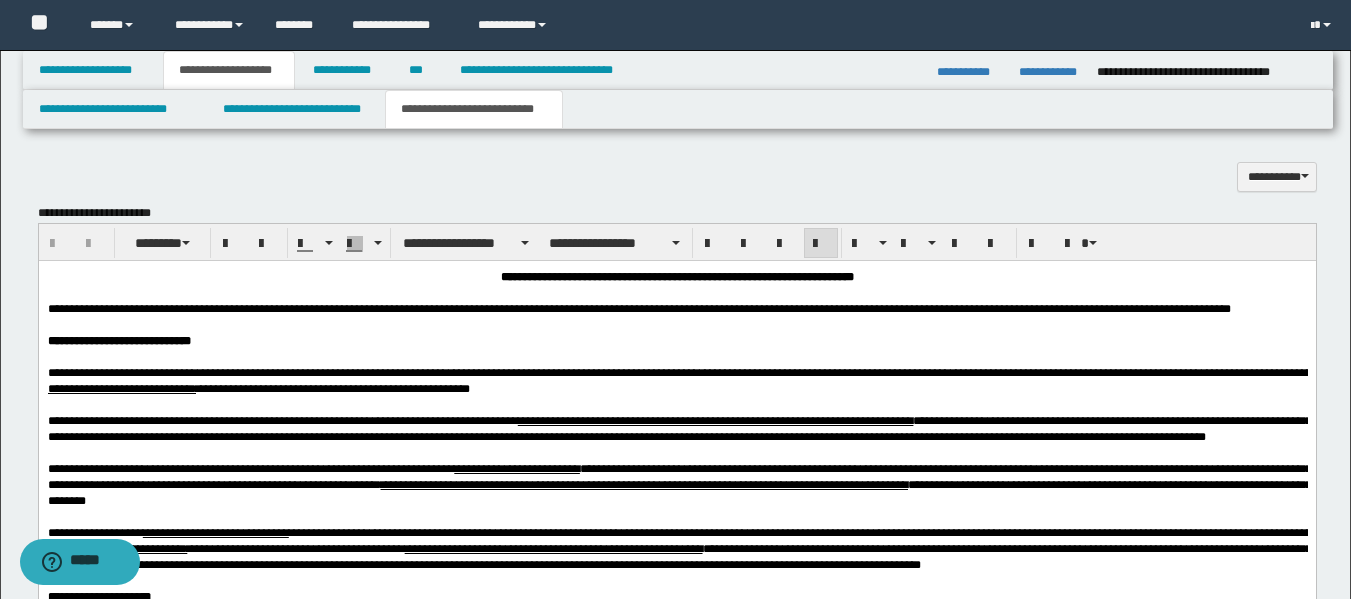 click on "**********" at bounding box center [676, 308] 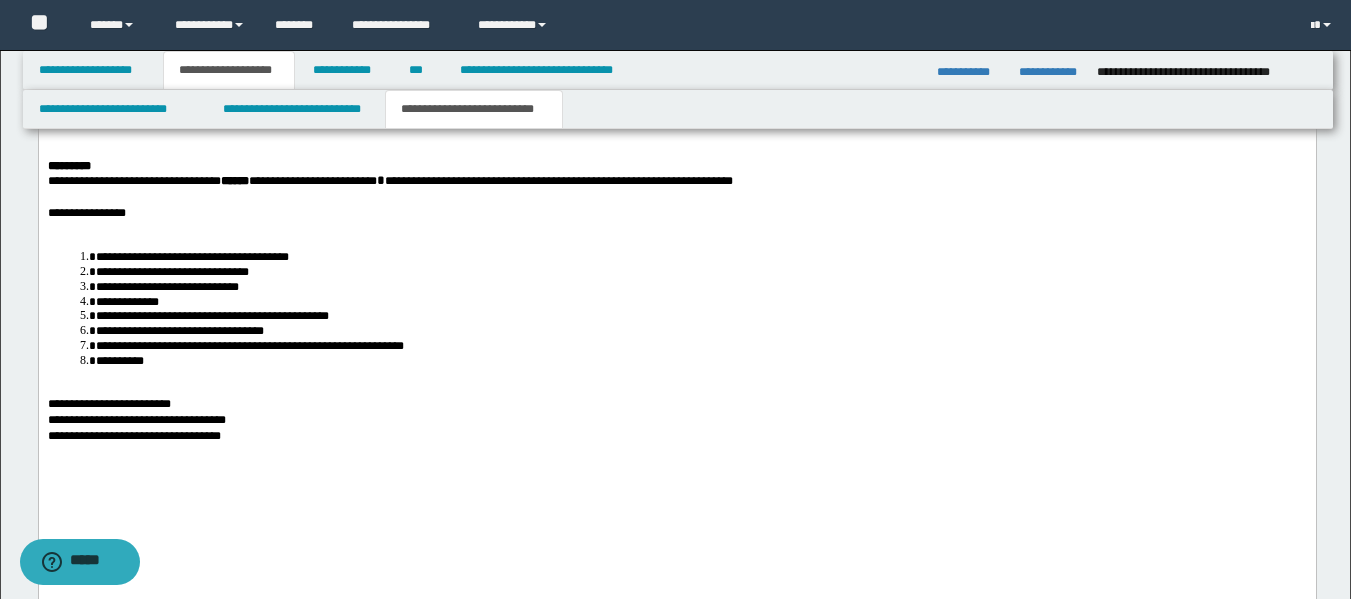 scroll, scrollTop: 4398, scrollLeft: 0, axis: vertical 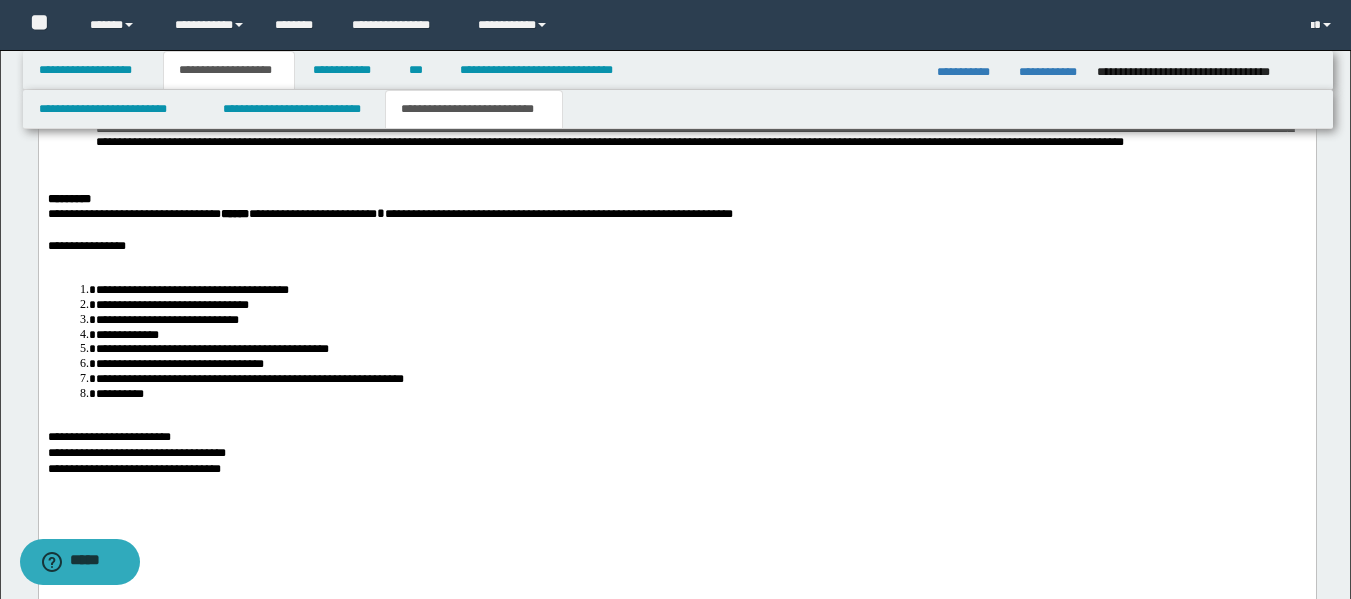 click on "**********" at bounding box center [676, 70] 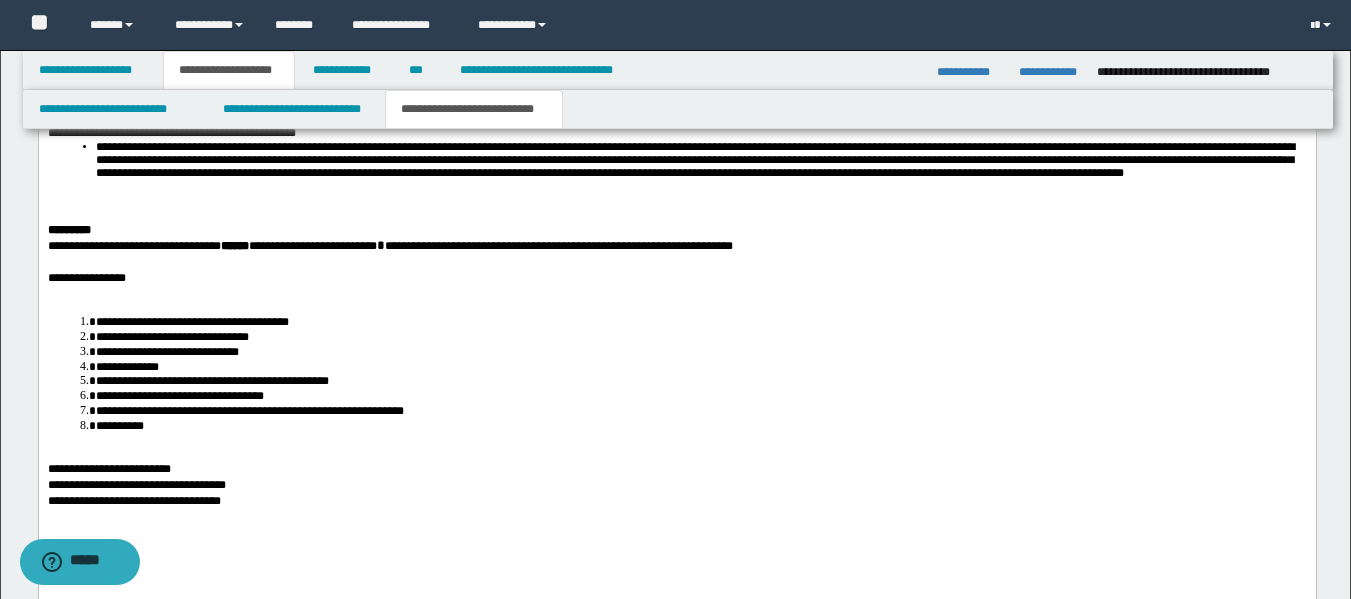 click on "**********" at bounding box center [678, 86] 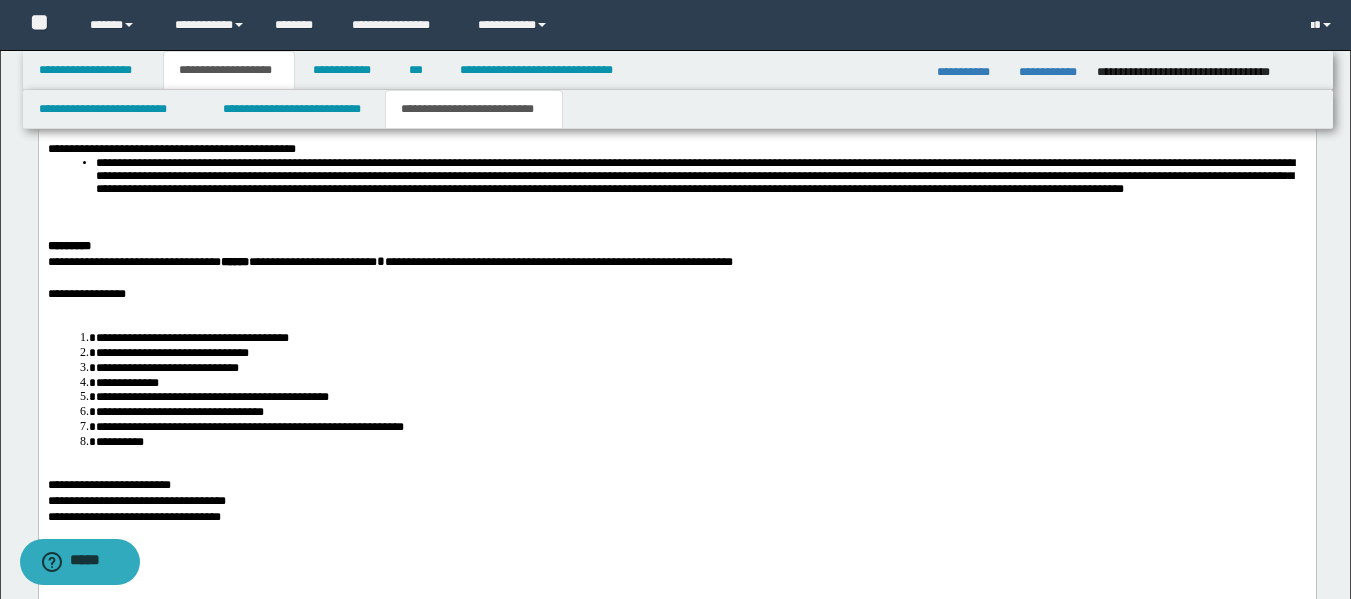 click on "**********" at bounding box center [580, 86] 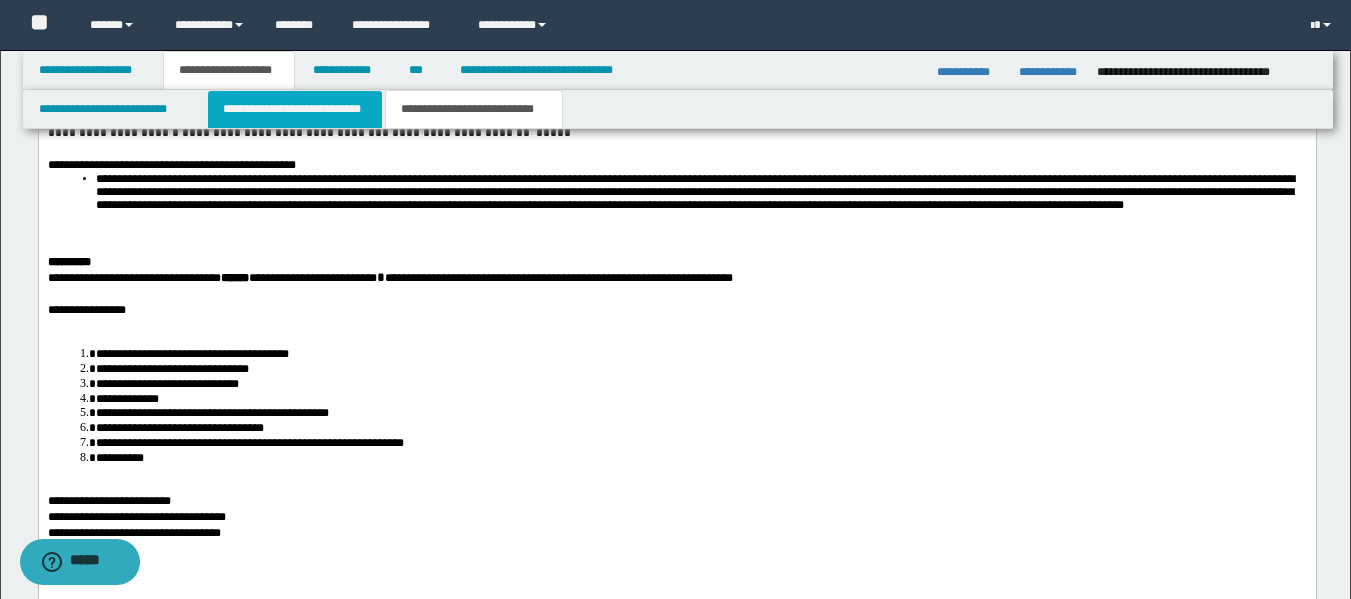 click on "**********" at bounding box center (295, 109) 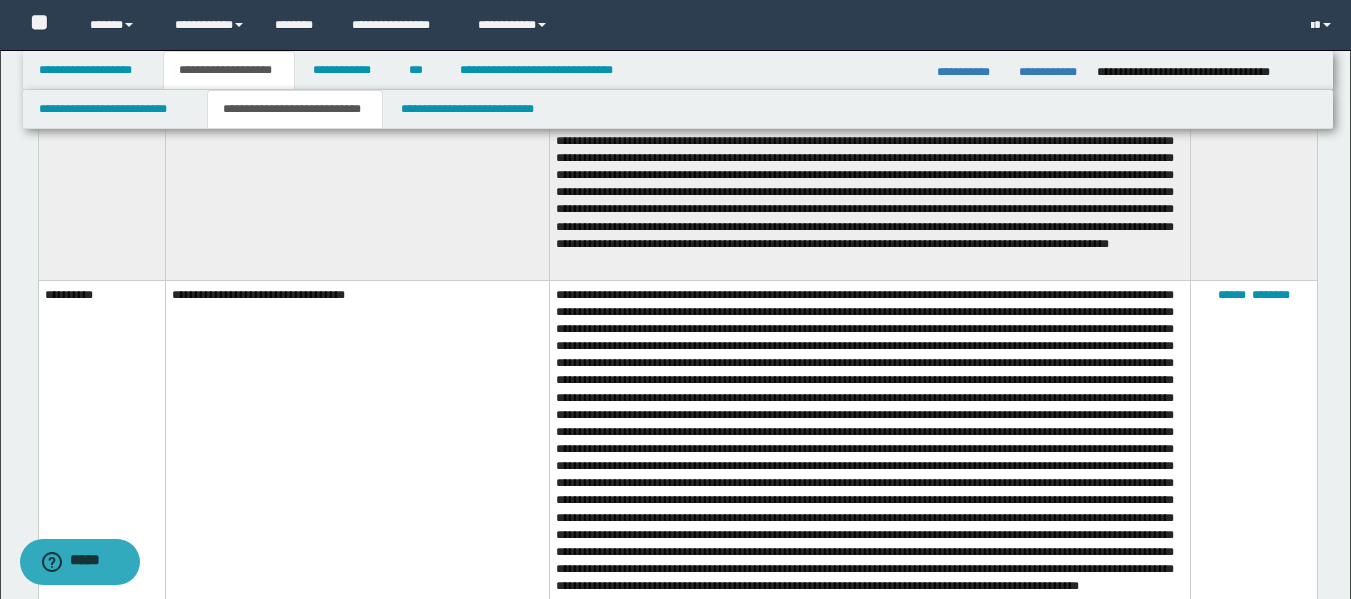 scroll, scrollTop: 3993, scrollLeft: 0, axis: vertical 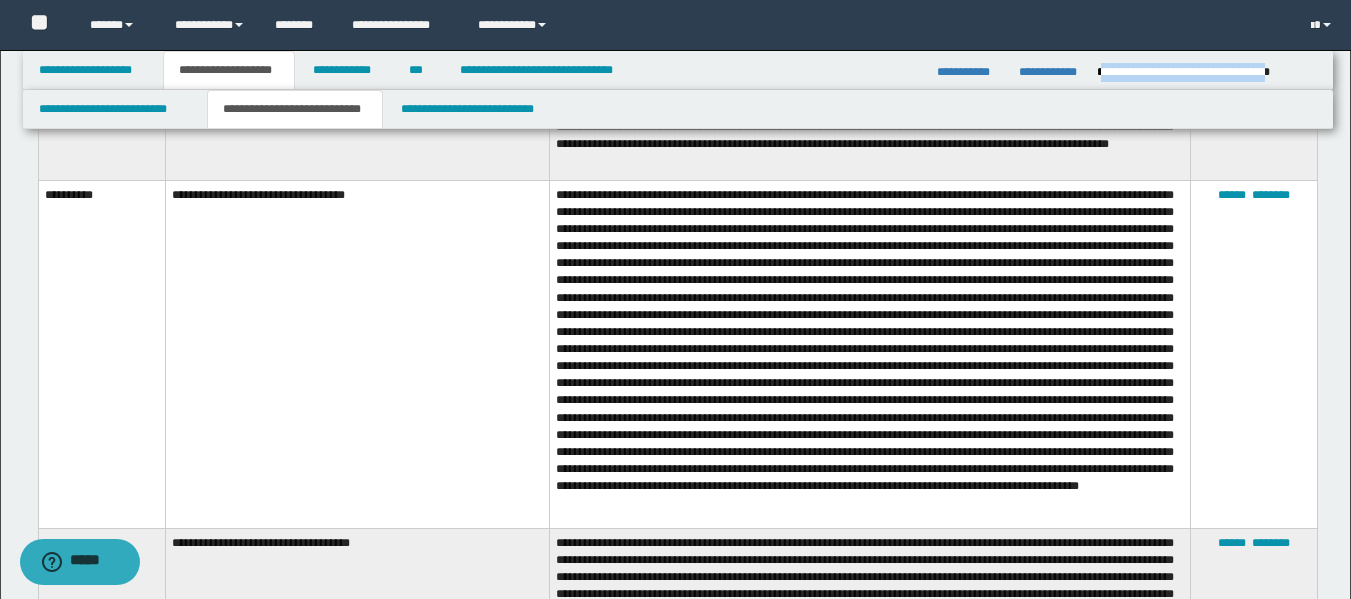 drag, startPoint x: 1101, startPoint y: 74, endPoint x: 1316, endPoint y: 80, distance: 215.08371 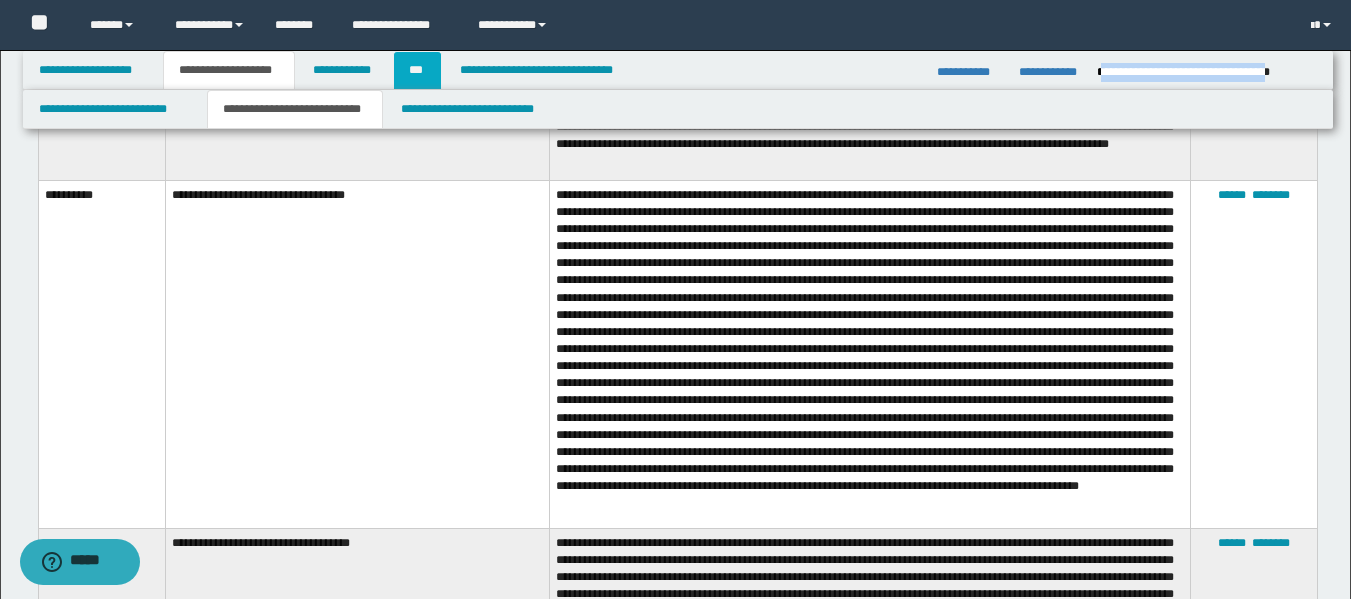 click on "***" at bounding box center [417, 70] 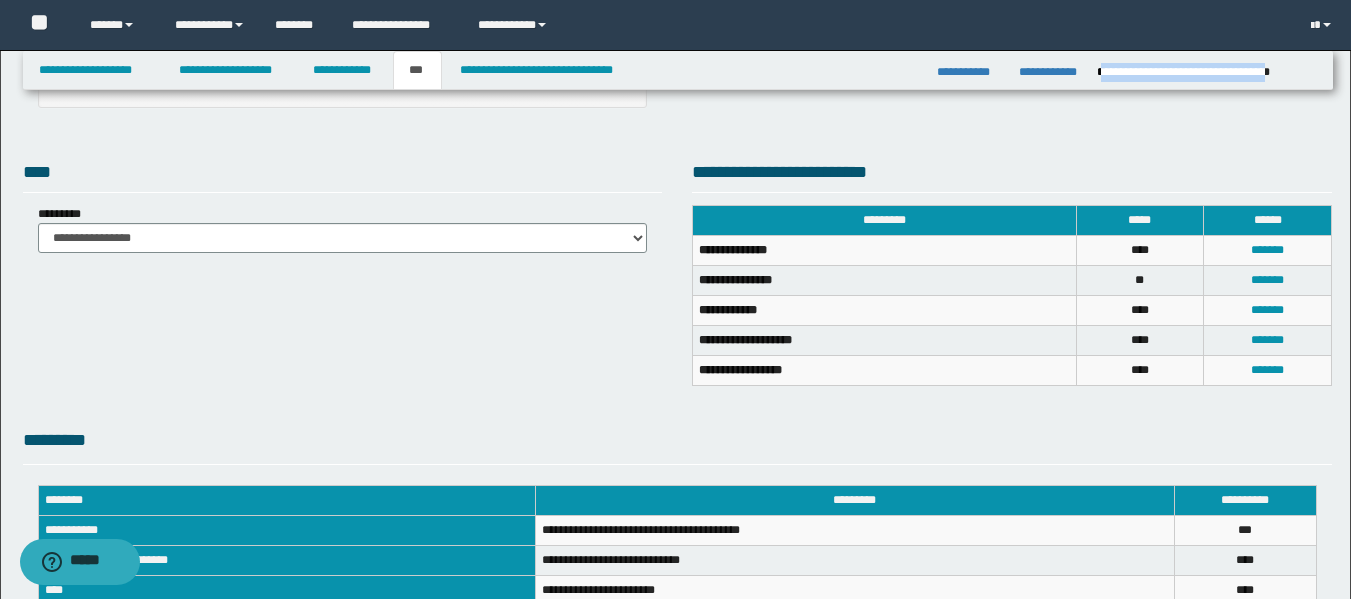 scroll, scrollTop: 408, scrollLeft: 0, axis: vertical 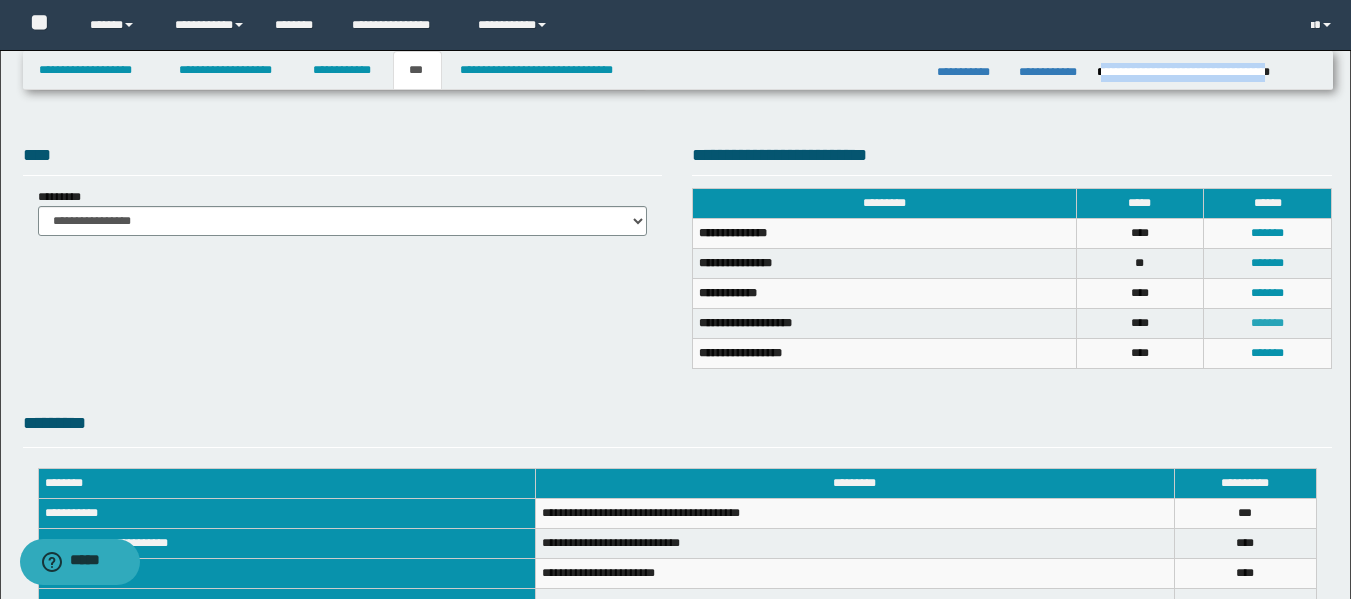 click on "*******" at bounding box center (1267, 323) 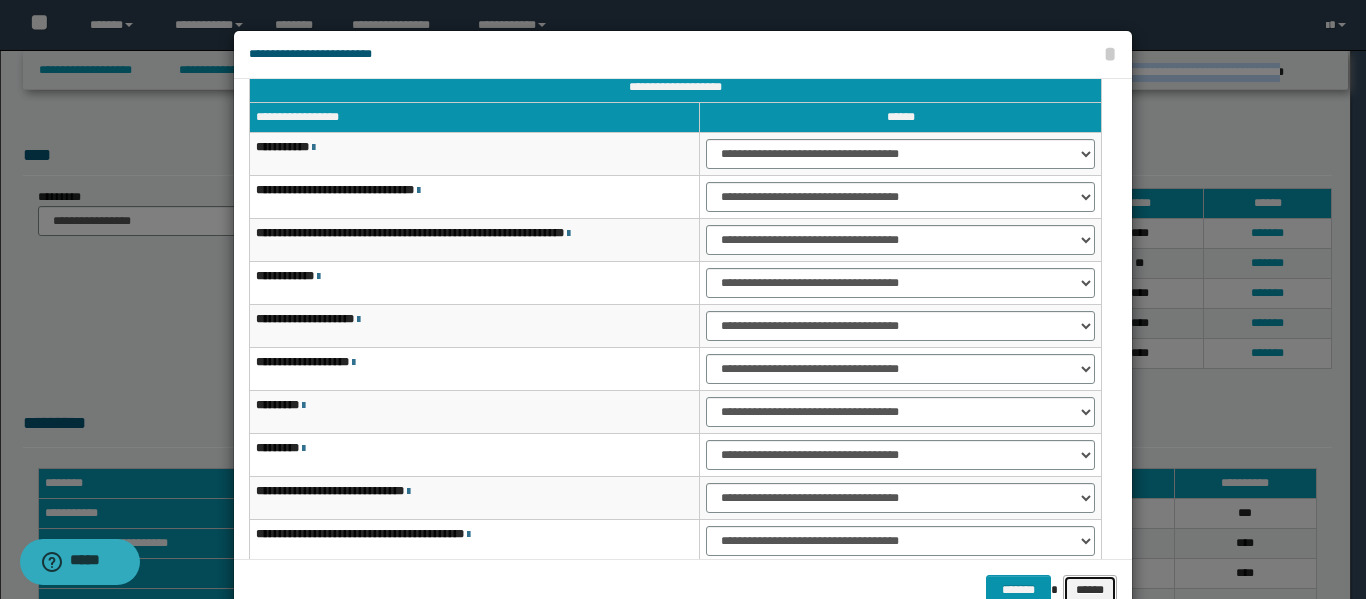 click on "******" at bounding box center [1090, 590] 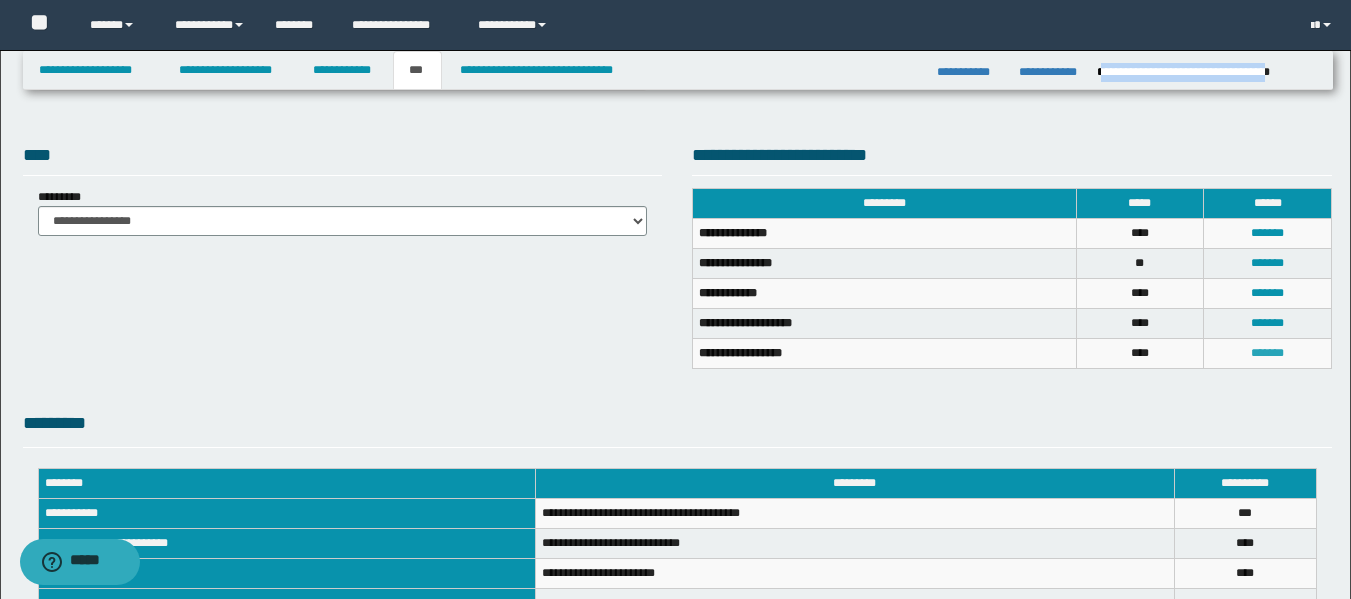 click on "*******" at bounding box center [1267, 353] 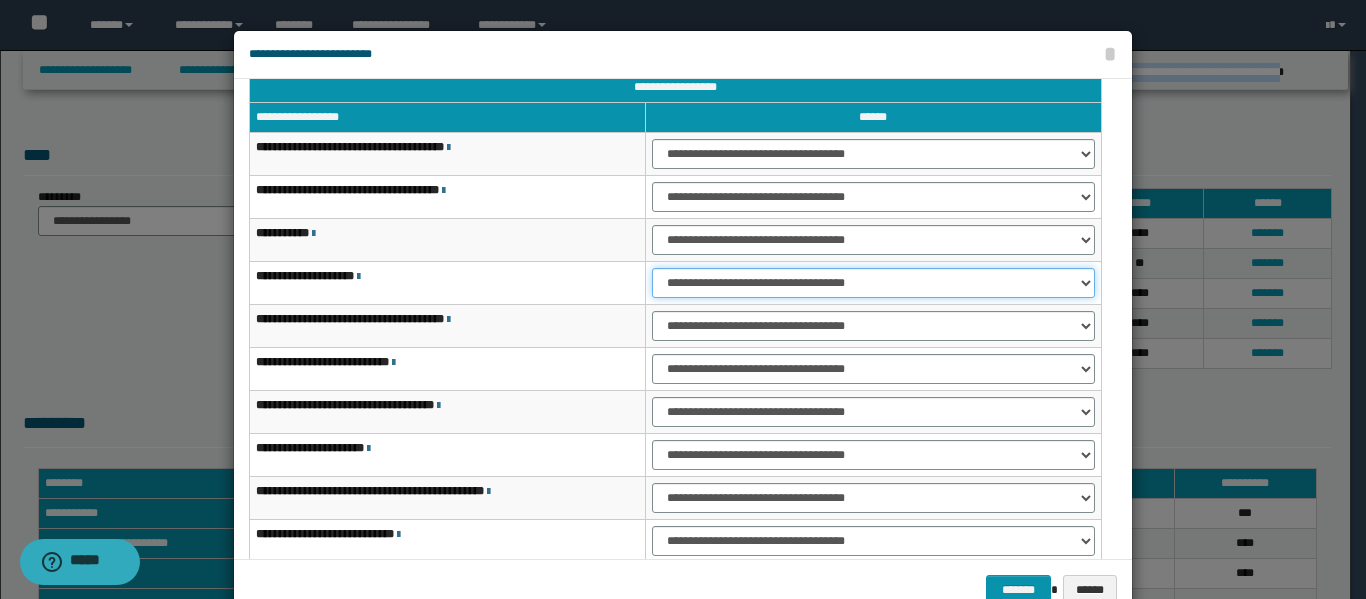 click on "**********" at bounding box center (873, 283) 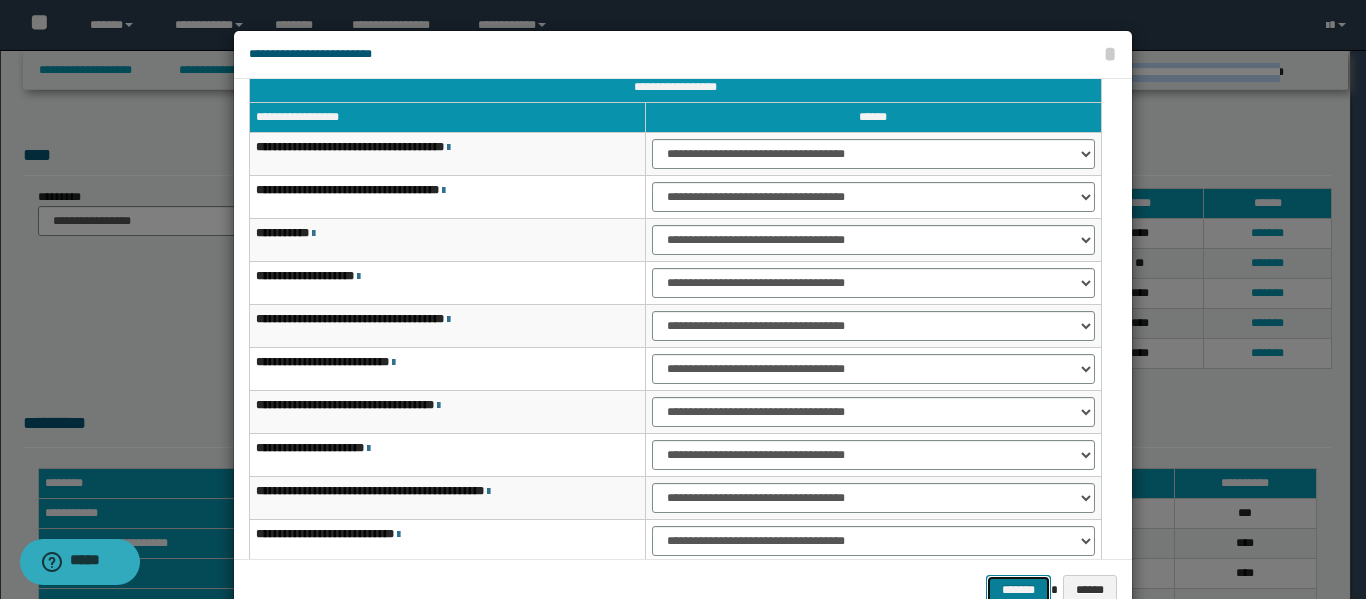 click on "*******" at bounding box center (1018, 590) 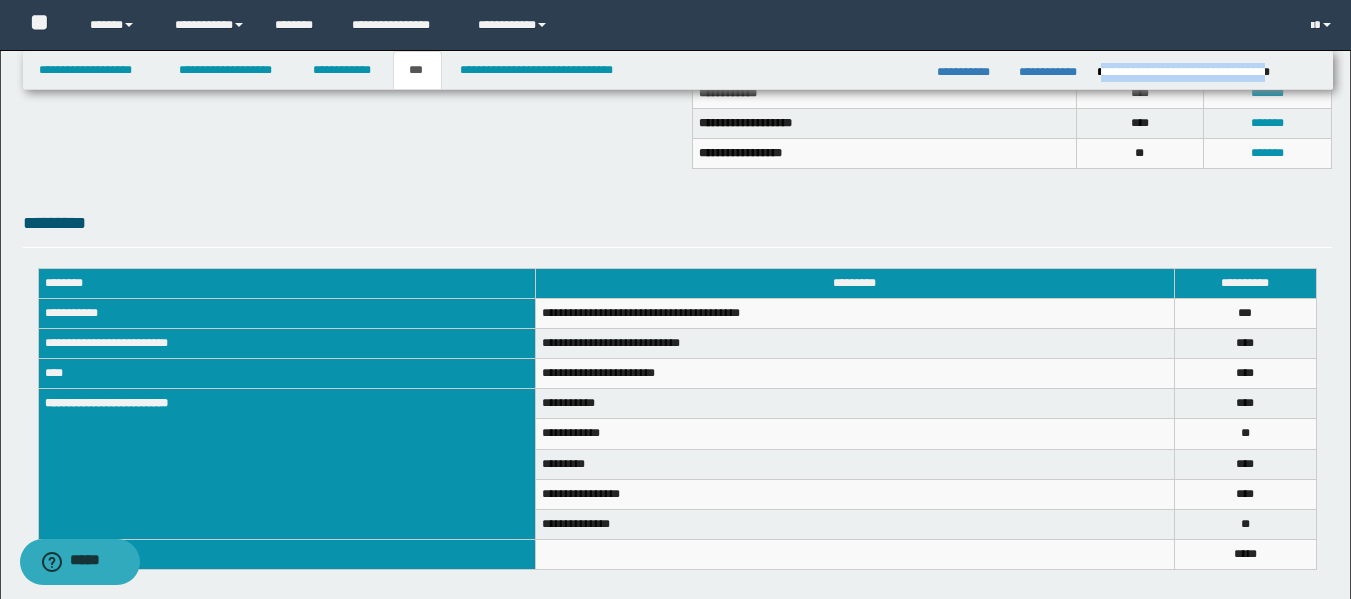 scroll, scrollTop: 708, scrollLeft: 0, axis: vertical 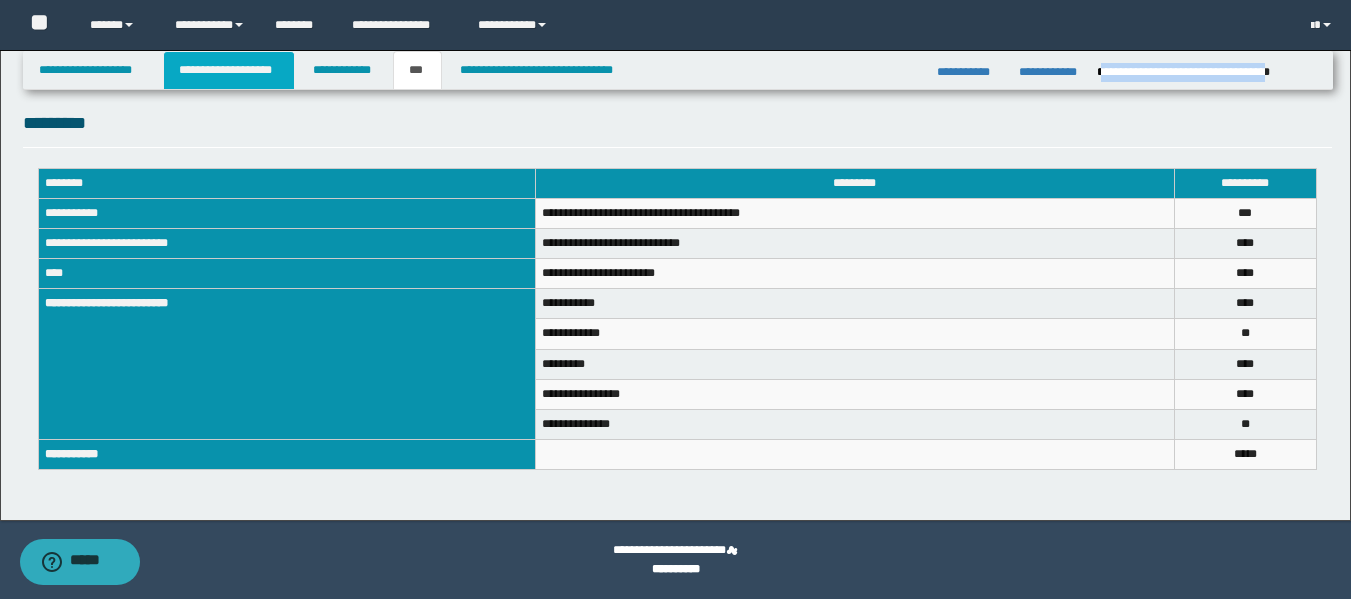 click on "**********" at bounding box center (229, 70) 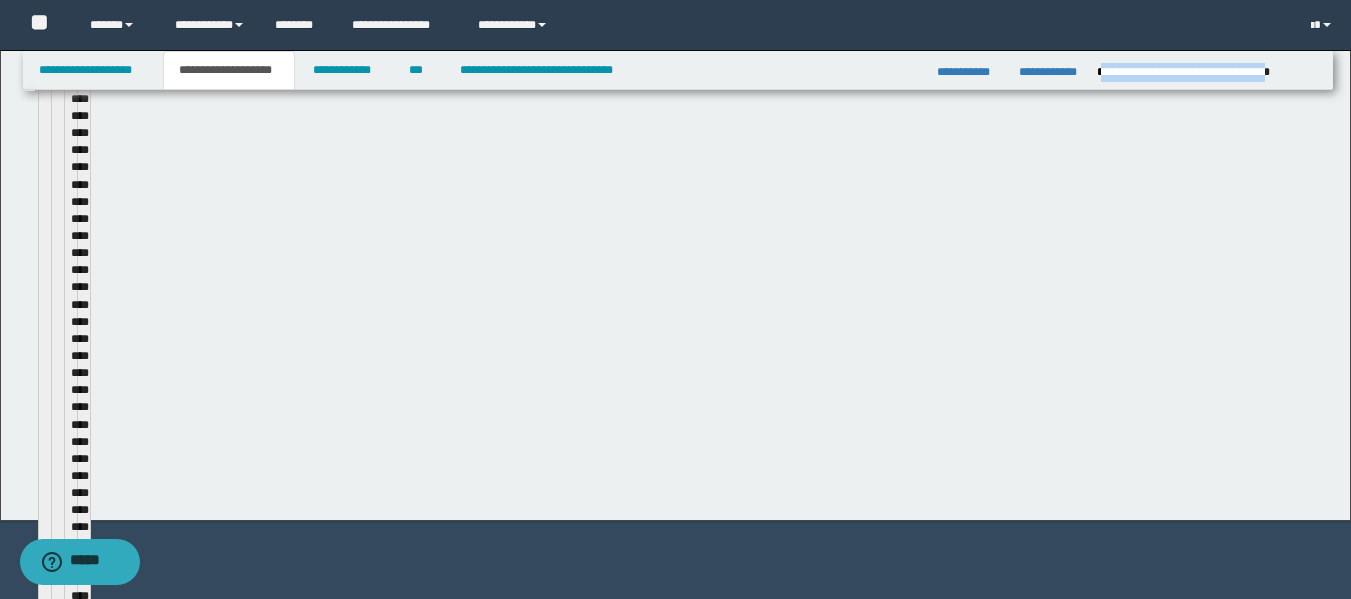 scroll, scrollTop: 739, scrollLeft: 0, axis: vertical 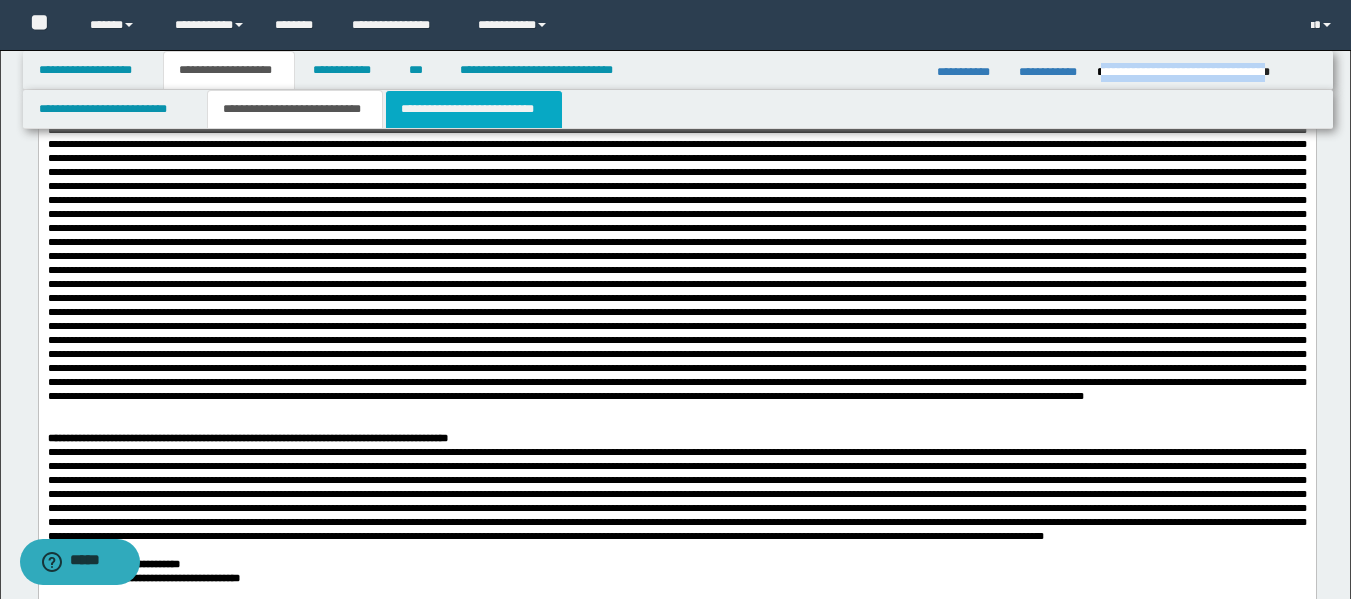 click on "**********" at bounding box center (474, 109) 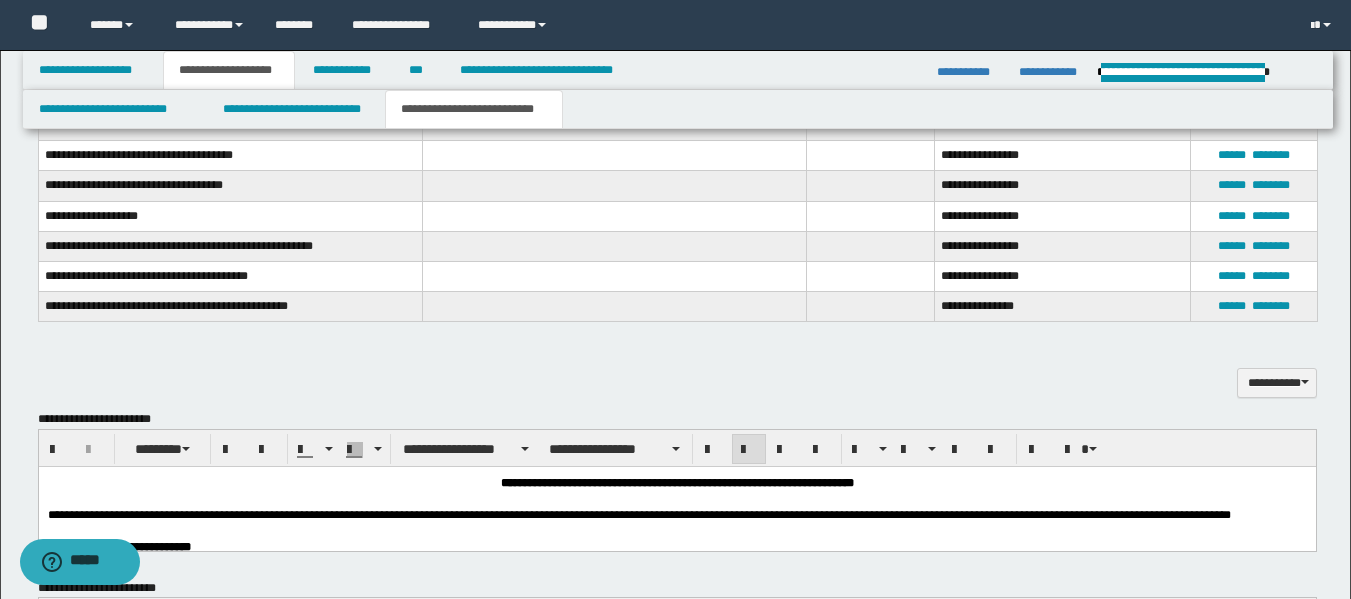 click at bounding box center (676, 498) 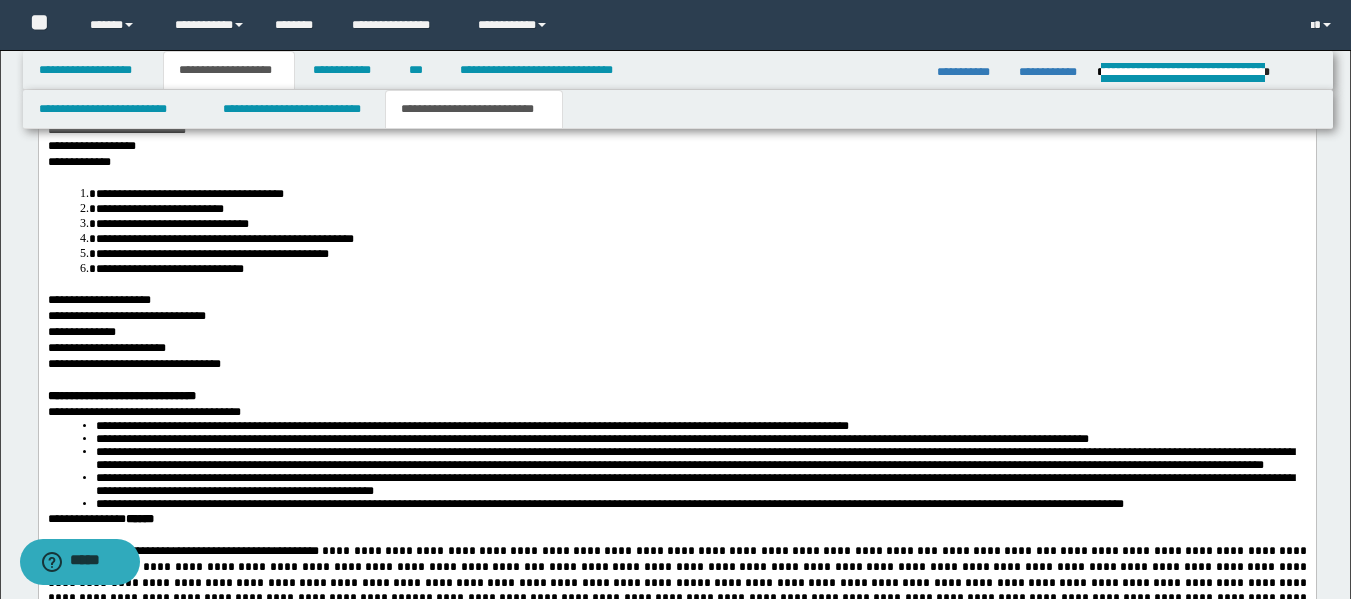 scroll, scrollTop: 3643, scrollLeft: 0, axis: vertical 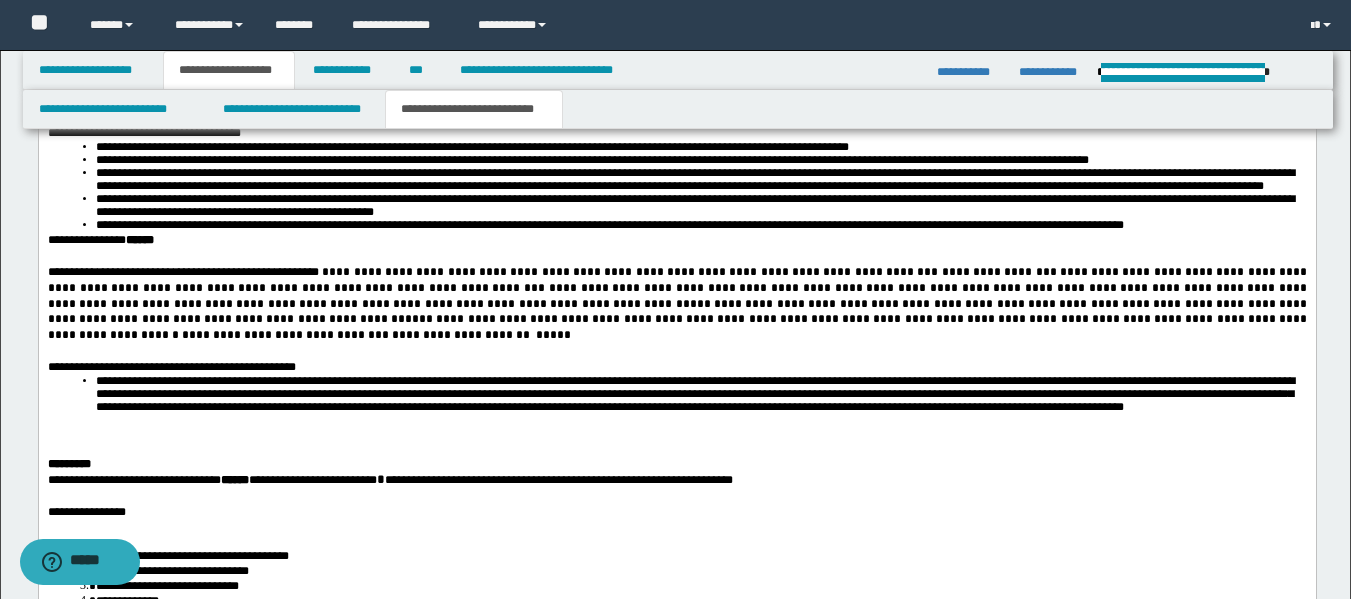 click on "*****" at bounding box center [552, 335] 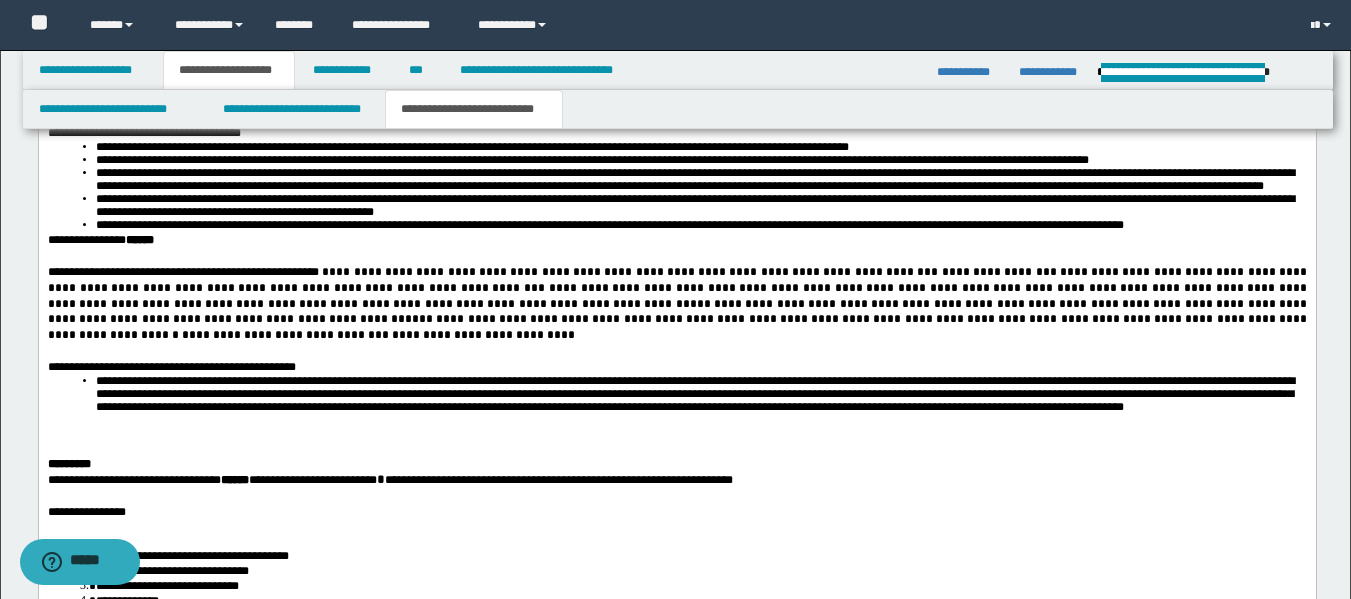 click on "**********" at bounding box center [678, 312] 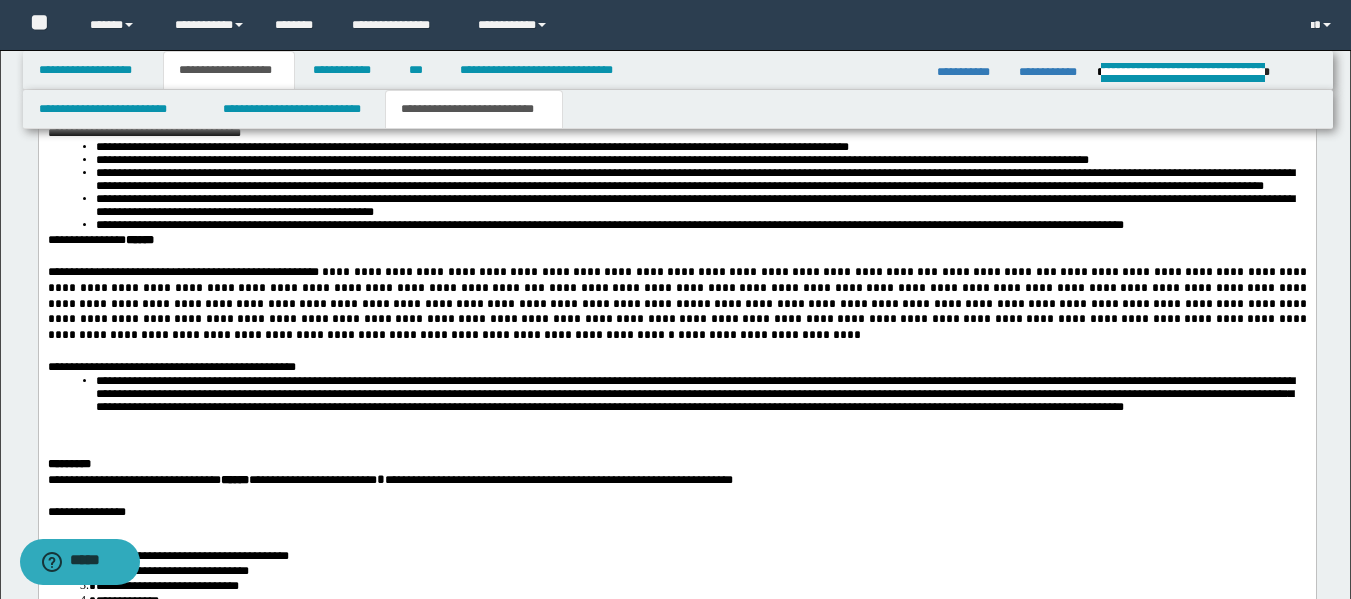 click on "**********" at bounding box center [678, 296] 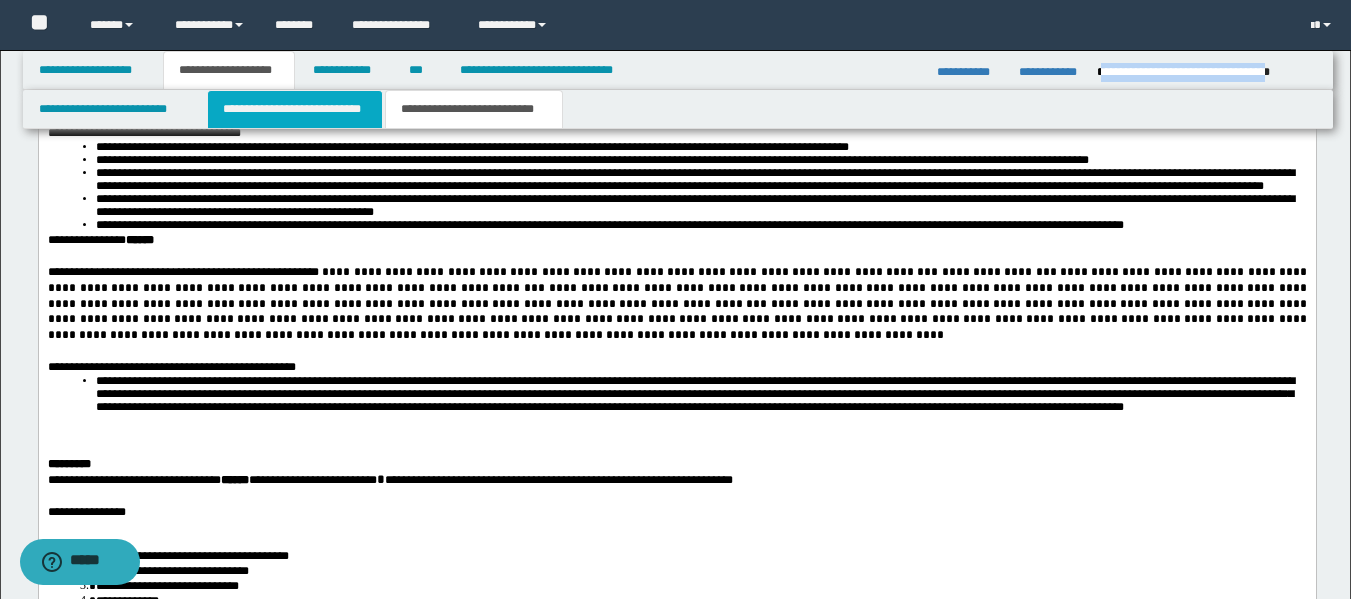click on "**********" at bounding box center (295, 109) 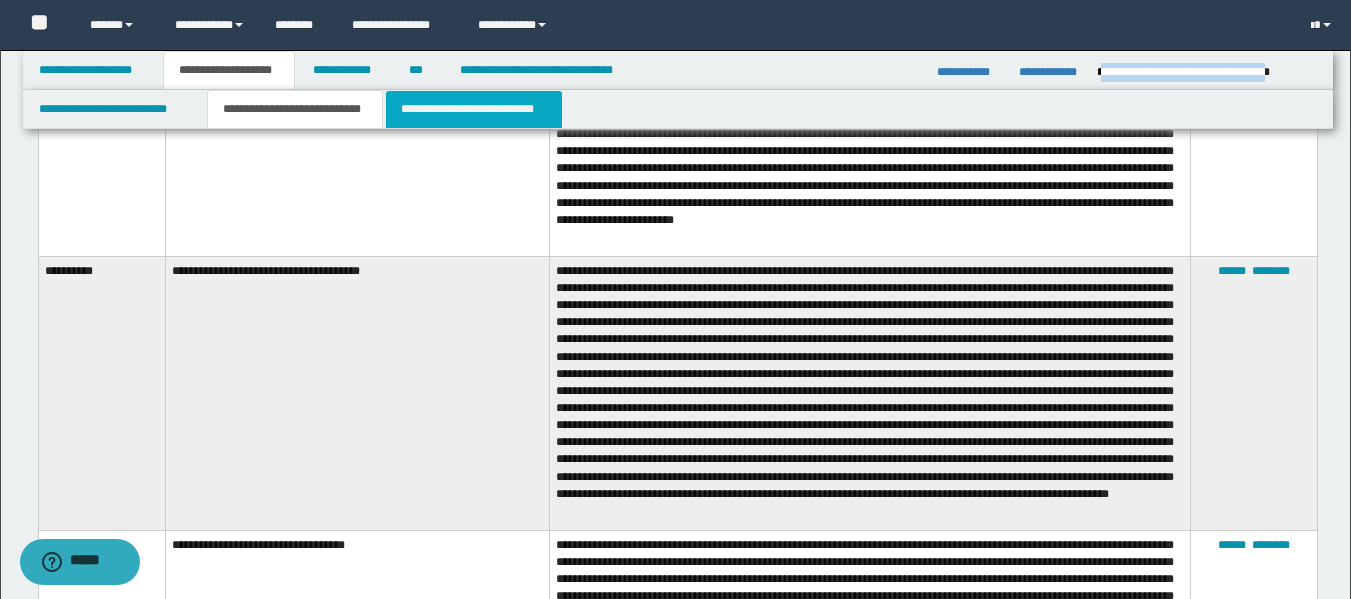 click on "**********" at bounding box center [474, 109] 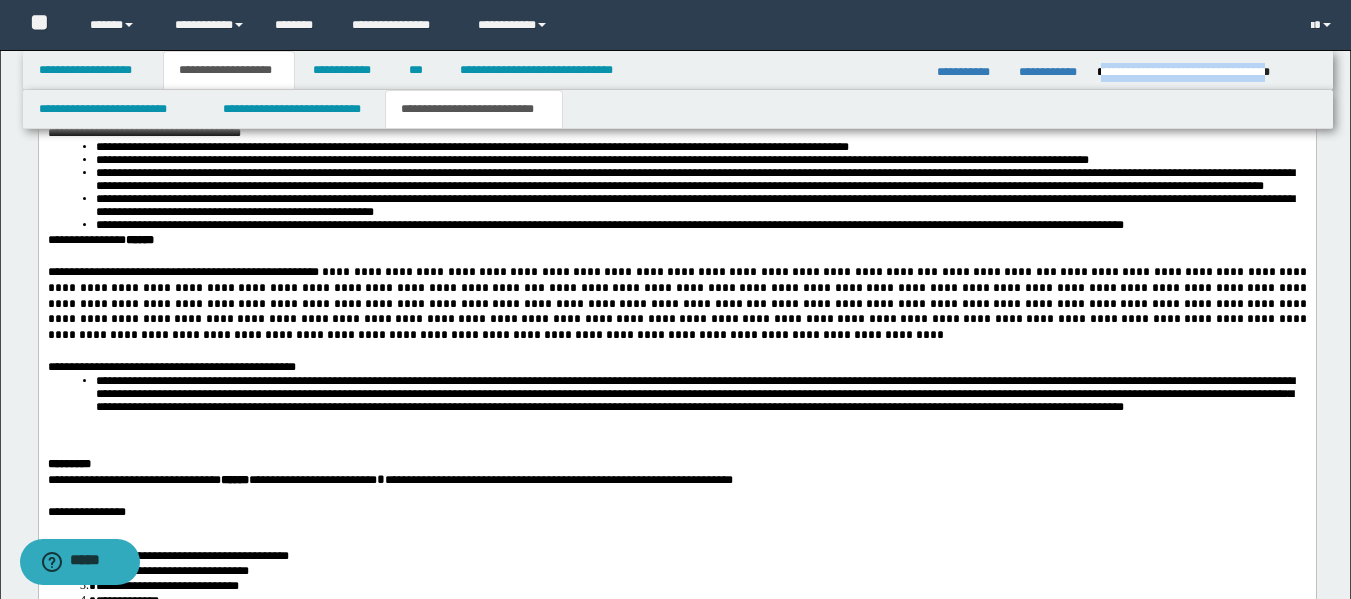 click on "**********" at bounding box center [474, 109] 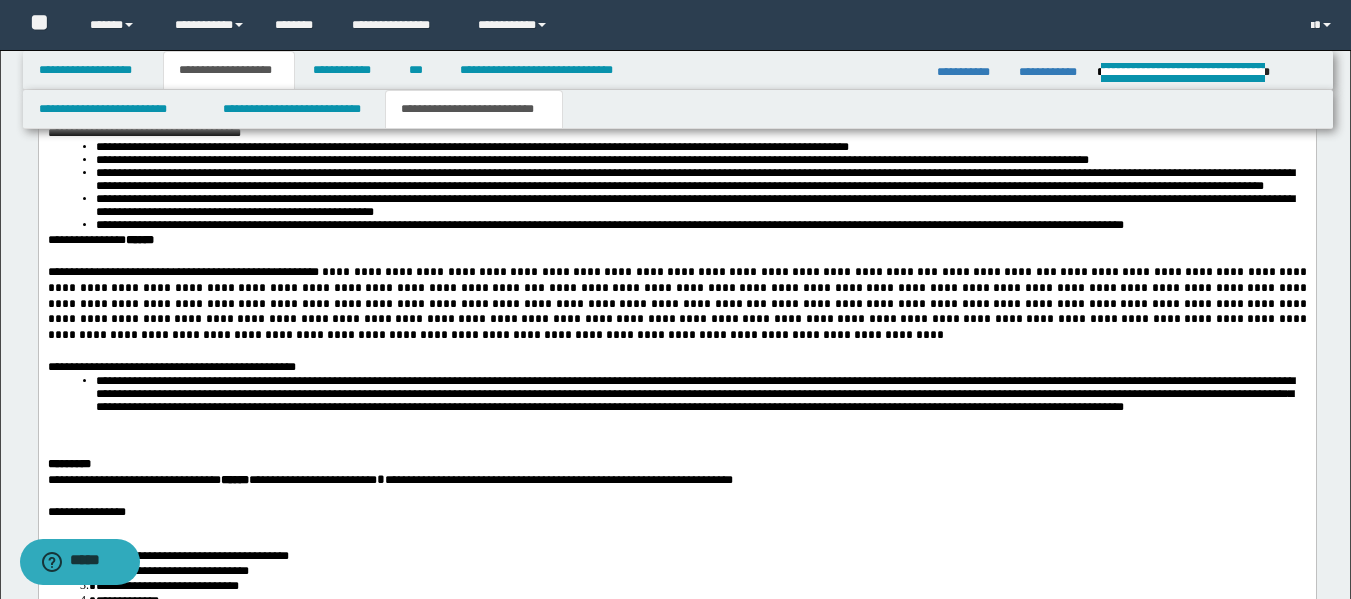 click on "**********" at bounding box center (678, 320) 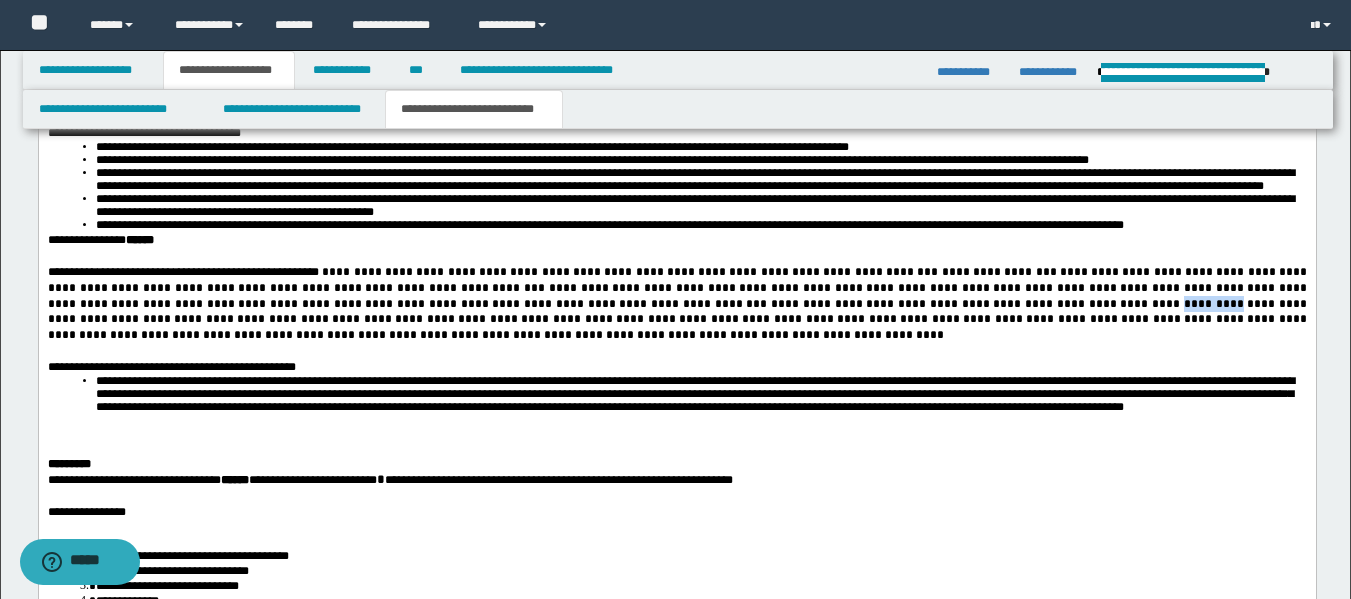 click on "**********" at bounding box center (678, 320) 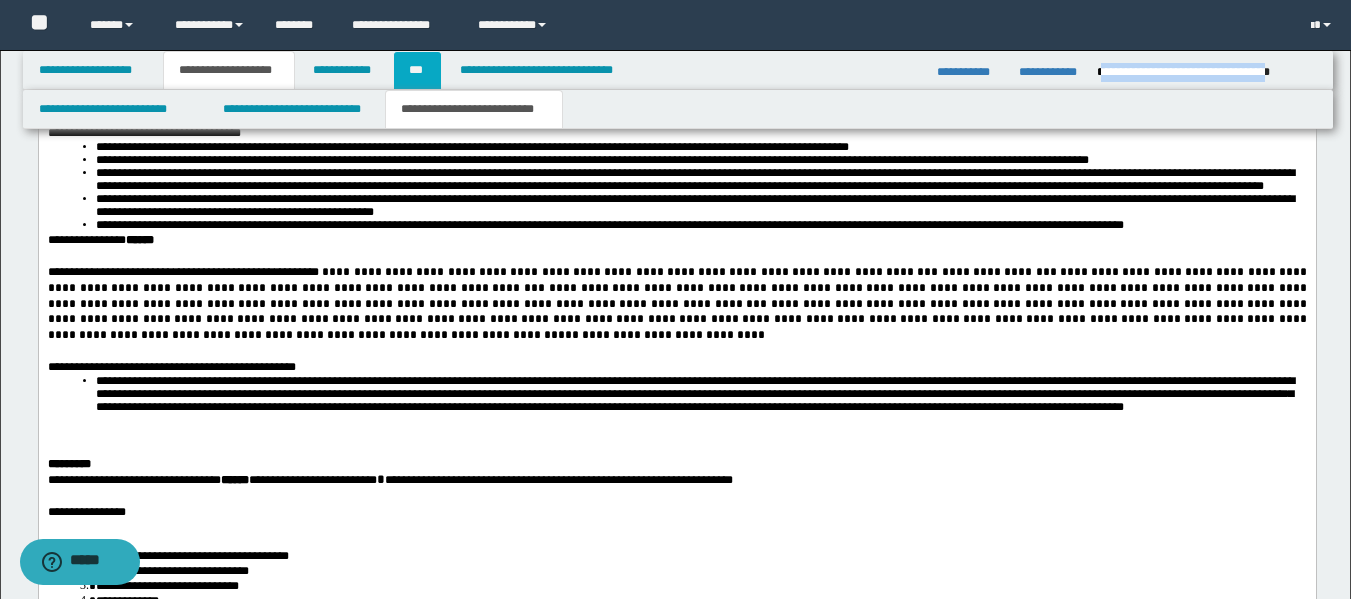 click on "***" at bounding box center (417, 70) 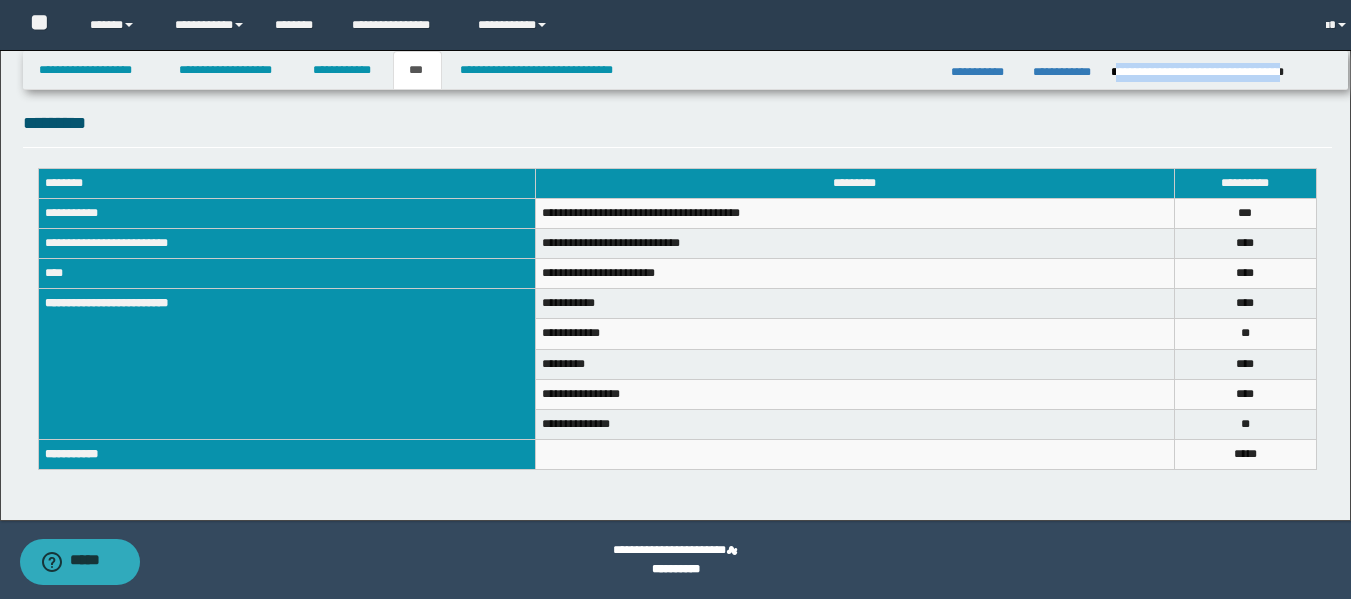 scroll, scrollTop: 708, scrollLeft: 0, axis: vertical 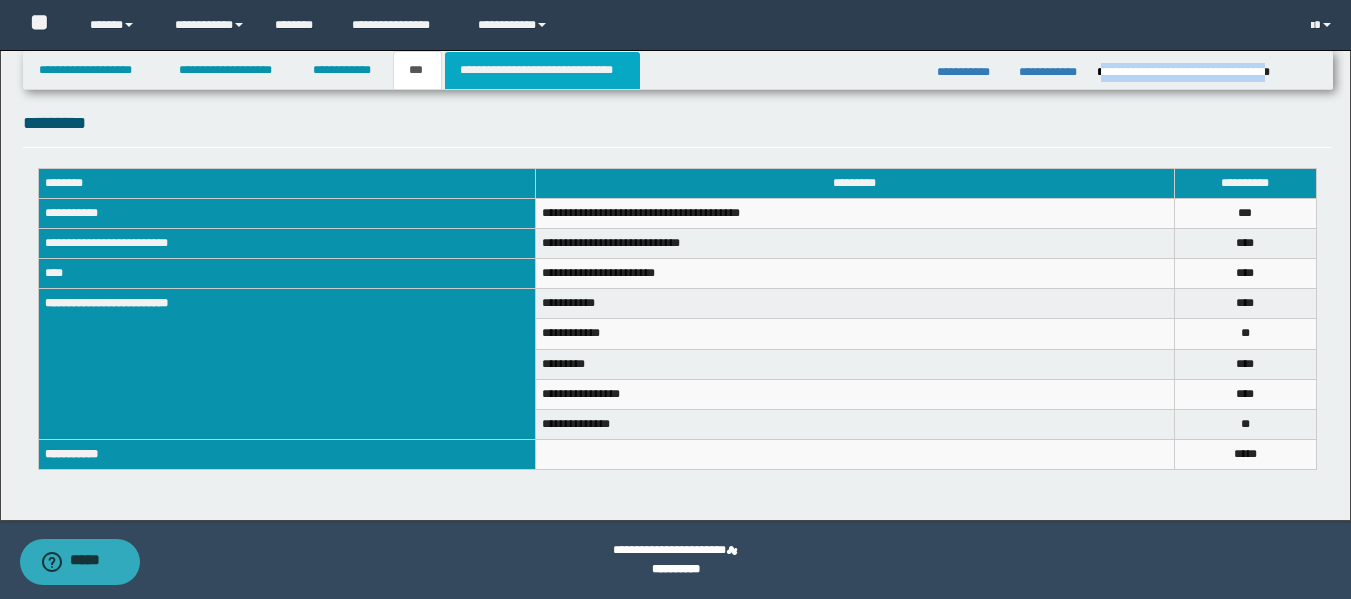 click on "**********" at bounding box center (542, 70) 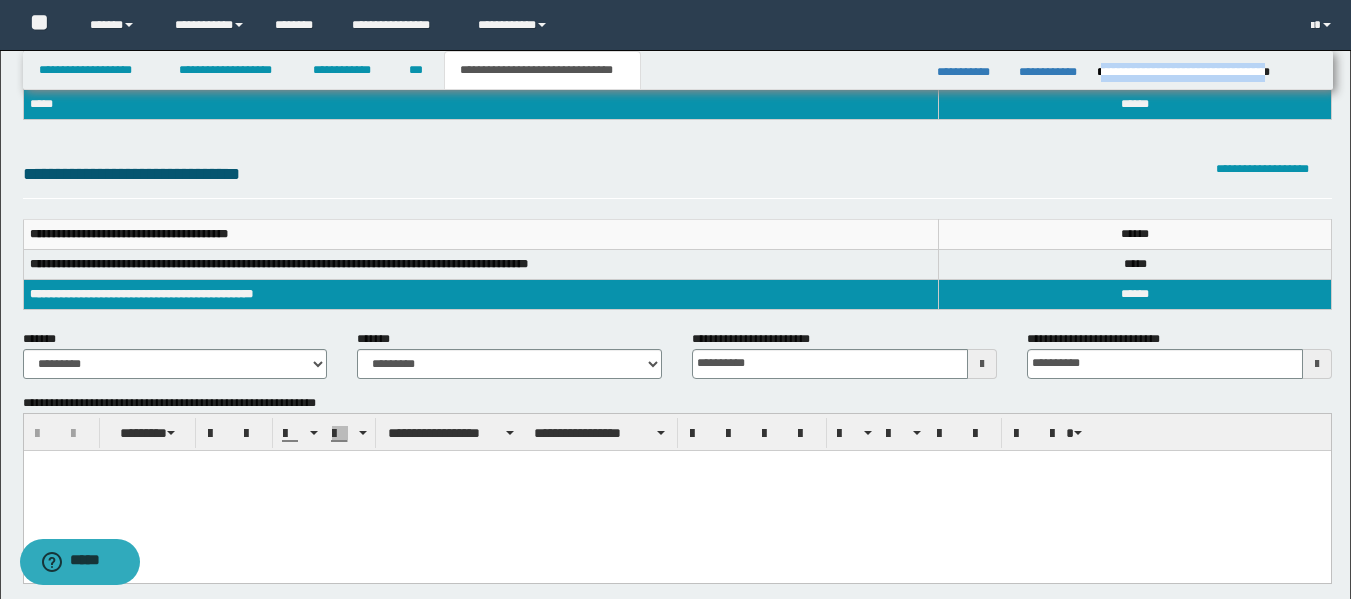 scroll, scrollTop: 208, scrollLeft: 0, axis: vertical 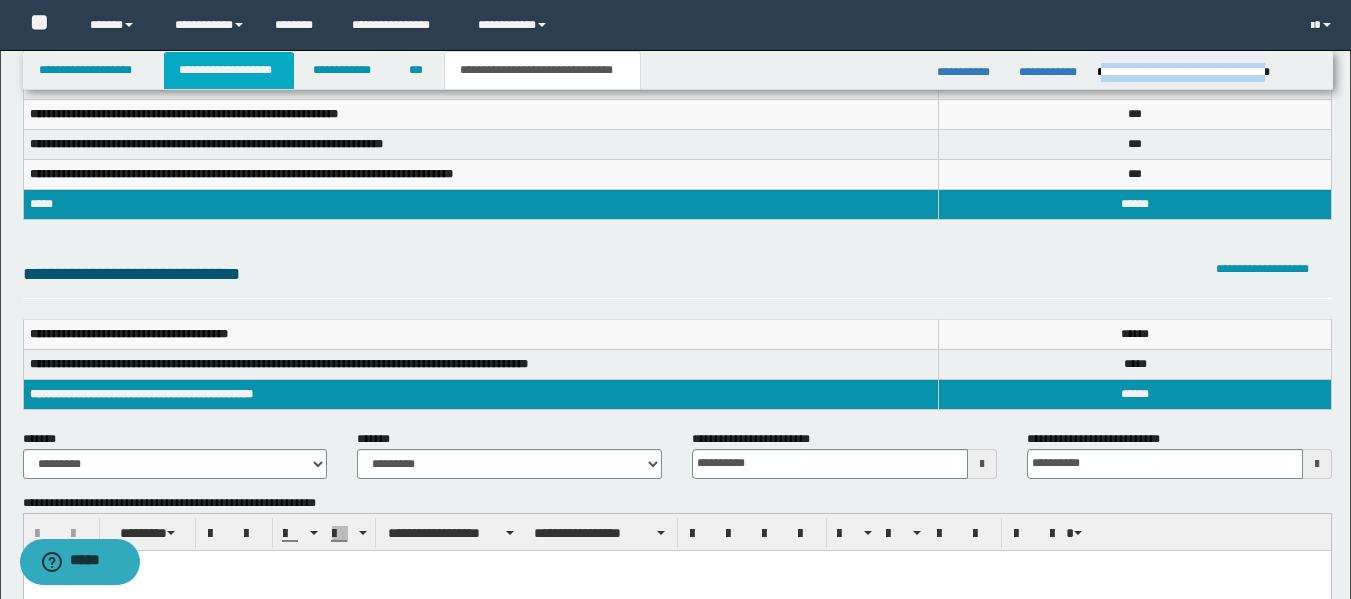 click on "**********" at bounding box center (229, 70) 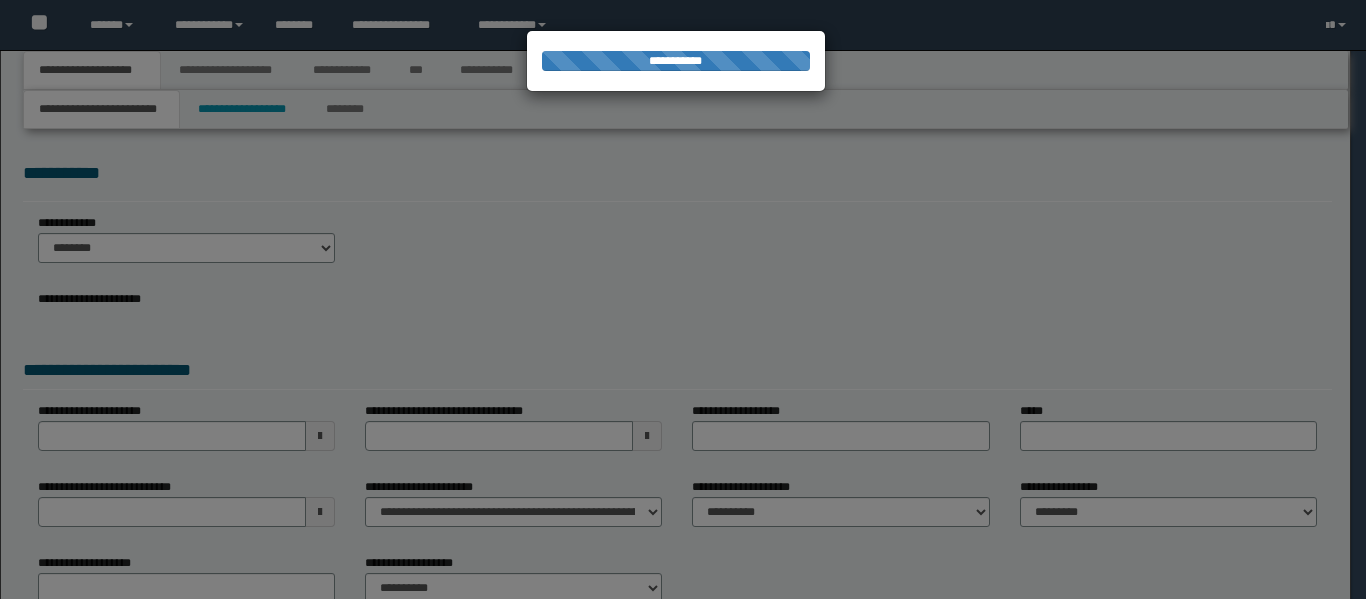 scroll, scrollTop: 0, scrollLeft: 0, axis: both 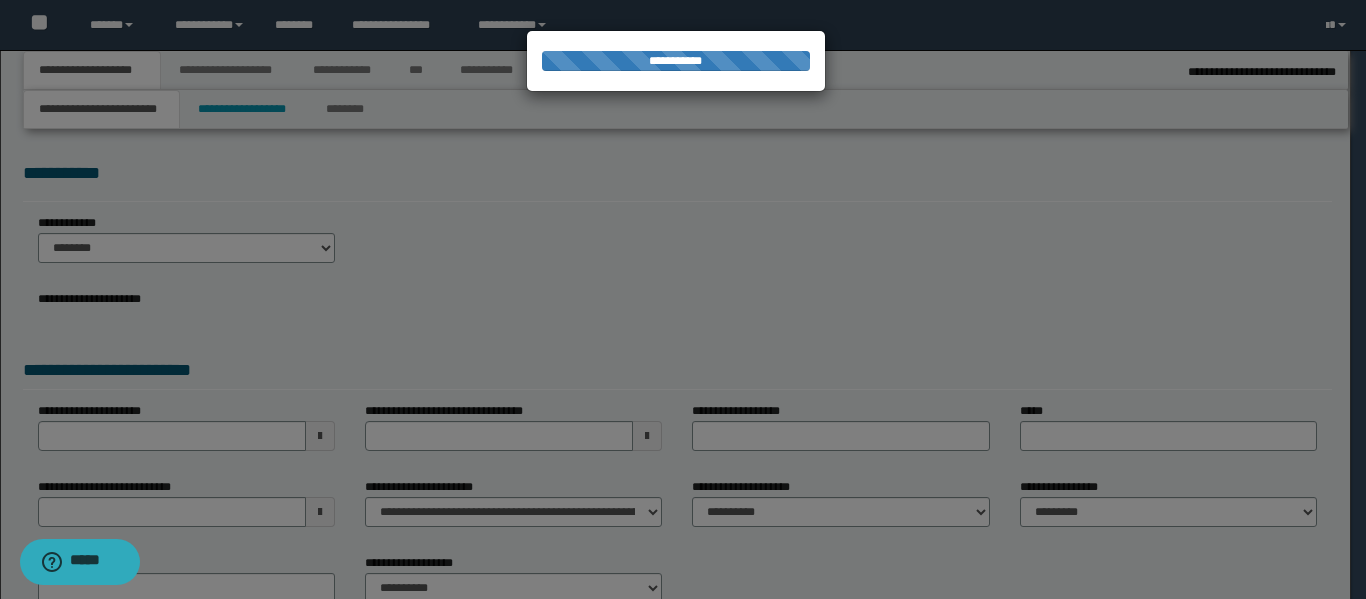 select on "*" 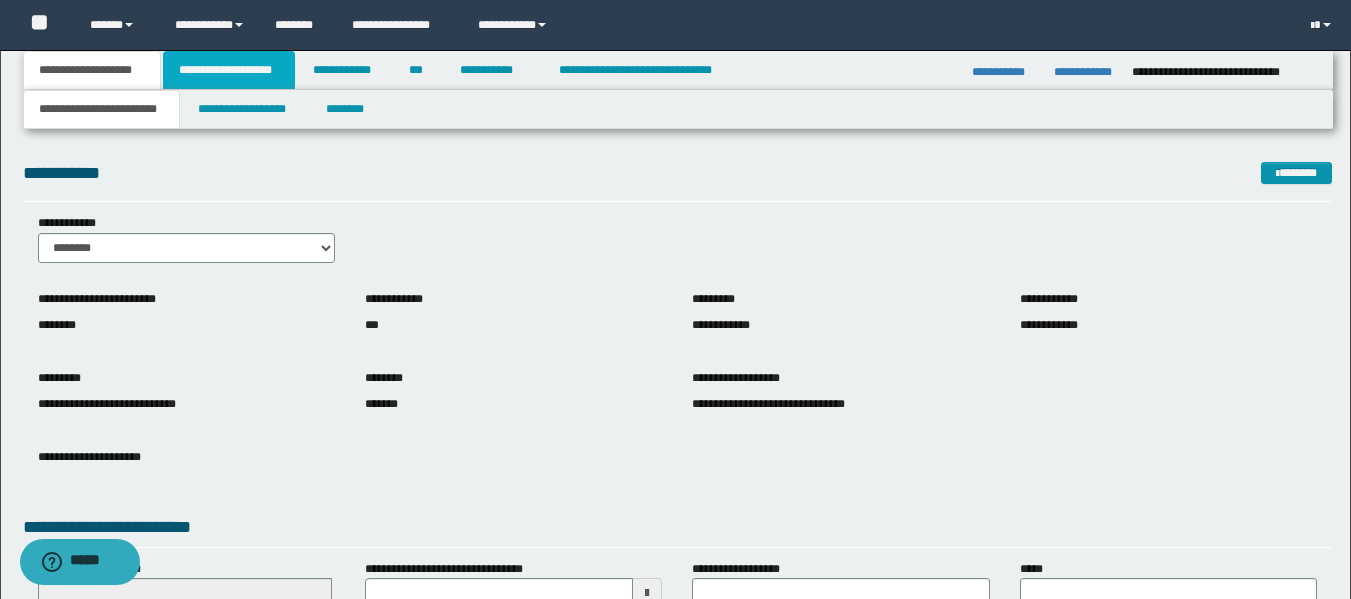 click on "**********" at bounding box center (229, 70) 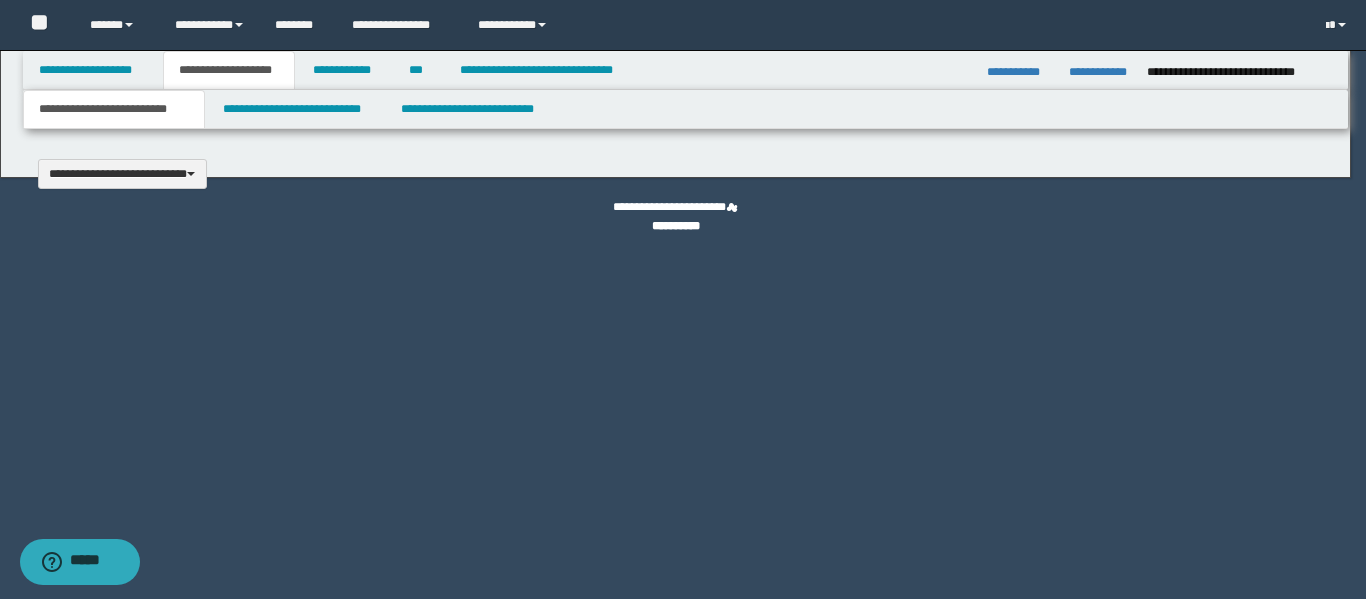 type 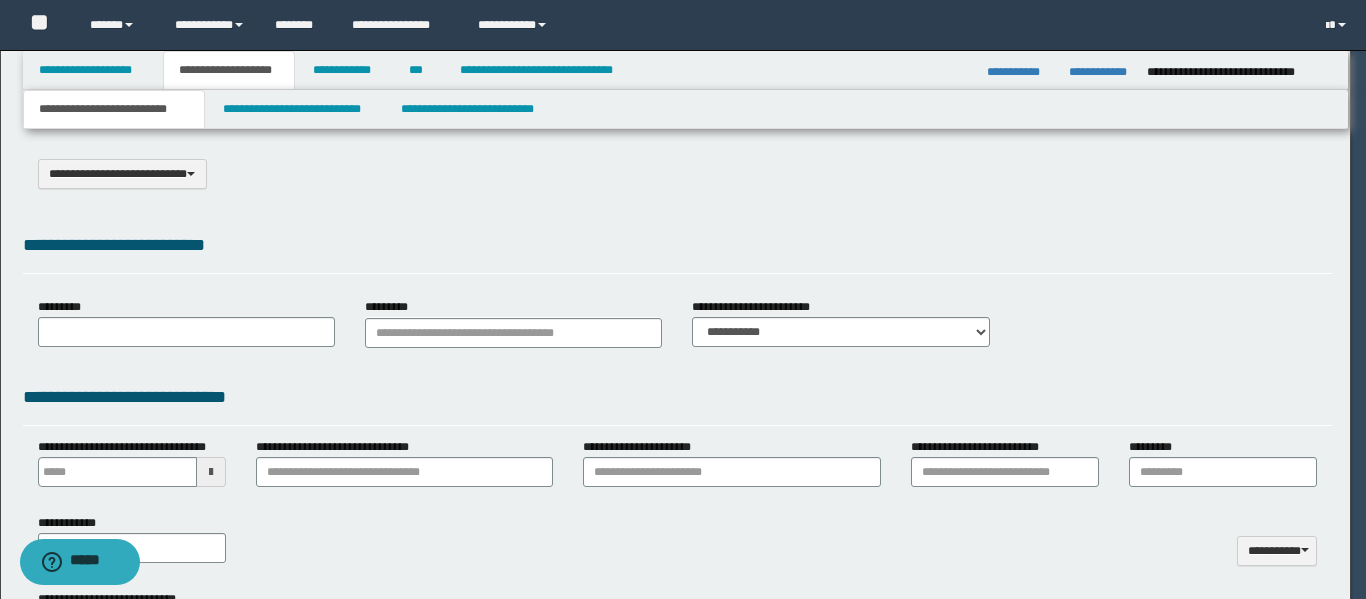 type on "********" 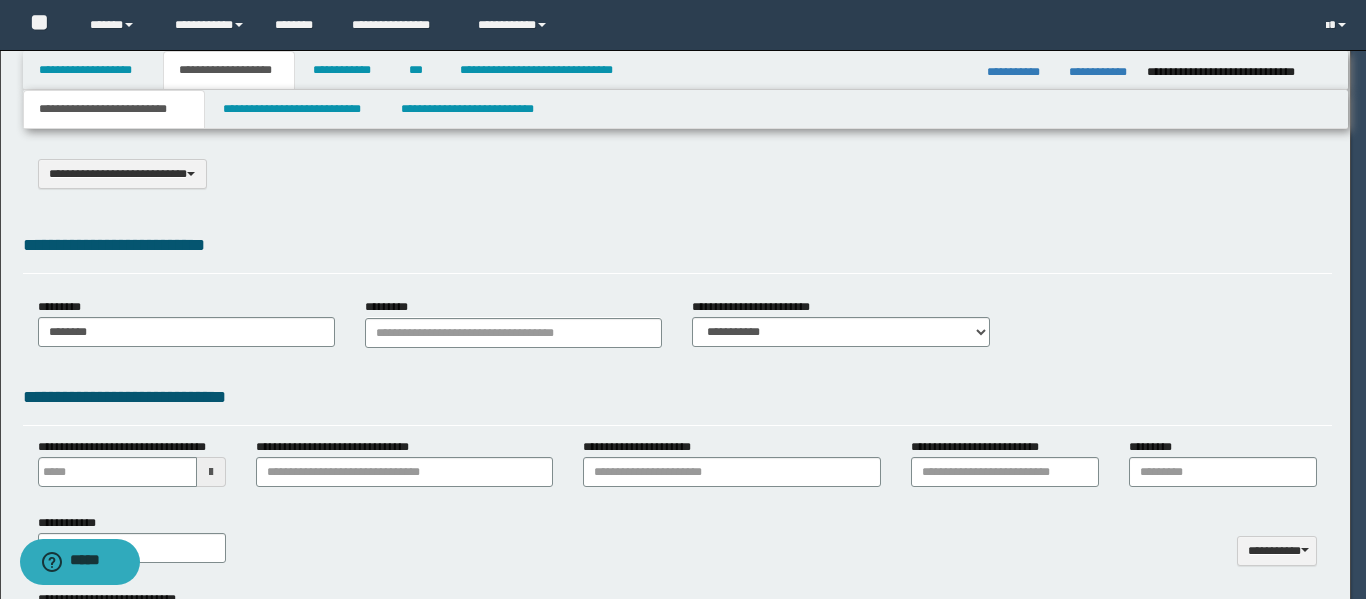 select on "*" 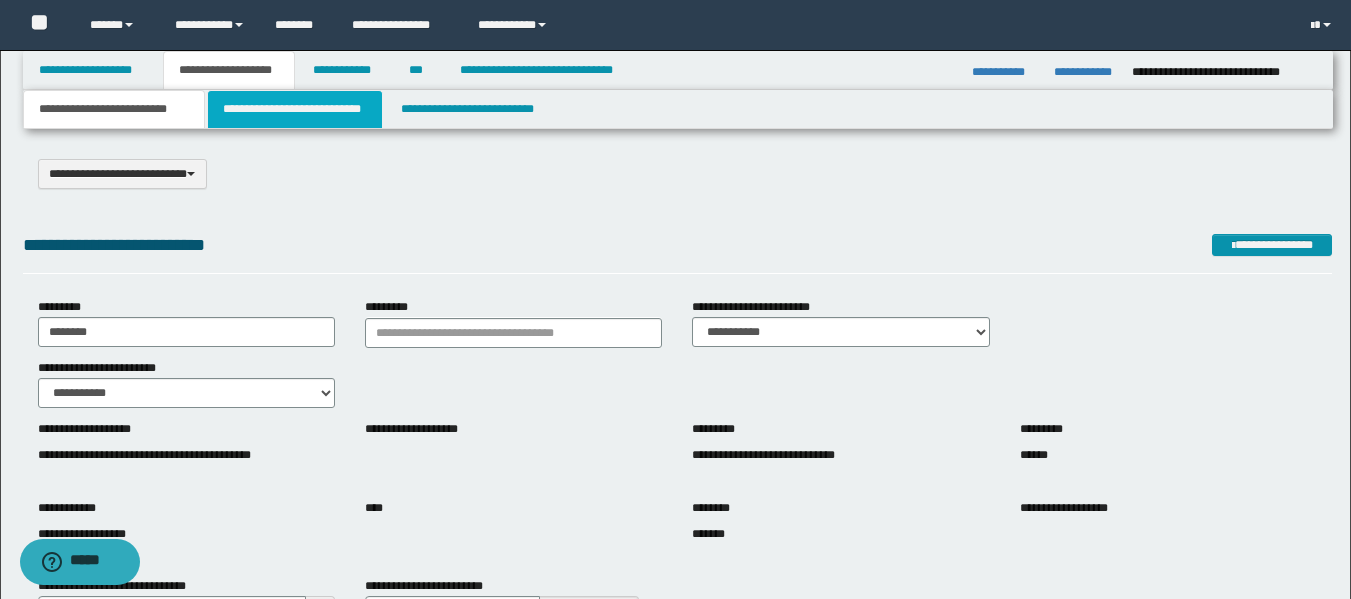 click on "**********" at bounding box center (295, 109) 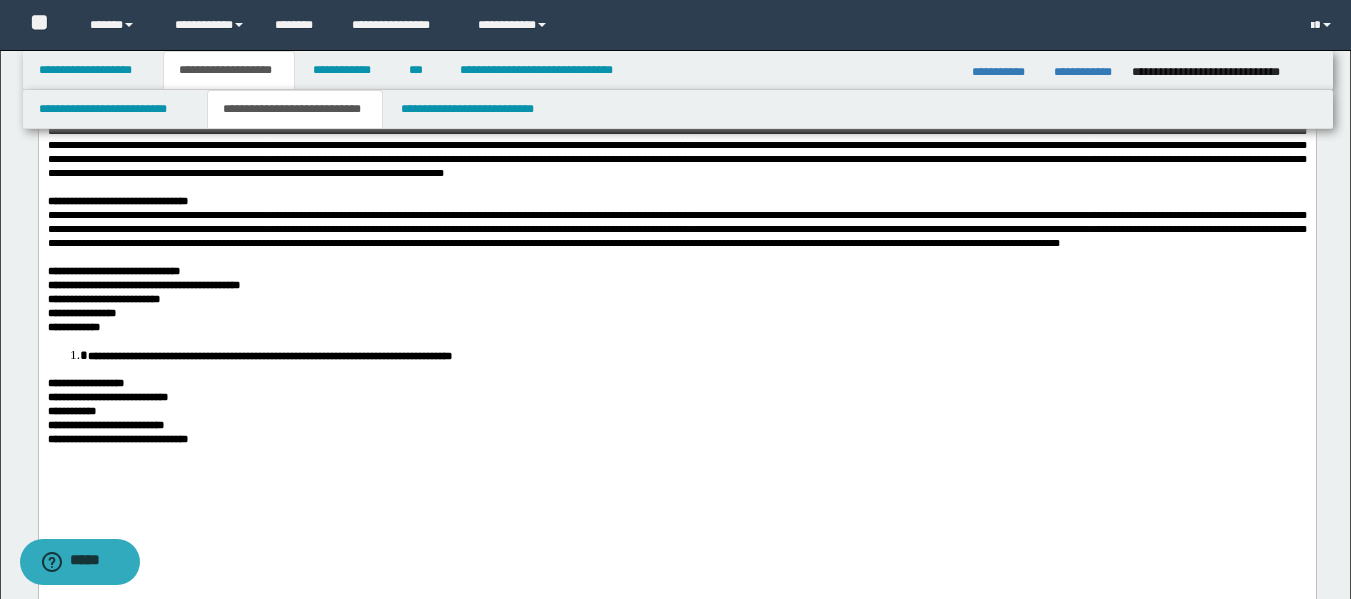 scroll, scrollTop: 800, scrollLeft: 0, axis: vertical 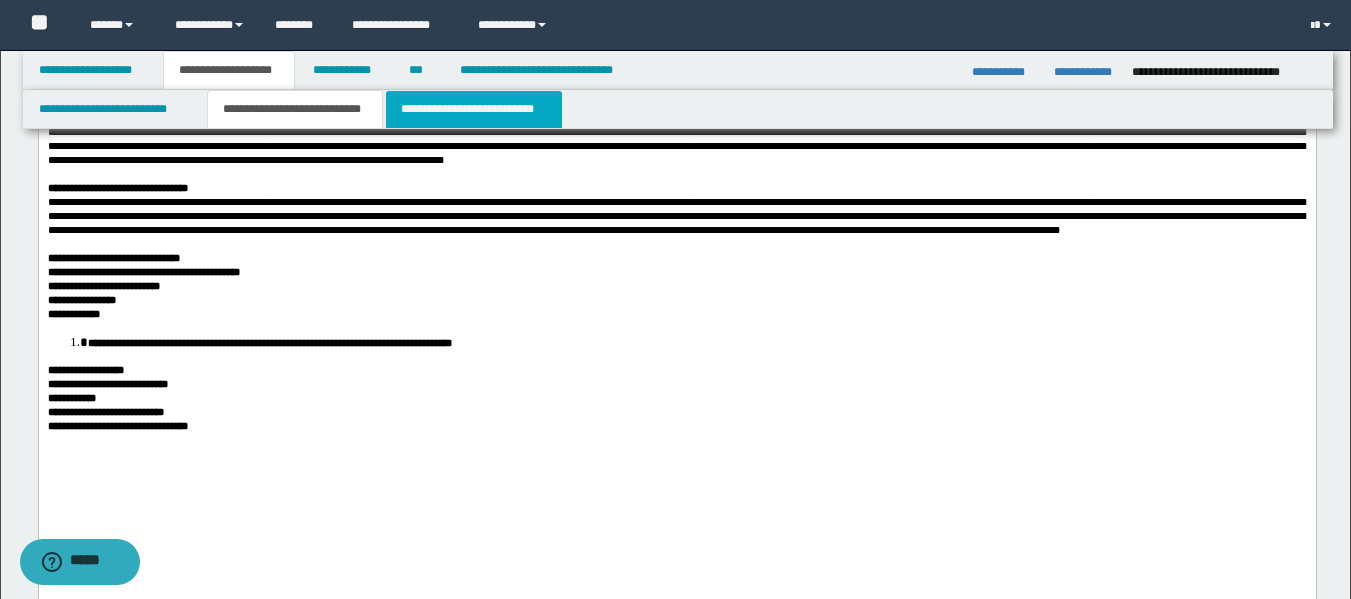 click on "**********" at bounding box center (474, 109) 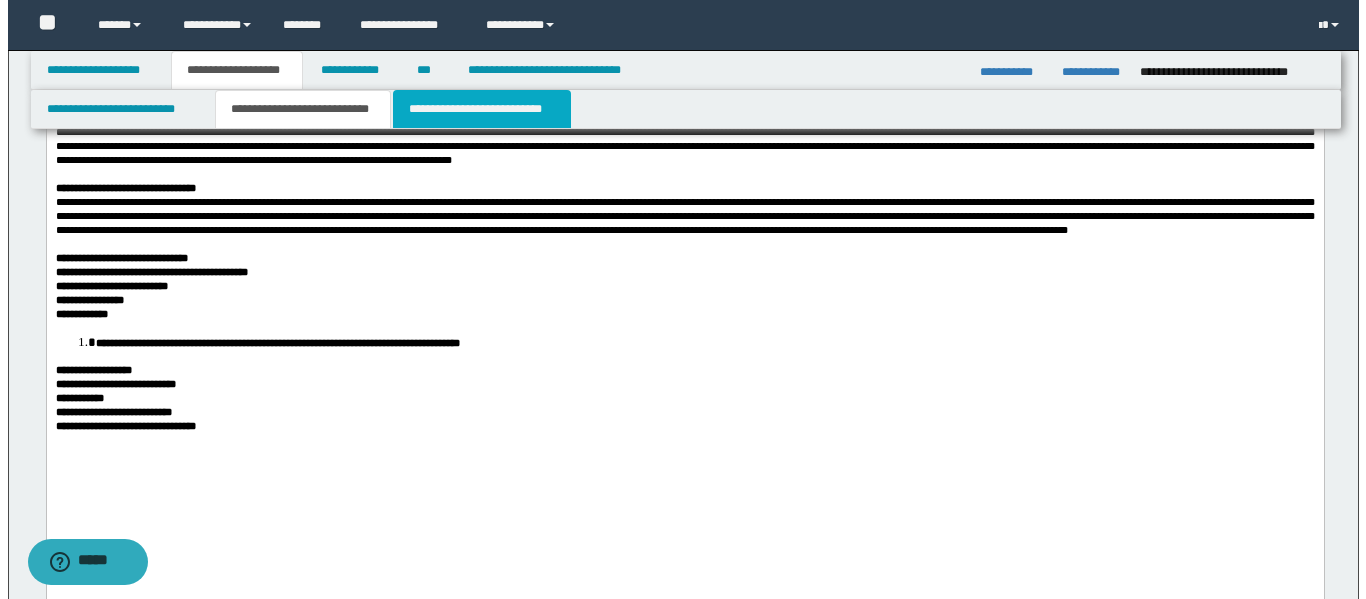 scroll, scrollTop: 0, scrollLeft: 0, axis: both 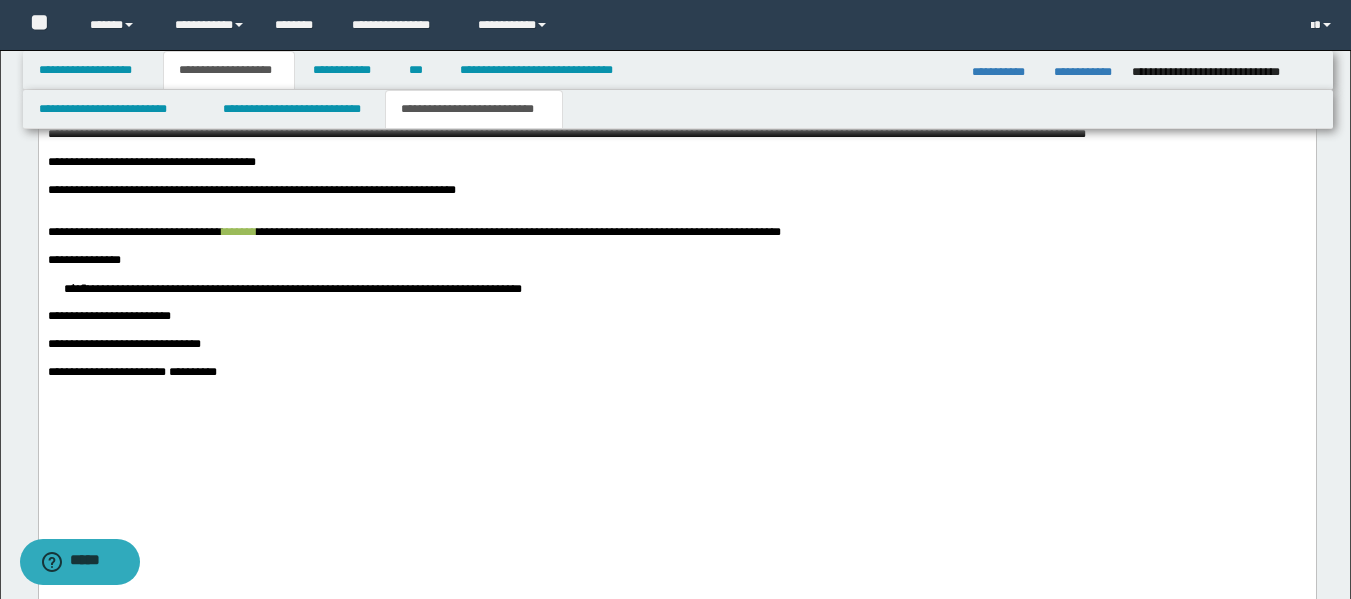 click on "**********" at bounding box center (676, 162) 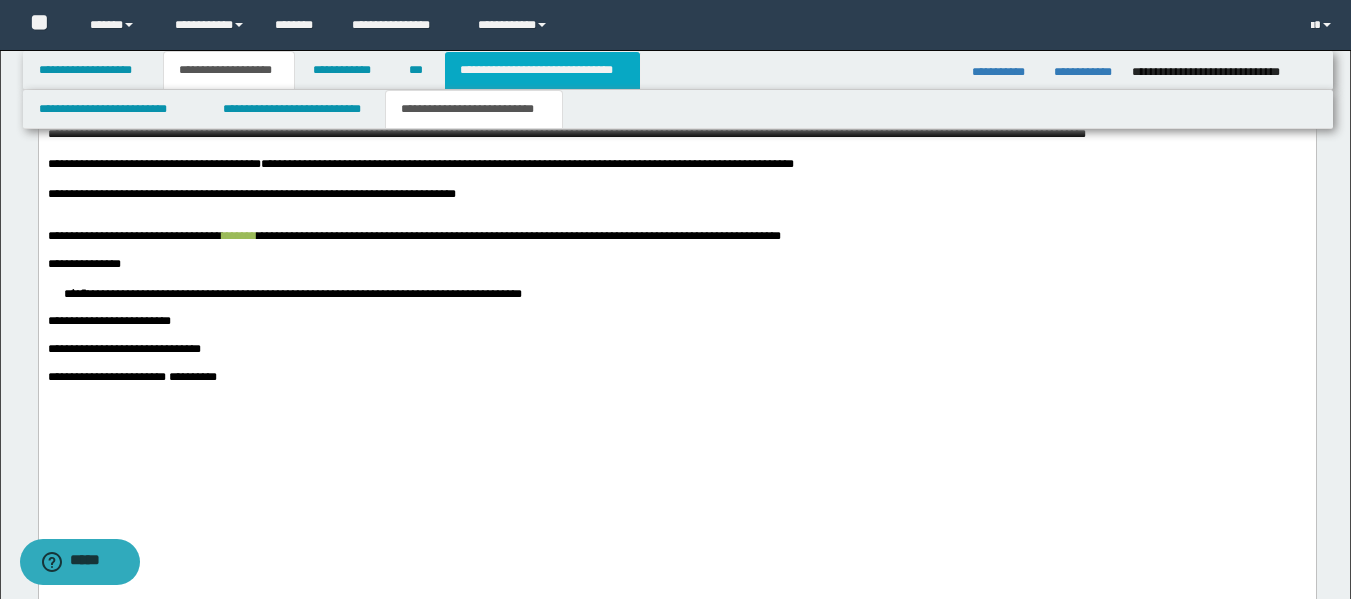 click on "**********" at bounding box center (542, 70) 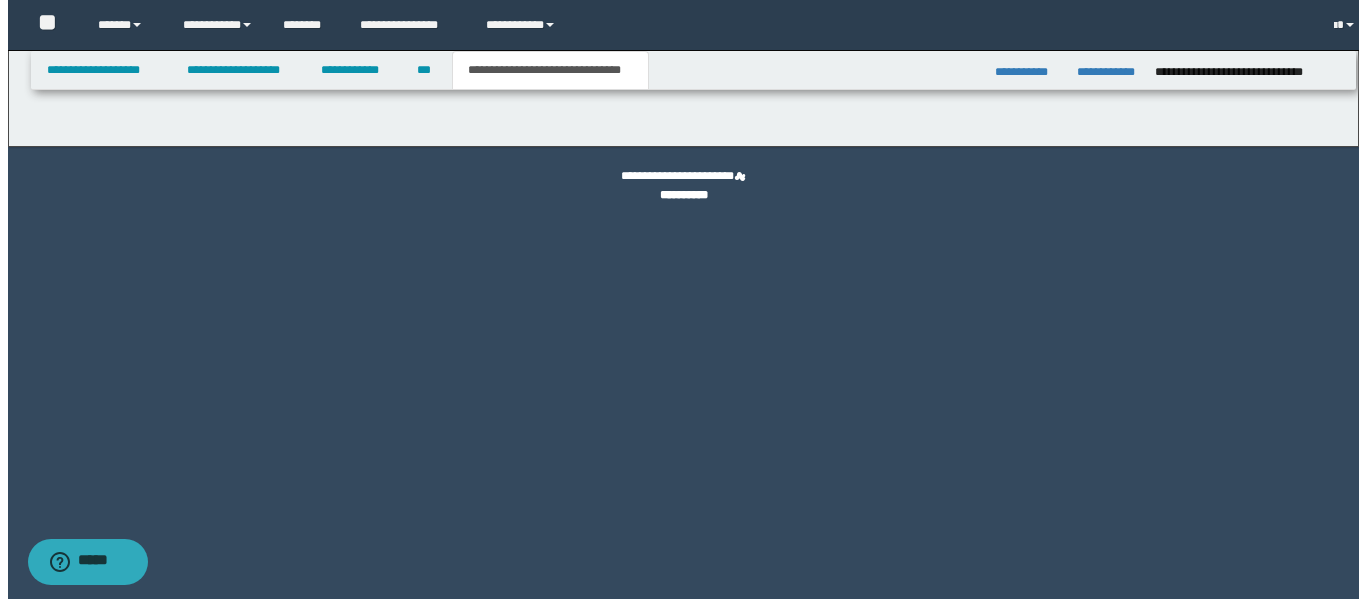 scroll, scrollTop: 0, scrollLeft: 0, axis: both 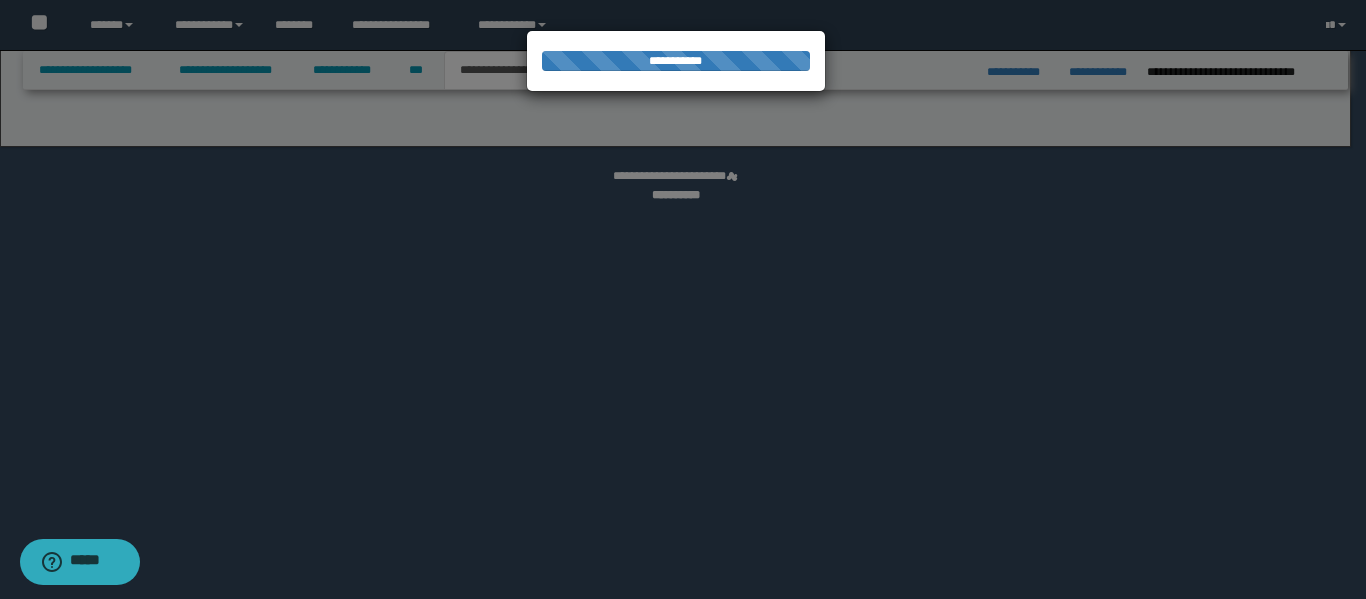 select on "*" 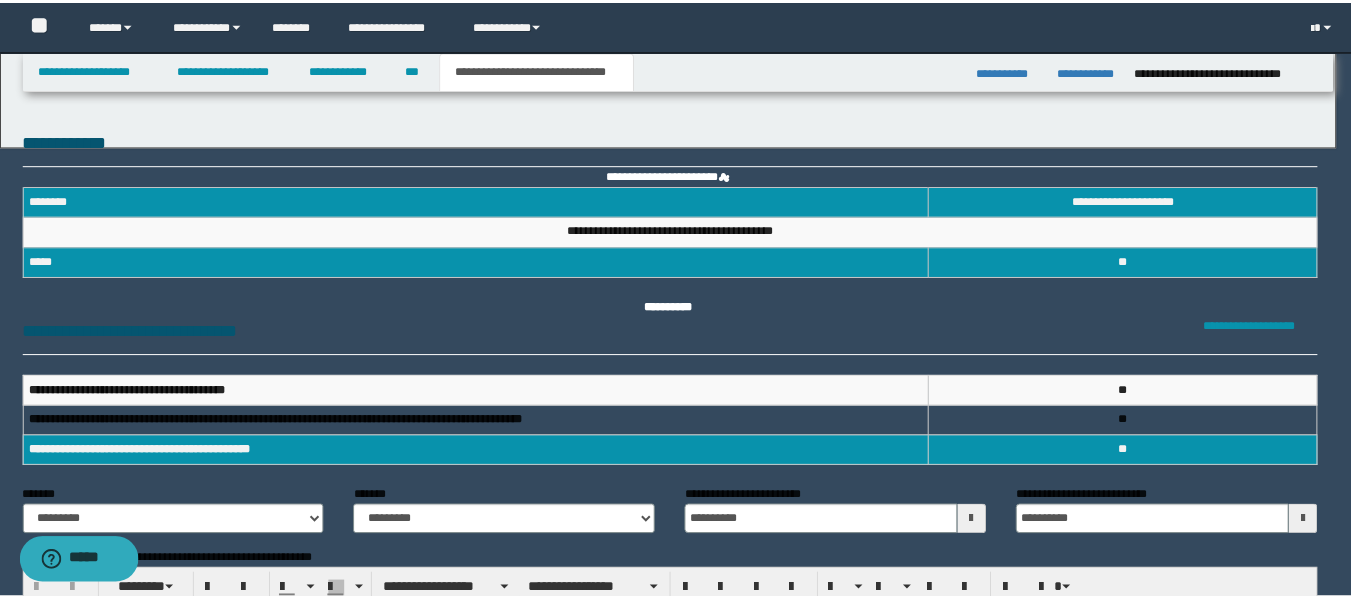 scroll, scrollTop: 0, scrollLeft: 0, axis: both 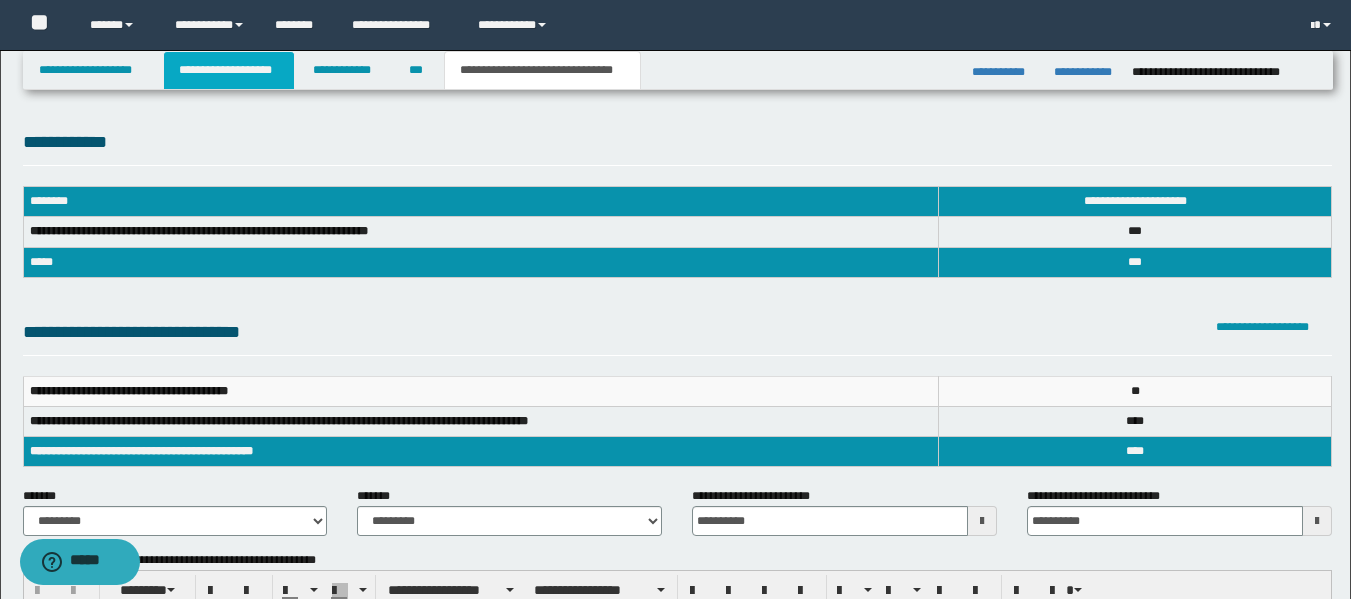 click on "**********" at bounding box center [229, 70] 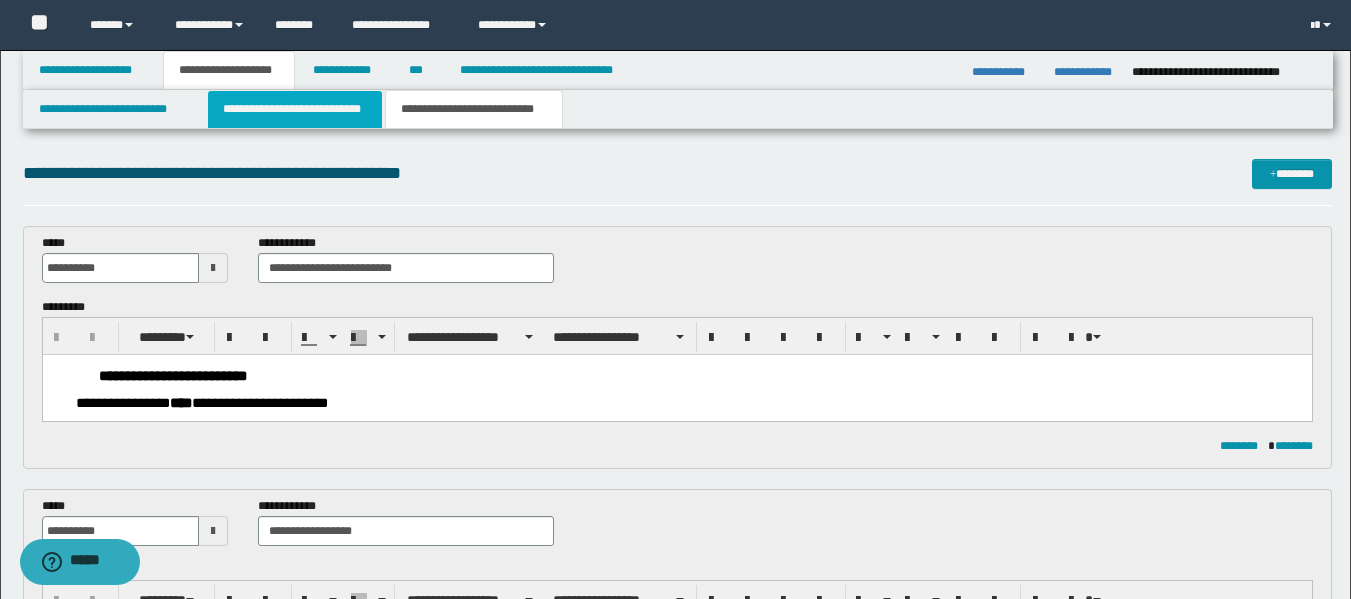 click on "**********" at bounding box center [295, 109] 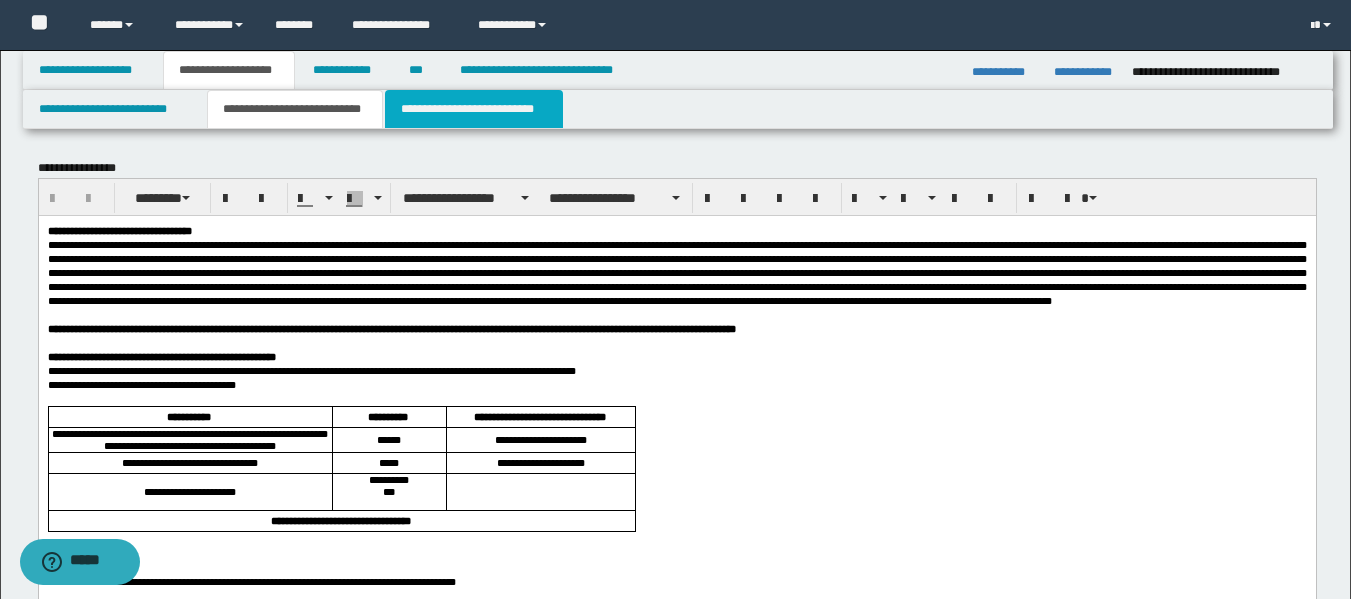 drag, startPoint x: 489, startPoint y: 105, endPoint x: 1196, endPoint y: 1, distance: 714.6083 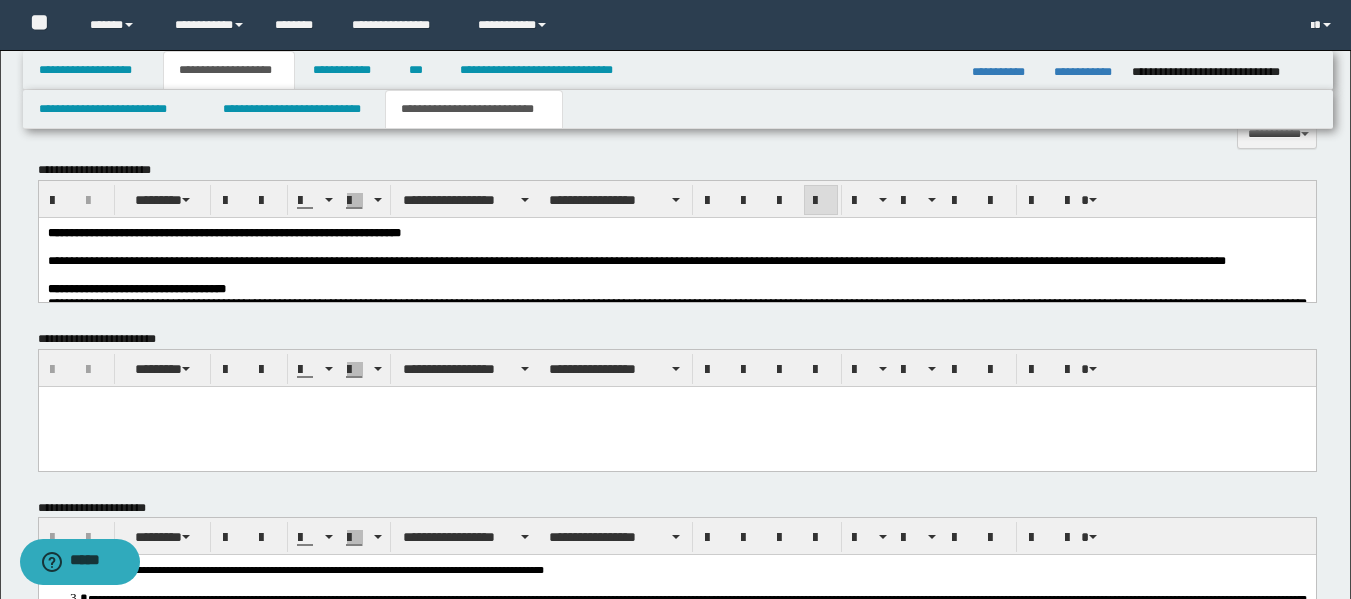 scroll, scrollTop: 804, scrollLeft: 0, axis: vertical 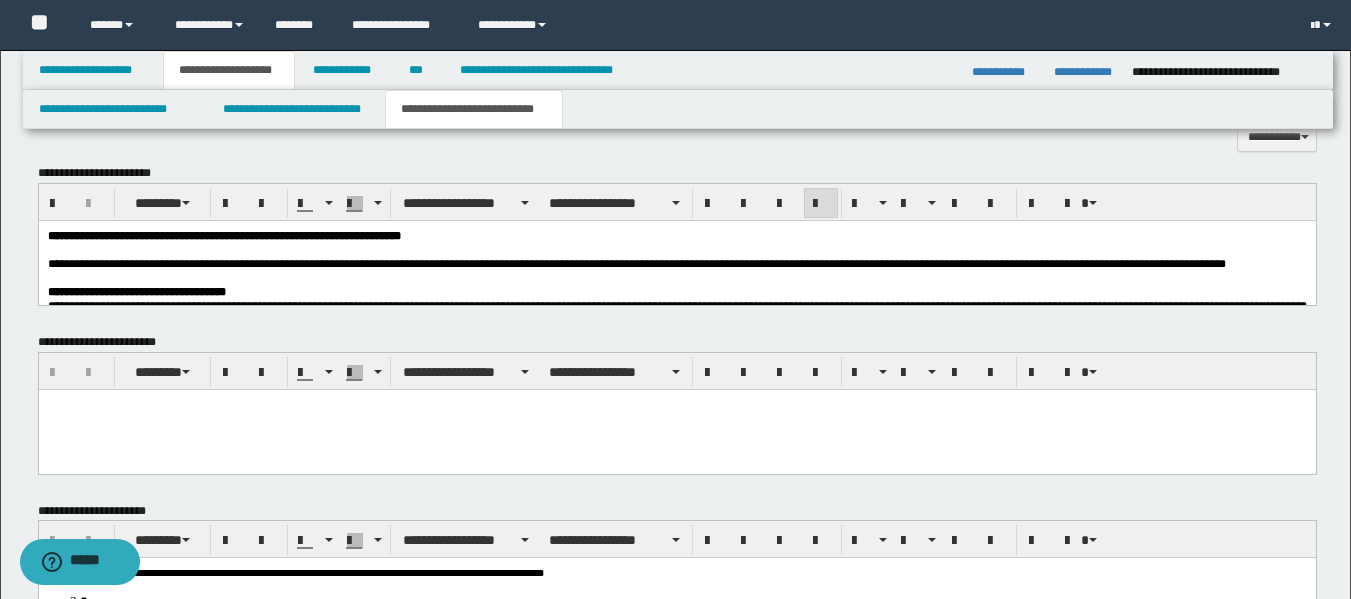 click on "**********" at bounding box center [676, 235] 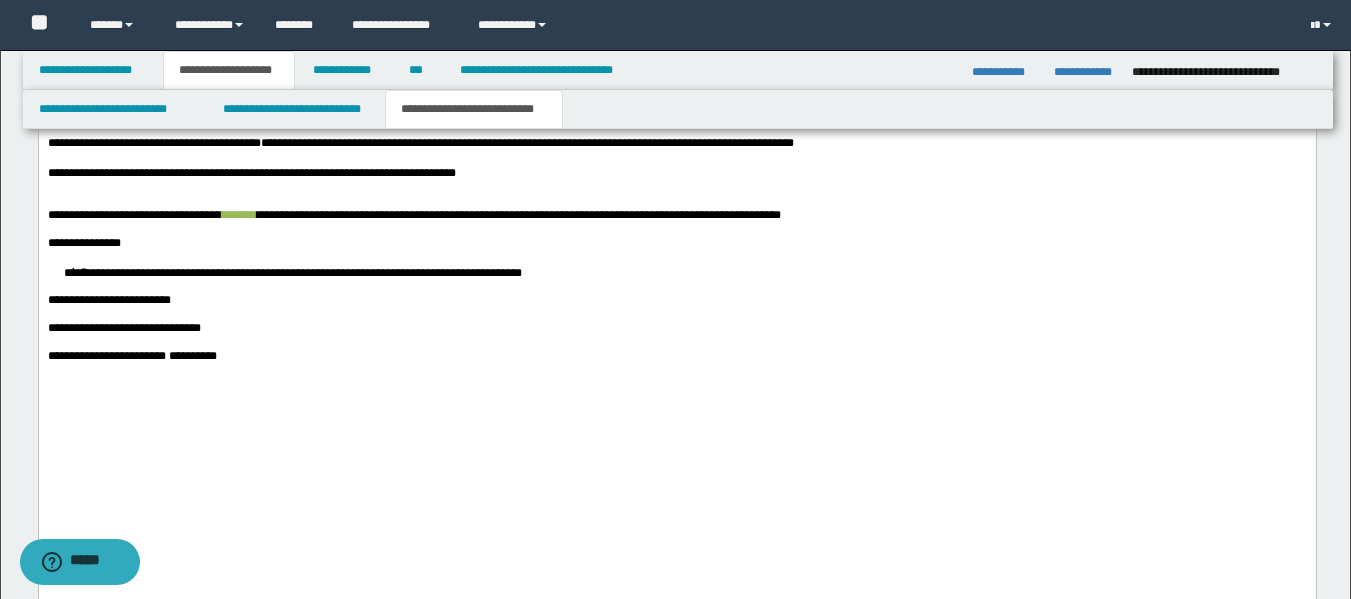 scroll, scrollTop: 2022, scrollLeft: 0, axis: vertical 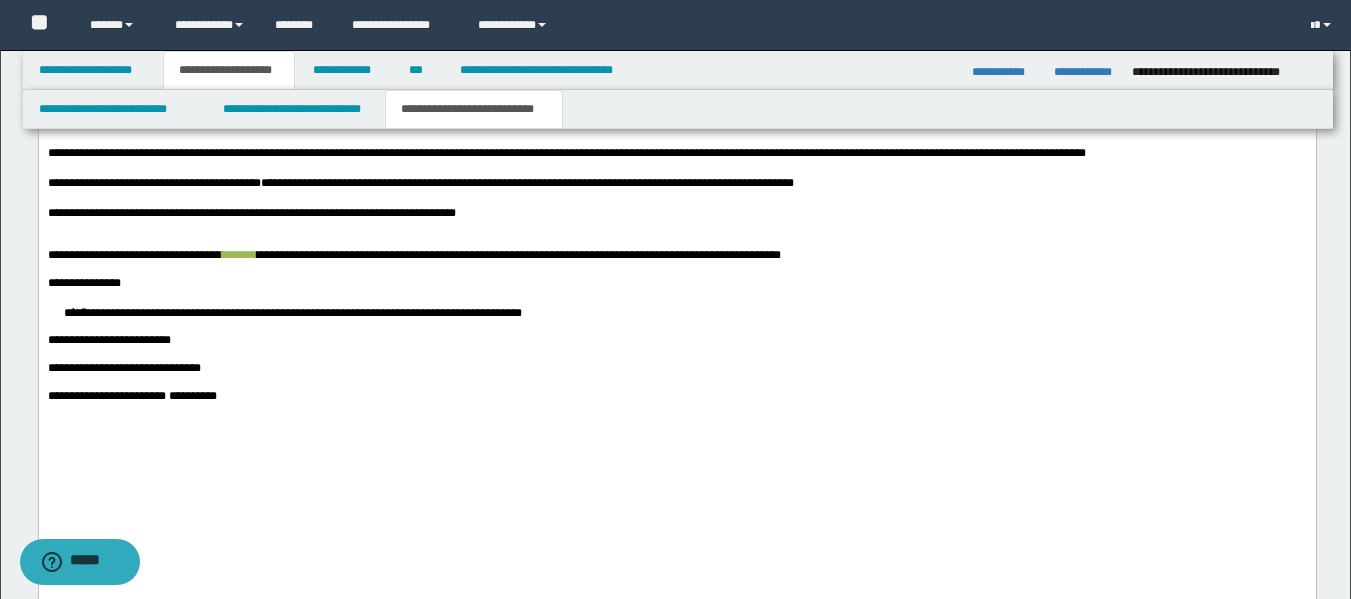 click on "**********" at bounding box center [676, 183] 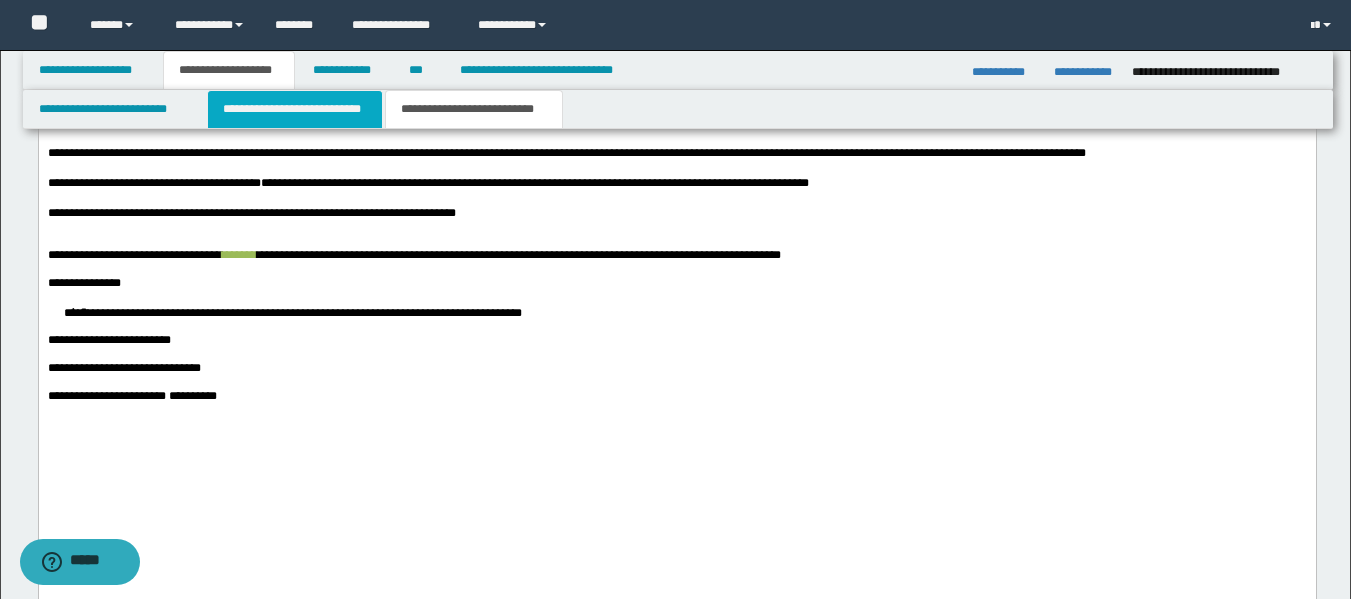 click on "**********" at bounding box center [295, 109] 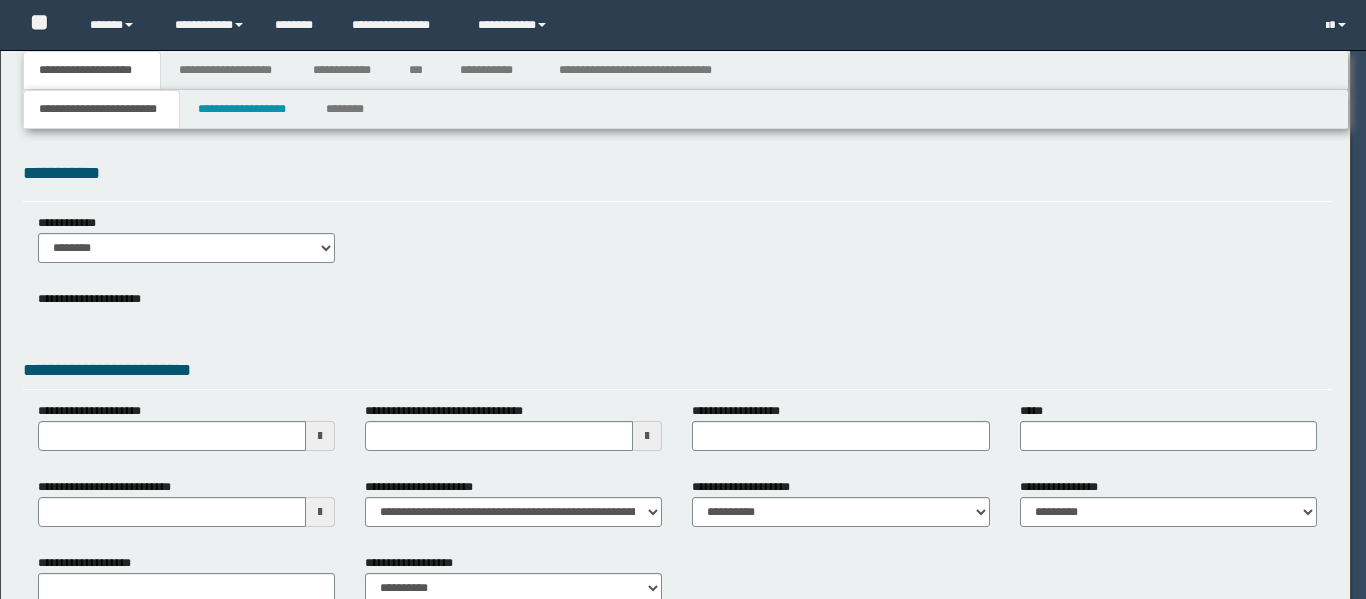 scroll, scrollTop: 0, scrollLeft: 0, axis: both 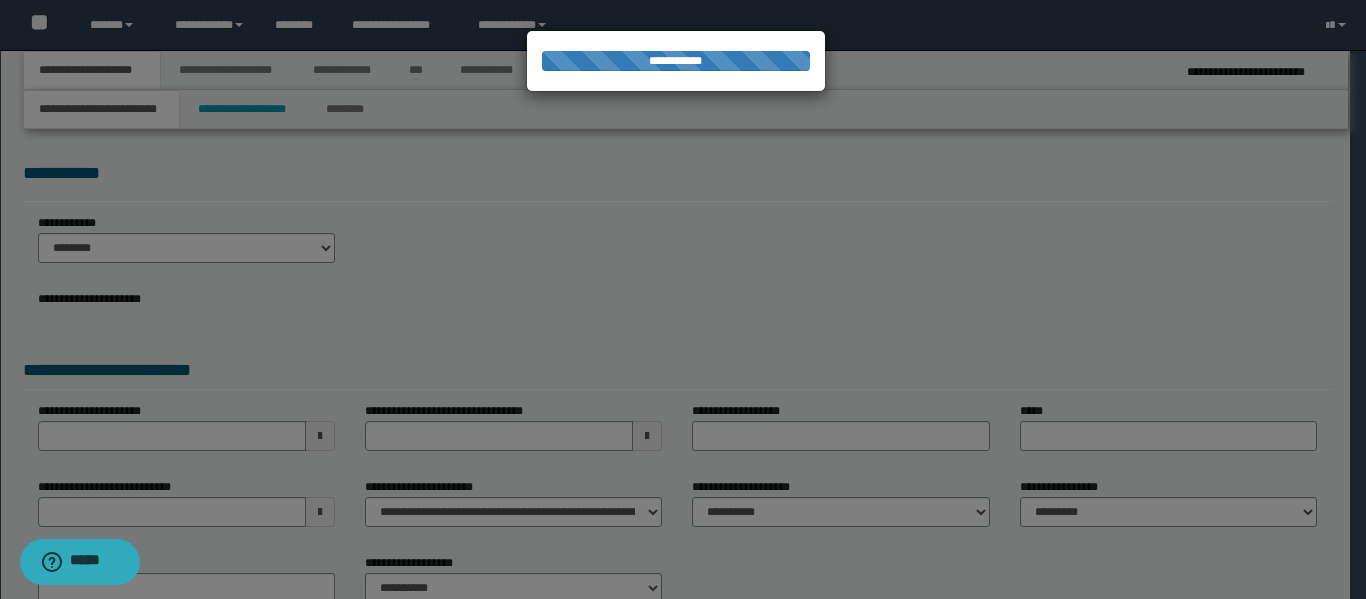 select on "*" 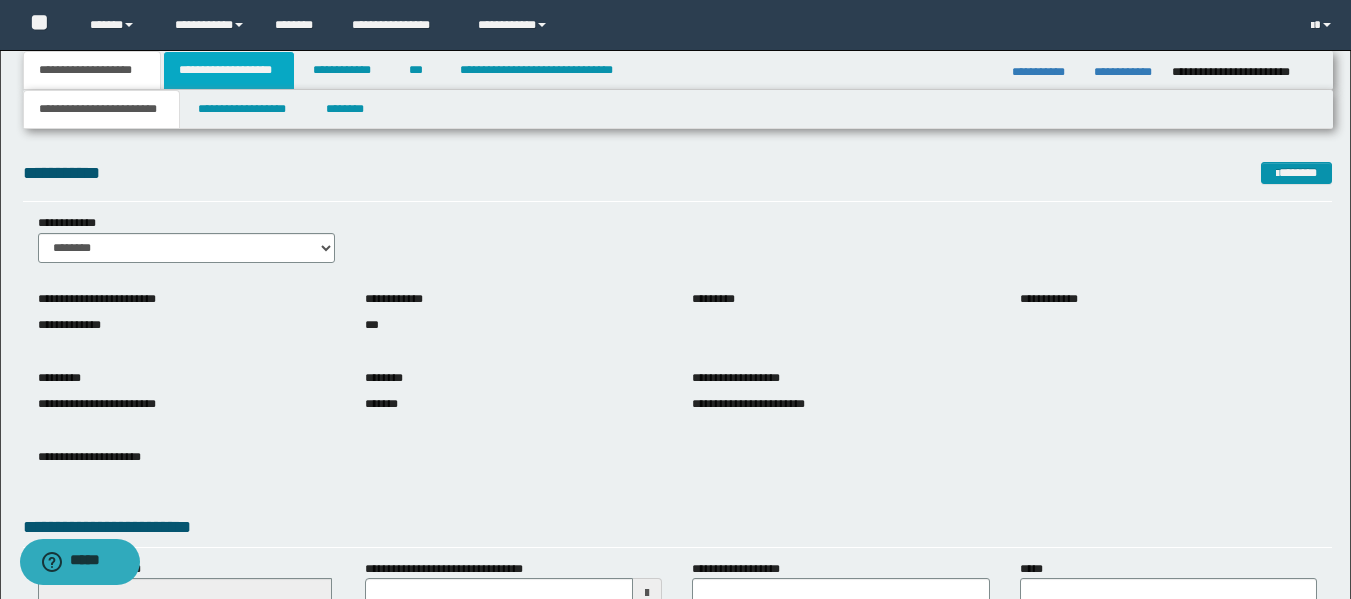 click on "**********" at bounding box center [229, 70] 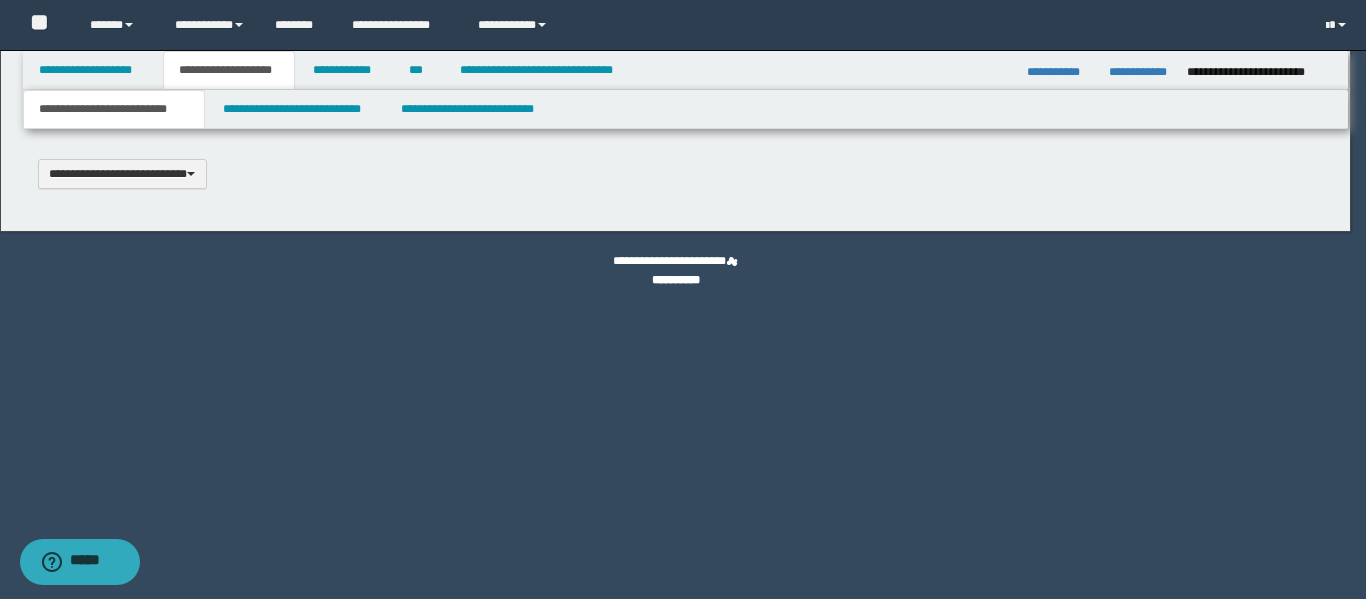 type 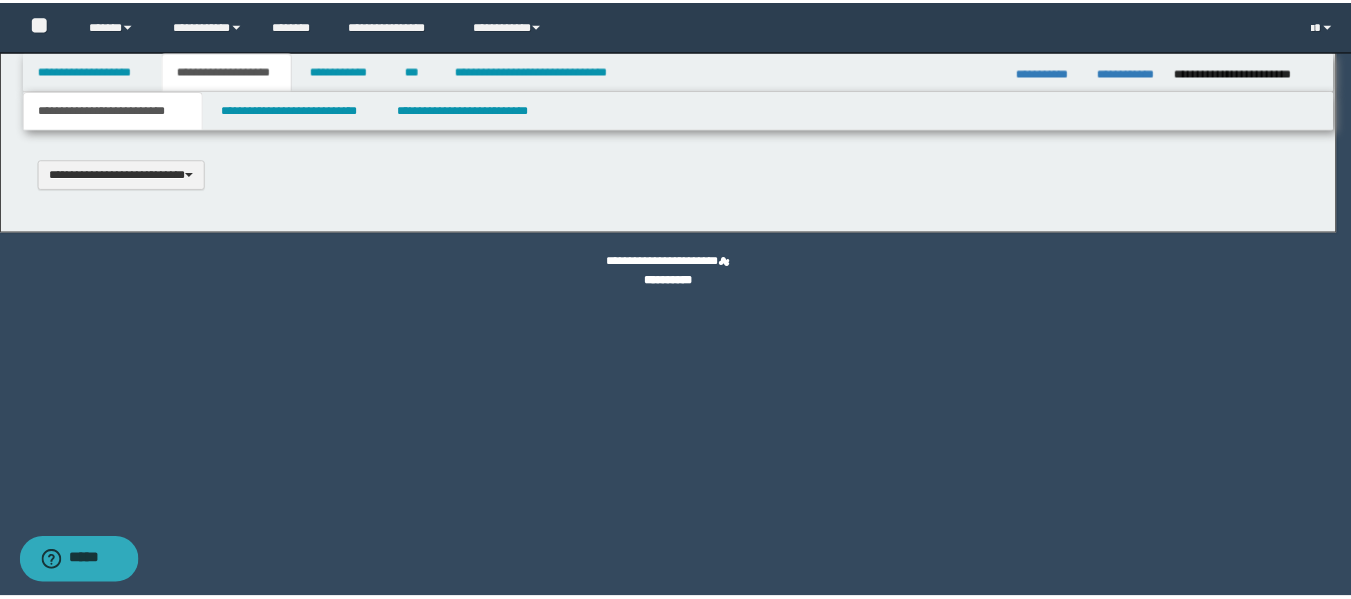 scroll, scrollTop: 0, scrollLeft: 0, axis: both 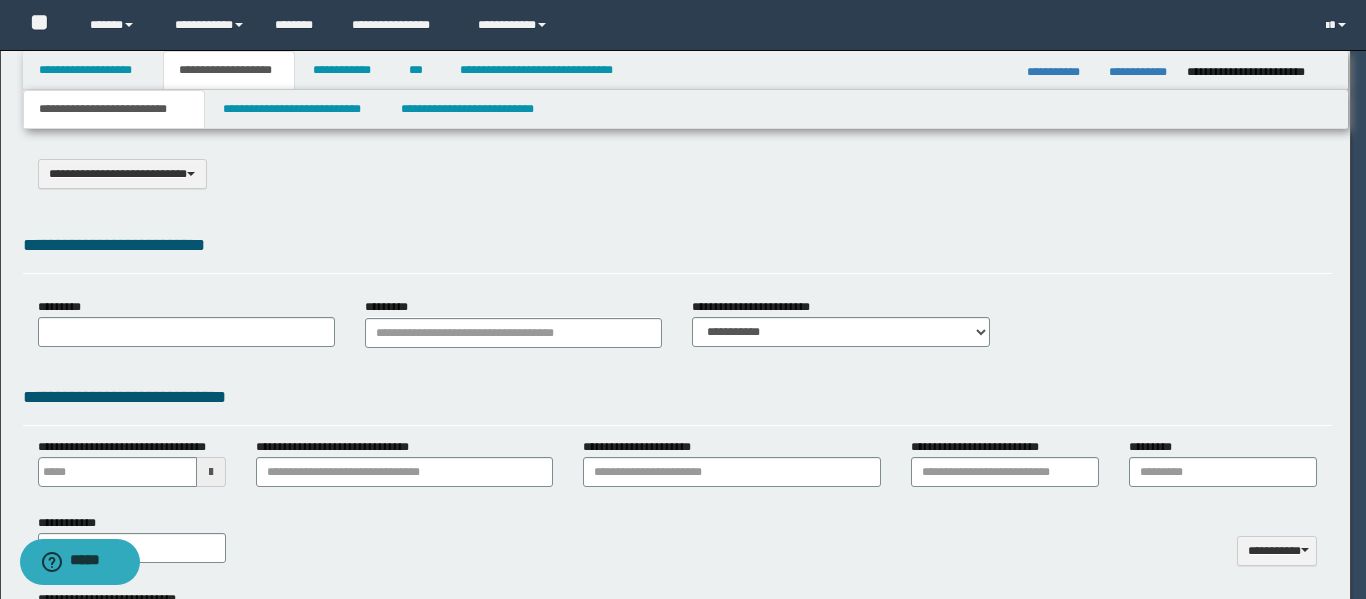 type on "**********" 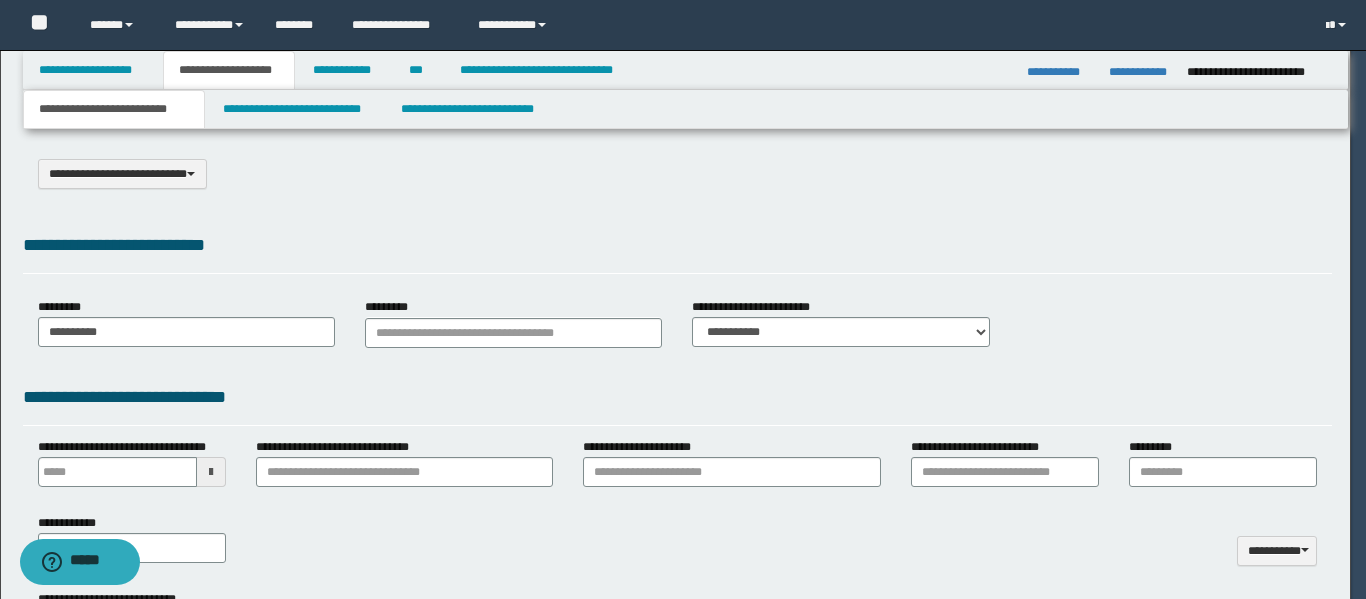 select on "*" 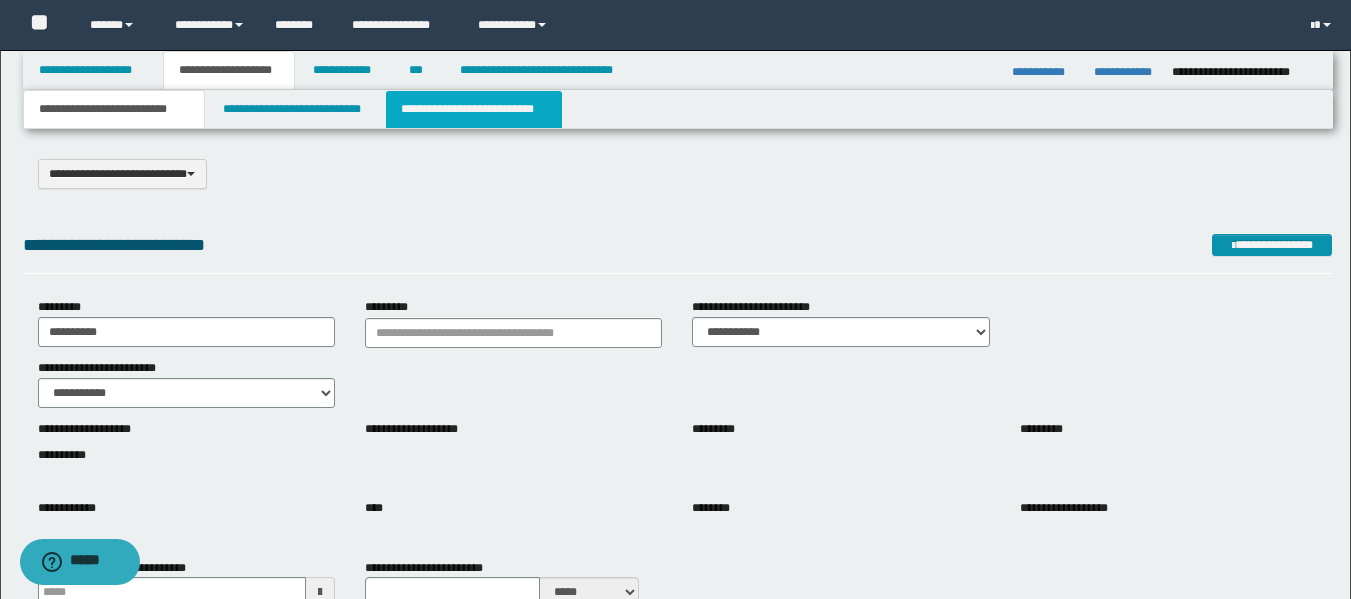 click on "**********" at bounding box center [474, 109] 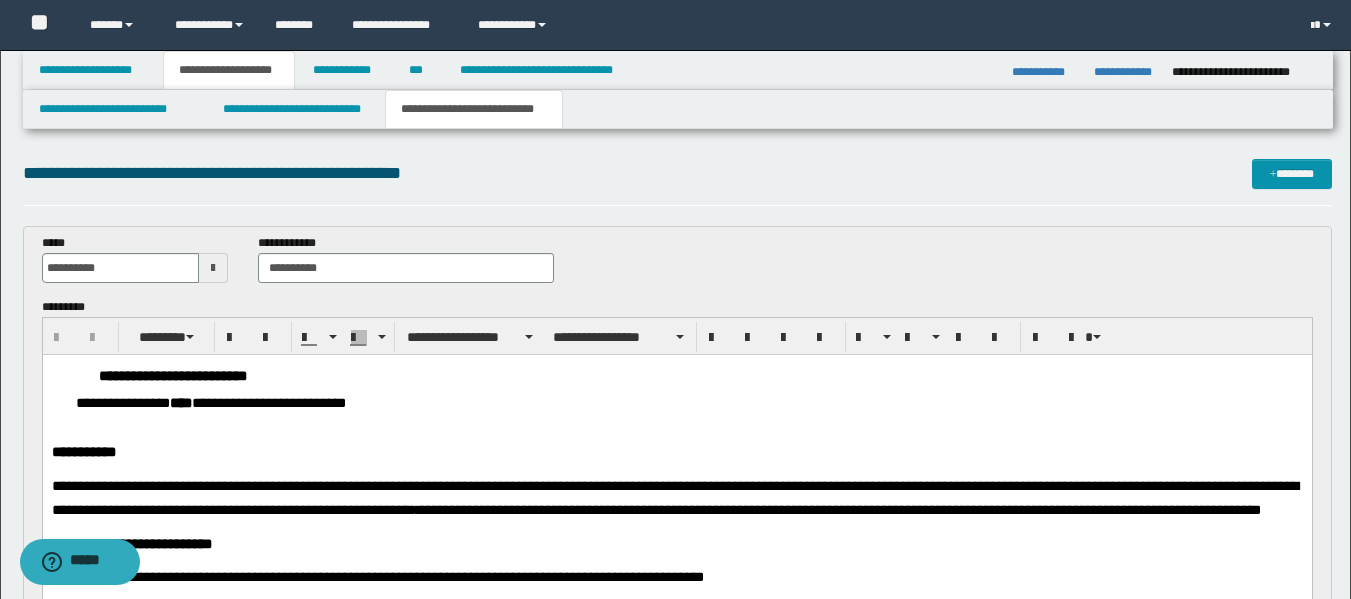 scroll, scrollTop: 0, scrollLeft: 0, axis: both 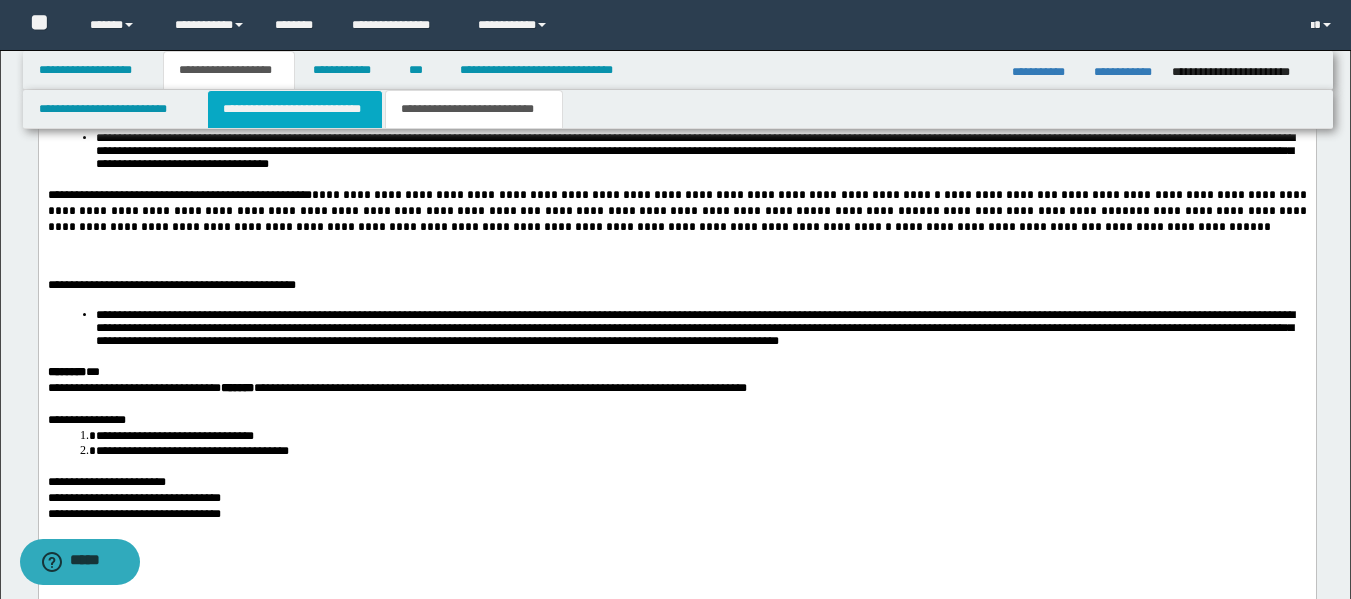 click on "**********" at bounding box center (295, 109) 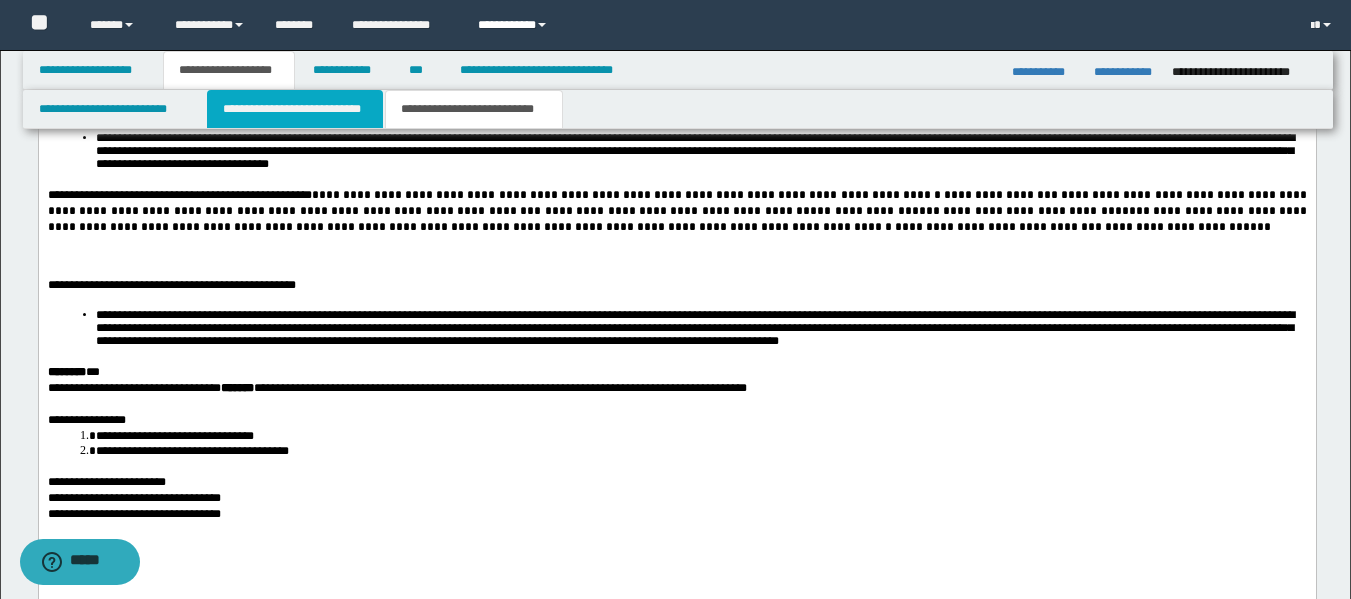 scroll, scrollTop: 0, scrollLeft: 0, axis: both 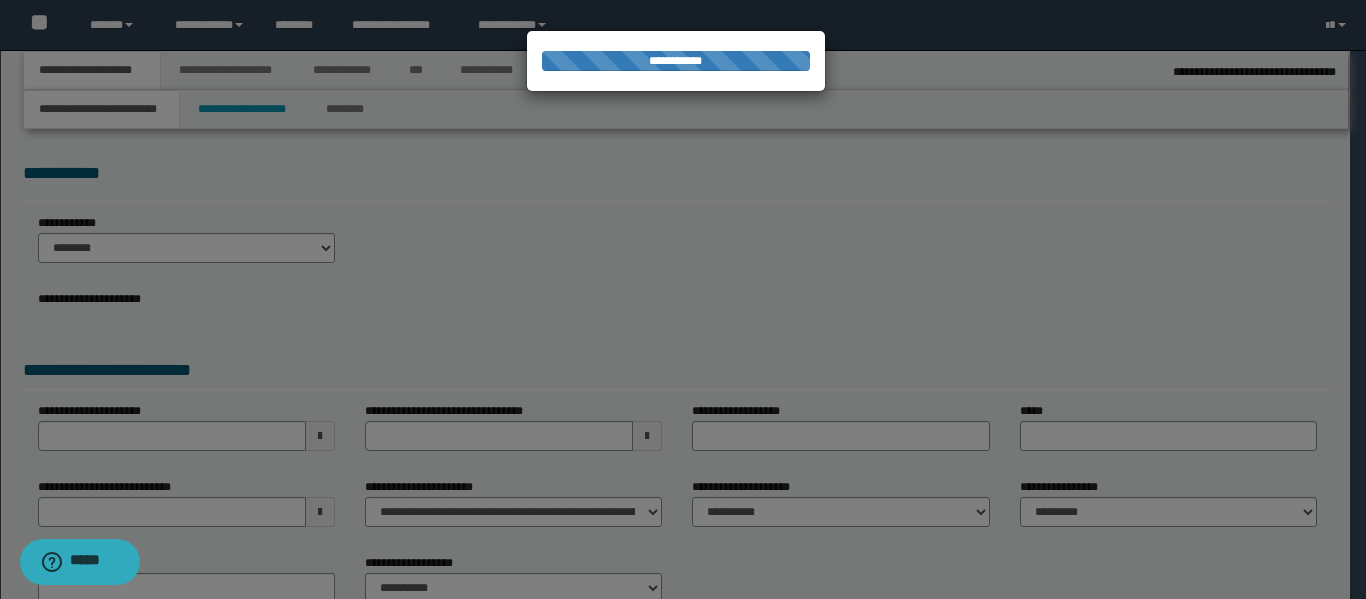 select on "*" 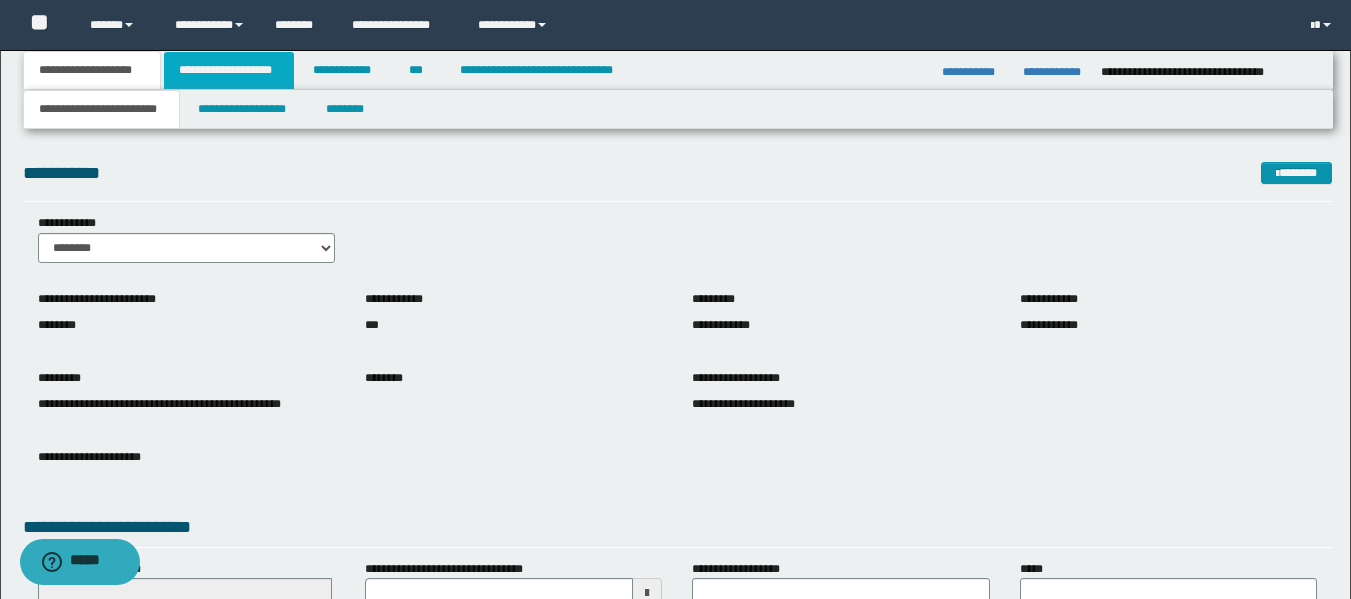 click on "**********" at bounding box center (229, 70) 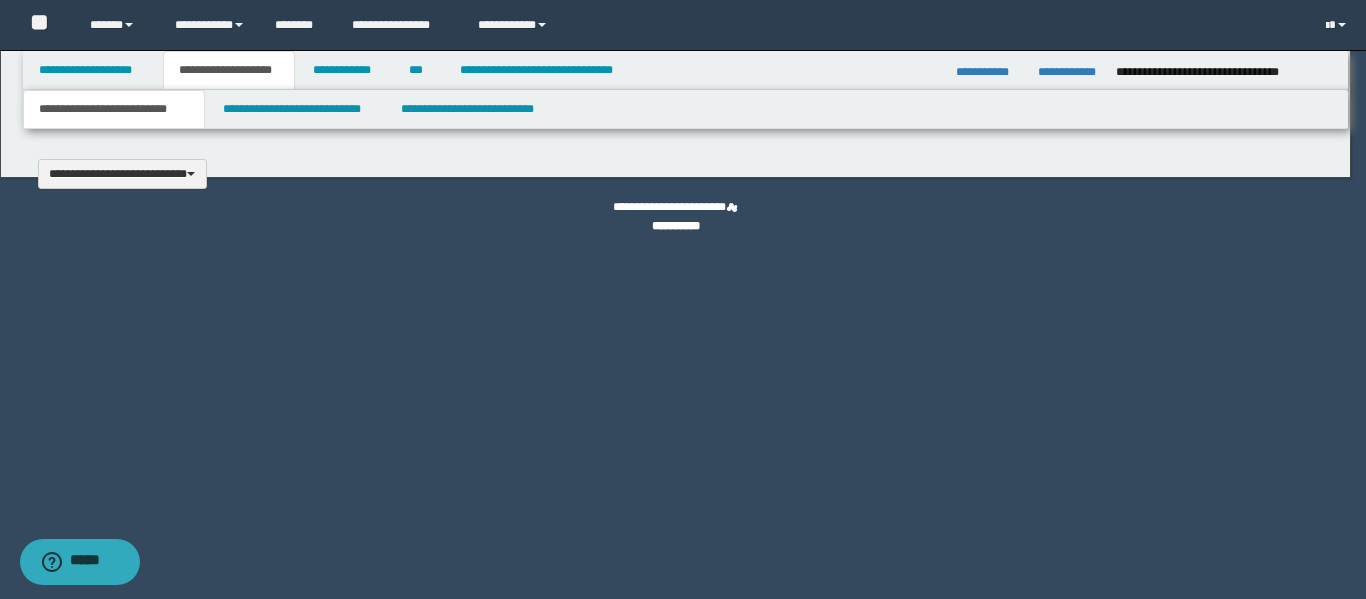type 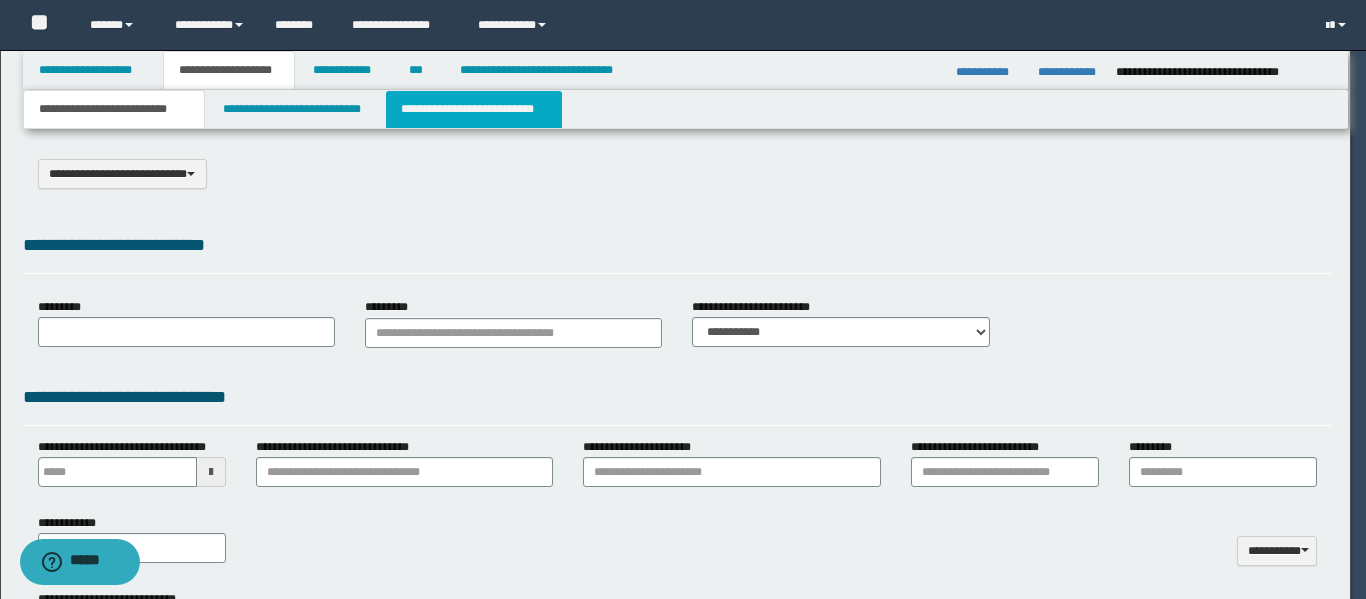 type on "******" 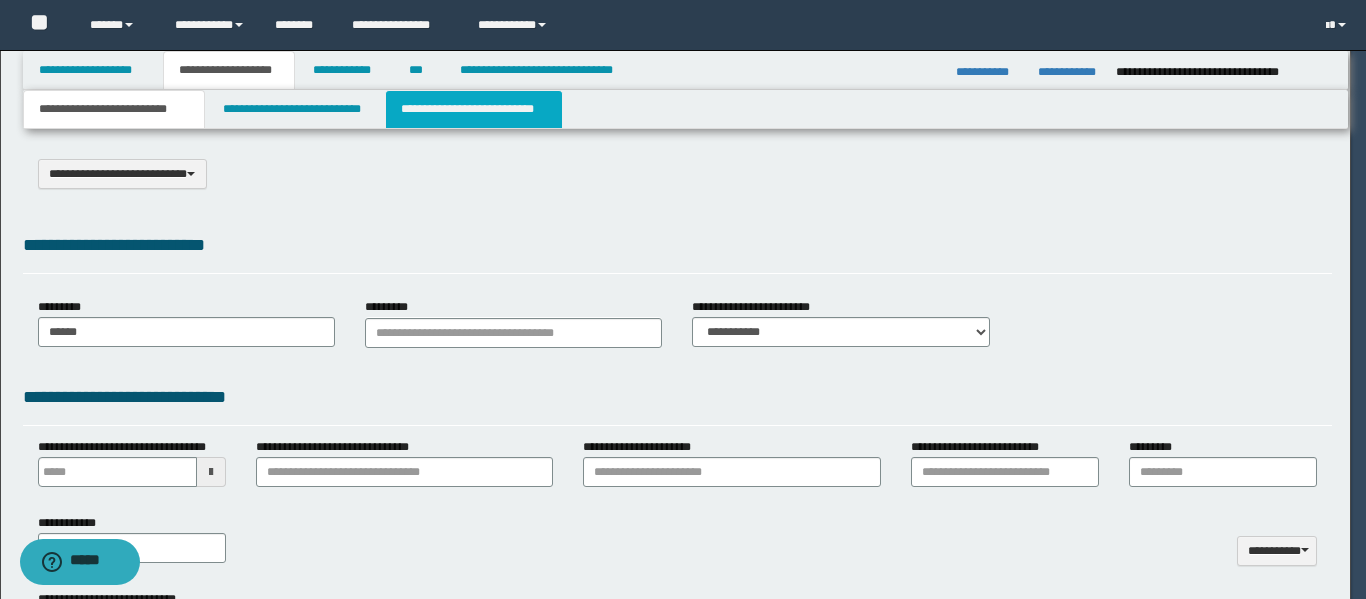 scroll, scrollTop: 0, scrollLeft: 0, axis: both 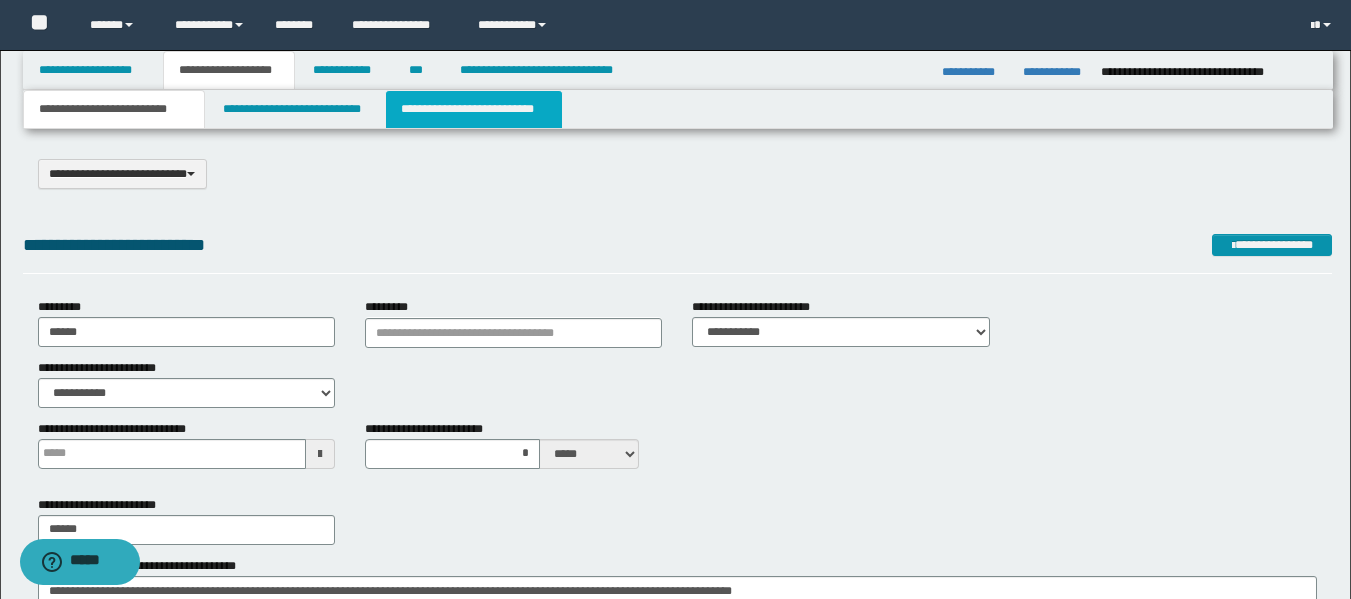 click on "**********" at bounding box center (474, 109) 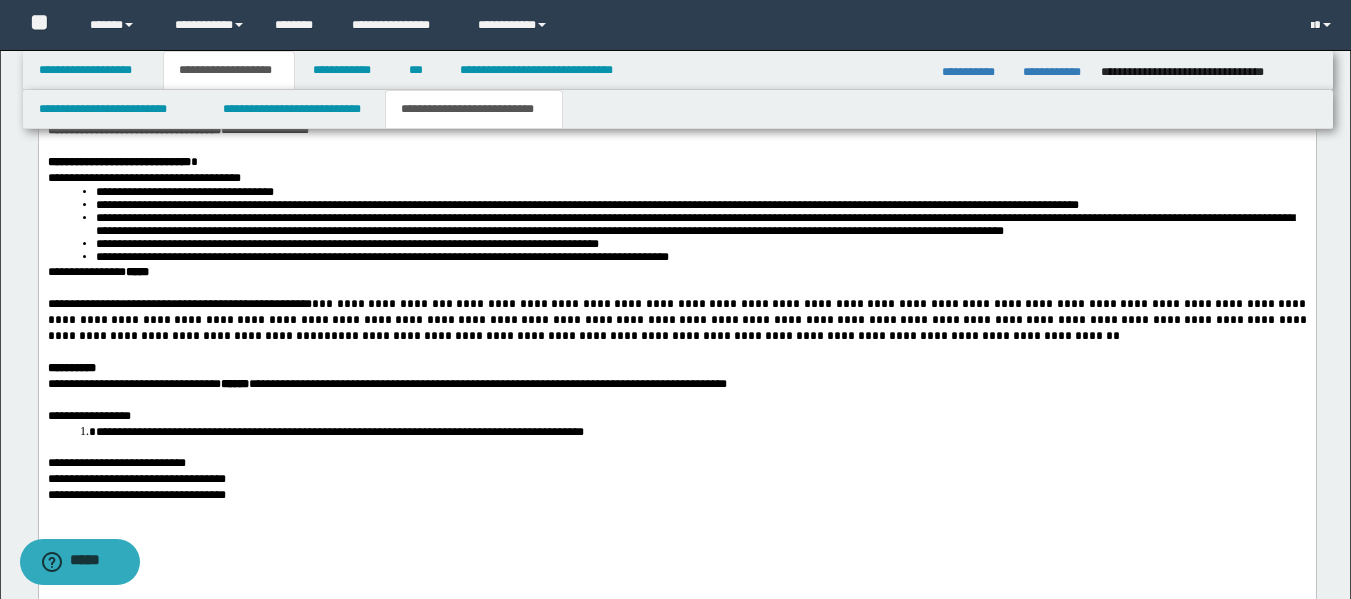 scroll, scrollTop: 3200, scrollLeft: 0, axis: vertical 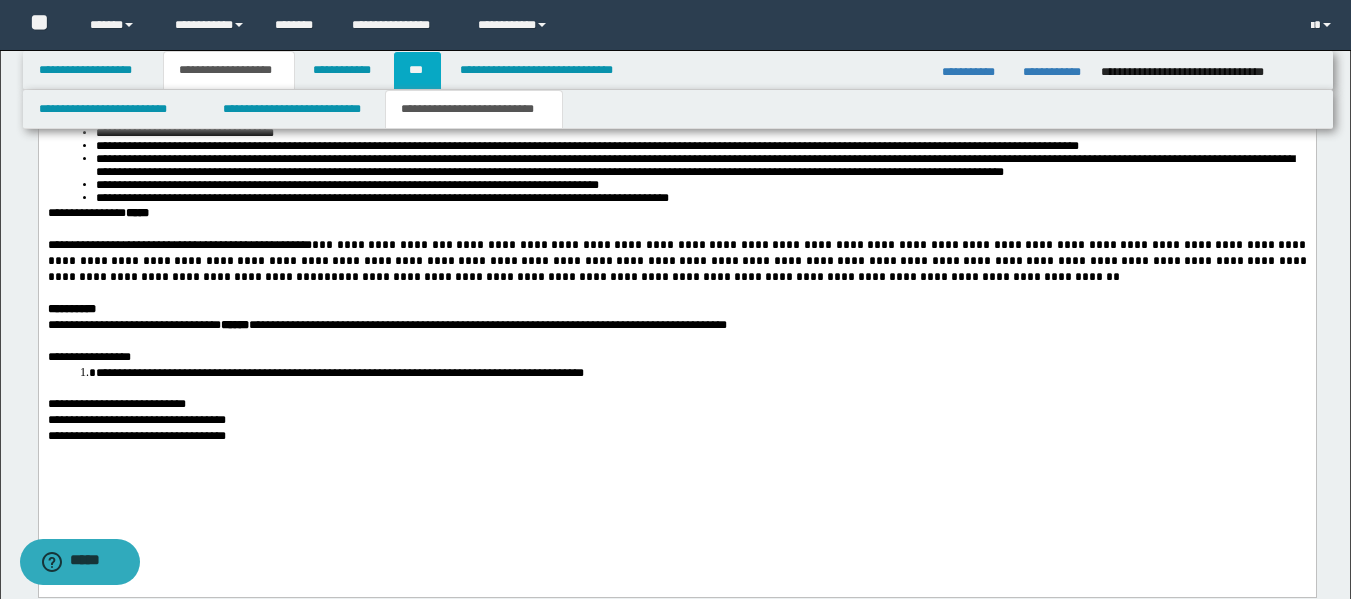 click on "***" at bounding box center [417, 70] 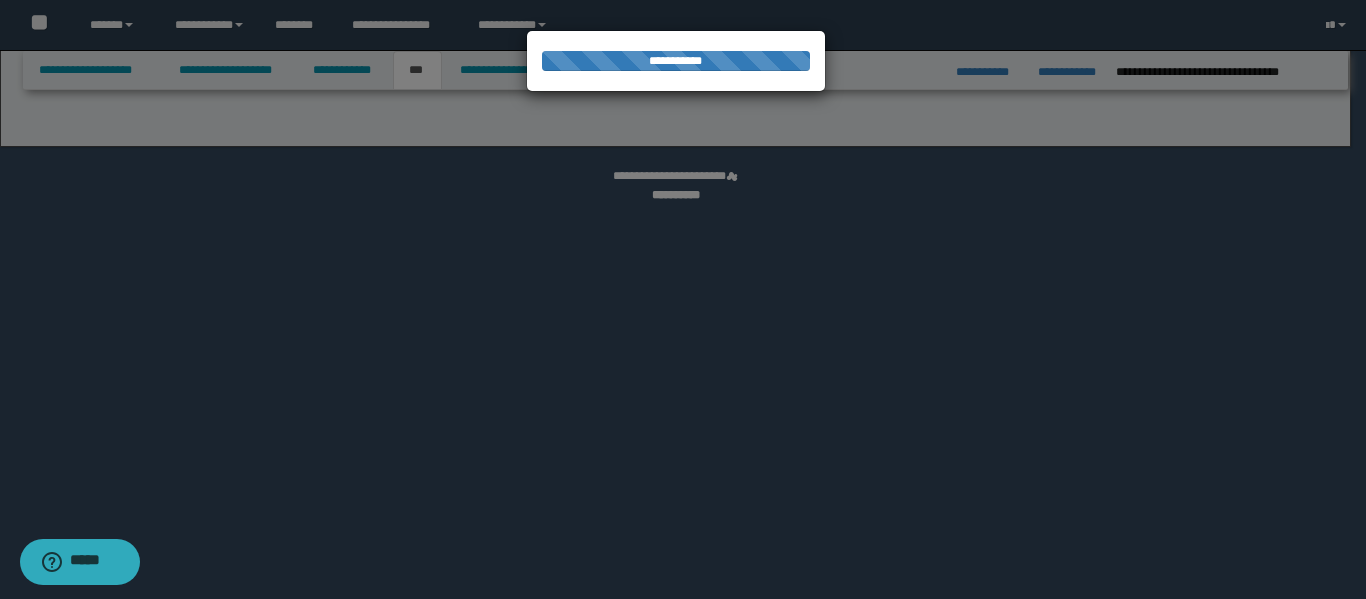 select on "*" 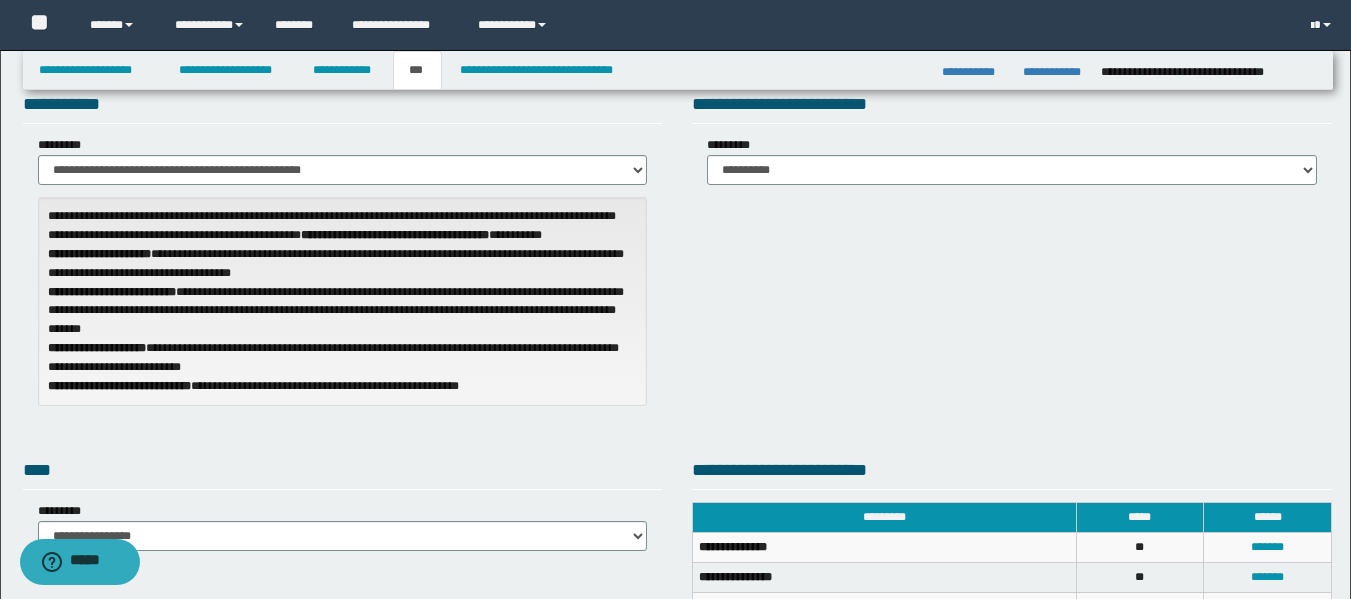 scroll, scrollTop: 0, scrollLeft: 0, axis: both 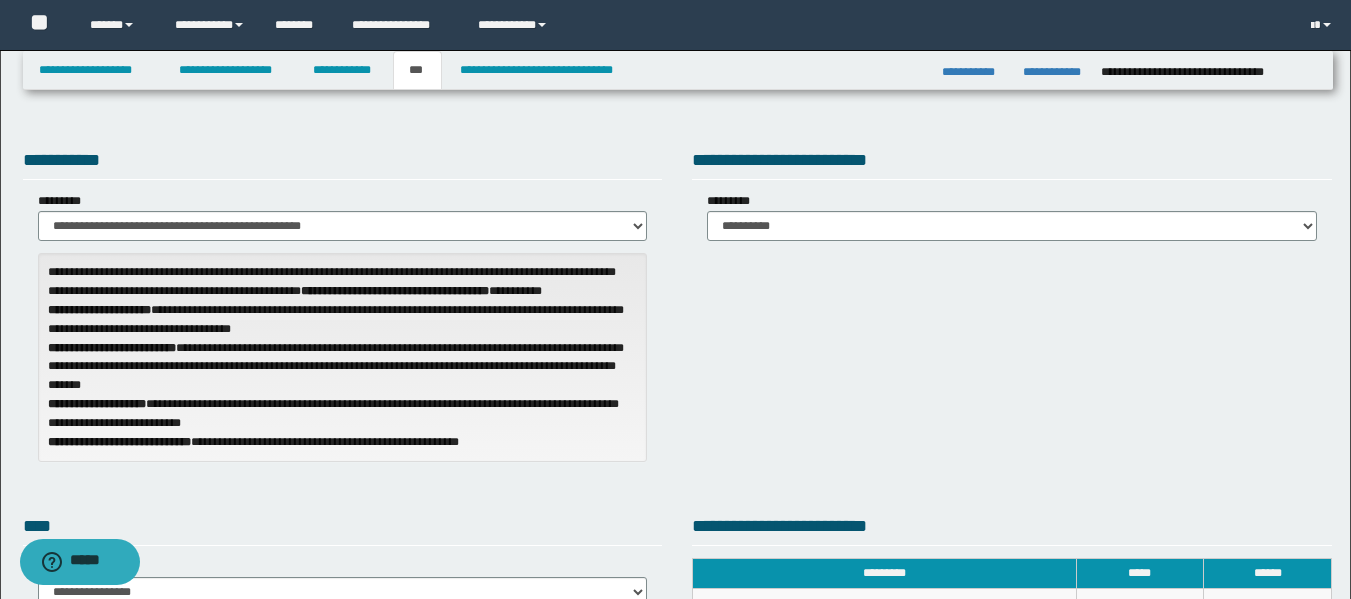 click on "**********" at bounding box center (343, 163) 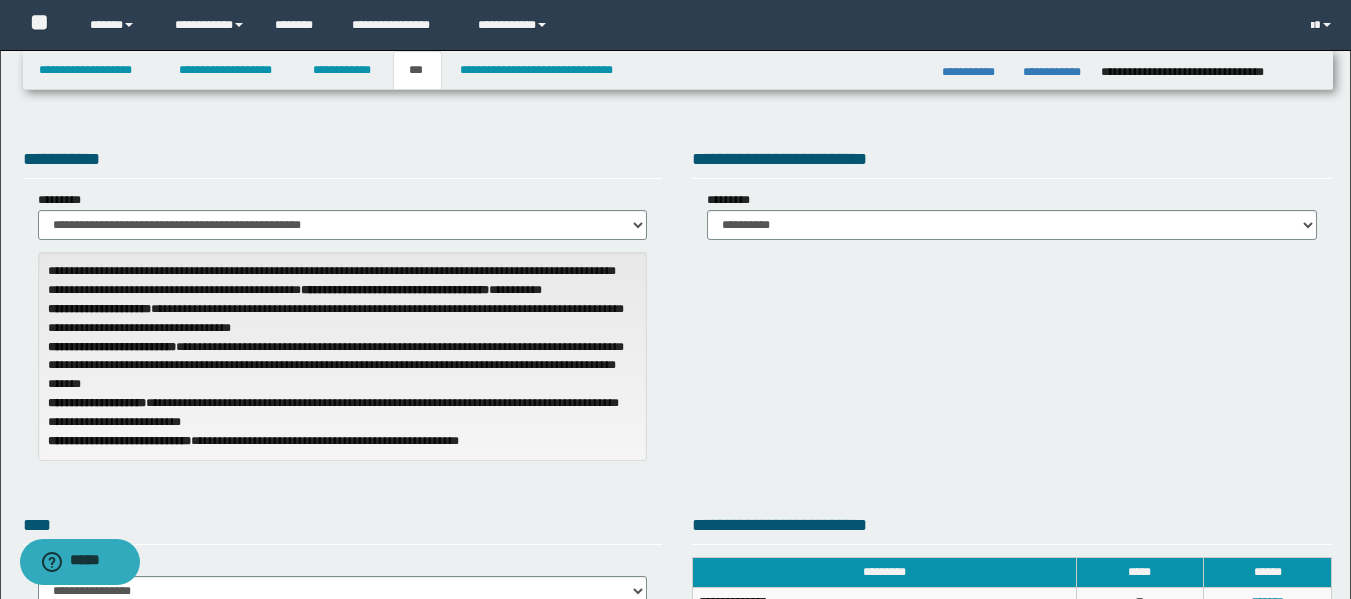 scroll, scrollTop: 0, scrollLeft: 0, axis: both 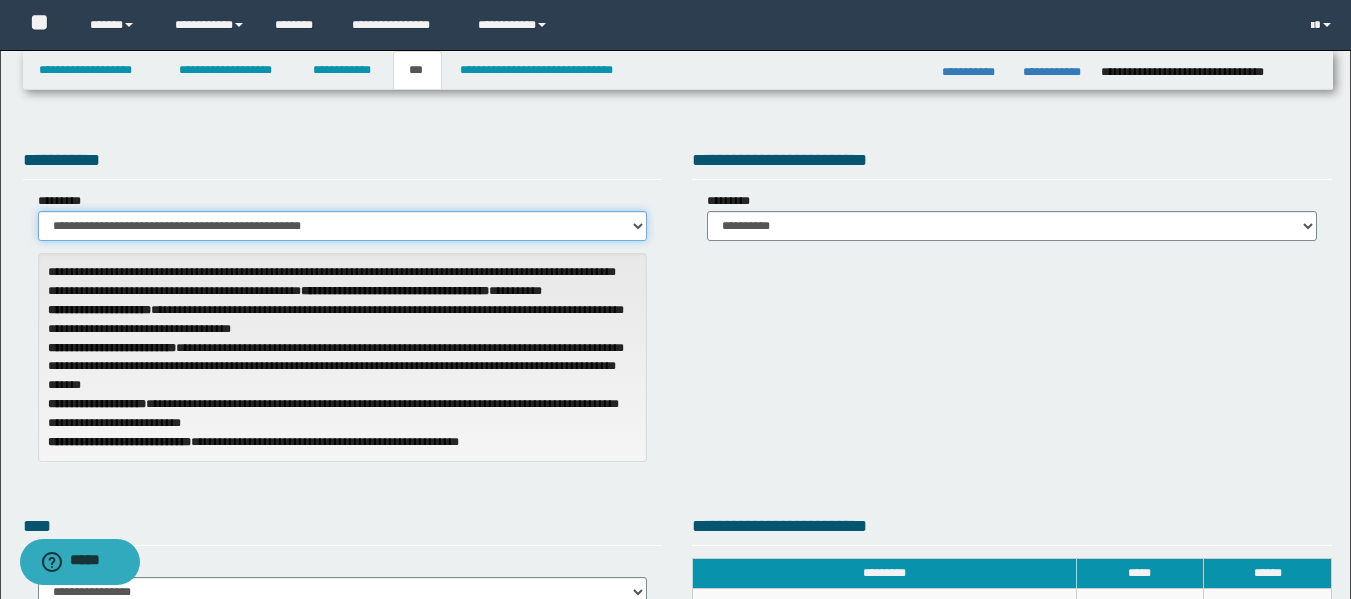 click on "**********" at bounding box center (343, 226) 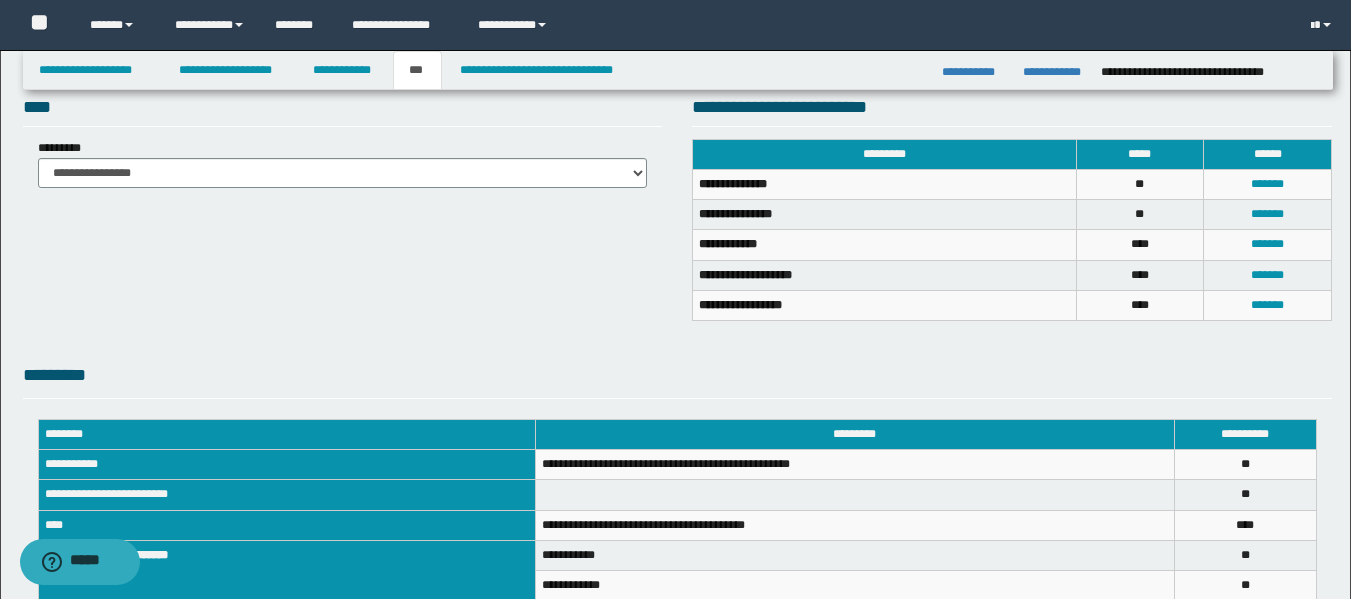 scroll, scrollTop: 651, scrollLeft: 0, axis: vertical 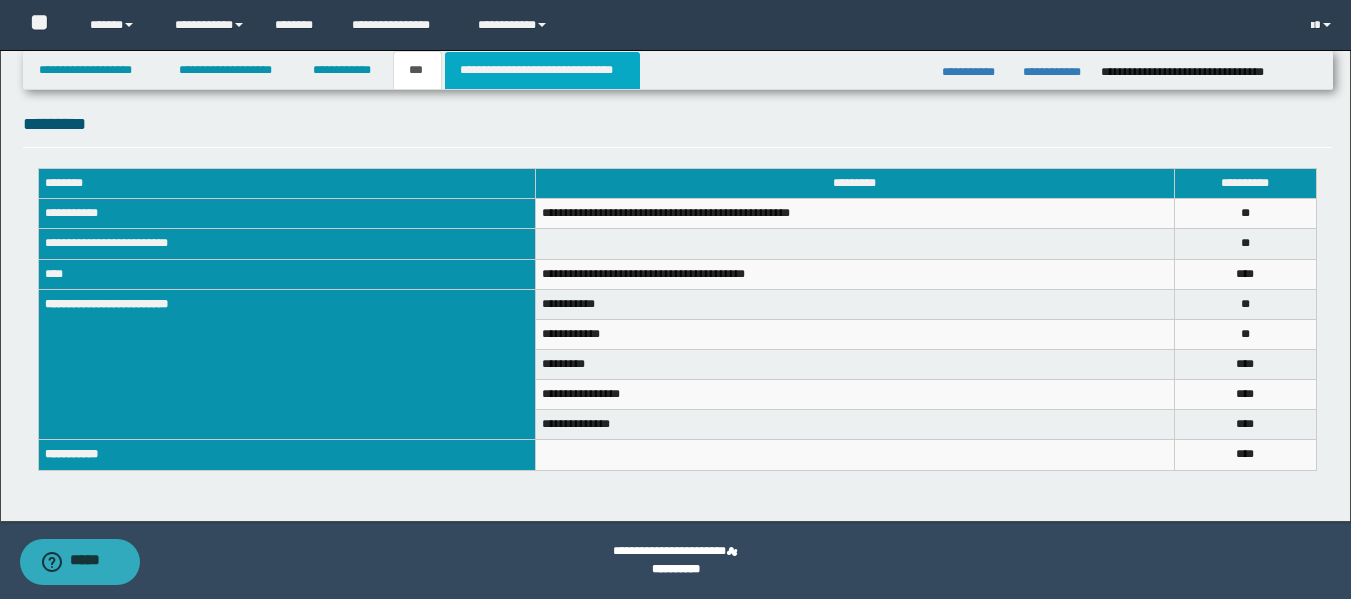 click on "**********" at bounding box center (542, 70) 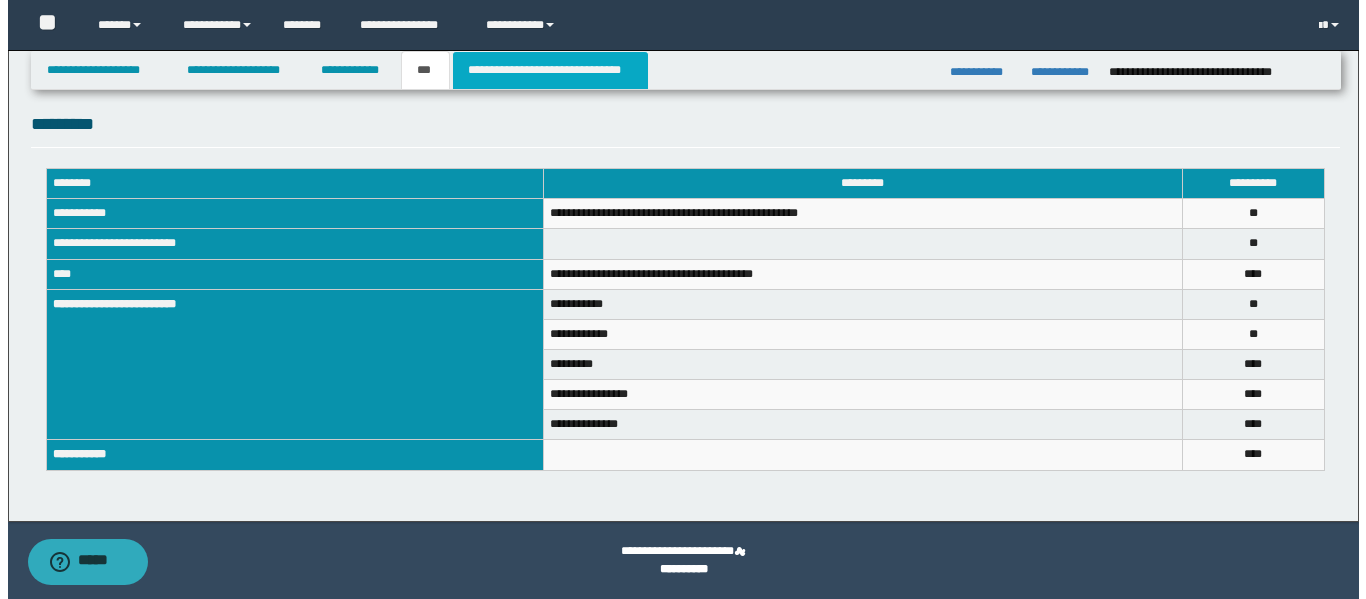 scroll, scrollTop: 0, scrollLeft: 0, axis: both 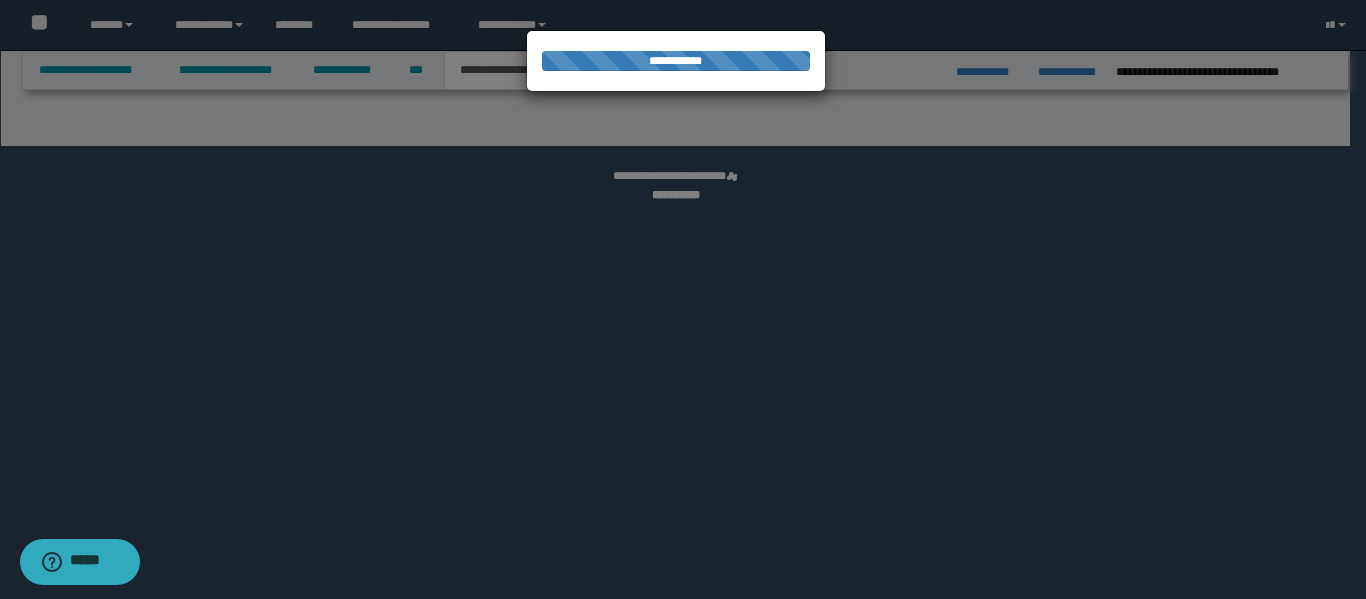 select on "*" 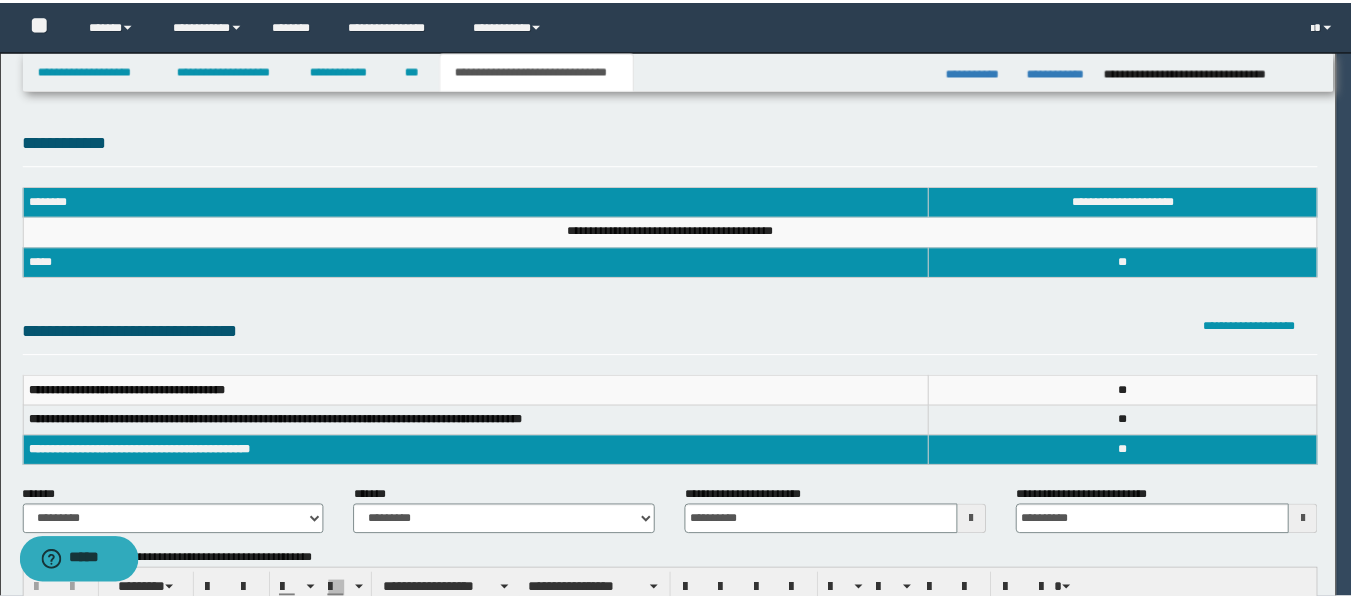 scroll, scrollTop: 0, scrollLeft: 0, axis: both 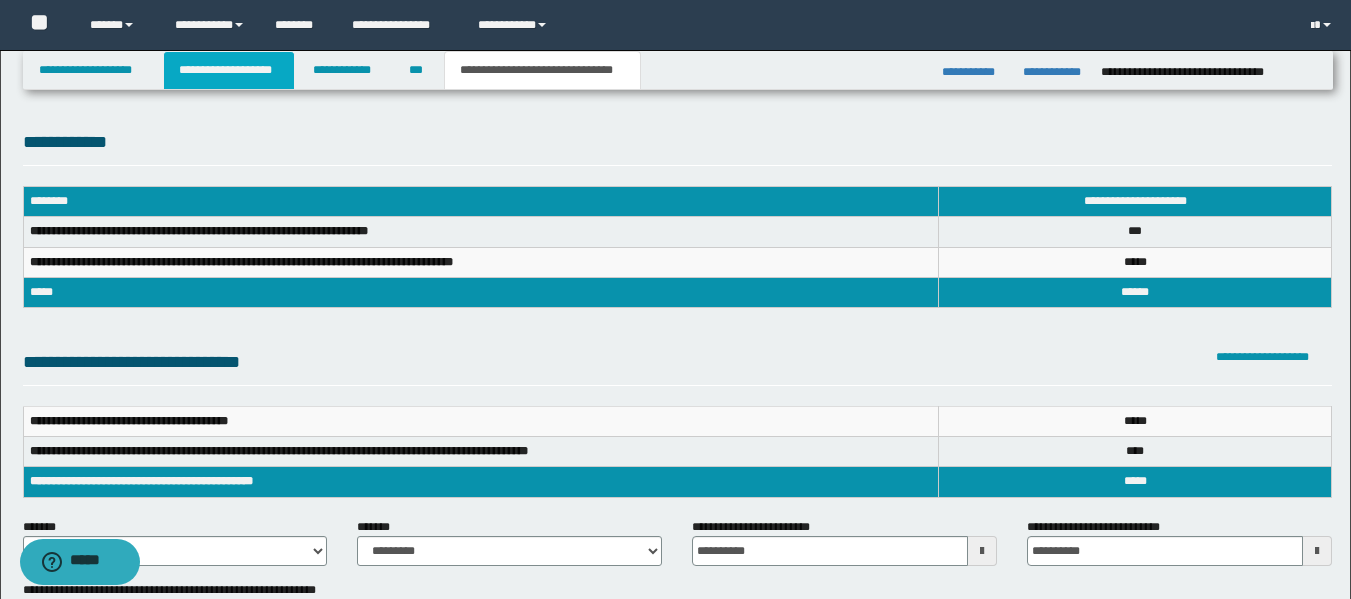 click on "**********" at bounding box center (229, 70) 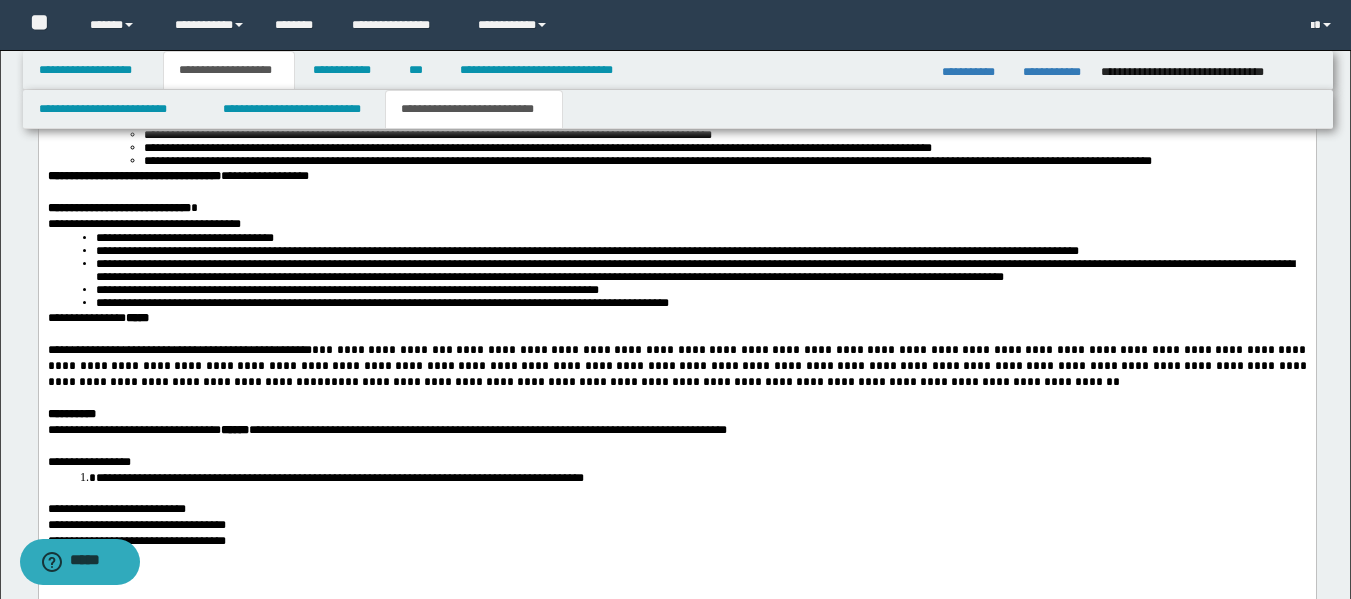 scroll, scrollTop: 3200, scrollLeft: 0, axis: vertical 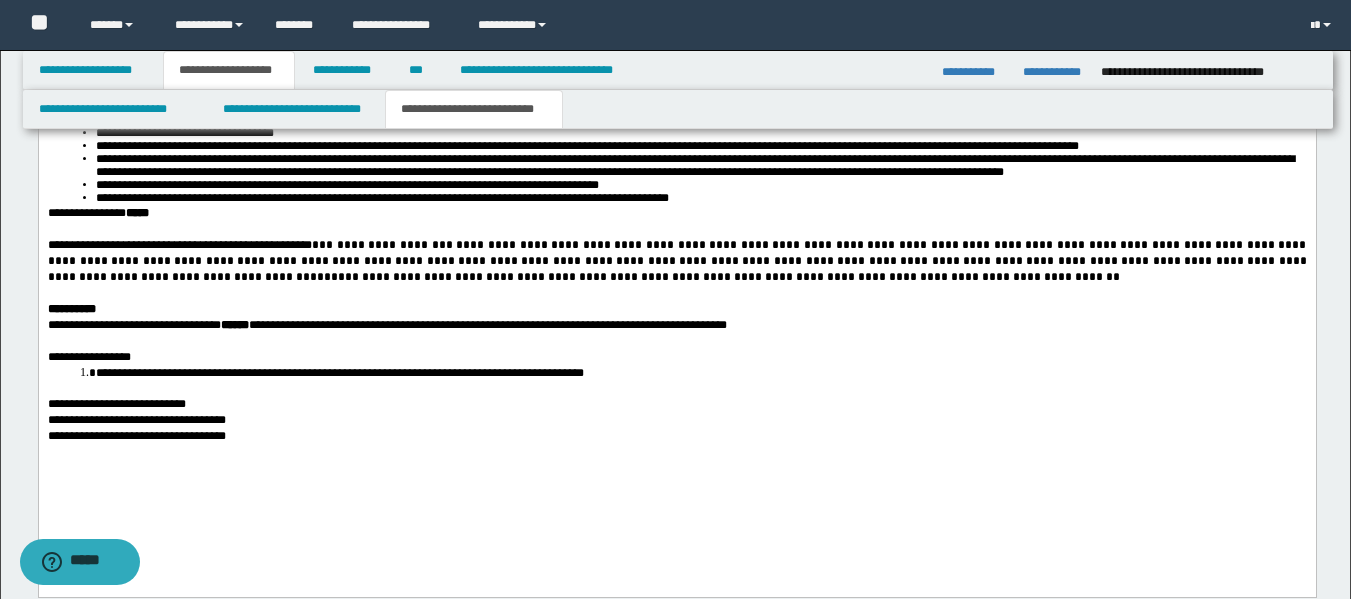 click on "**********" at bounding box center (724, 277) 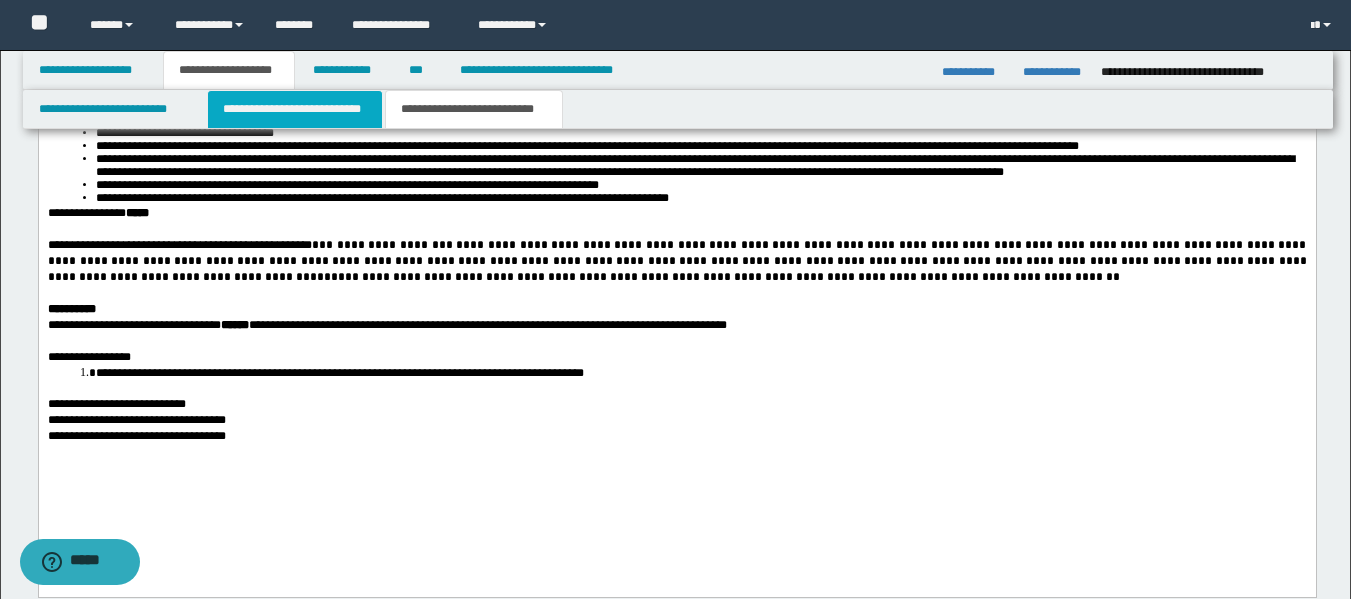 click on "**********" at bounding box center (295, 109) 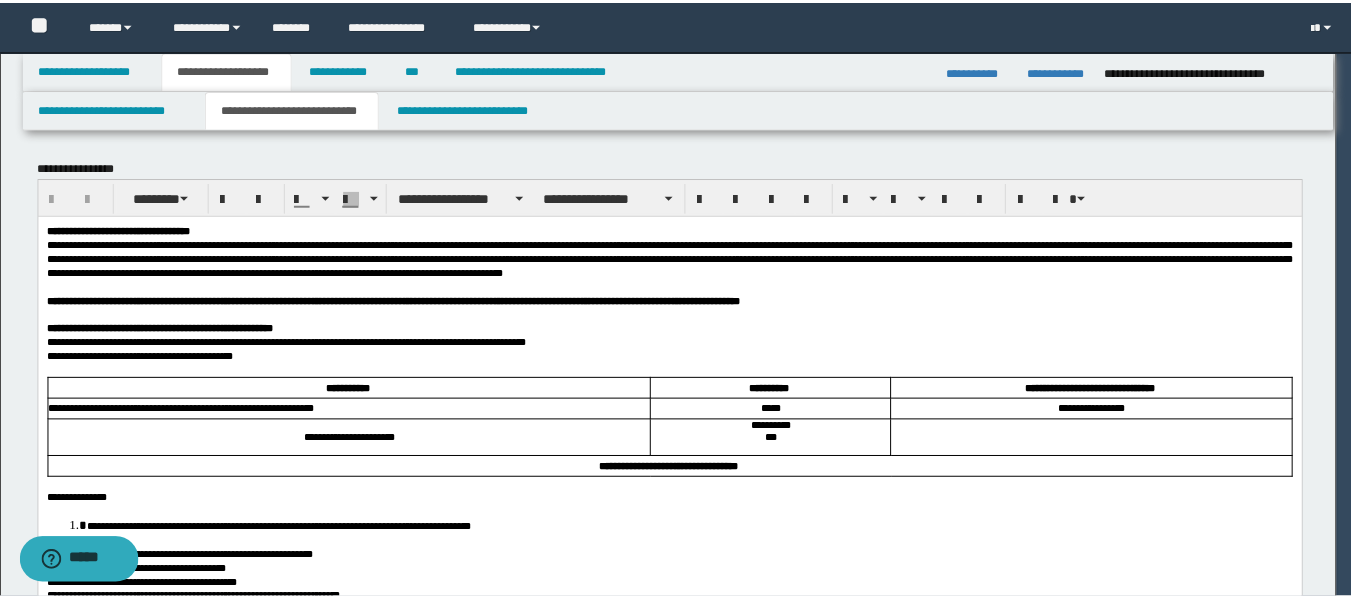 scroll, scrollTop: 0, scrollLeft: 0, axis: both 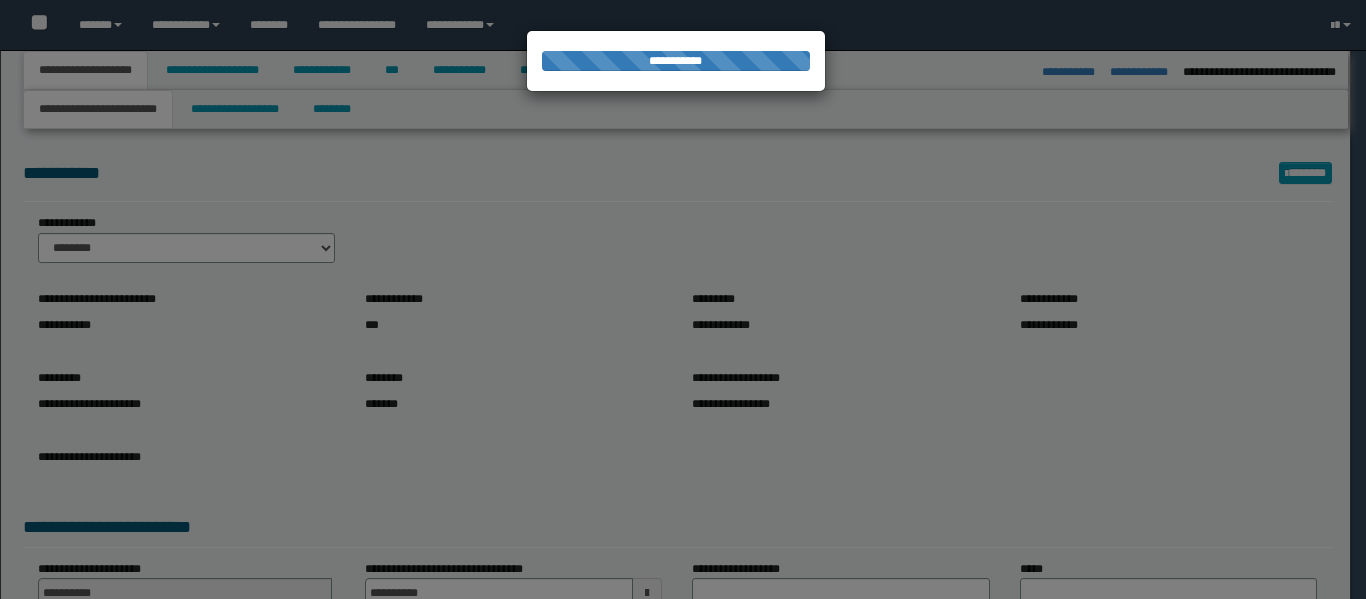 select on "*" 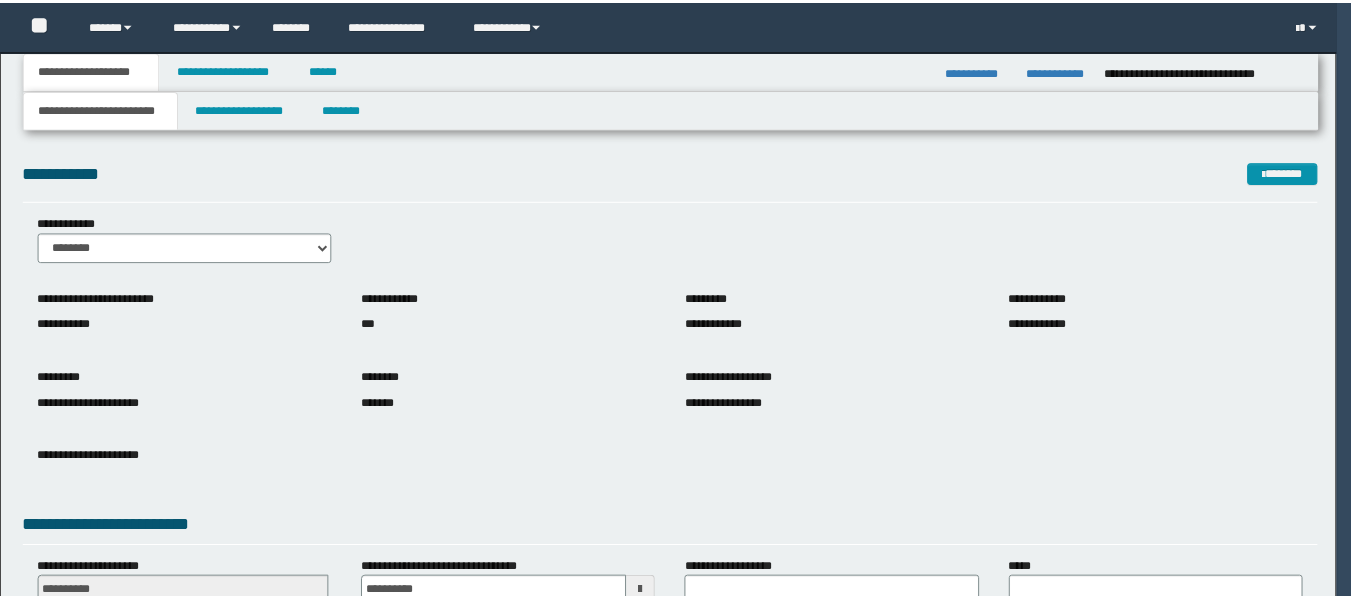 scroll, scrollTop: 0, scrollLeft: 0, axis: both 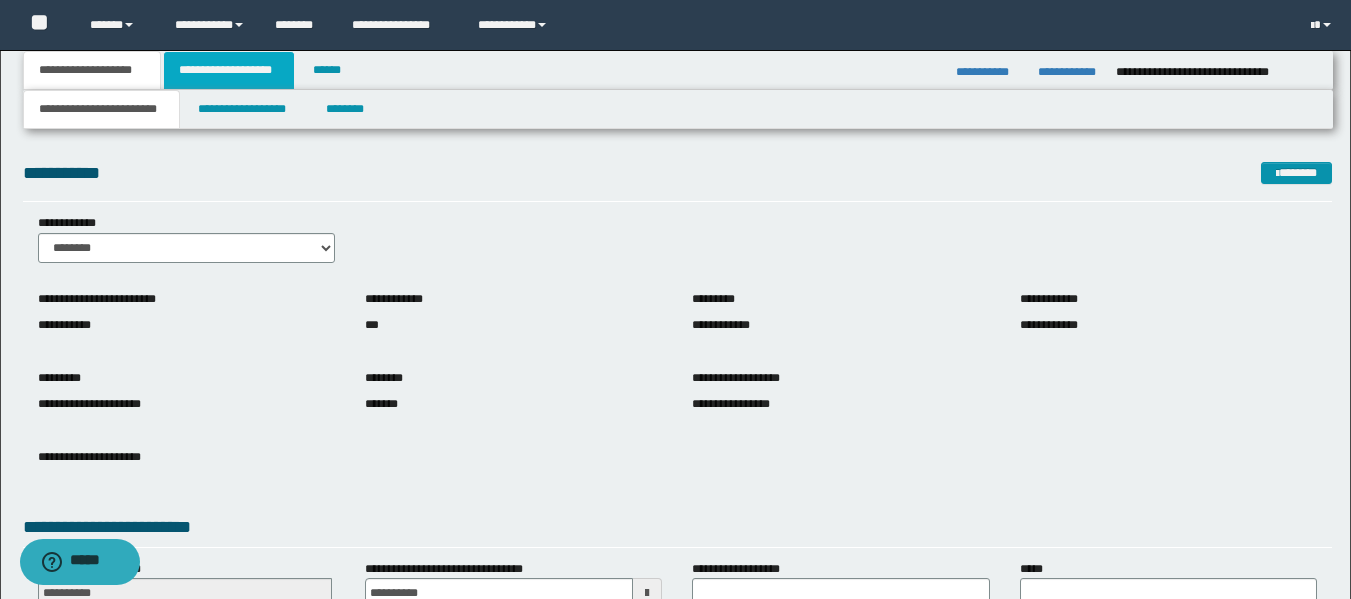 click on "**********" at bounding box center (229, 70) 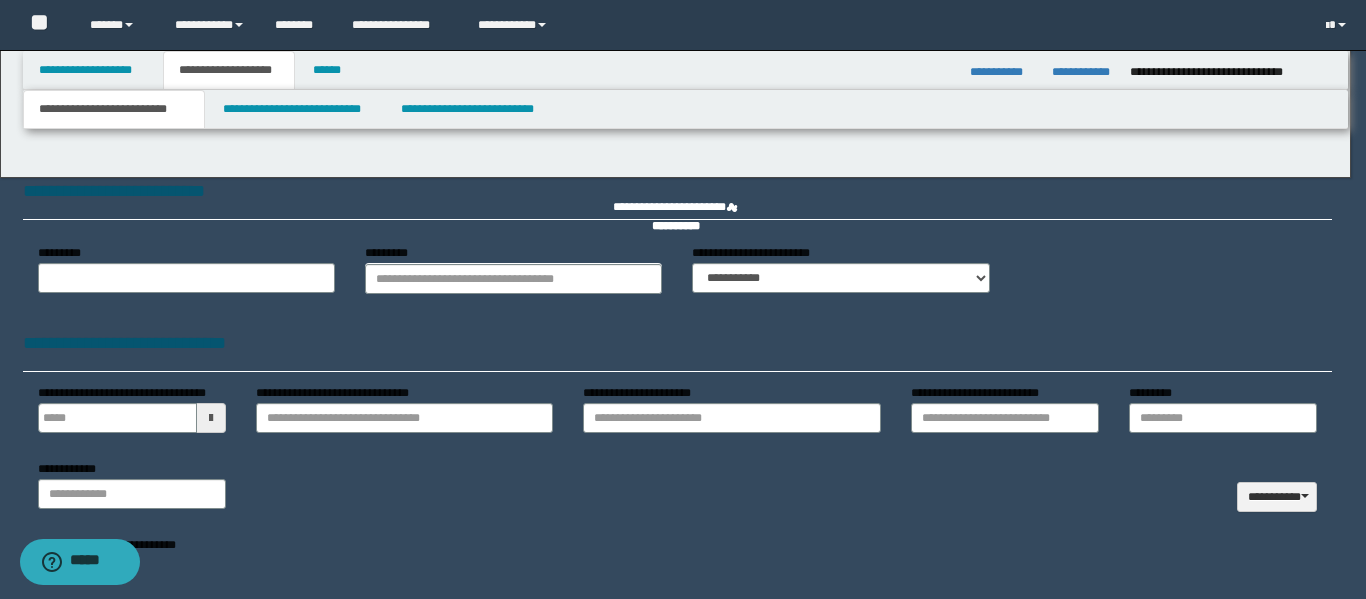 type 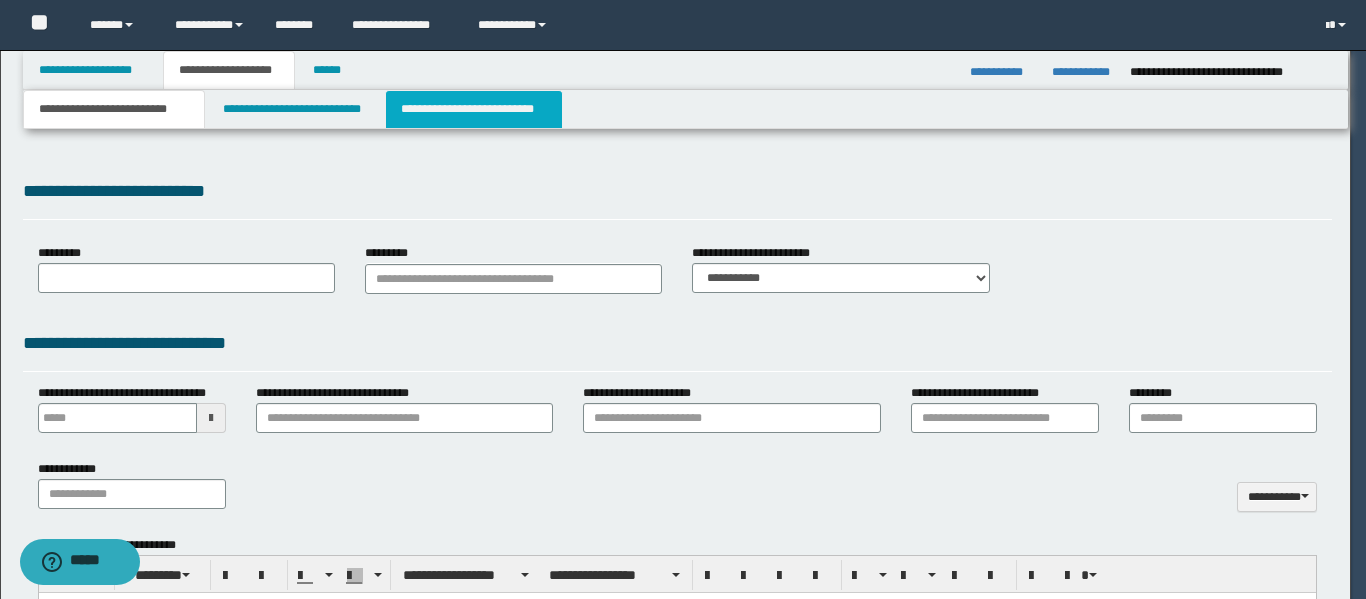 type on "**********" 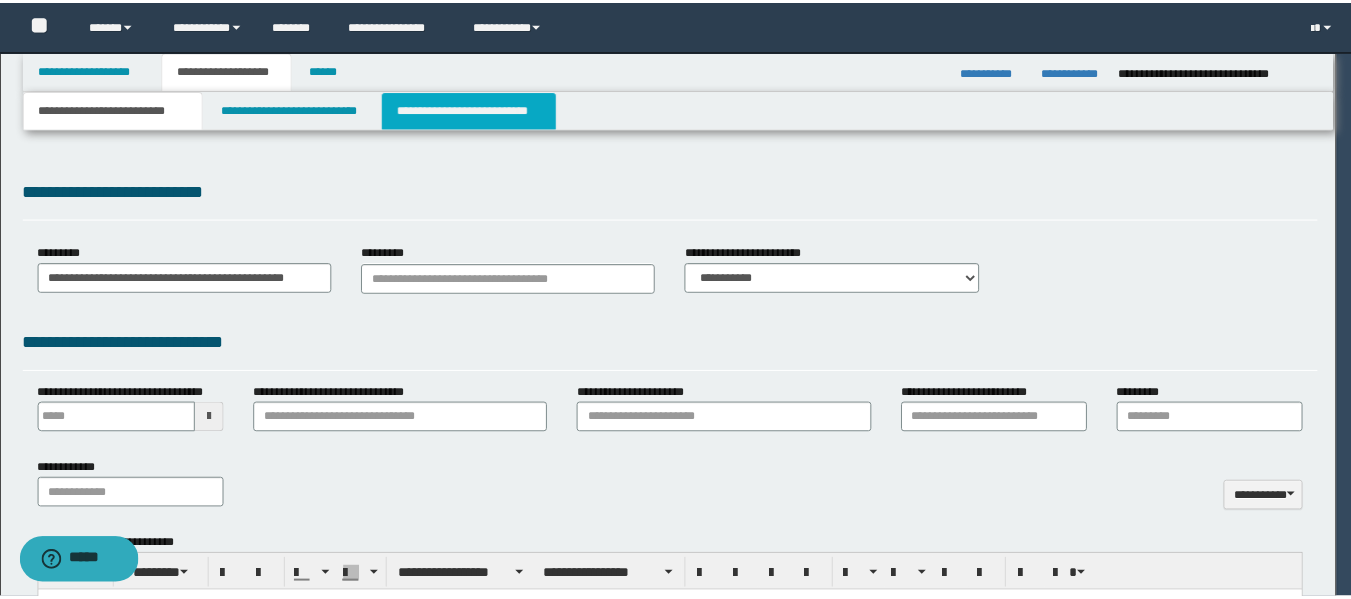 scroll, scrollTop: 0, scrollLeft: 0, axis: both 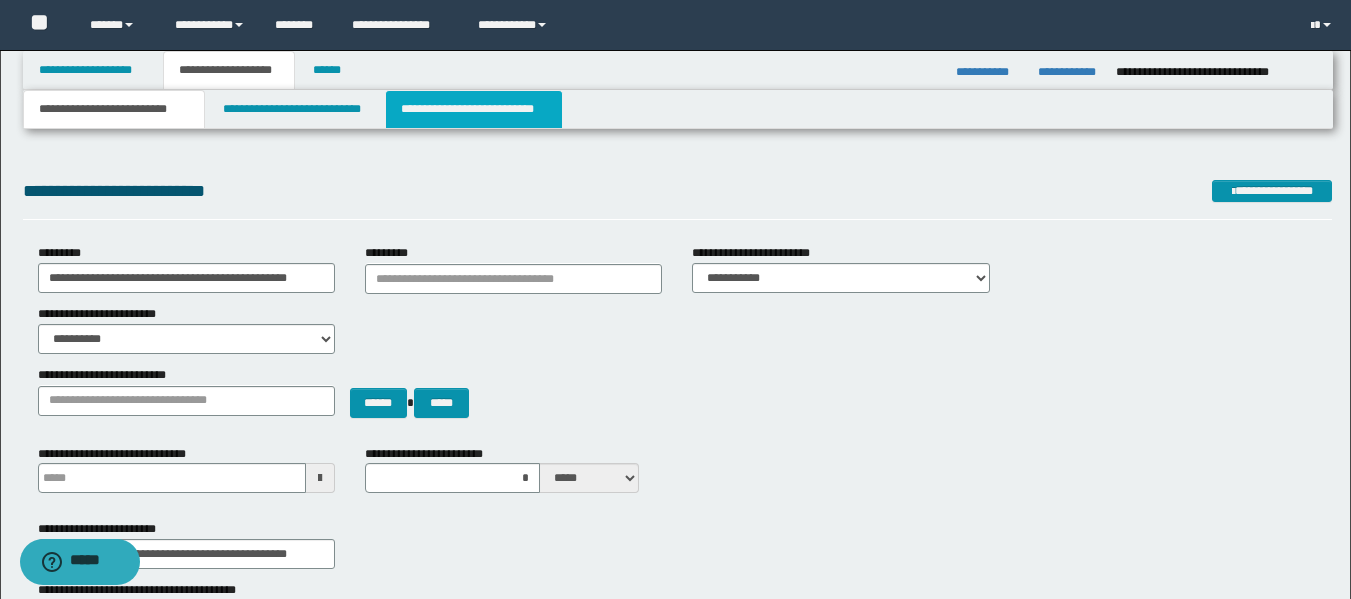 click on "**********" at bounding box center [474, 109] 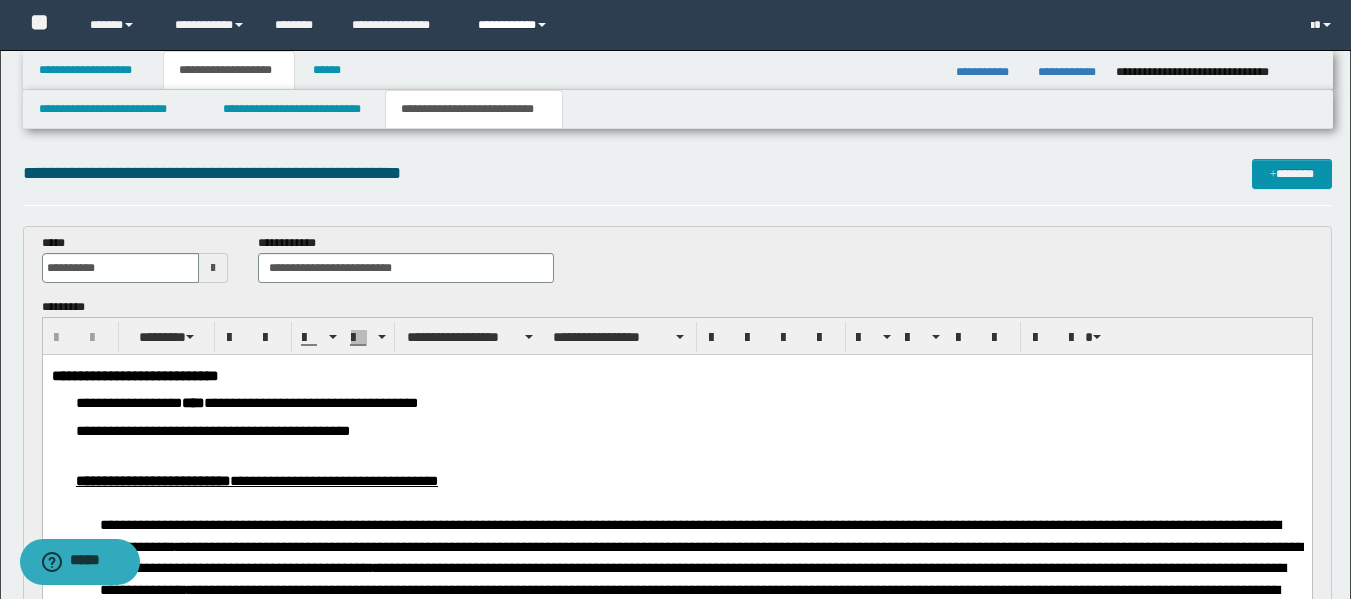 scroll, scrollTop: 0, scrollLeft: 0, axis: both 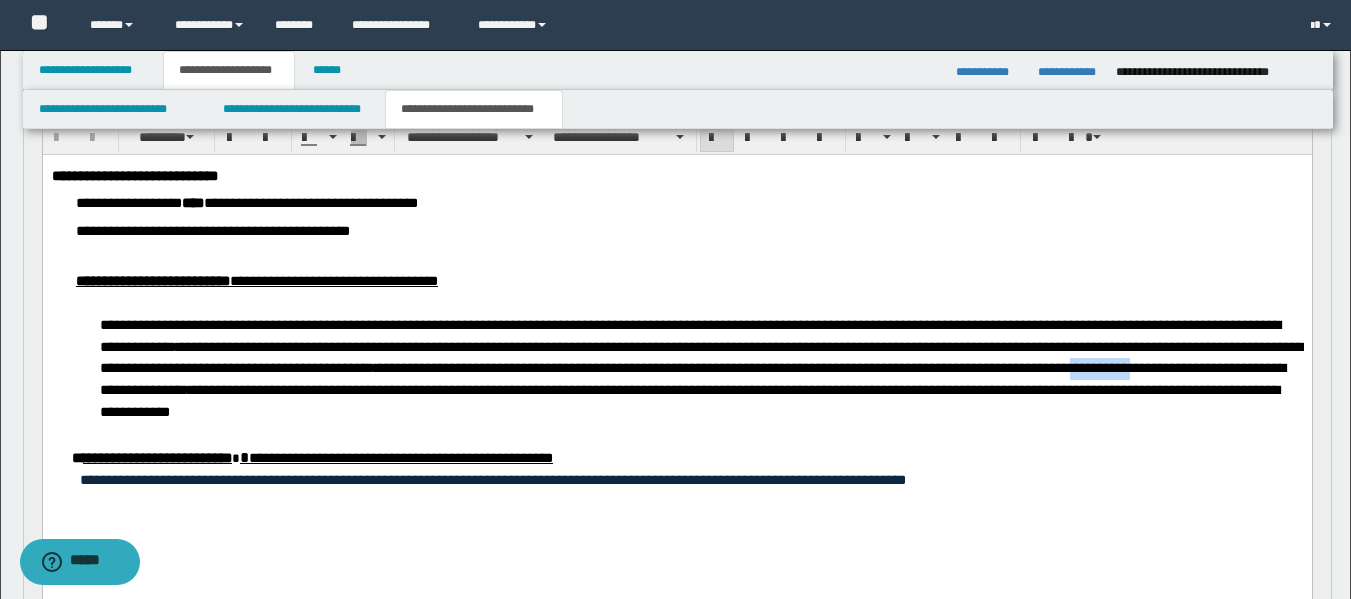 drag, startPoint x: 263, startPoint y: 387, endPoint x: 325, endPoint y: 387, distance: 62 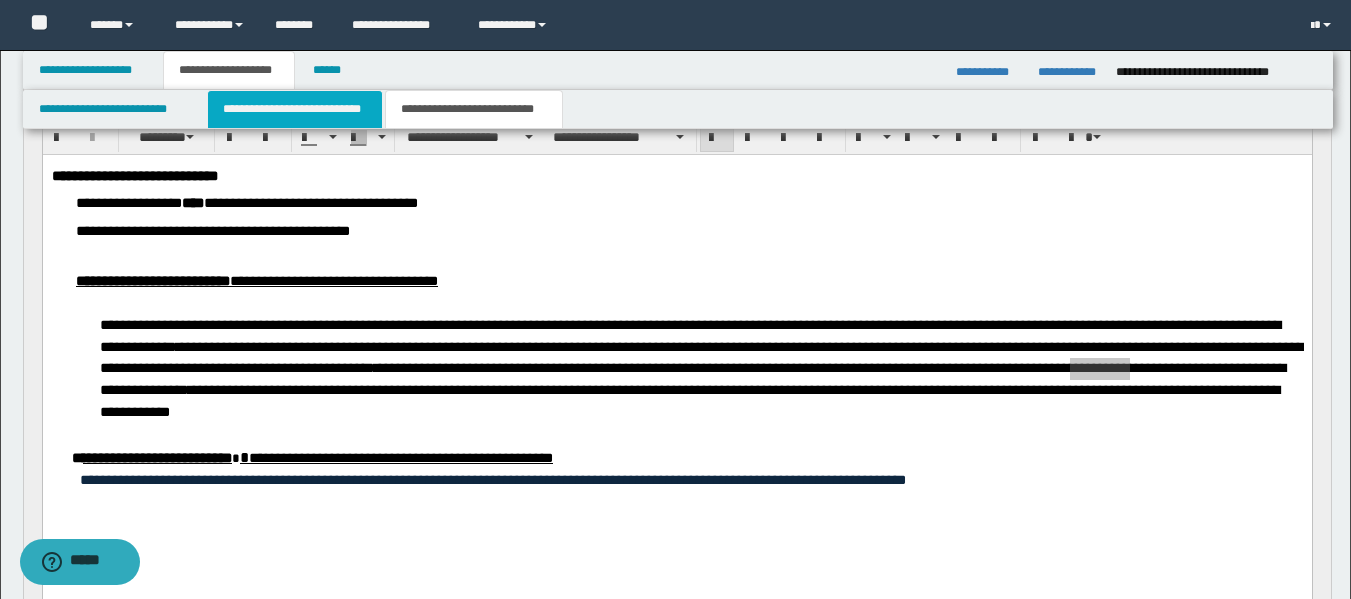 click on "**********" at bounding box center (295, 109) 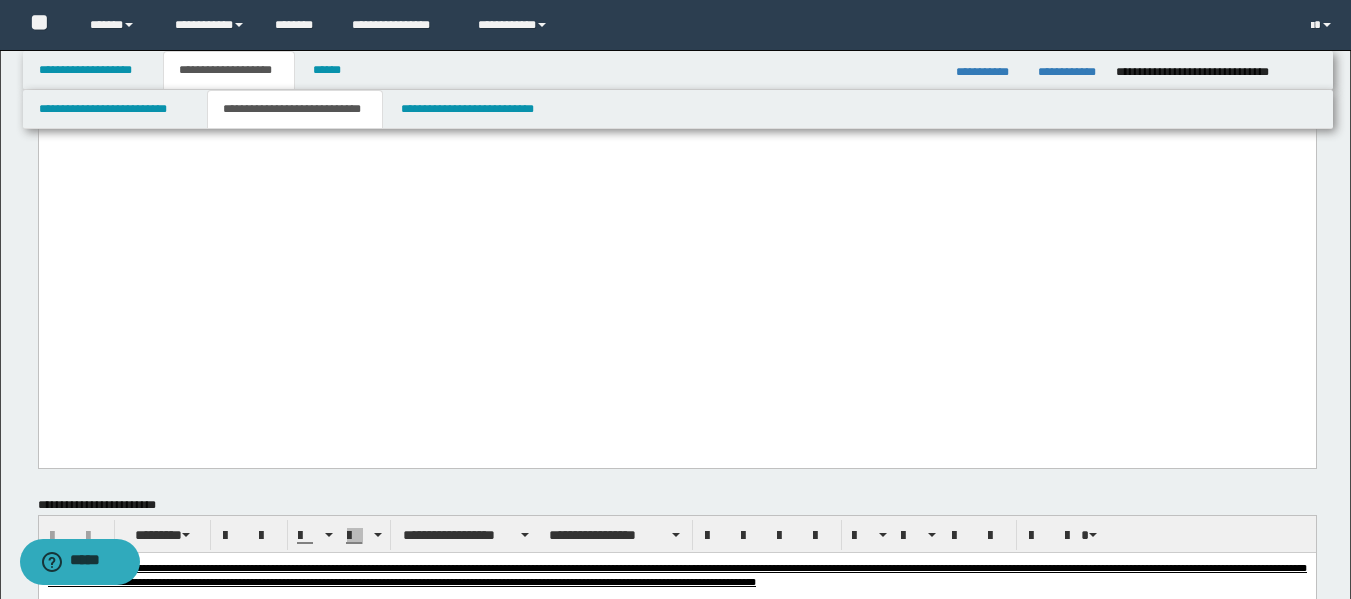 scroll, scrollTop: 1900, scrollLeft: 0, axis: vertical 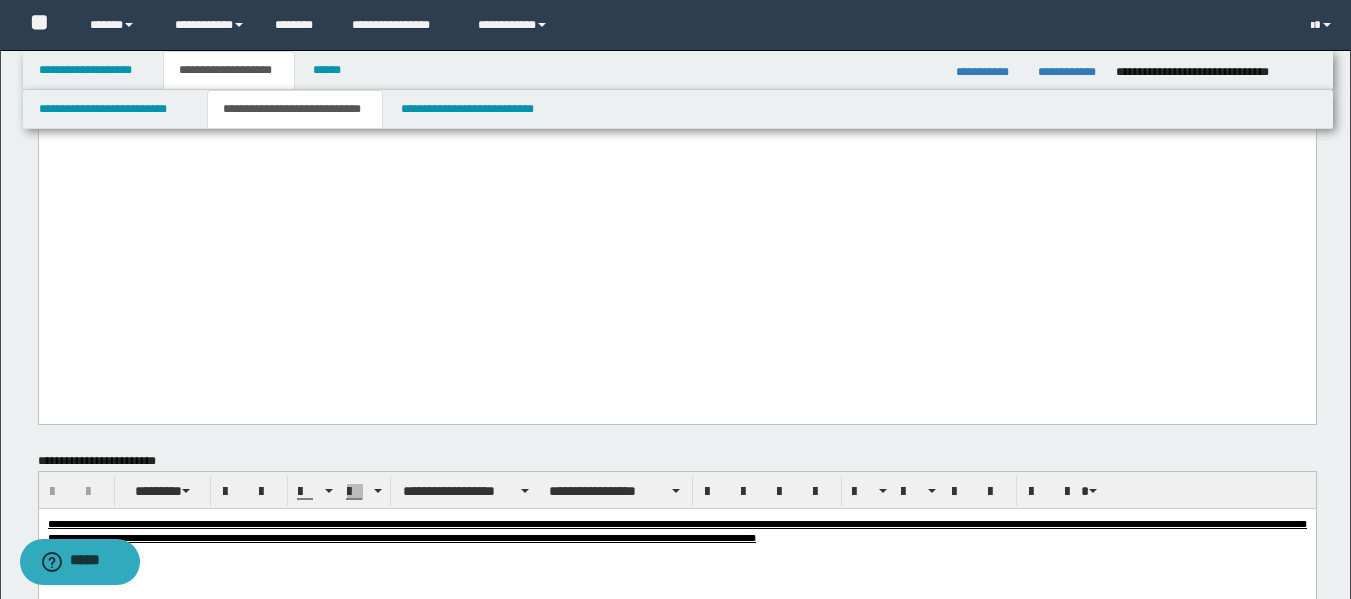 click on "**********" at bounding box center (676, -912) 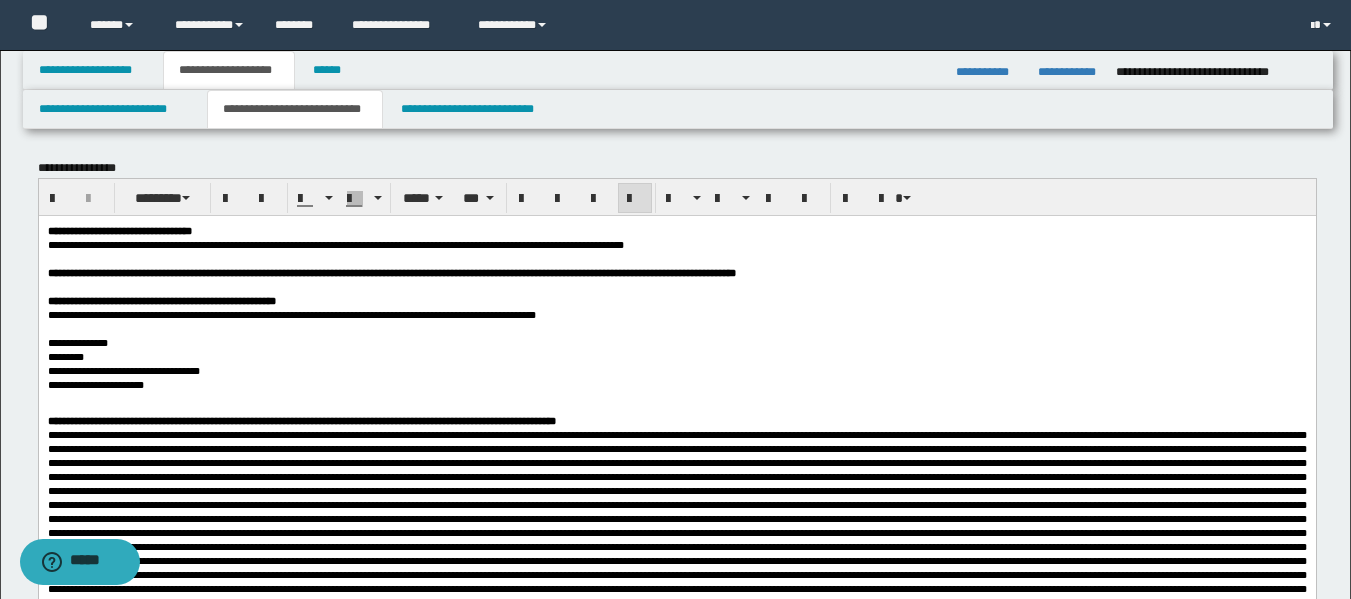 click on "**********" at bounding box center [295, 109] 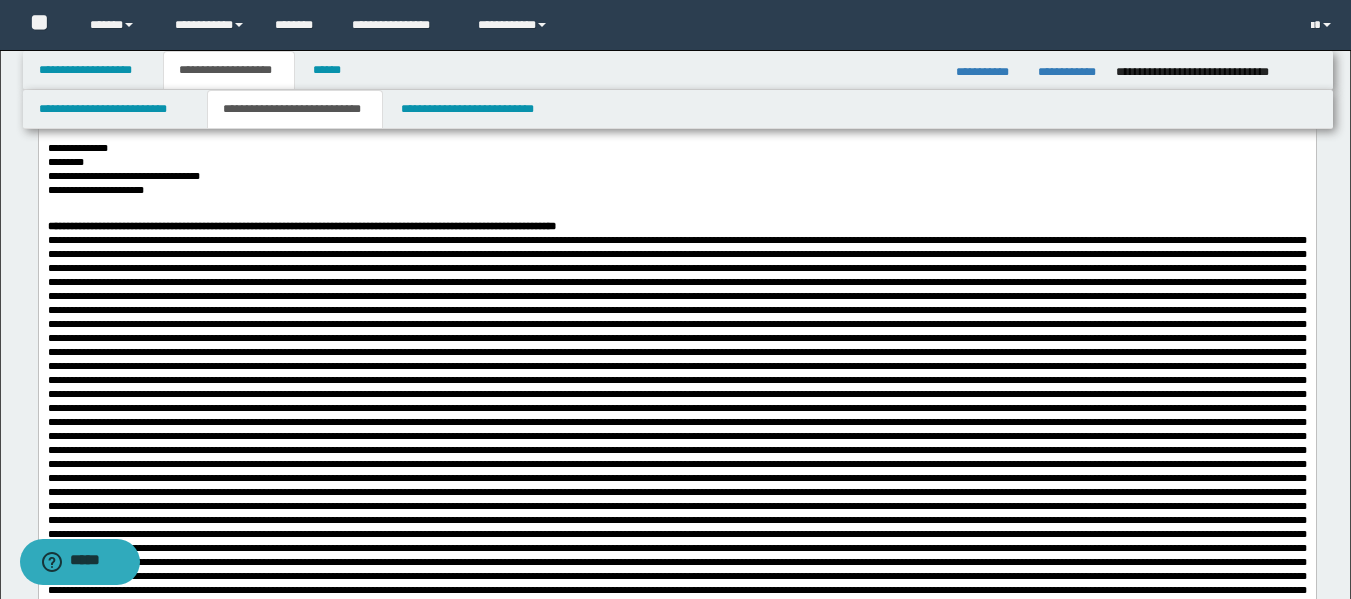 scroll, scrollTop: 200, scrollLeft: 0, axis: vertical 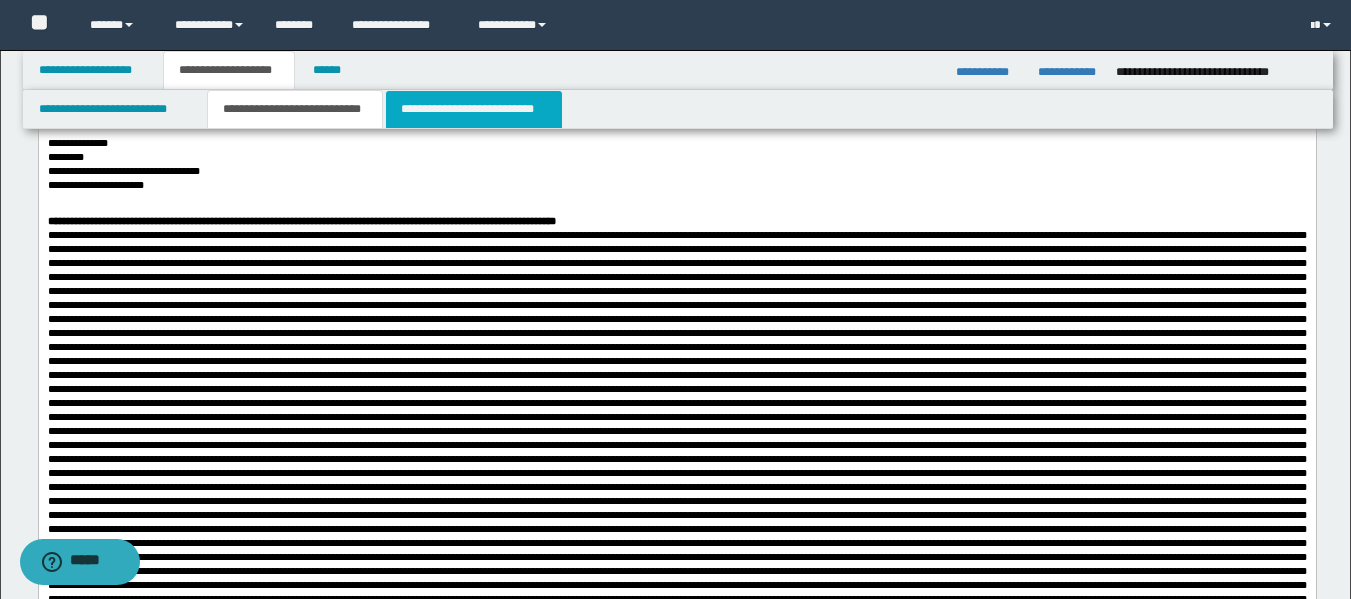click on "**********" at bounding box center (474, 109) 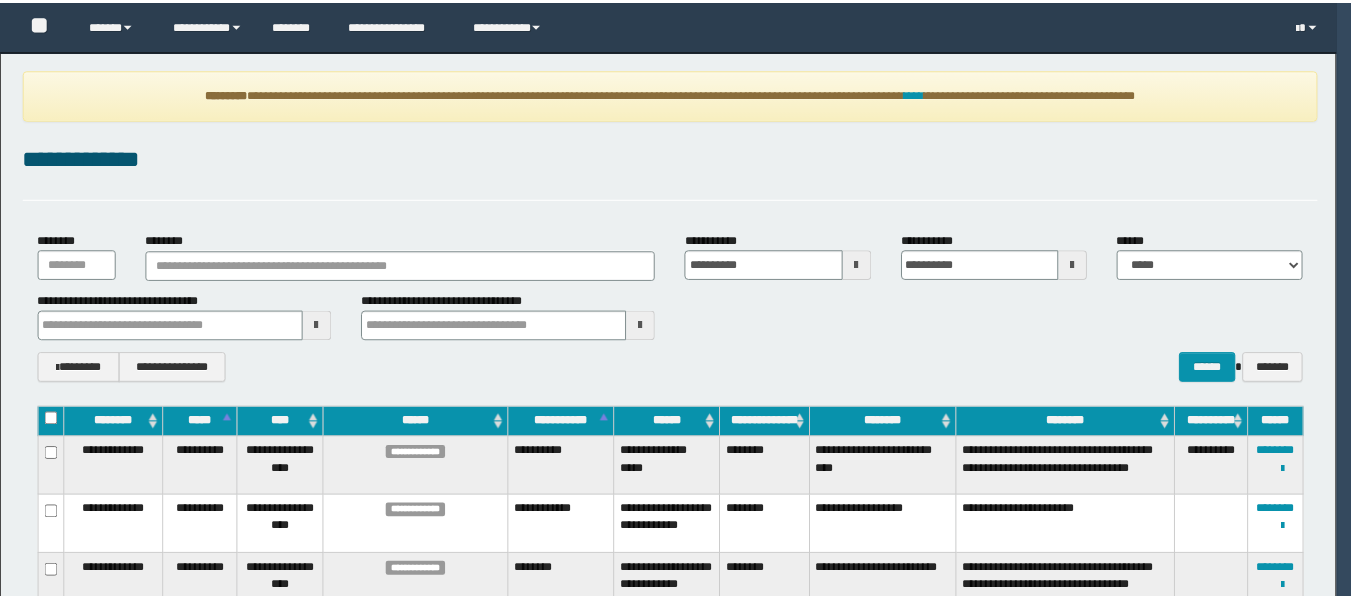 scroll, scrollTop: 0, scrollLeft: 0, axis: both 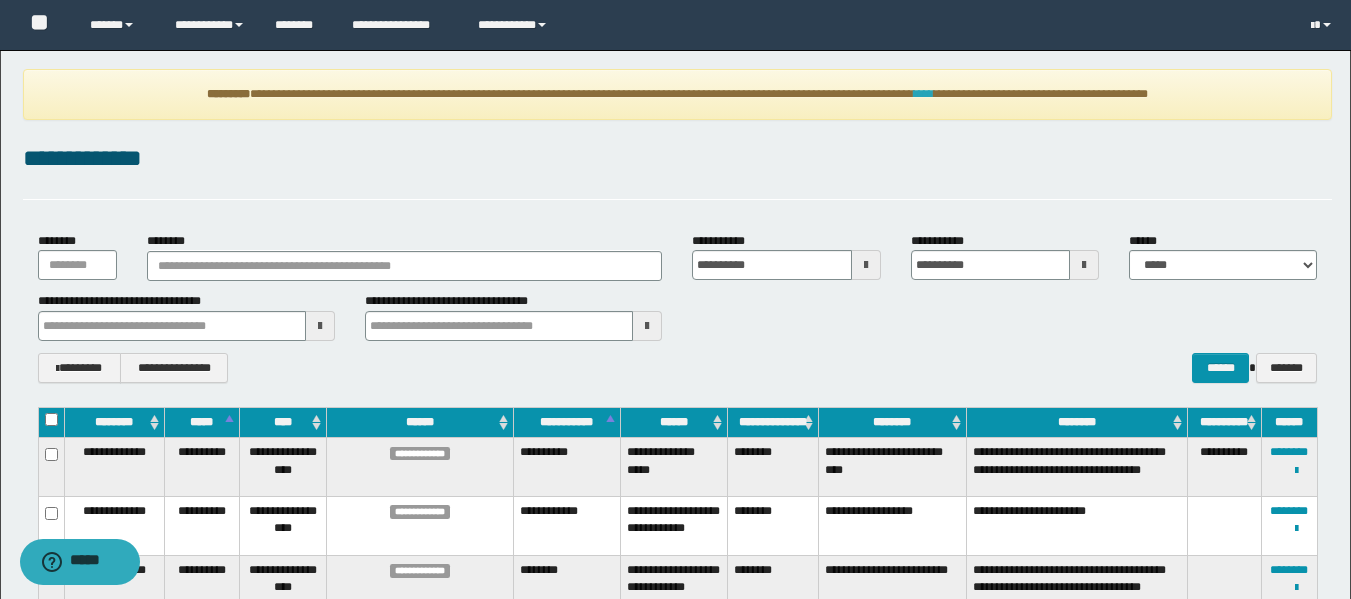 click on "****" at bounding box center (924, 94) 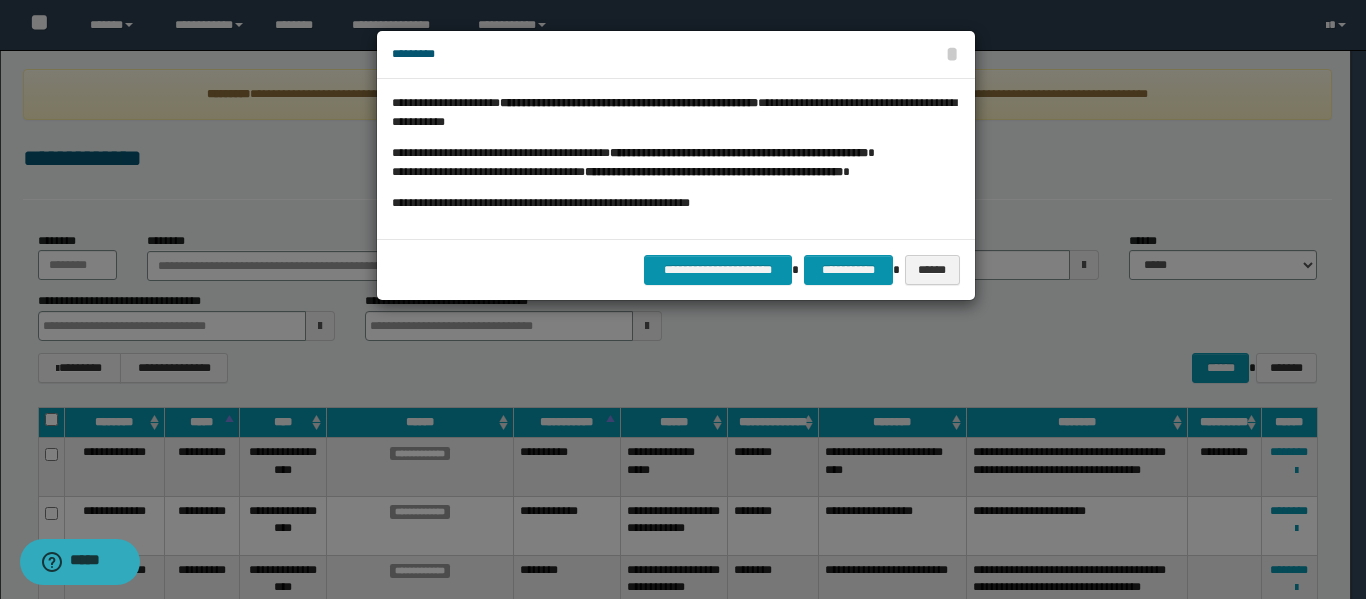 click on "**********" at bounding box center [676, 269] 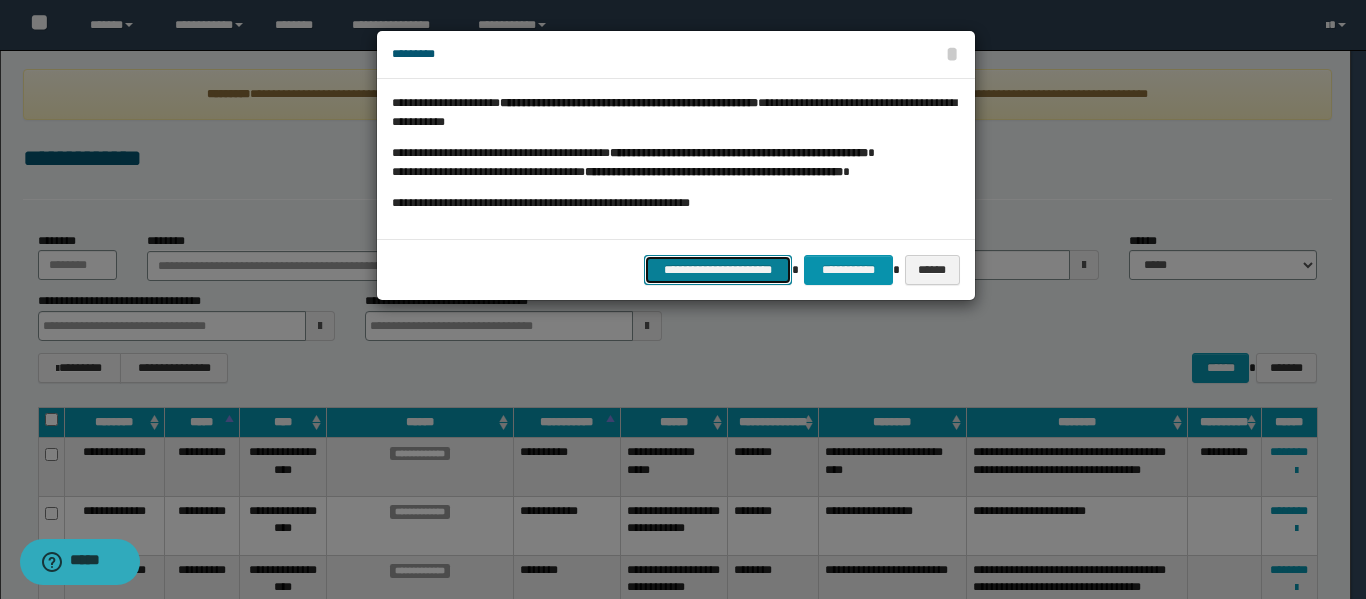 click on "**********" at bounding box center (718, 270) 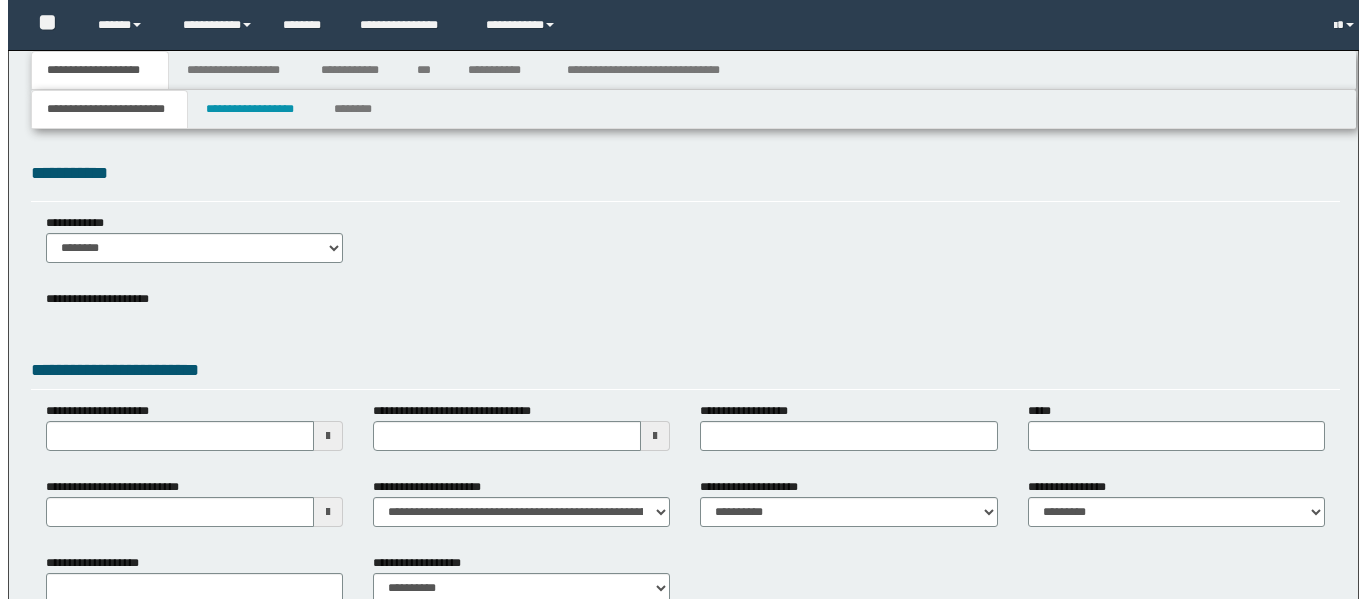 scroll, scrollTop: 0, scrollLeft: 0, axis: both 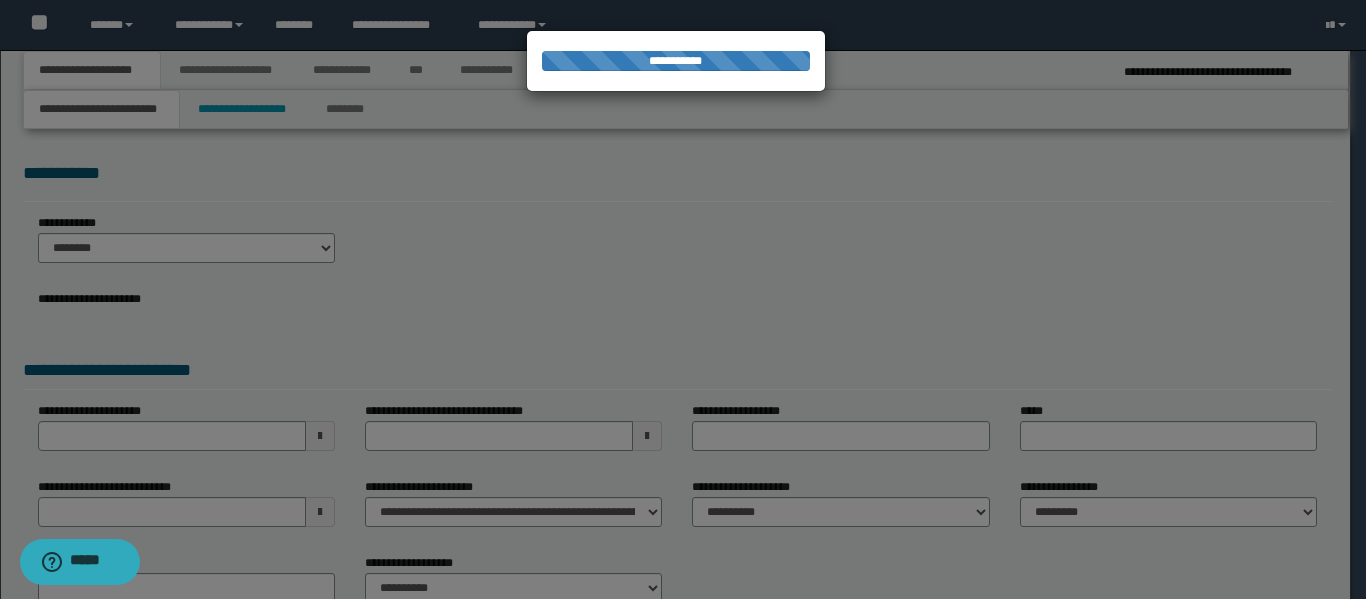 select on "*" 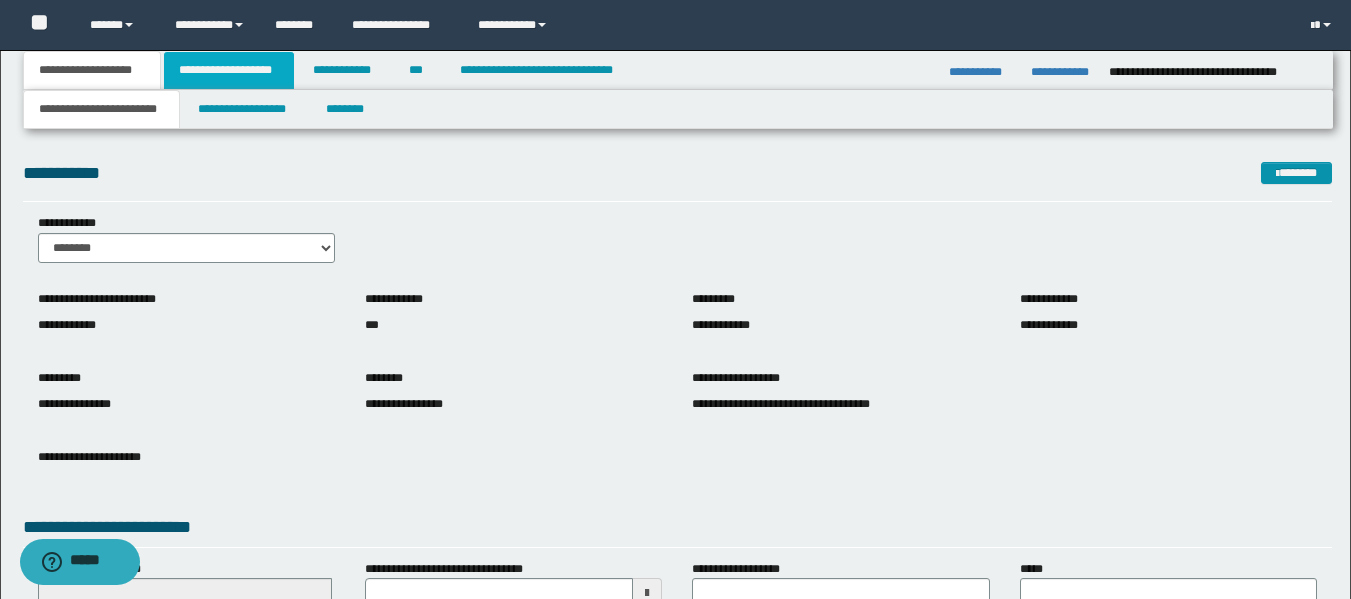 click on "**********" at bounding box center [229, 70] 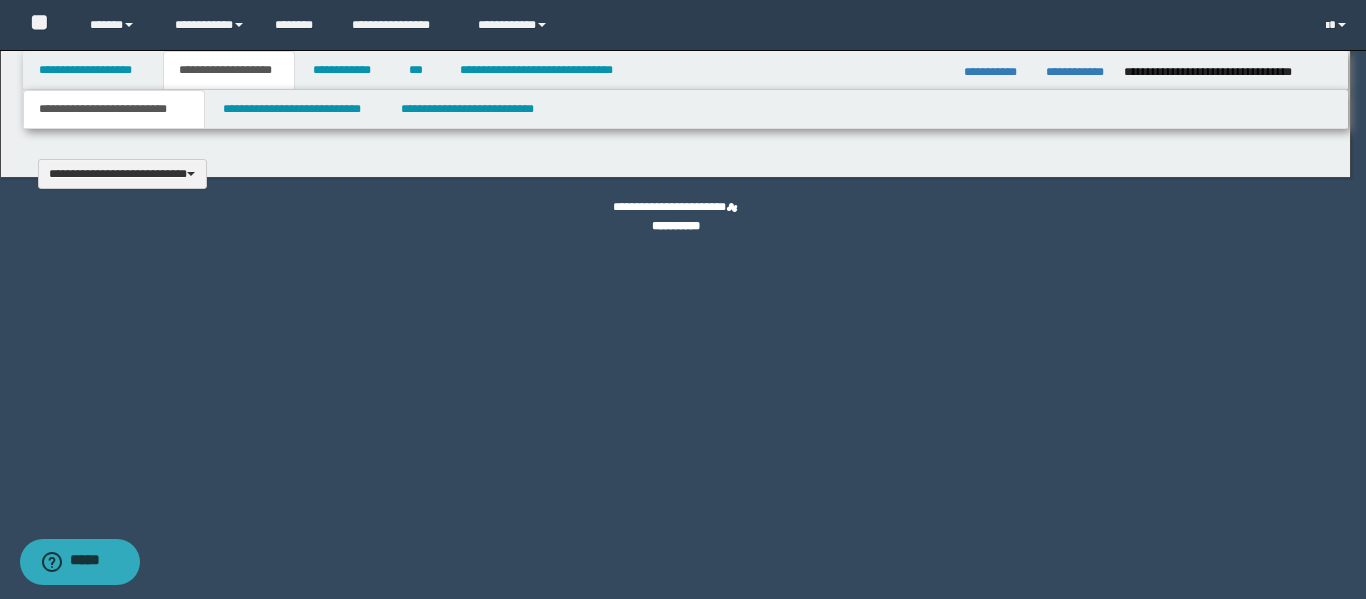 type 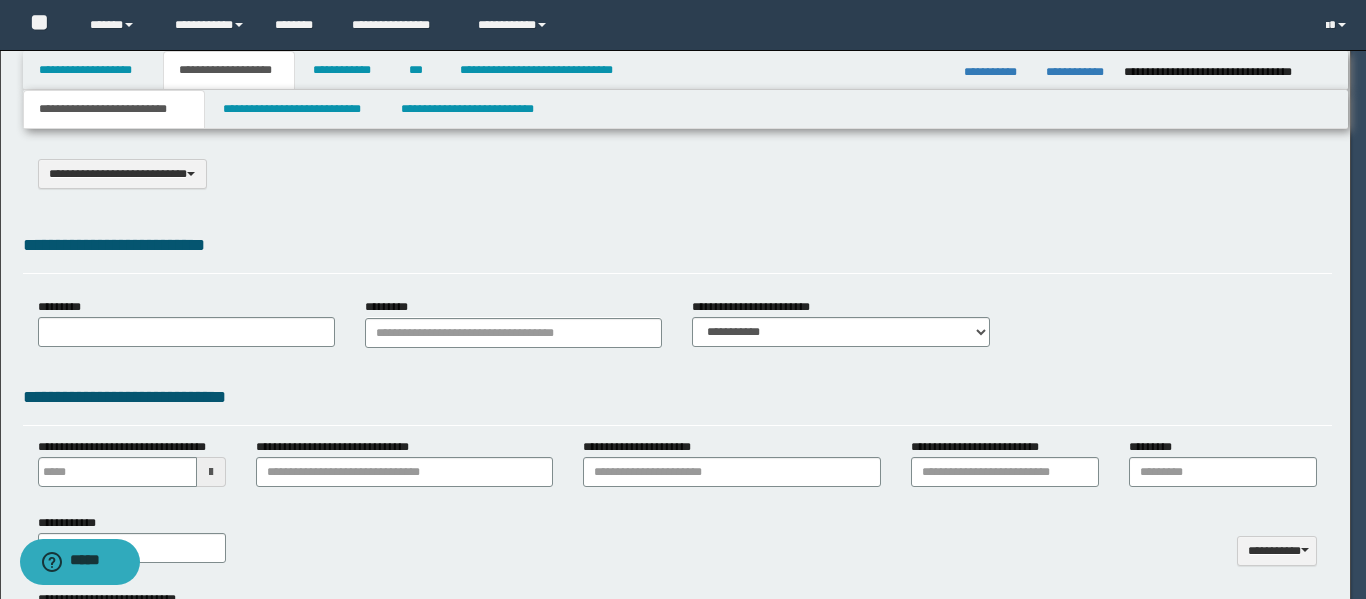 scroll, scrollTop: 0, scrollLeft: 0, axis: both 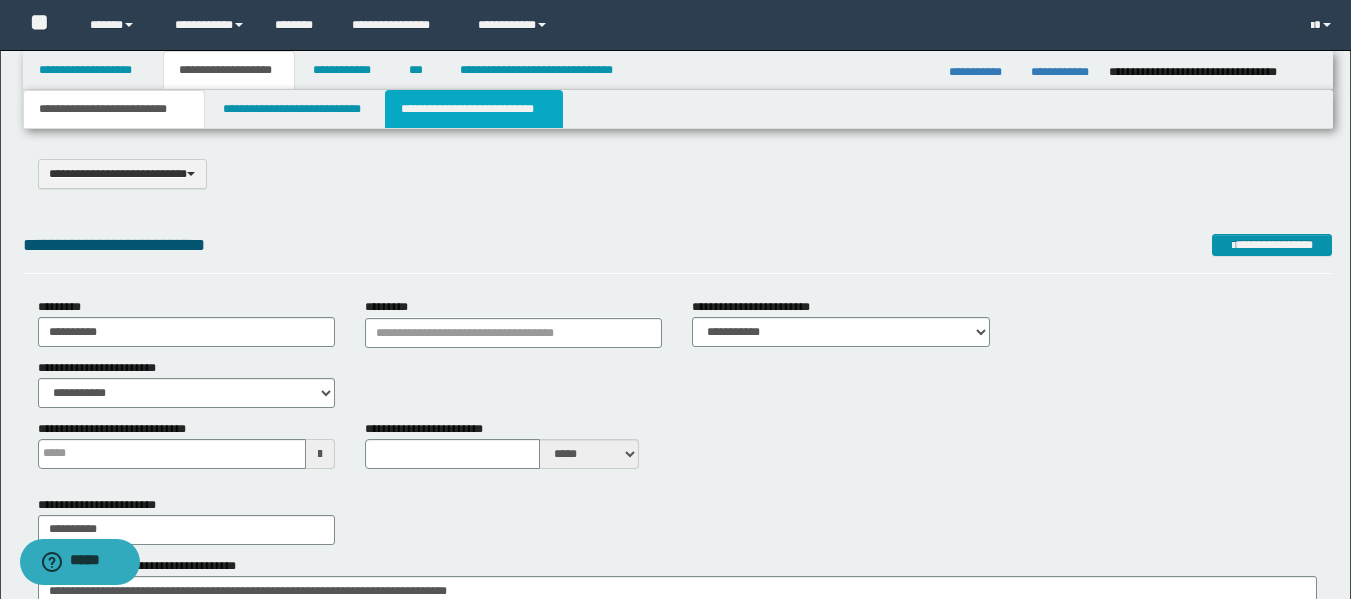 click on "**********" at bounding box center (474, 109) 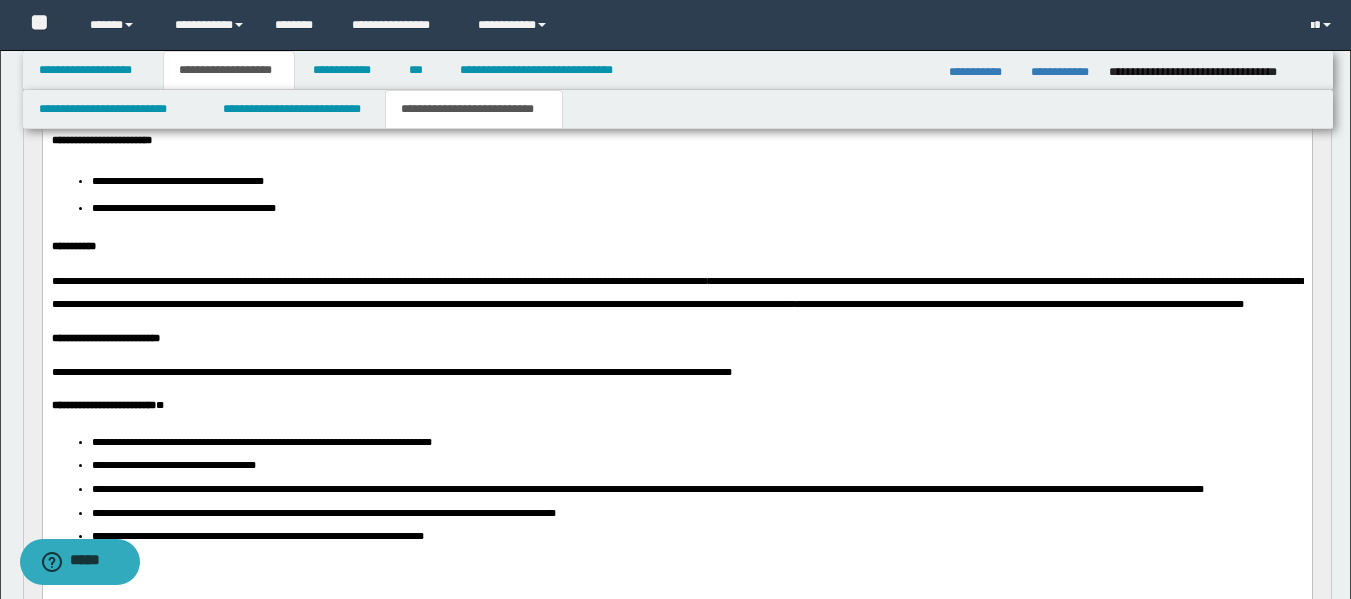scroll, scrollTop: 200, scrollLeft: 0, axis: vertical 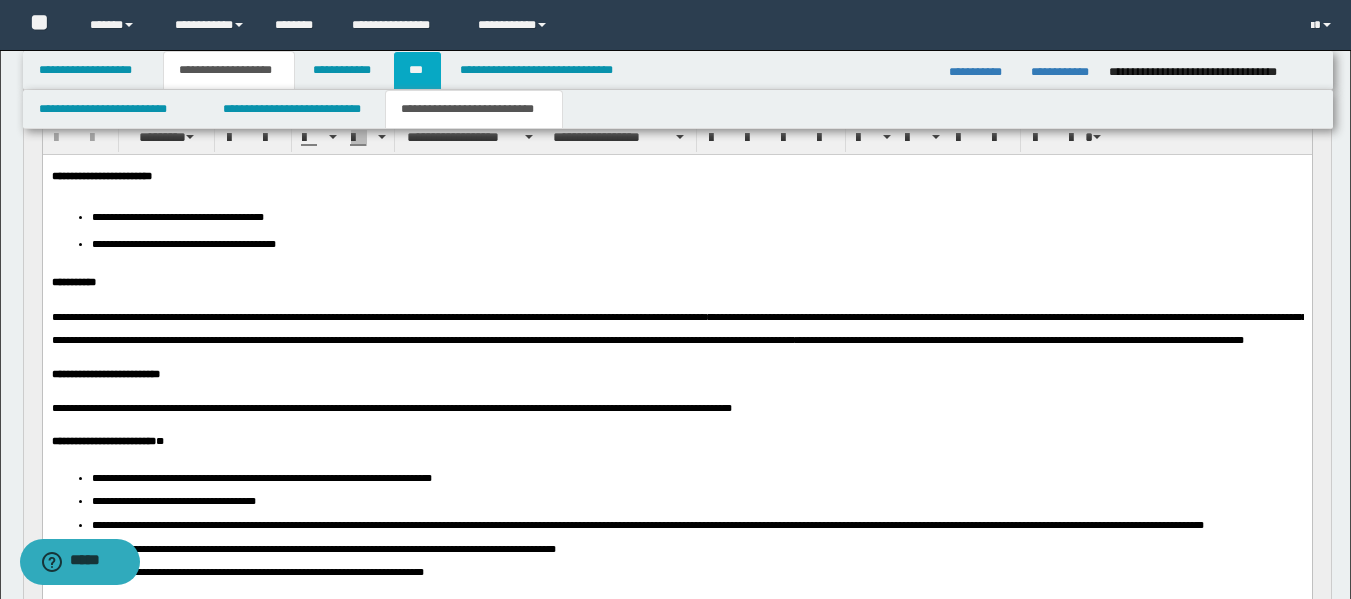 click on "***" at bounding box center [417, 70] 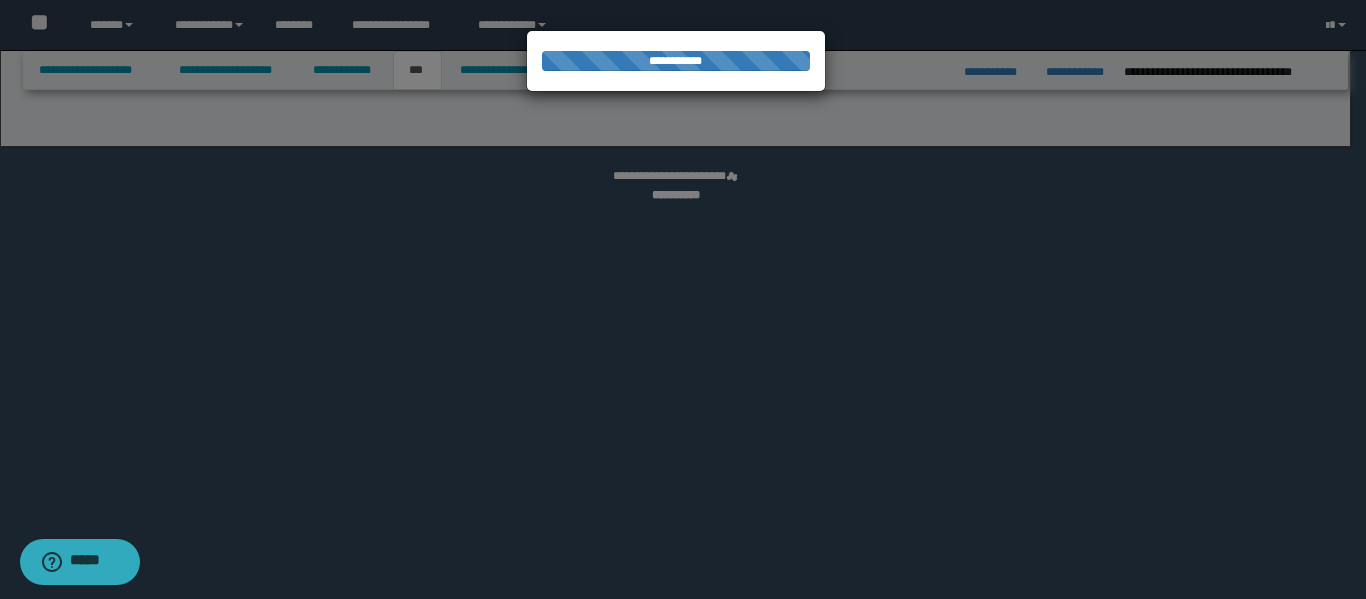 select on "**" 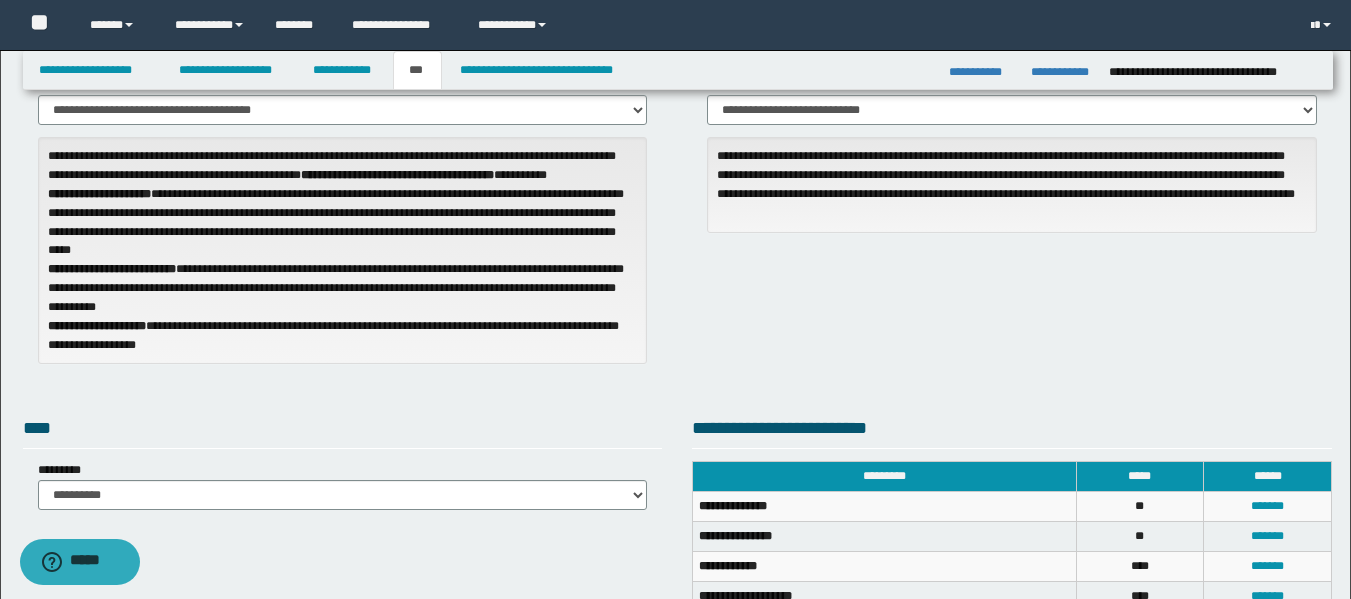 scroll, scrollTop: 0, scrollLeft: 0, axis: both 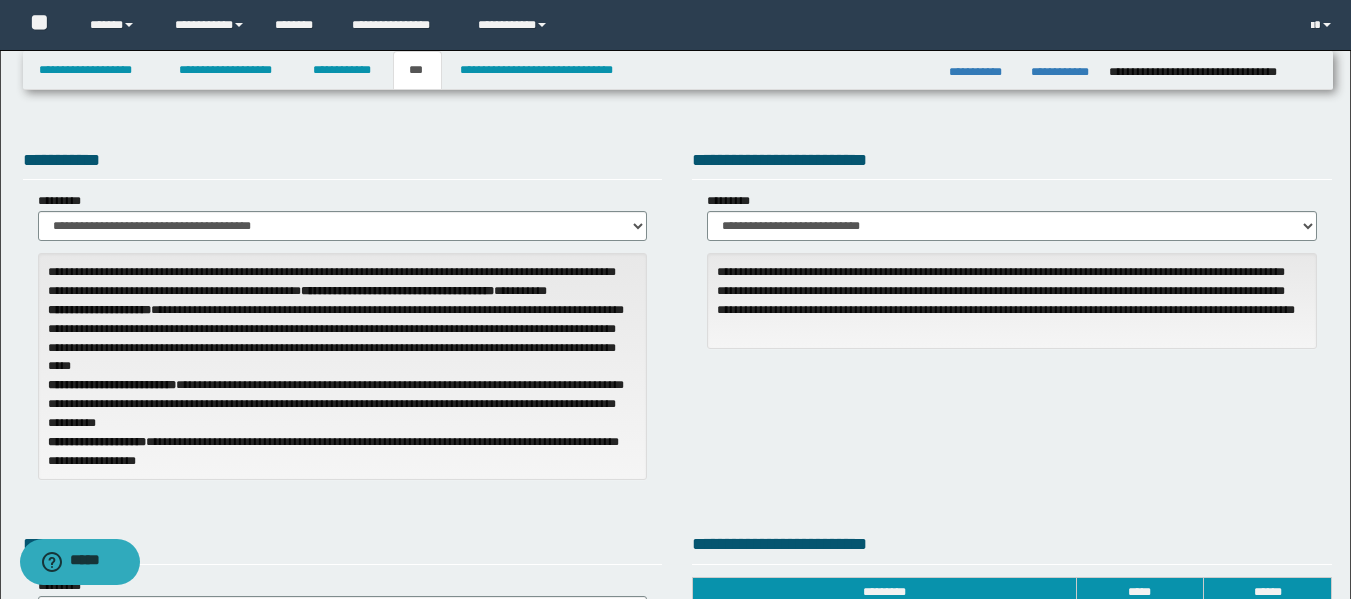 click on "**********" at bounding box center (677, 320) 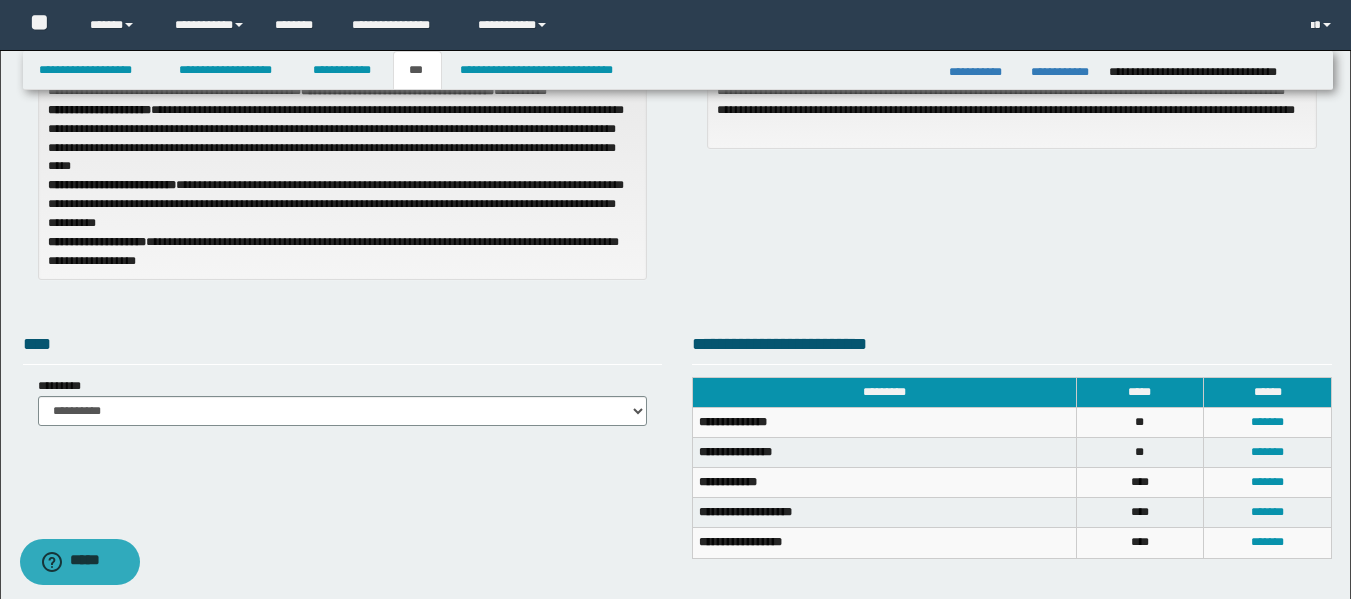 scroll, scrollTop: 0, scrollLeft: 0, axis: both 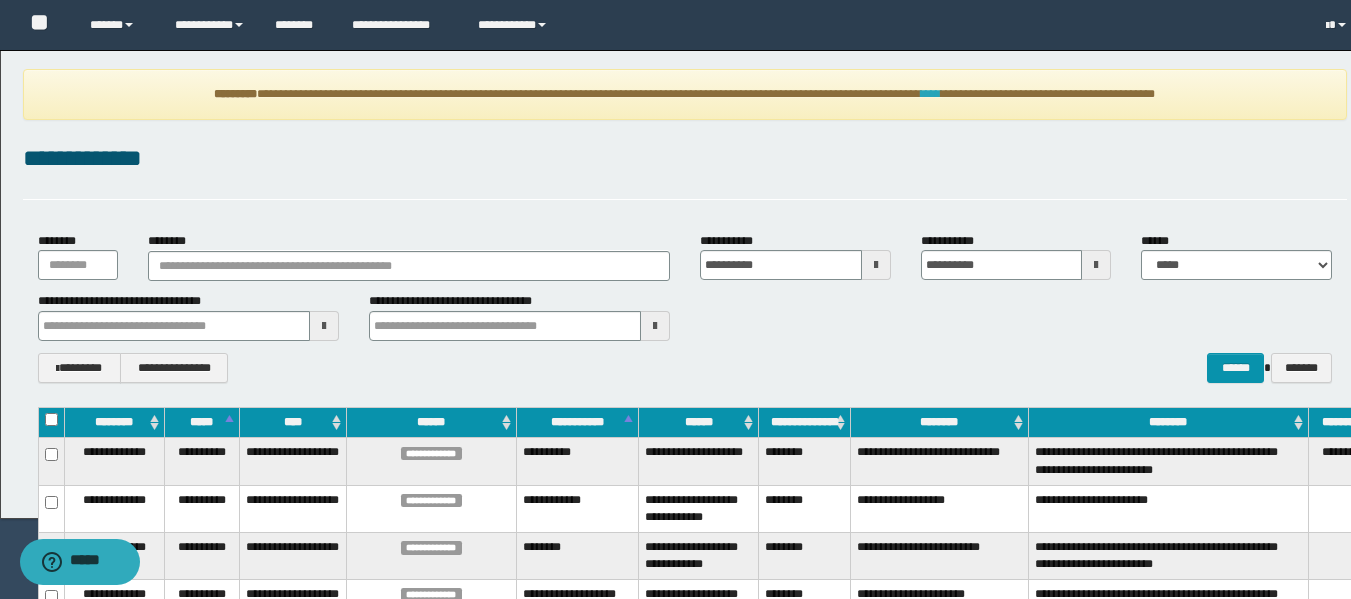 click on "****" at bounding box center (931, 94) 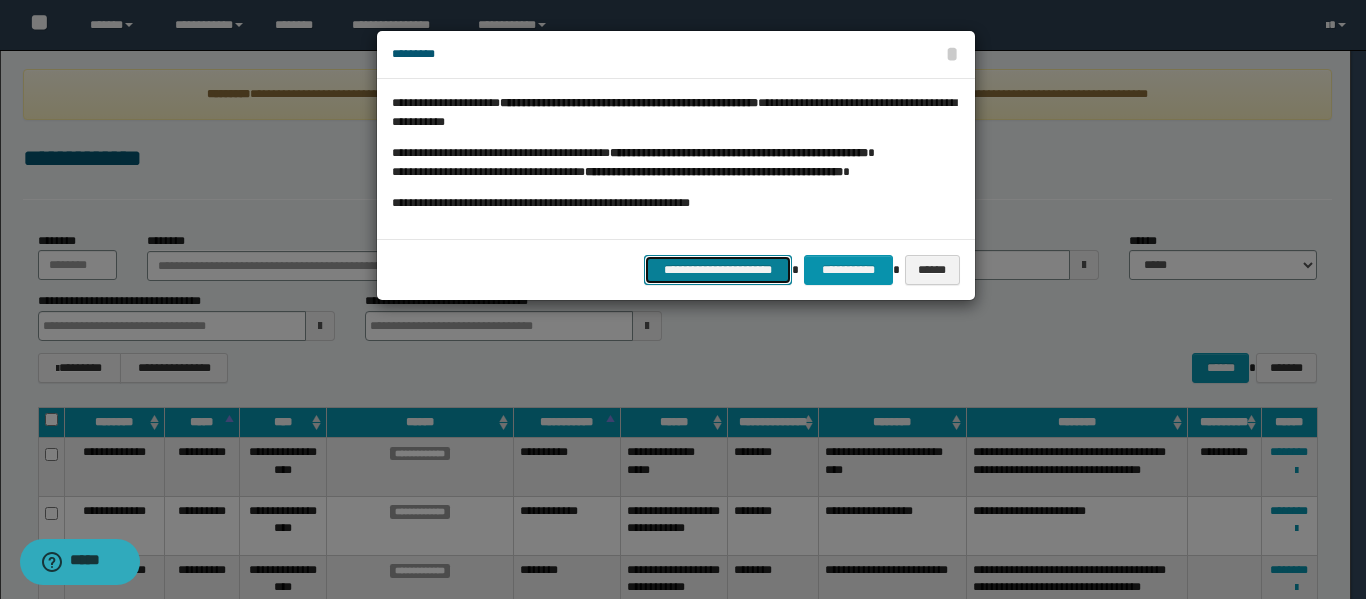 click on "**********" at bounding box center [718, 270] 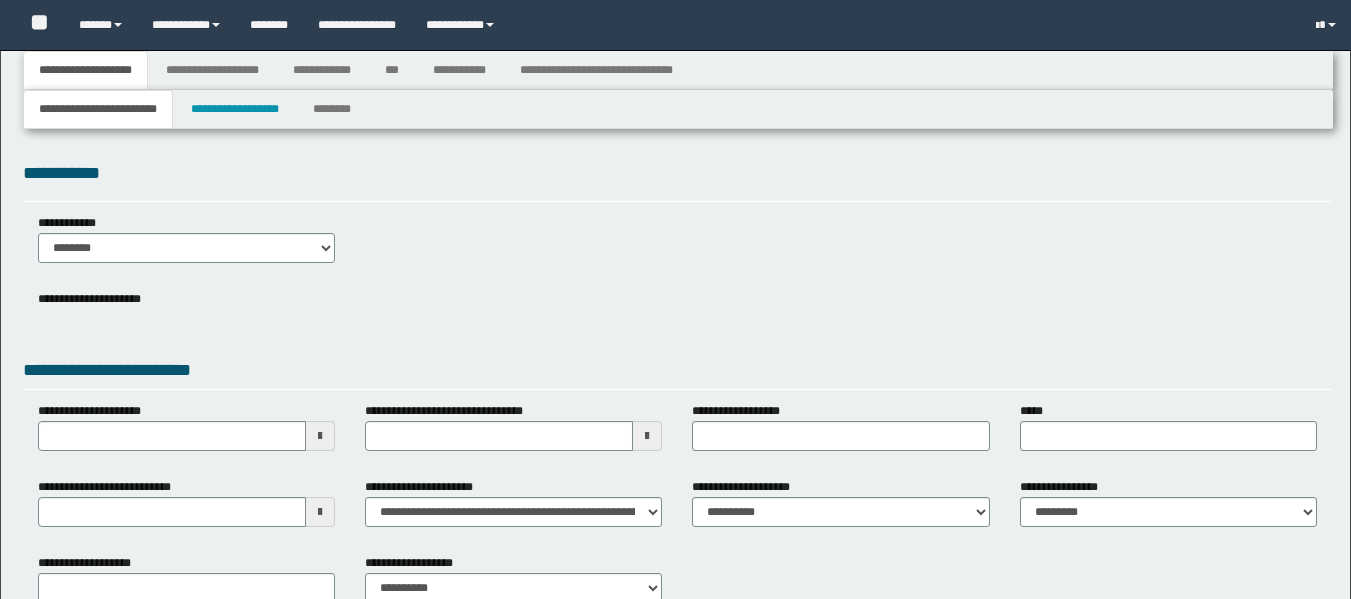 type 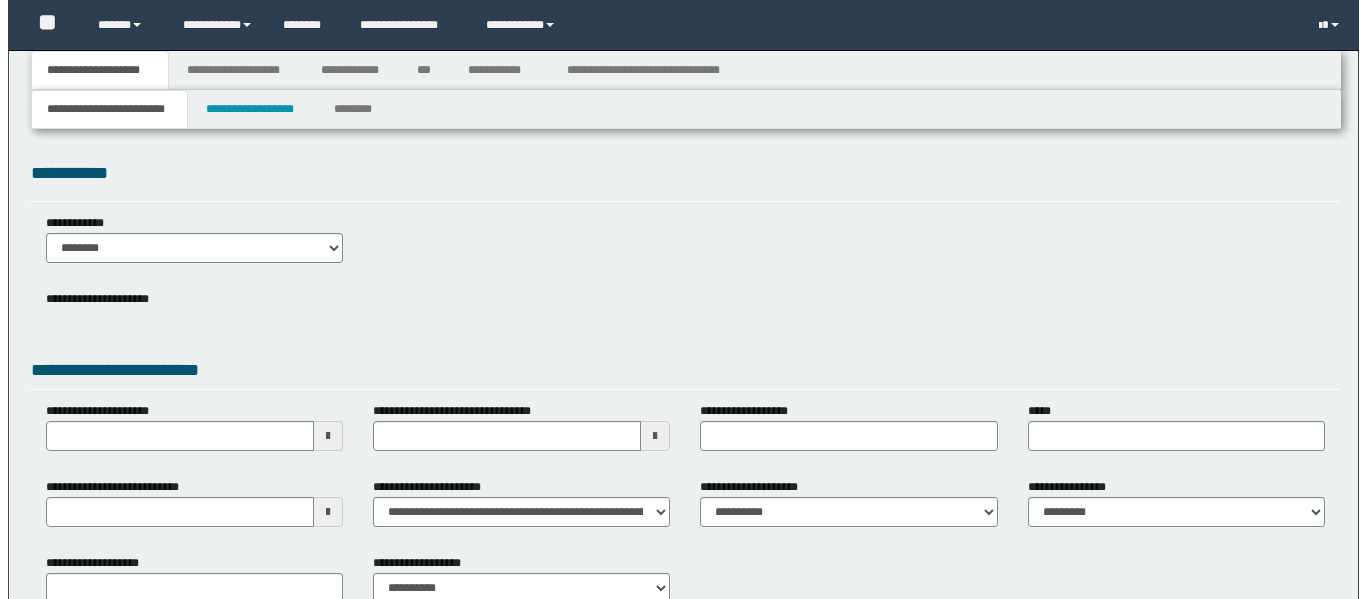 scroll, scrollTop: 0, scrollLeft: 0, axis: both 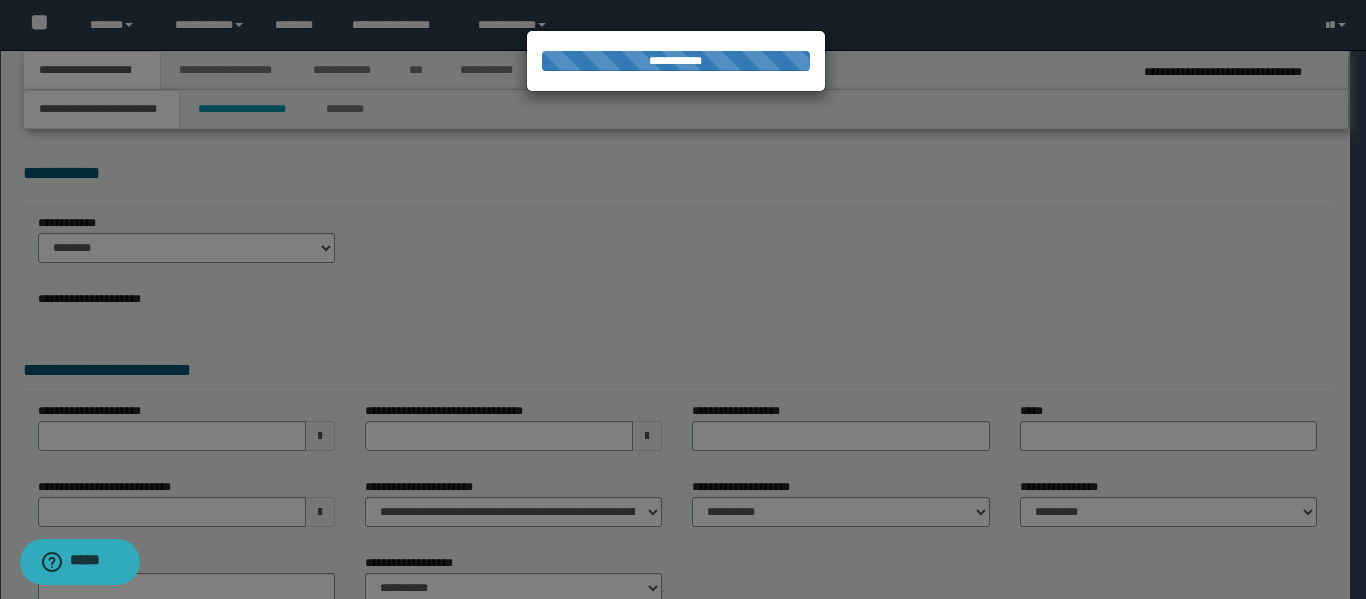 type on "**********" 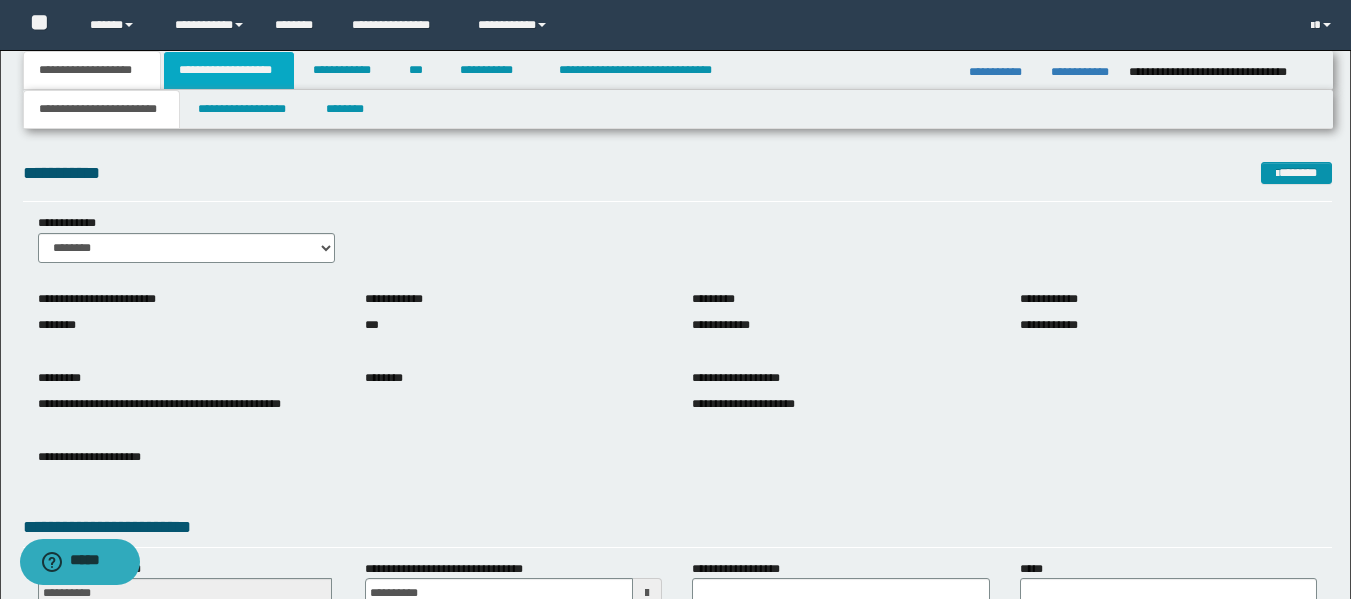 click on "**********" at bounding box center [229, 70] 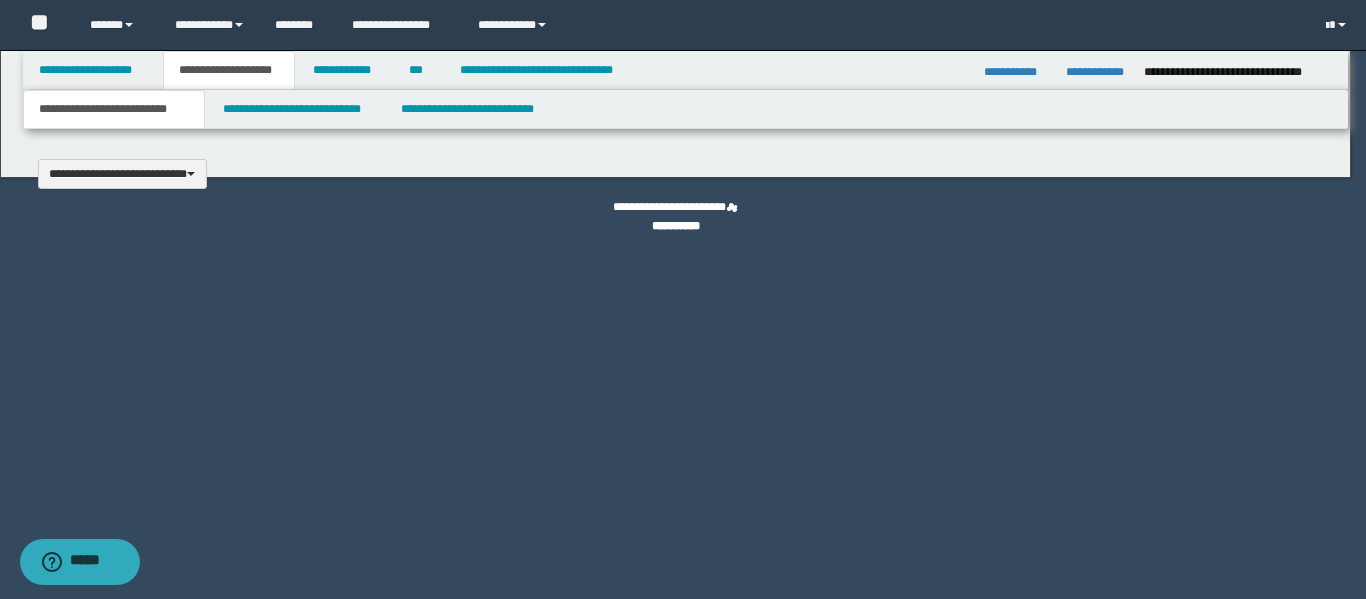 type 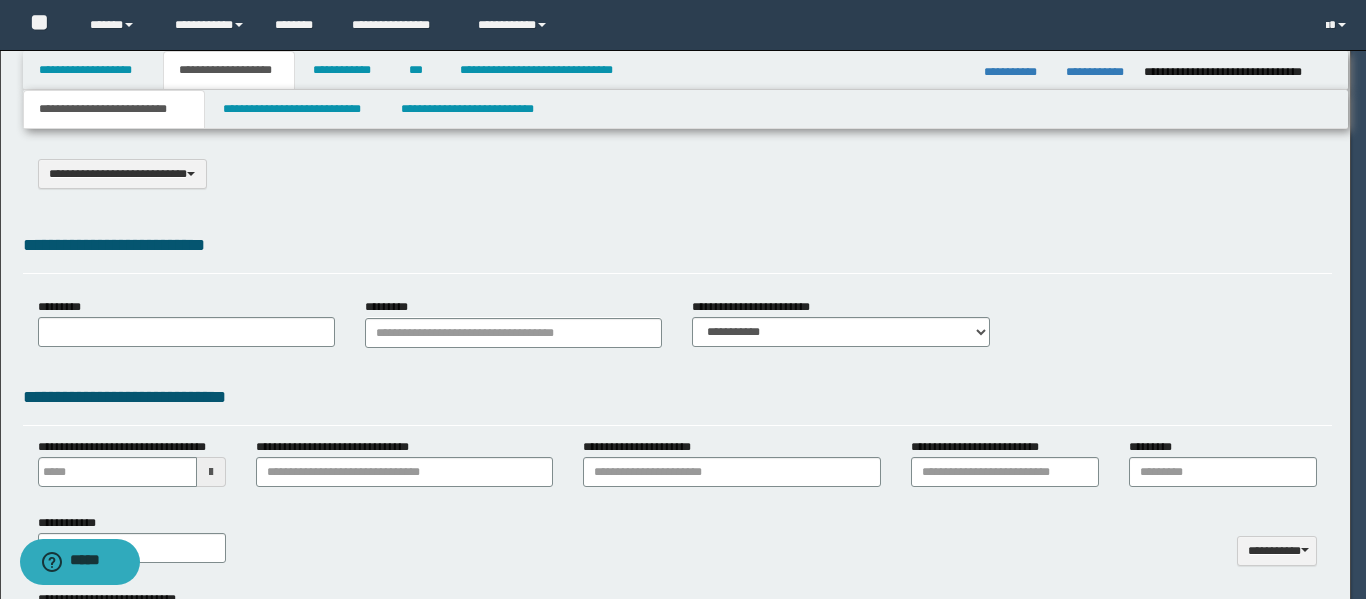 type on "**********" 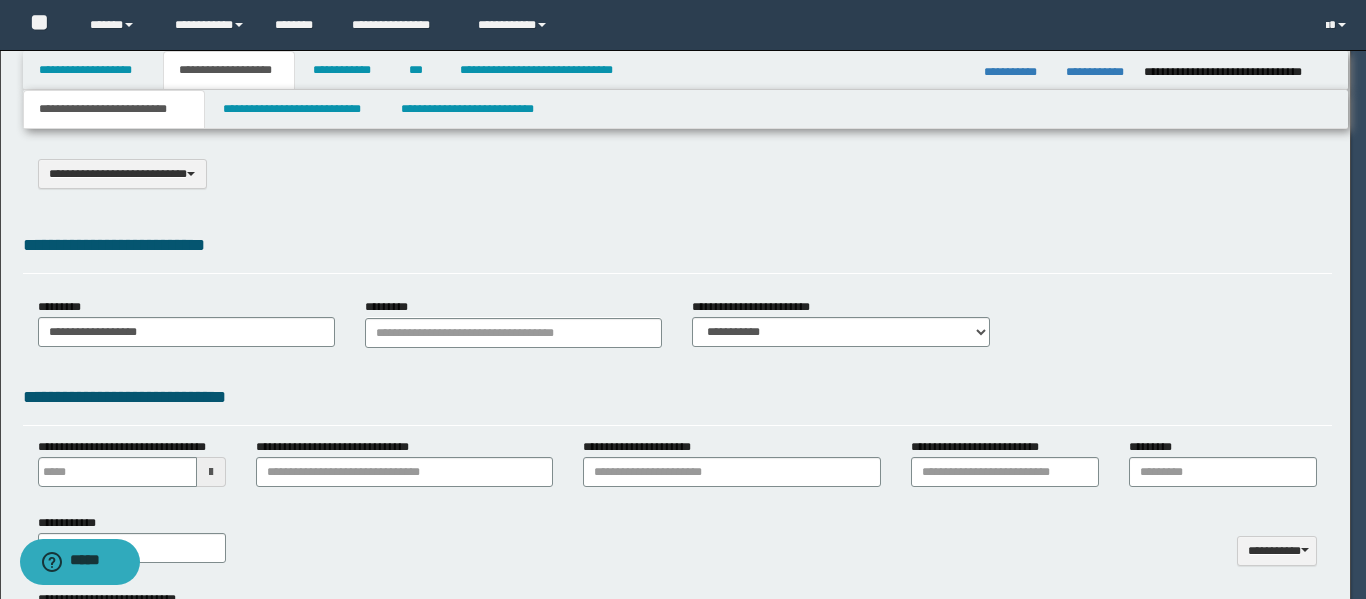 scroll, scrollTop: 0, scrollLeft: 0, axis: both 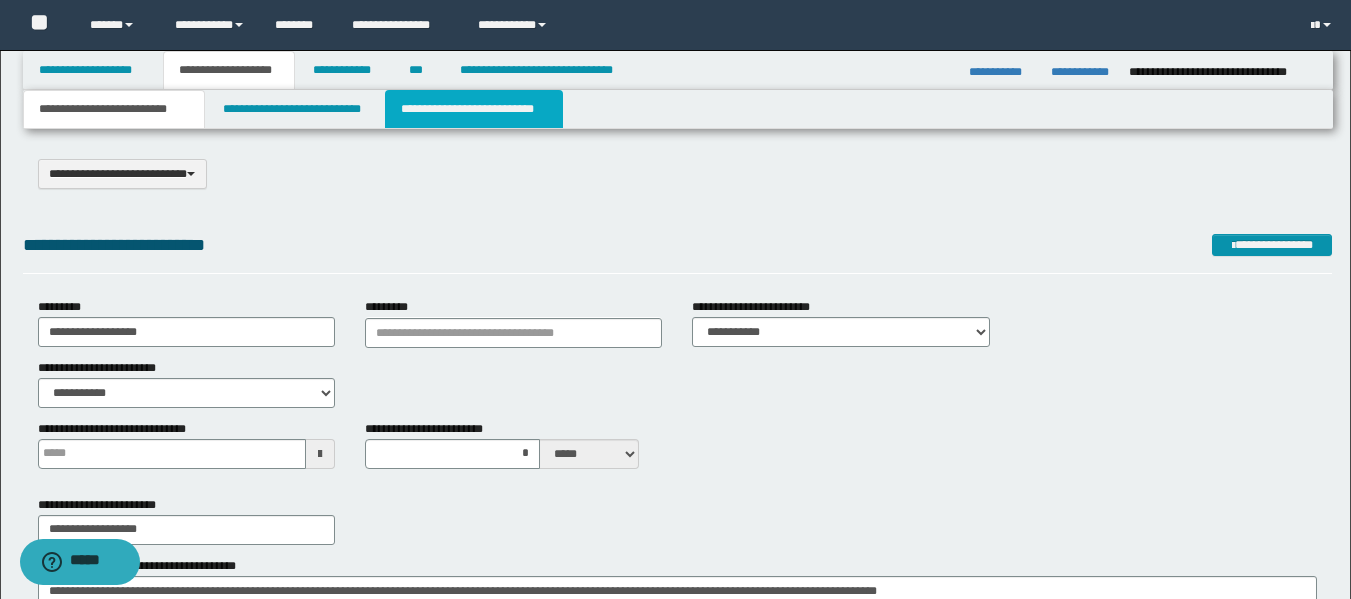 click on "**********" at bounding box center [474, 109] 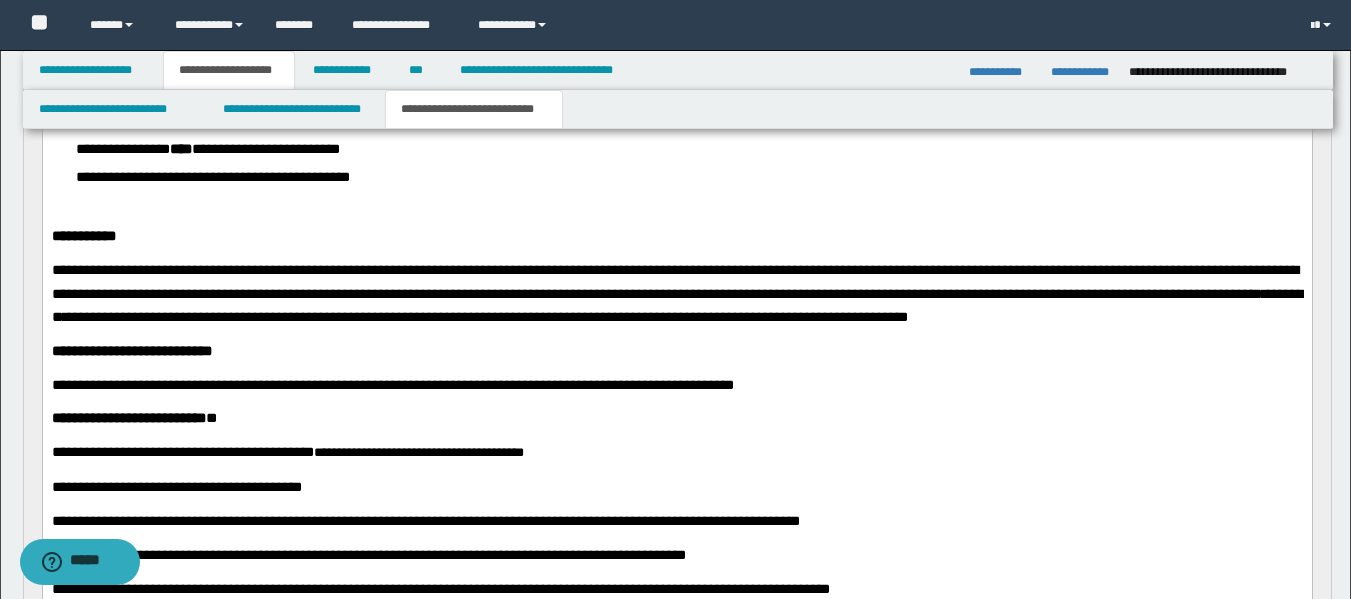 scroll, scrollTop: 300, scrollLeft: 0, axis: vertical 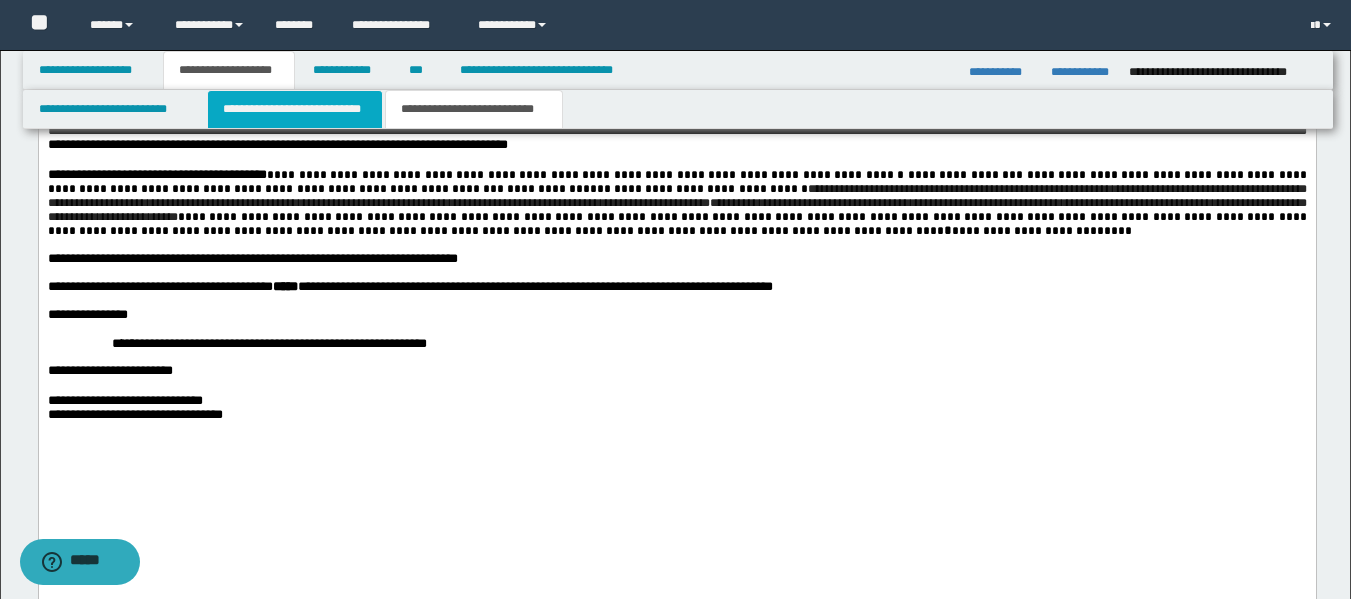 click on "**********" at bounding box center (295, 109) 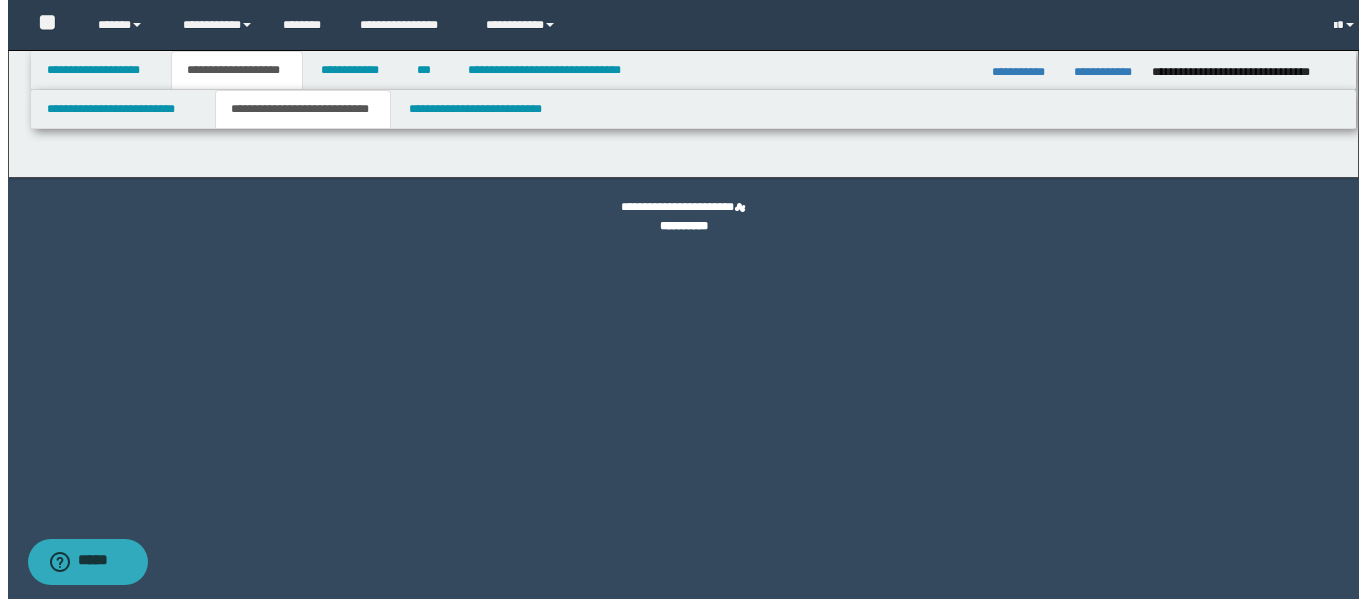 scroll, scrollTop: 0, scrollLeft: 0, axis: both 